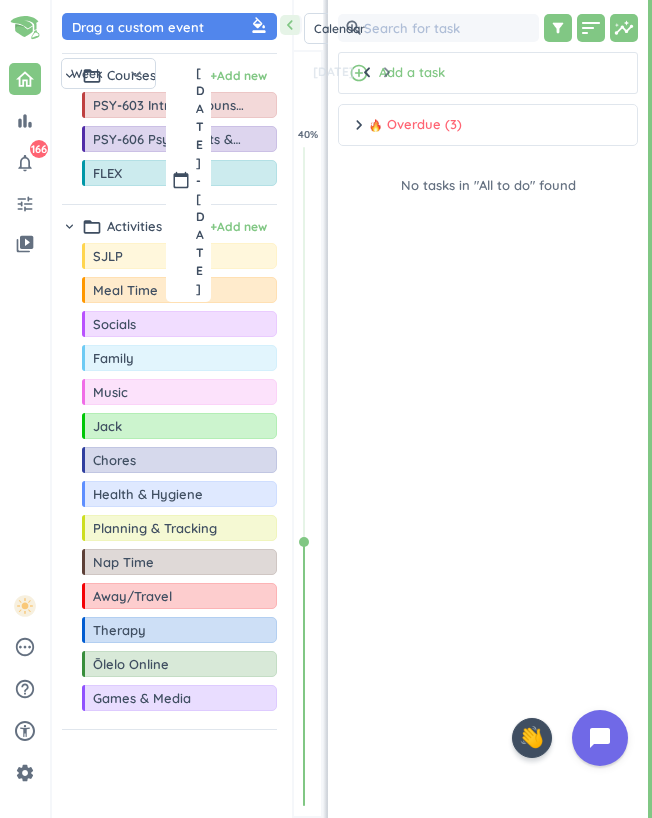 scroll, scrollTop: 0, scrollLeft: 0, axis: both 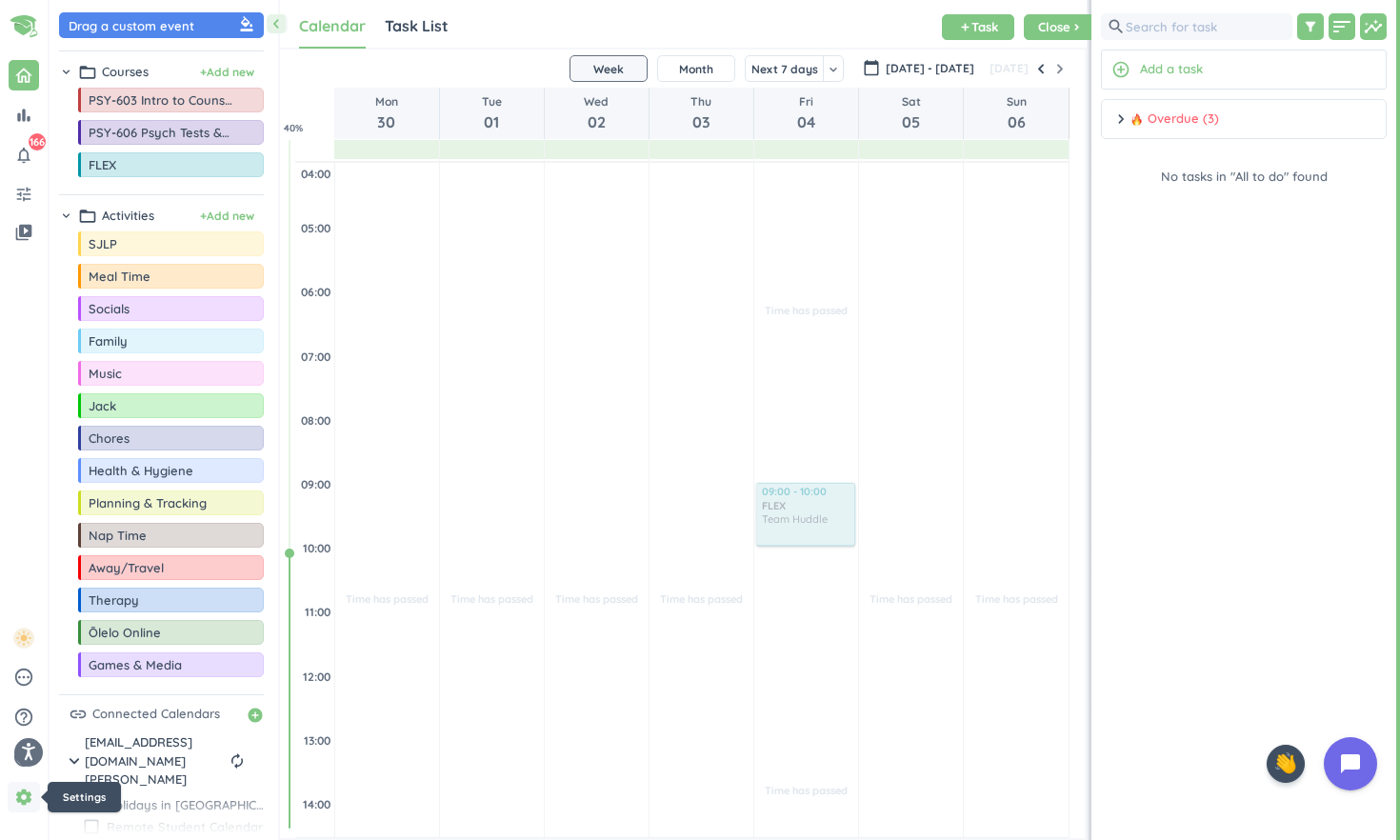 click on "settings" at bounding box center (24, 797) 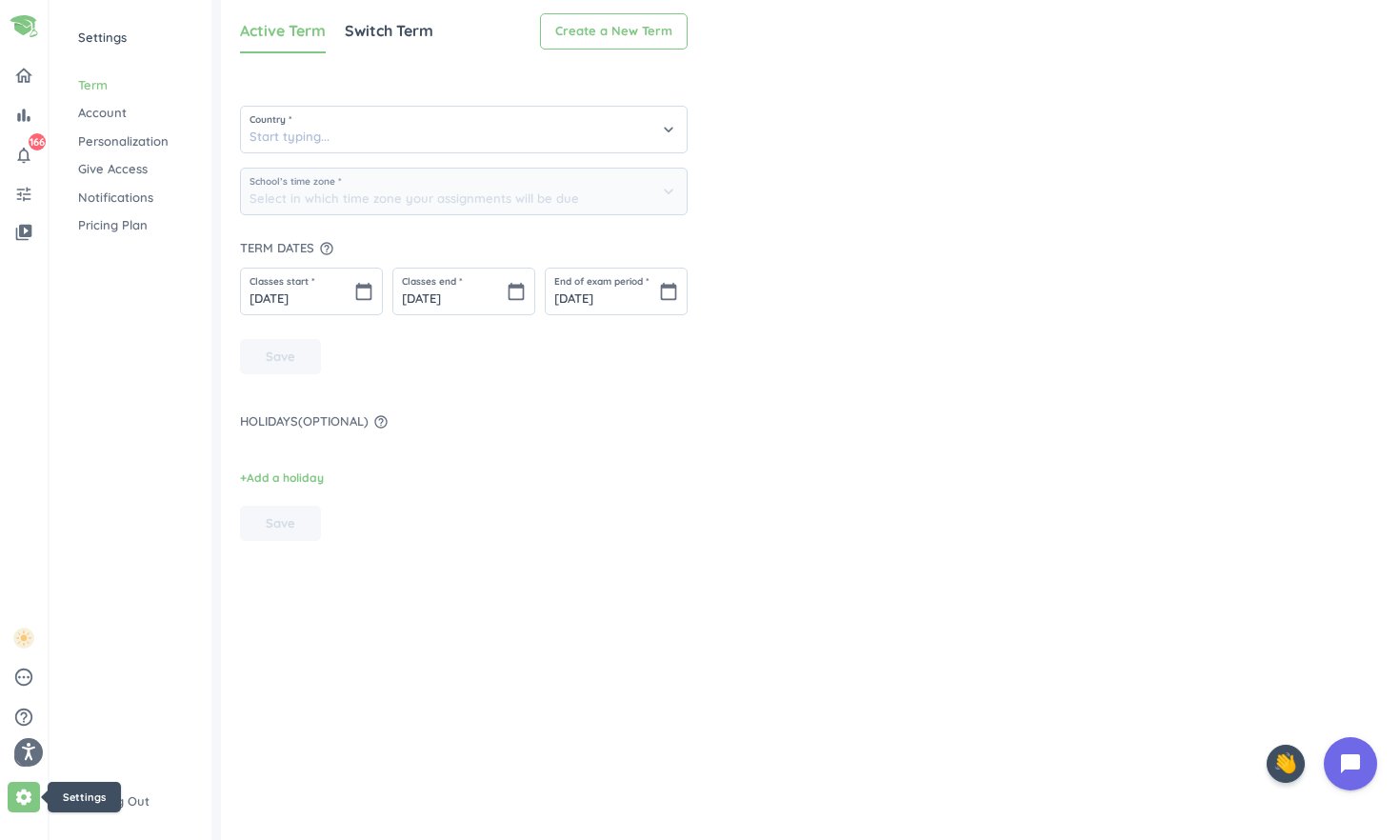 type on "[GEOGRAPHIC_DATA]" 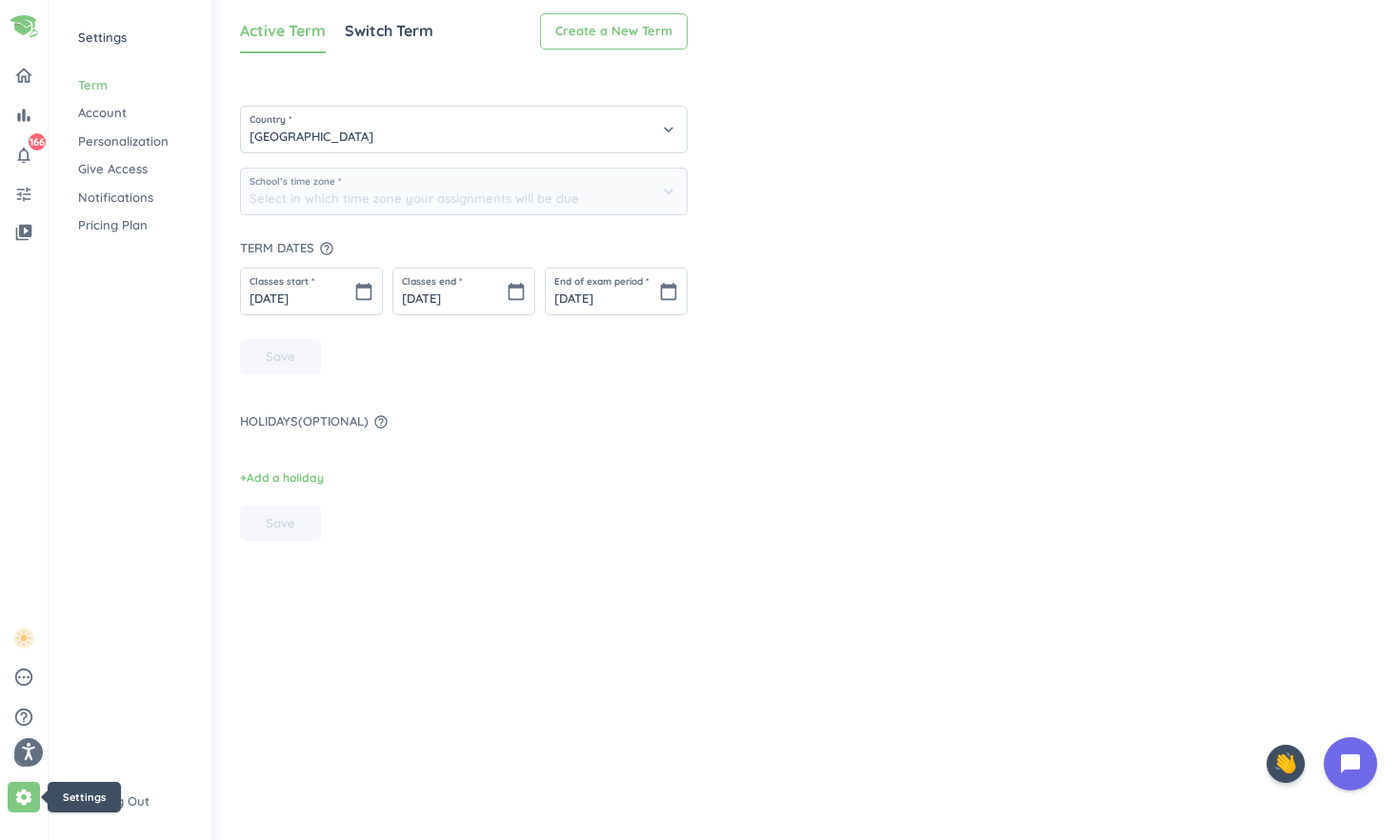 type on "(GMT-10:00) [US_STATE] Time" 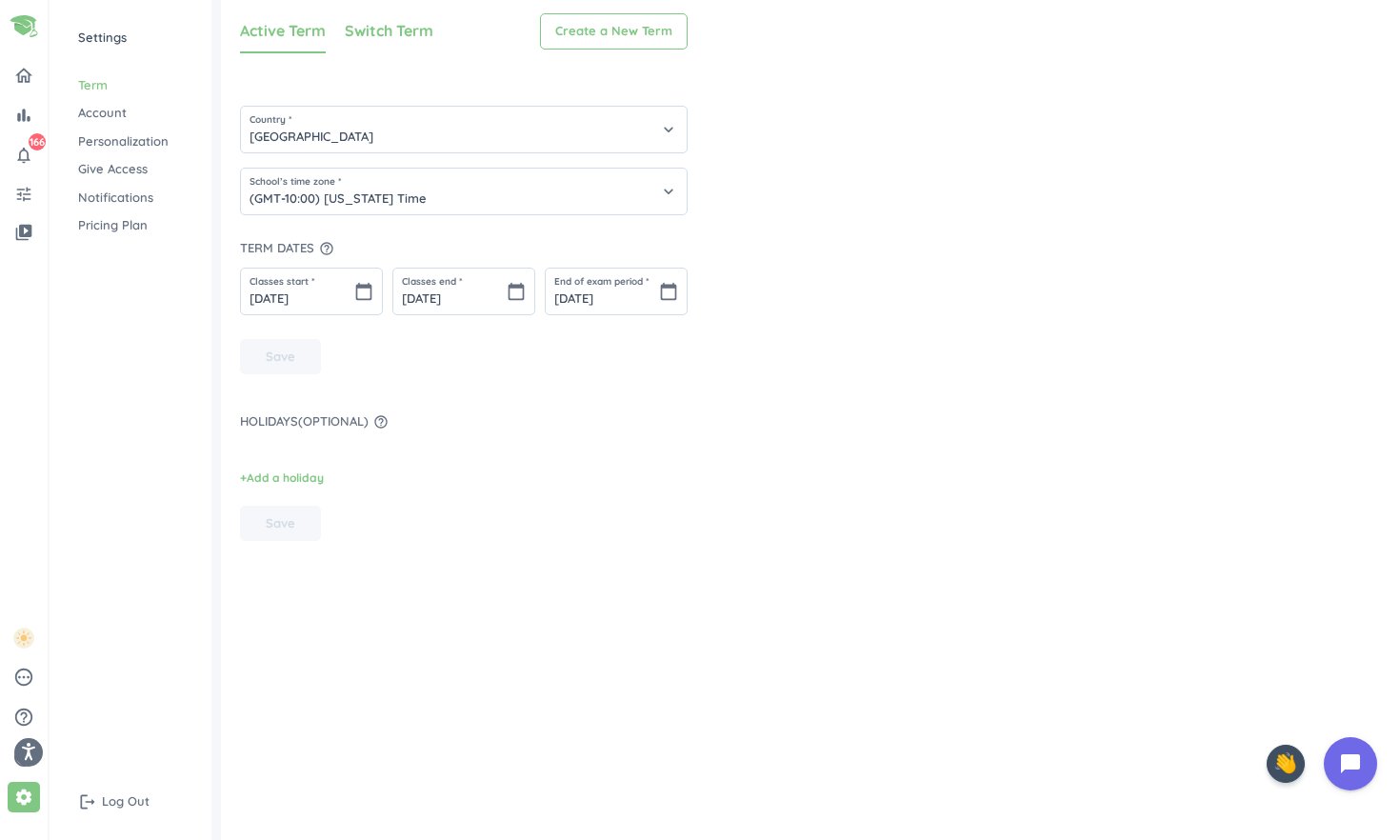 click on "Switch Term" at bounding box center [389, 30] 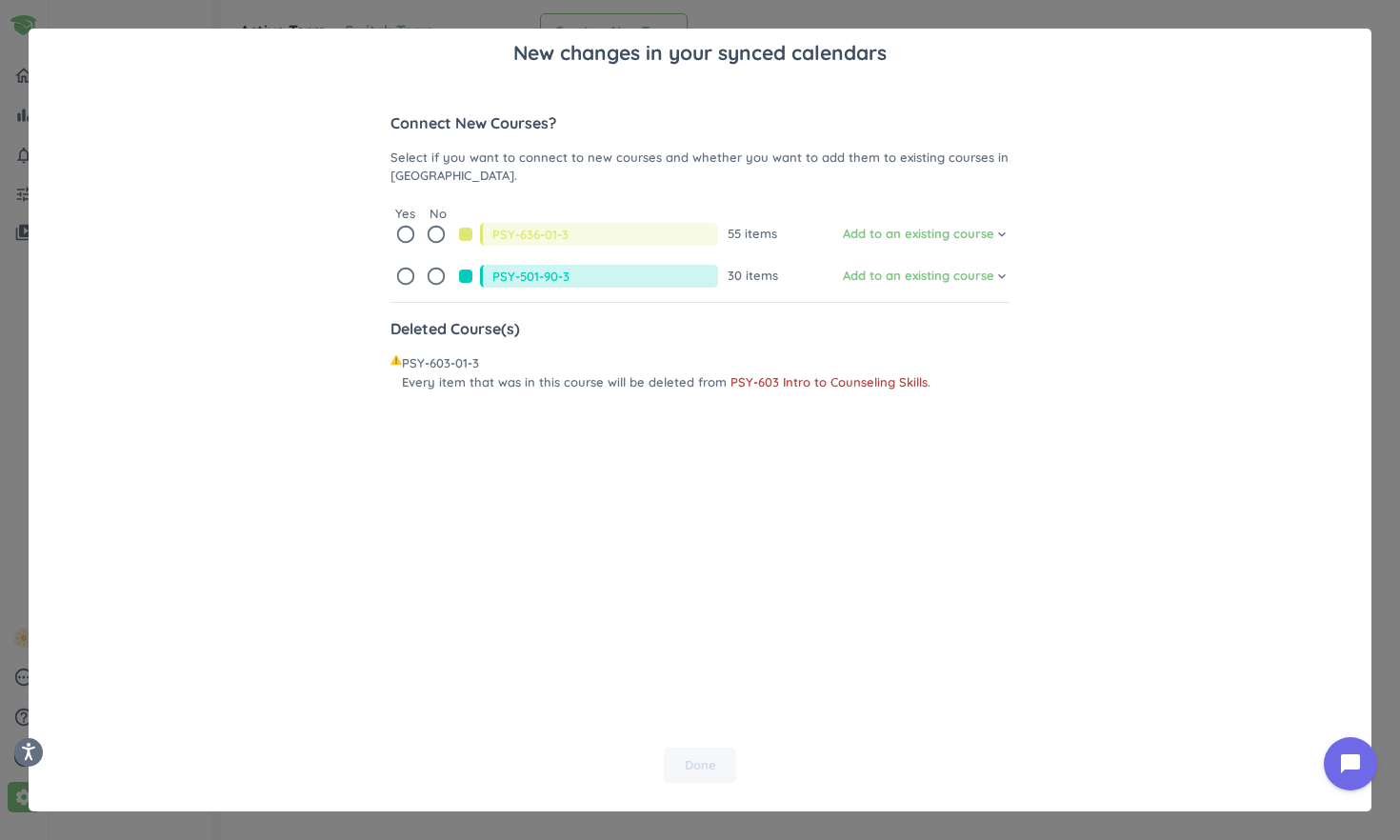 click on "New changes in your synced calendars Connect New Courses? Select if you want to connect to new courses and whether you want to add them to existing courses in [GEOGRAPHIC_DATA]. Yes No radio_button_unchecked radio_button_unchecked PSY-636-01-3 55   items Add to an existing course cancel keyboard_arrow_down radio_button_unchecked radio_button_unchecked PSY-501-90-3 30   items Add to an existing course cancel keyboard_arrow_down Deleted Course(s) PSY-603-01-3 Every item that was in this course will be deleted from   PSY-603 Intro to Counseling Skills . Done" at bounding box center (700, 420) 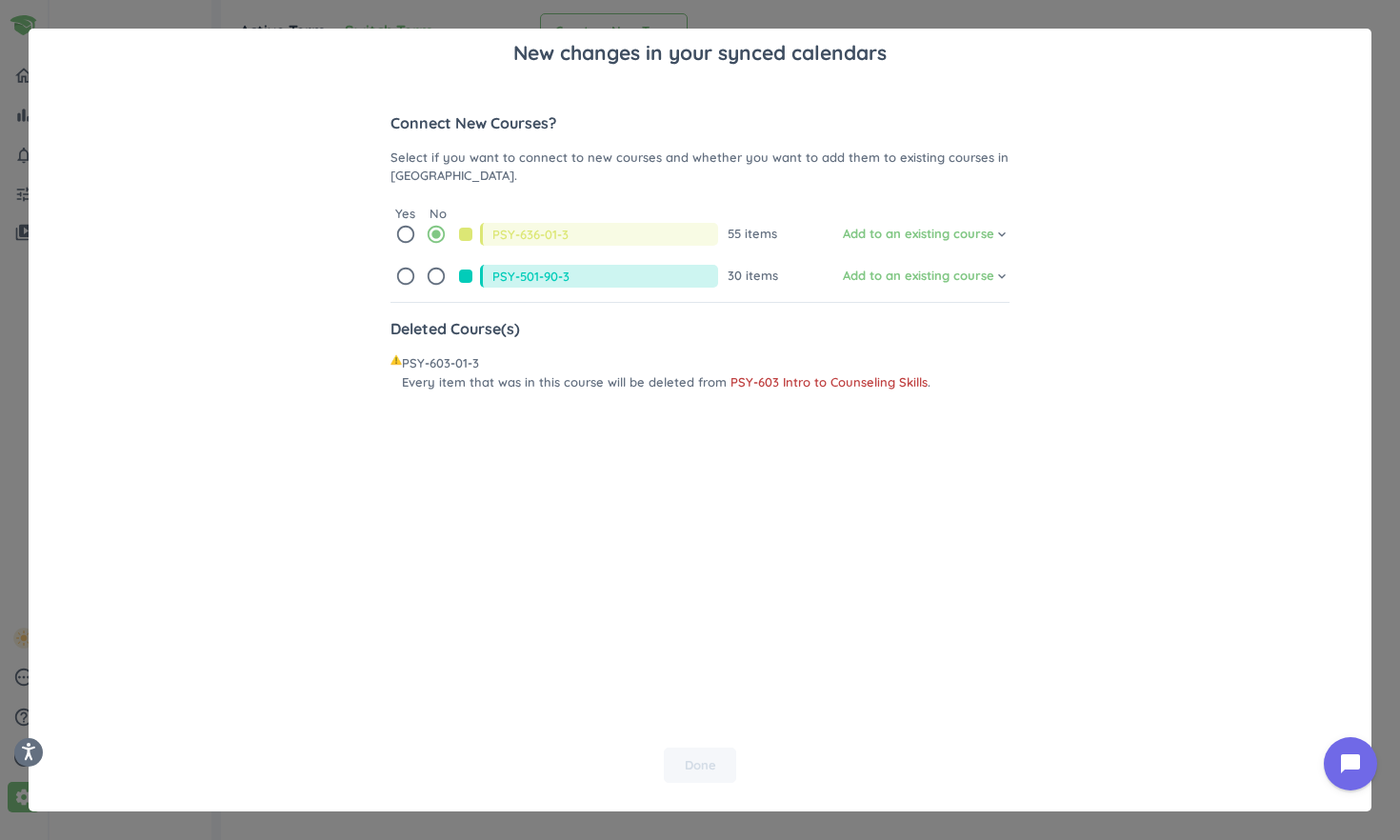 click on "radio_button_unchecked" at bounding box center (436, 276) 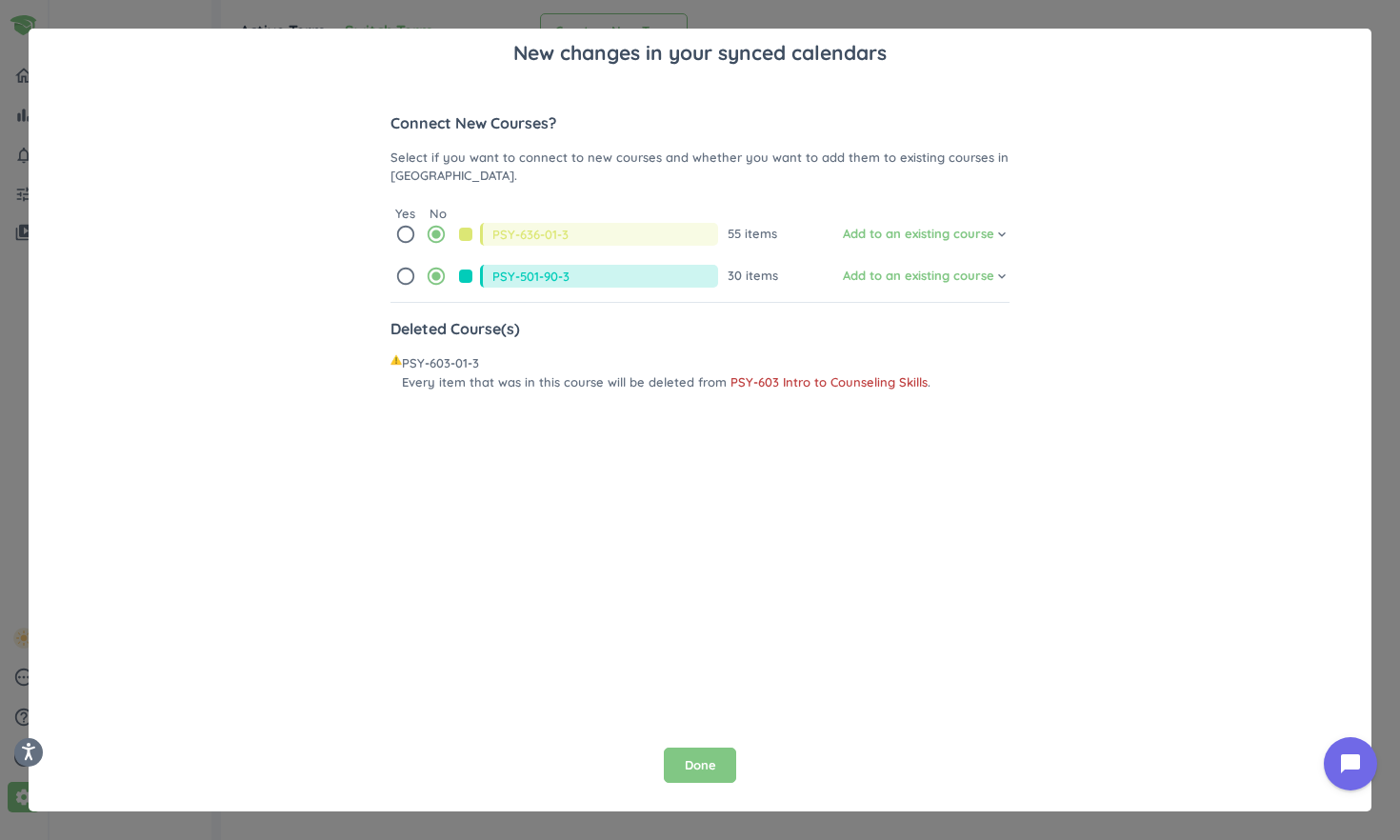 click on "New changes in your synced calendars Connect New Courses? Select if you want to connect to new courses and whether you want to add them to existing courses in [GEOGRAPHIC_DATA]. Yes No radio_button_unchecked radio_button_checked PSY-636-01-3 55   items Add to an existing course cancel keyboard_arrow_down radio_button_unchecked radio_button_checked PSY-501-90-3 30   items Add to an existing course cancel keyboard_arrow_down Deleted Course(s) PSY-603-01-3 Every item that was in this course will be deleted from   PSY-603 Intro to Counseling Skills . Done" at bounding box center [700, 420] 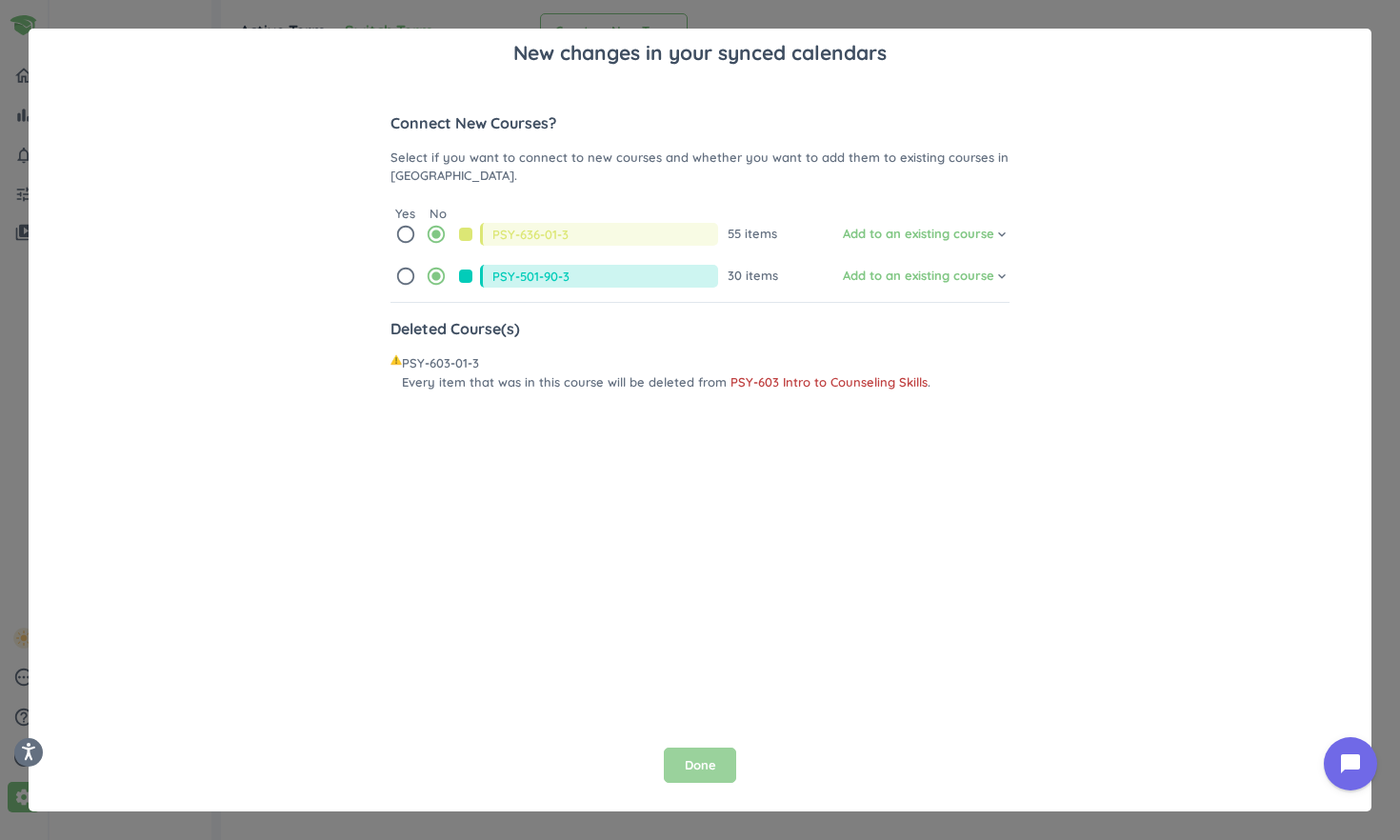 click on "Done" at bounding box center [700, 766] 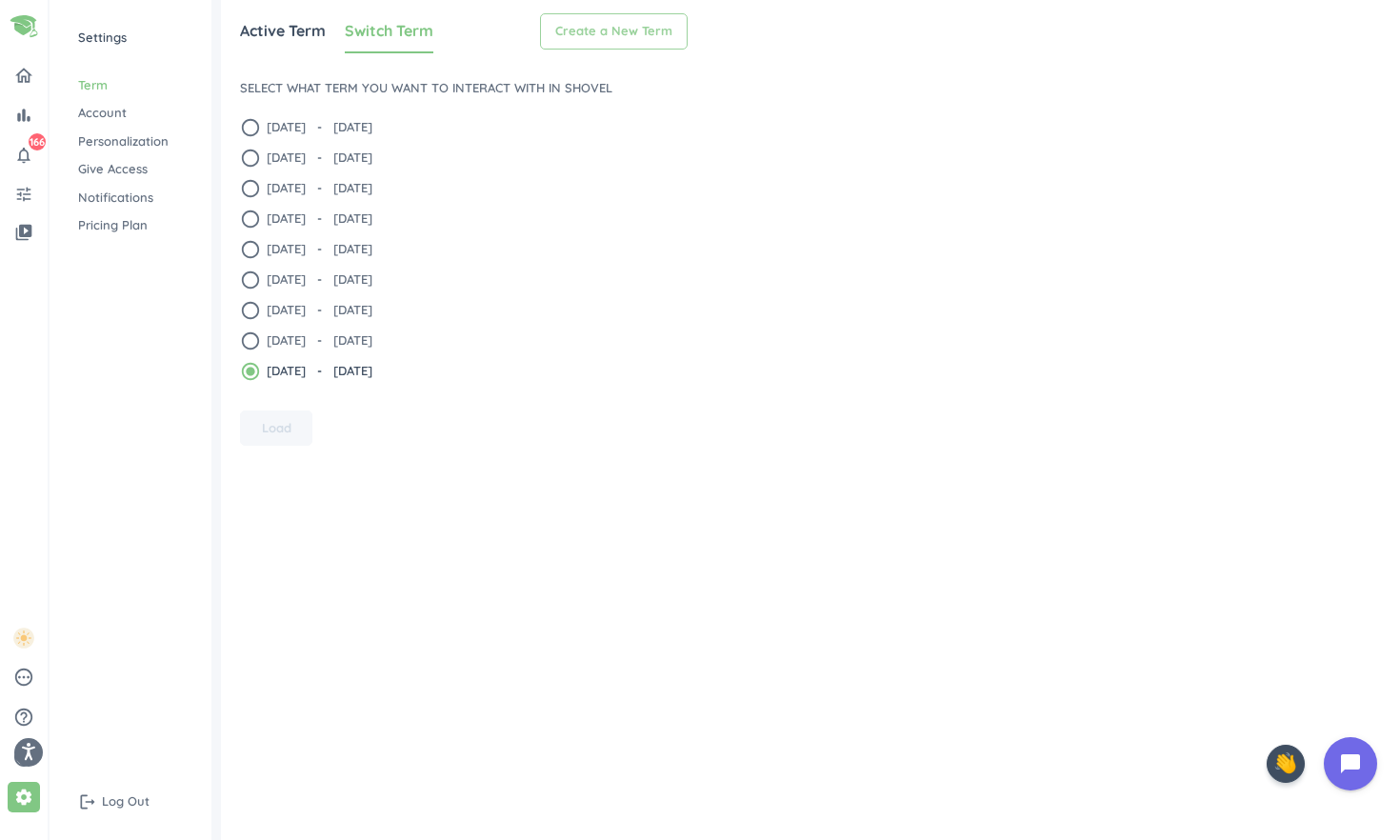 click on "Create a New Term" at bounding box center [613, 31] 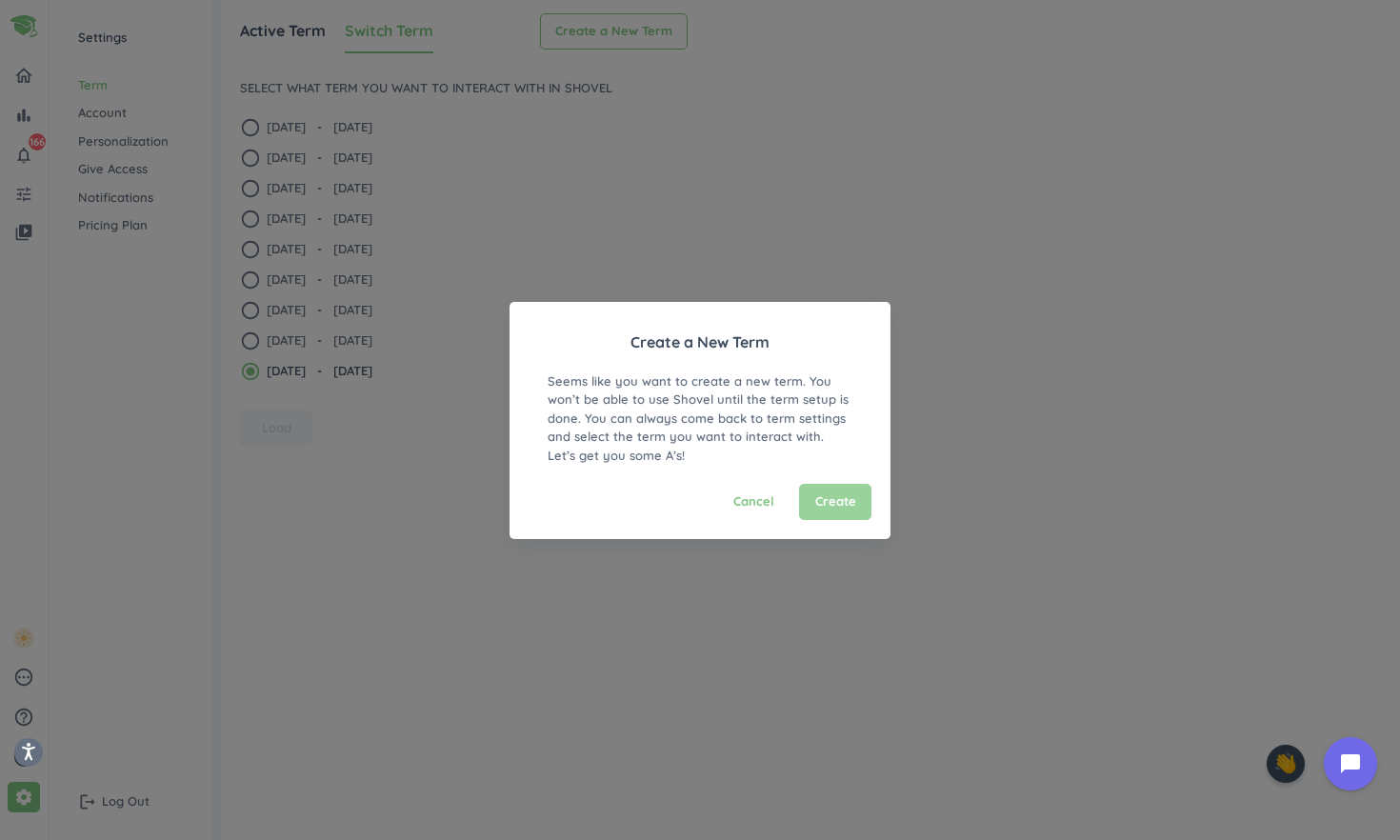 click on "Create" at bounding box center [835, 502] 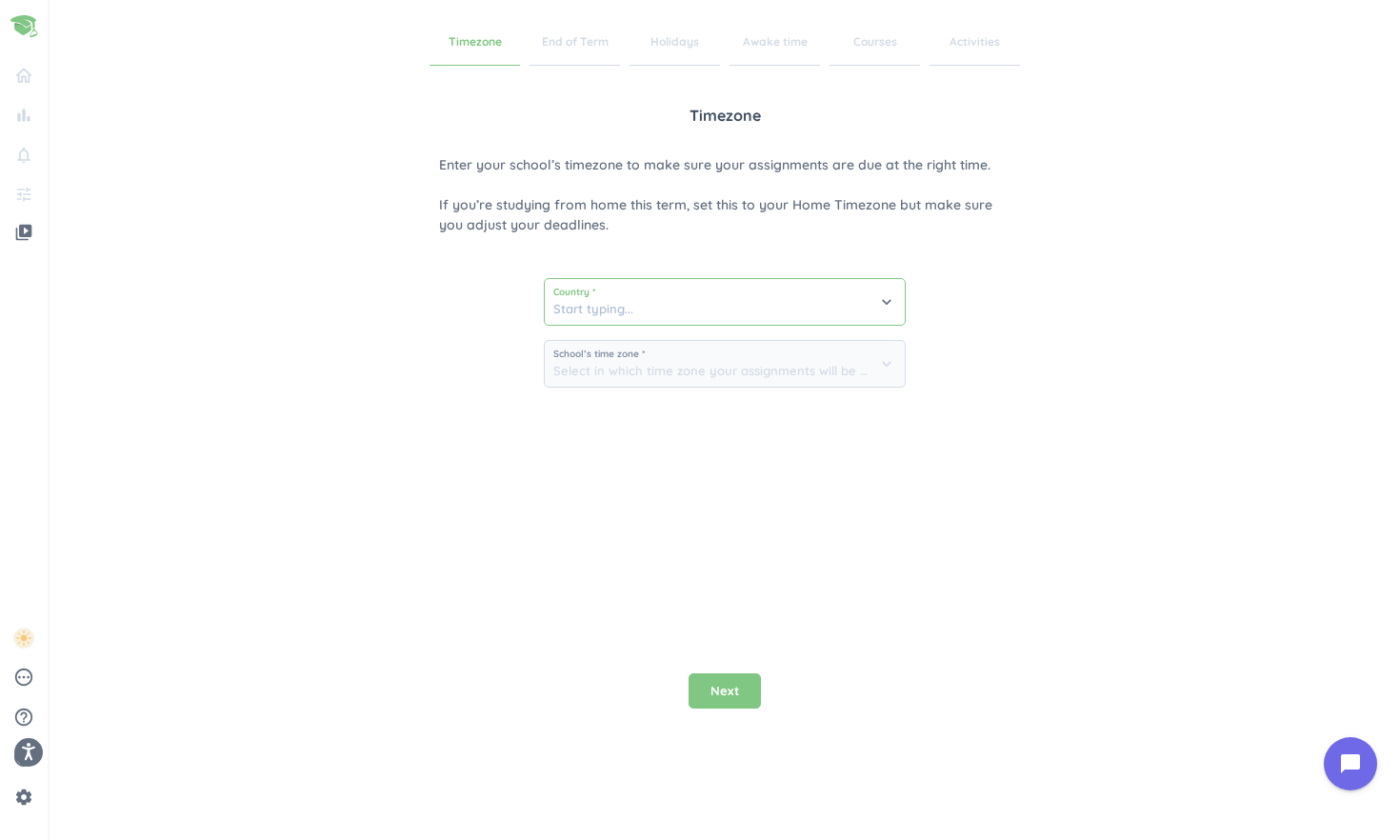 click at bounding box center [725, 302] 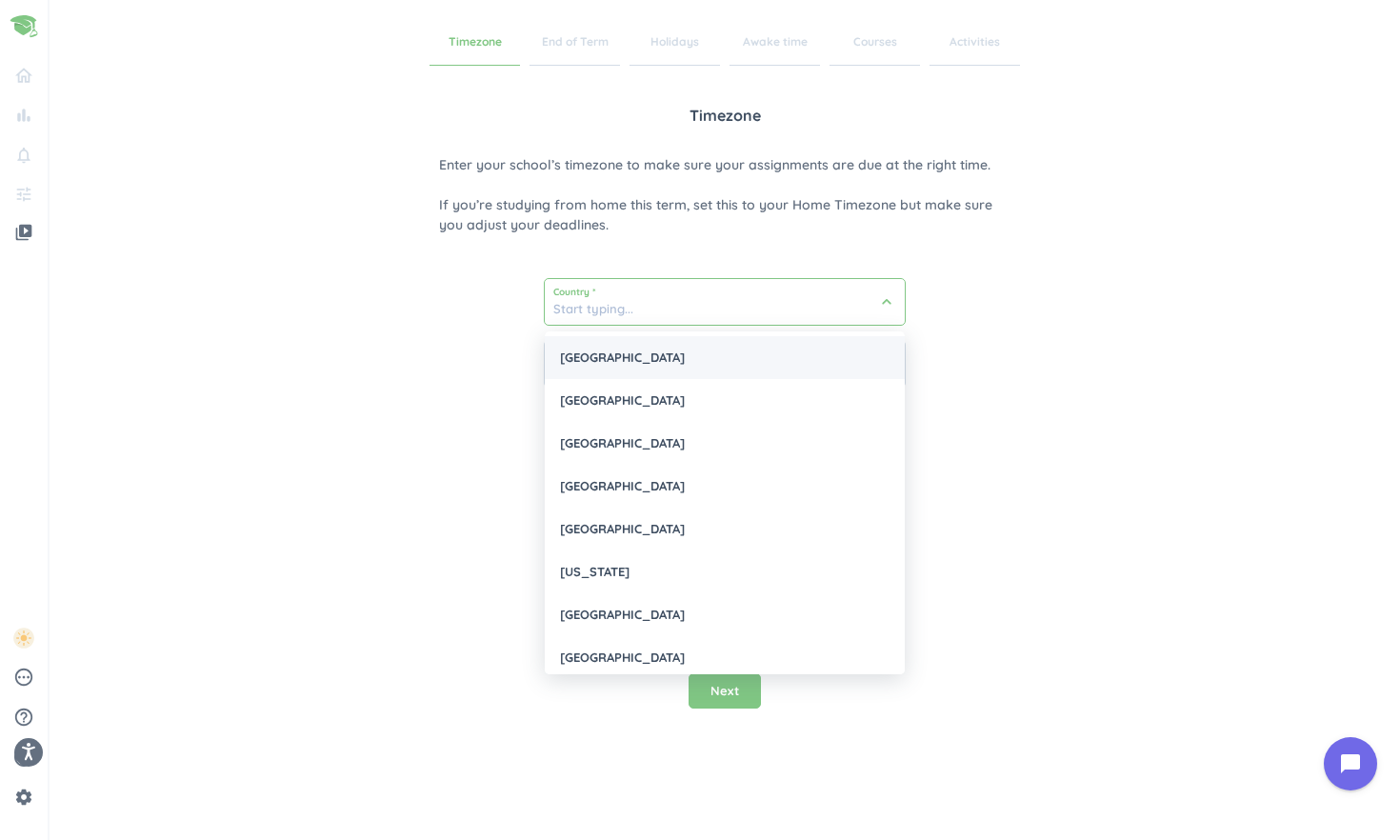 click on "[GEOGRAPHIC_DATA]" at bounding box center [725, 357] 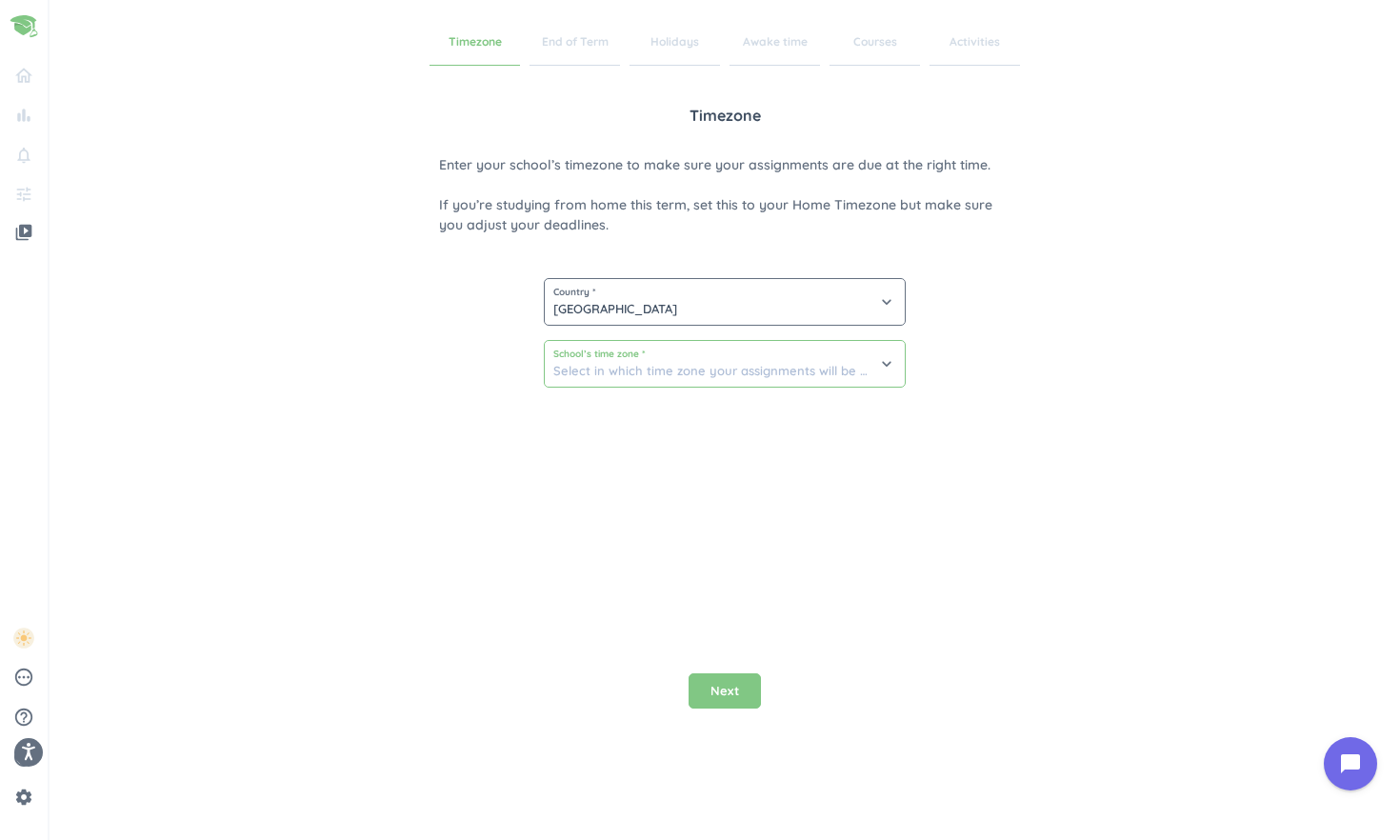 click at bounding box center (725, 364) 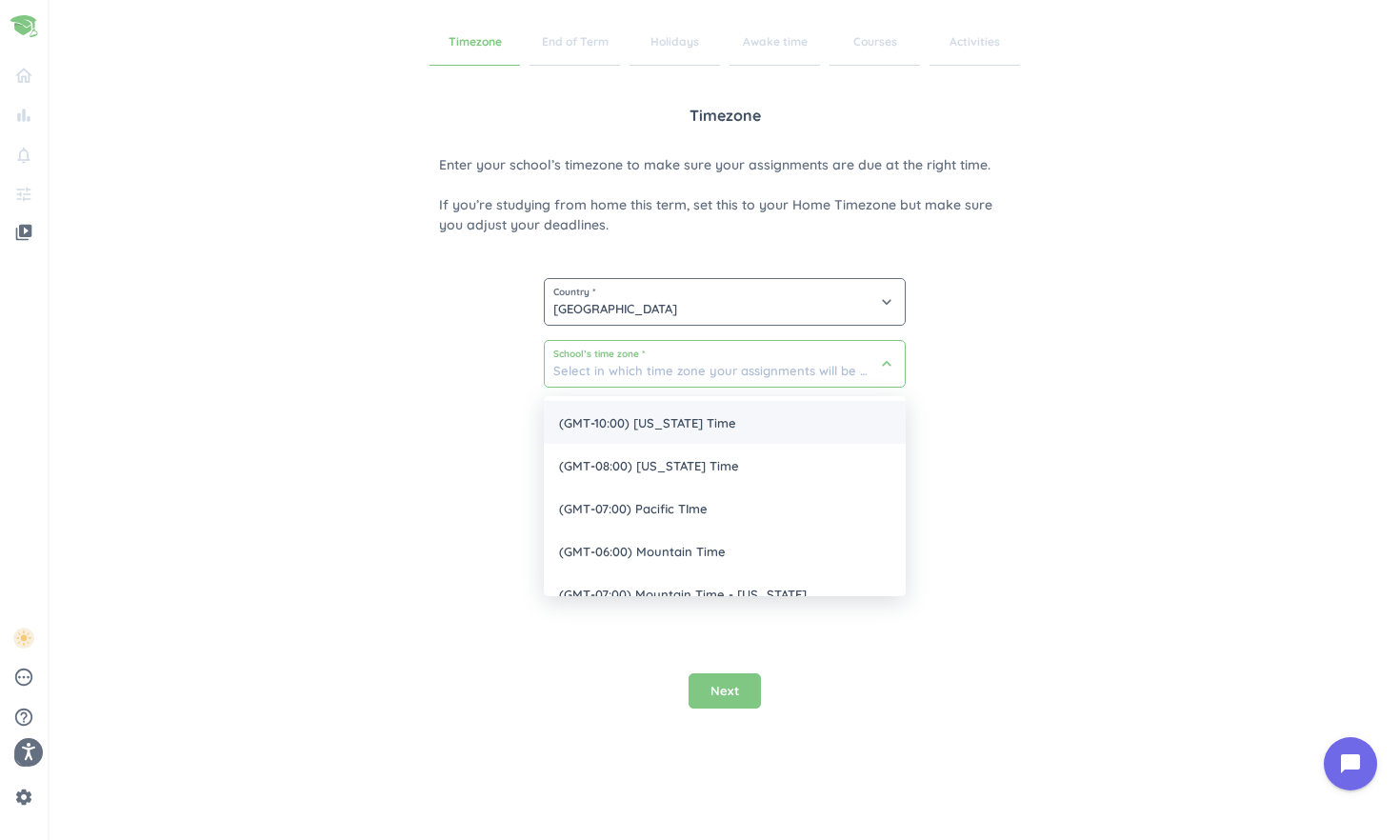 click on "(GMT-10:00) [US_STATE] Time" at bounding box center (725, 422) 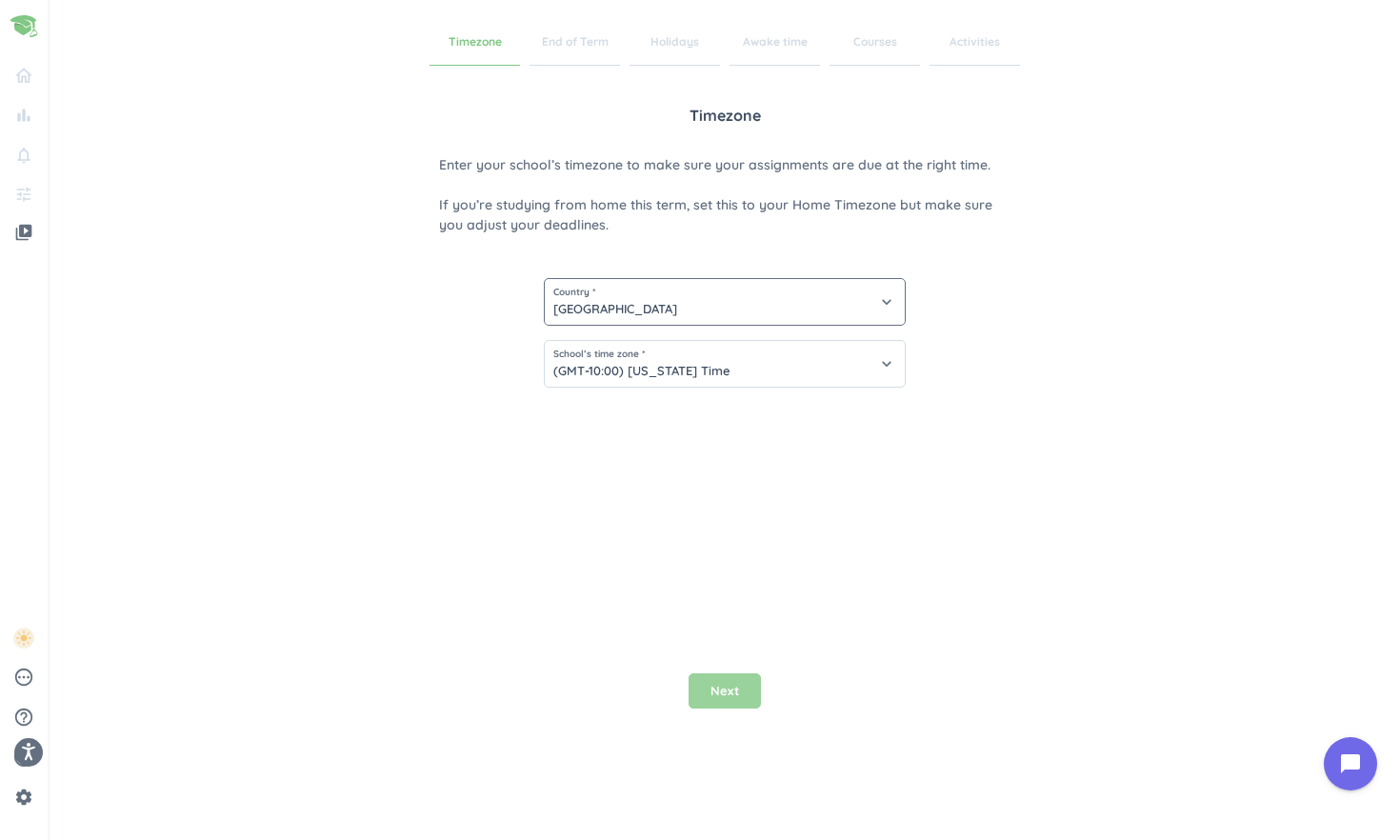 click on "Next" at bounding box center [725, 691] 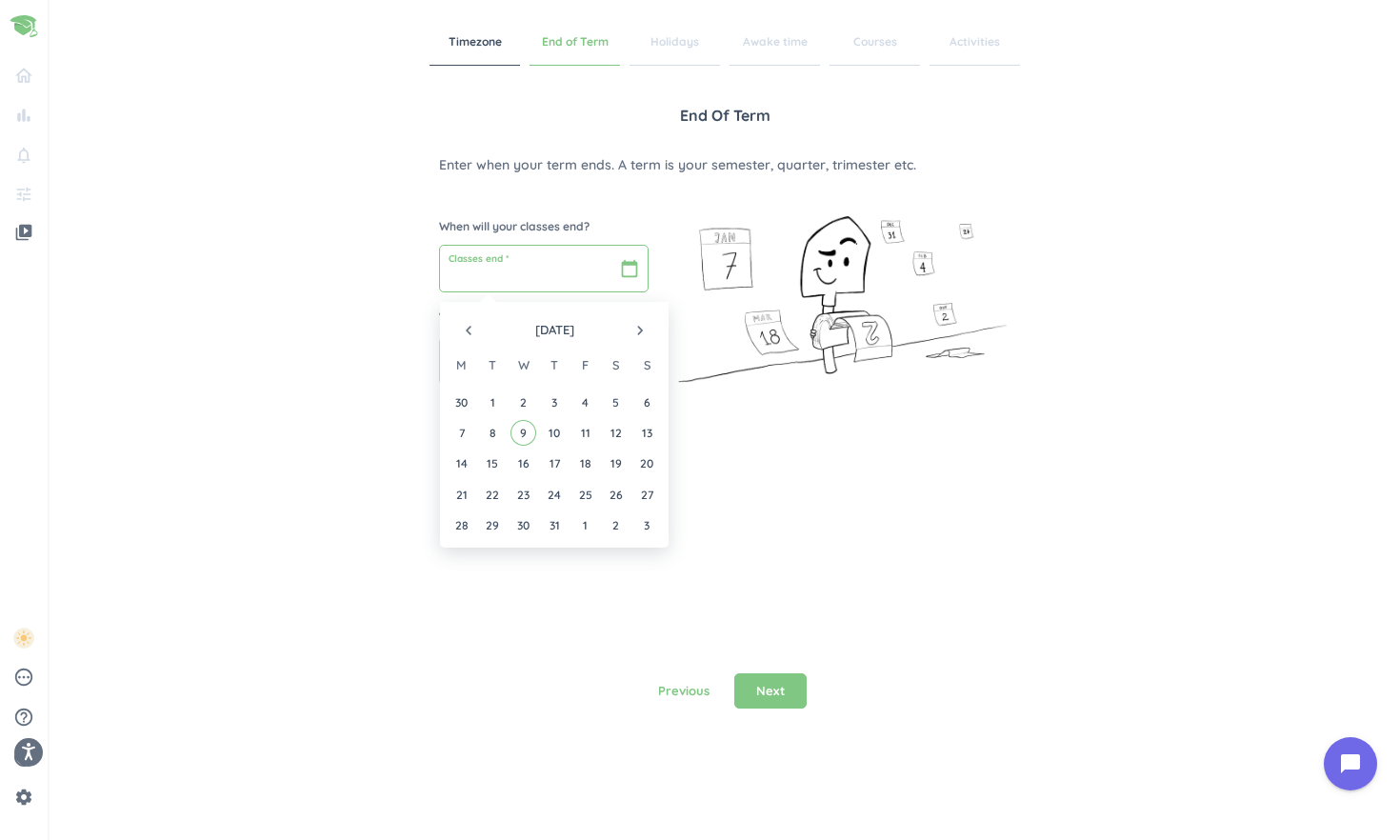 click at bounding box center [544, 269] 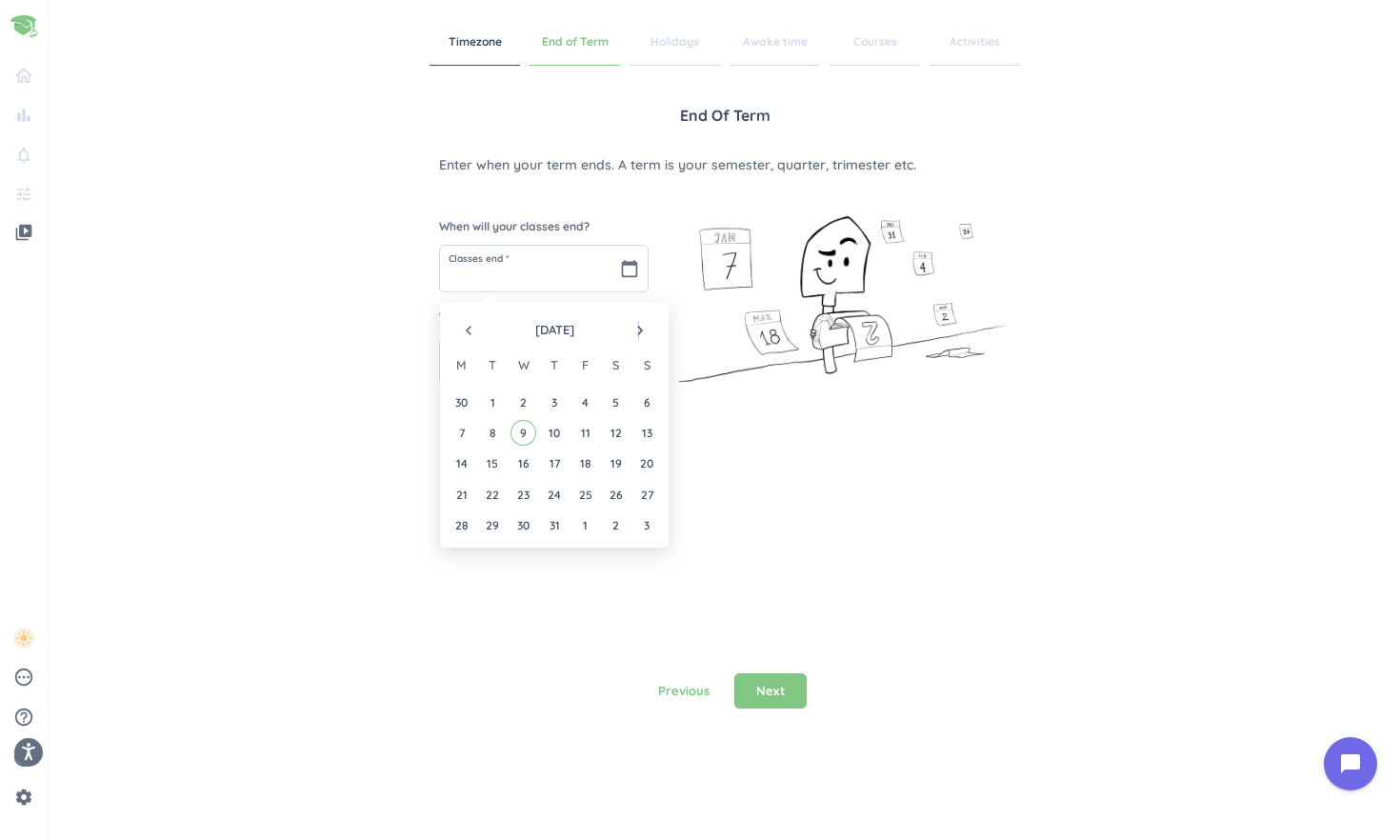 click on "navigate_next" at bounding box center (640, 330) 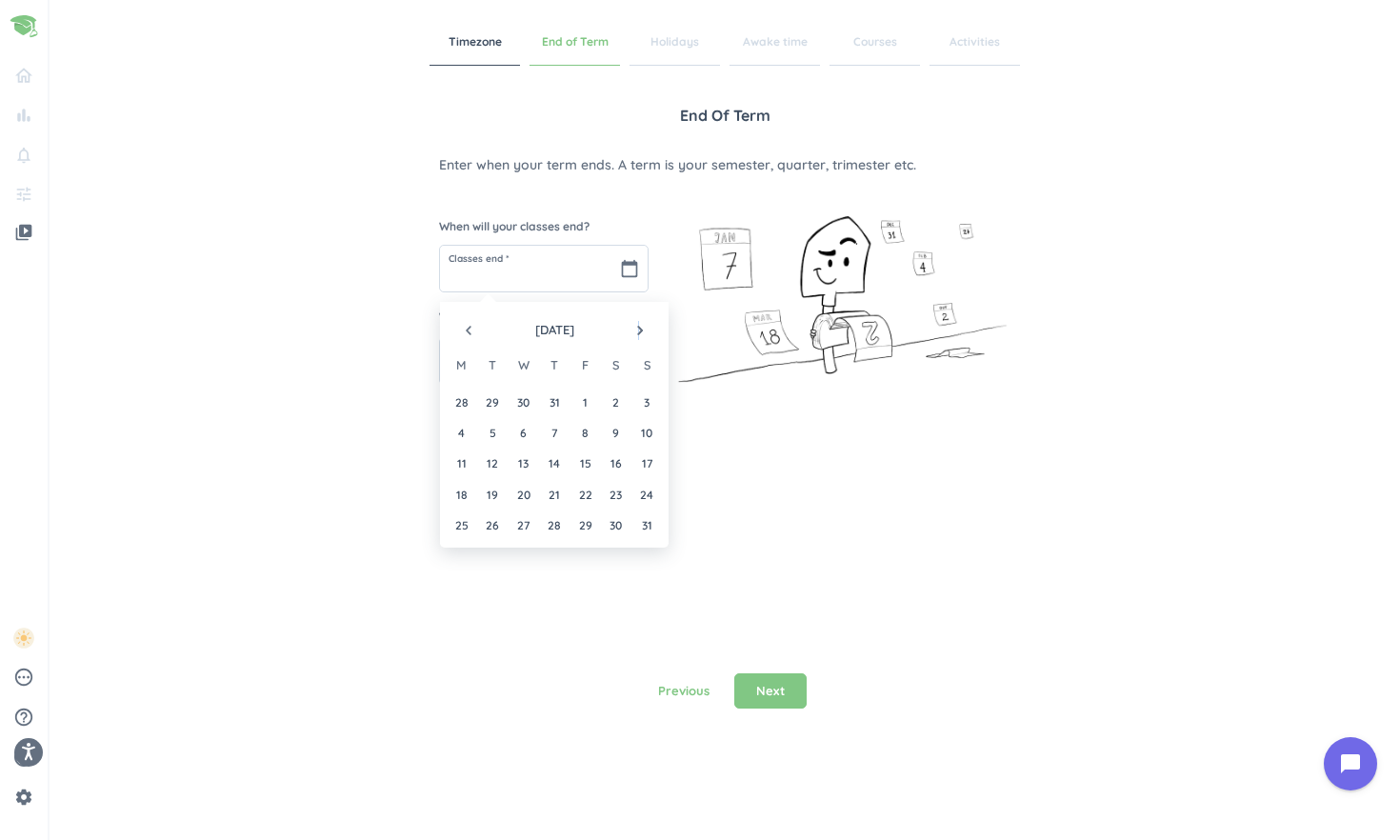 click on "navigate_next" at bounding box center (640, 330) 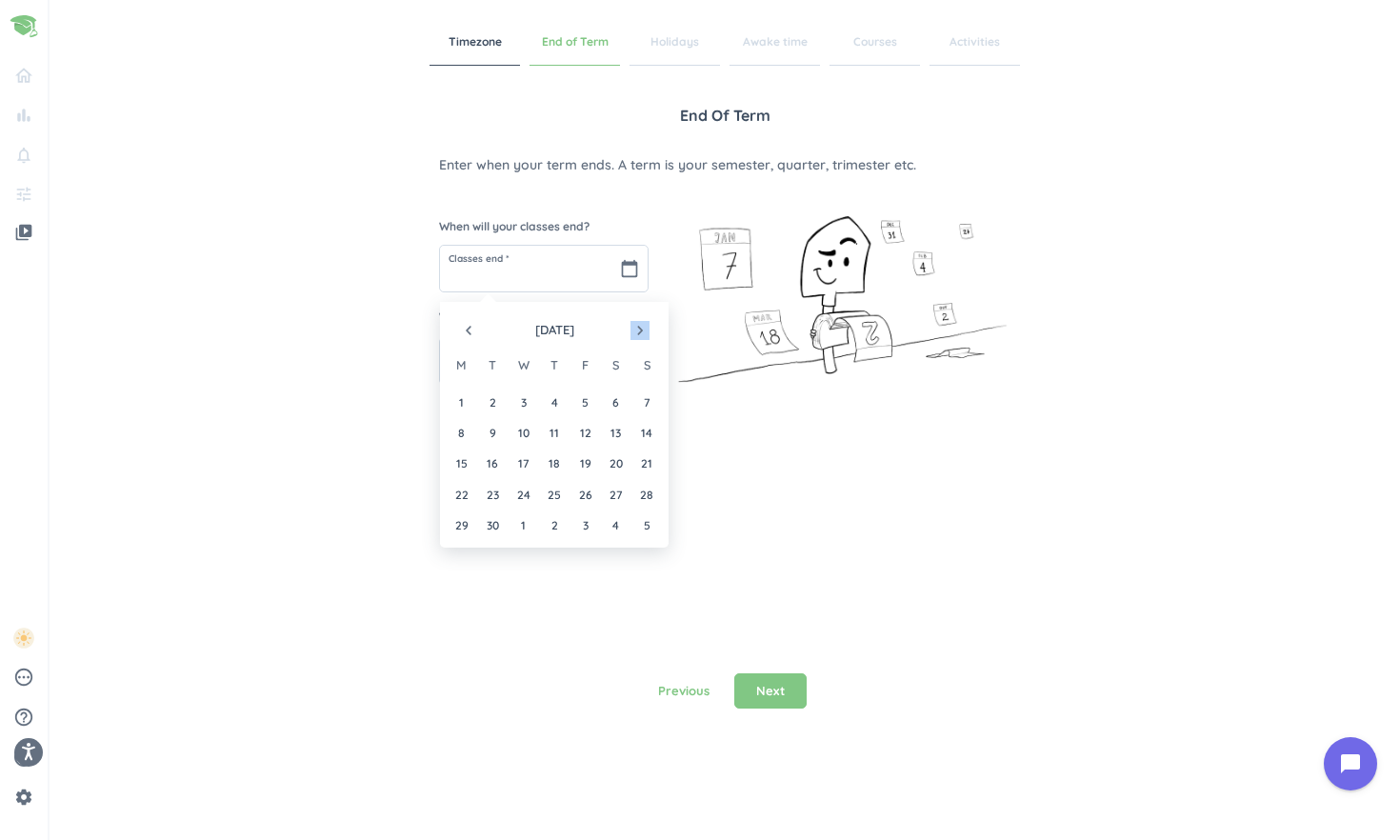click on "navigate_next" at bounding box center [640, 330] 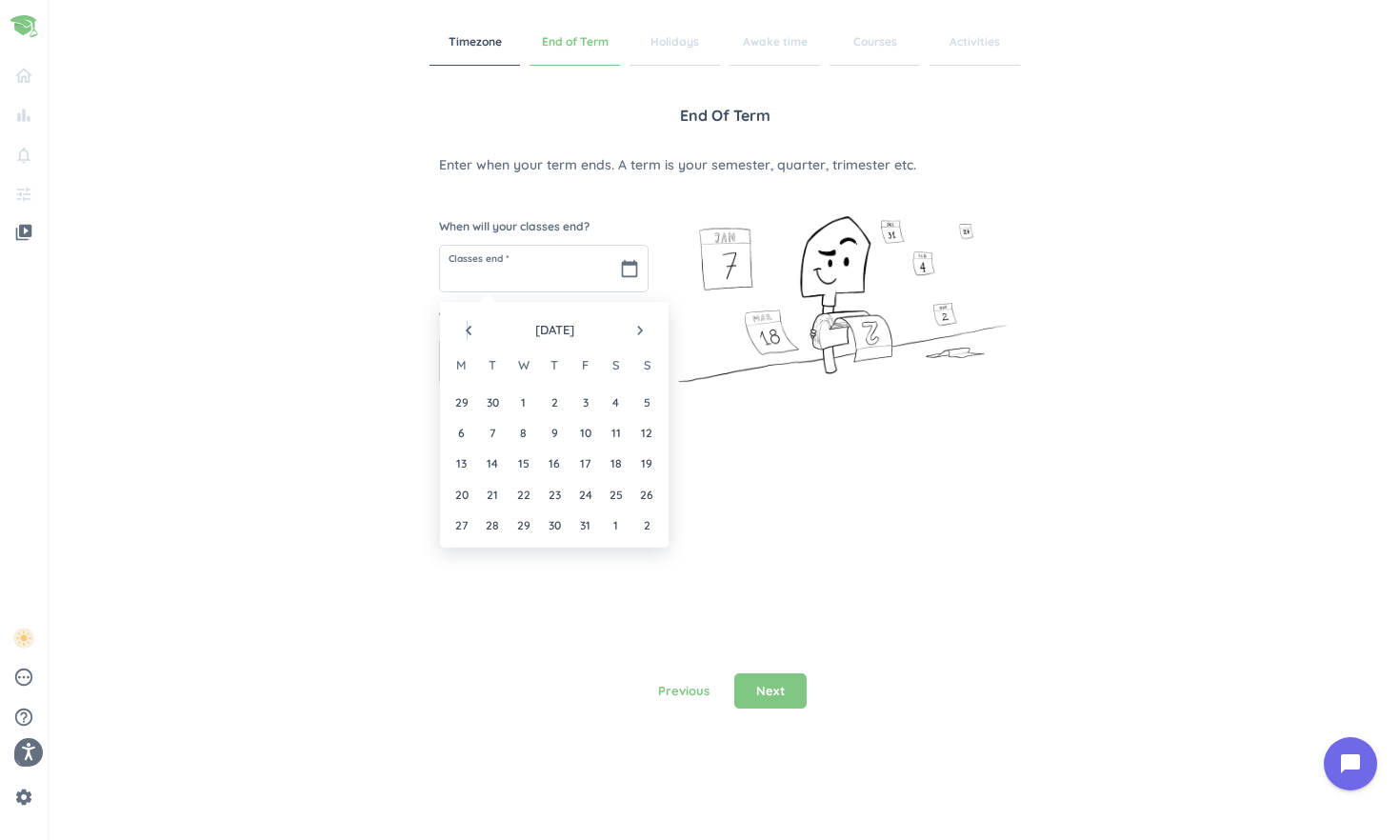 click on "navigate_before" at bounding box center (469, 330) 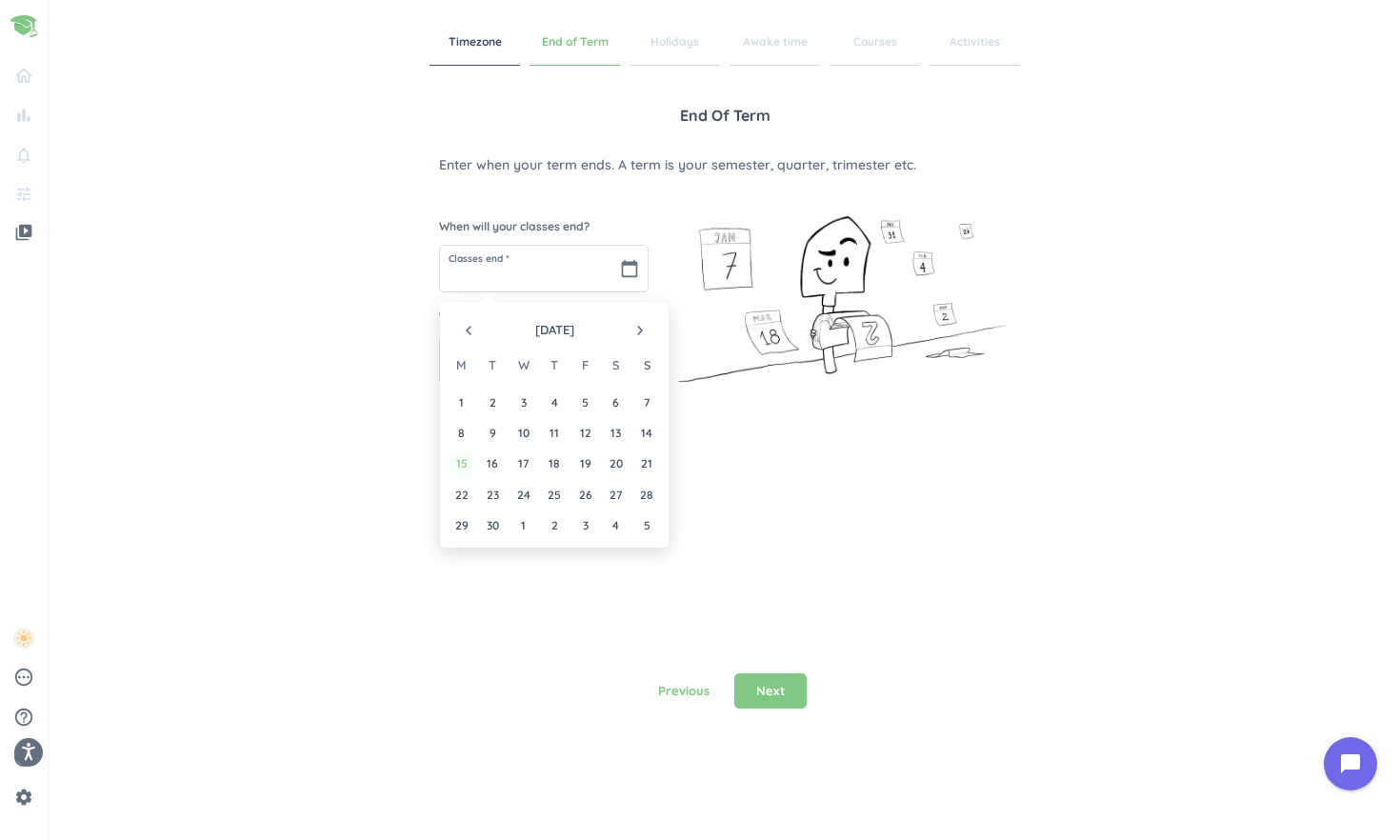 click on "15" at bounding box center [461, 463] 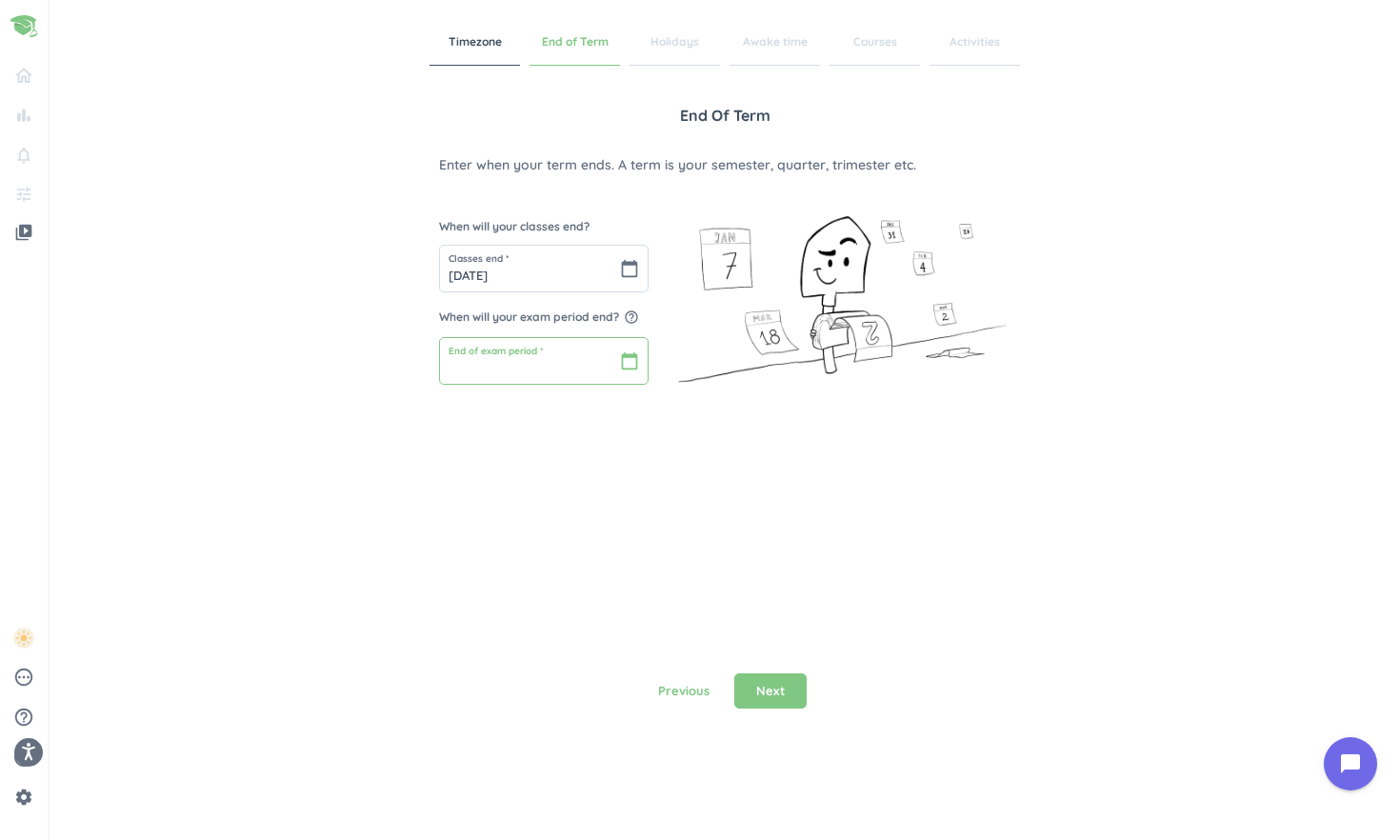 click at bounding box center (544, 361) 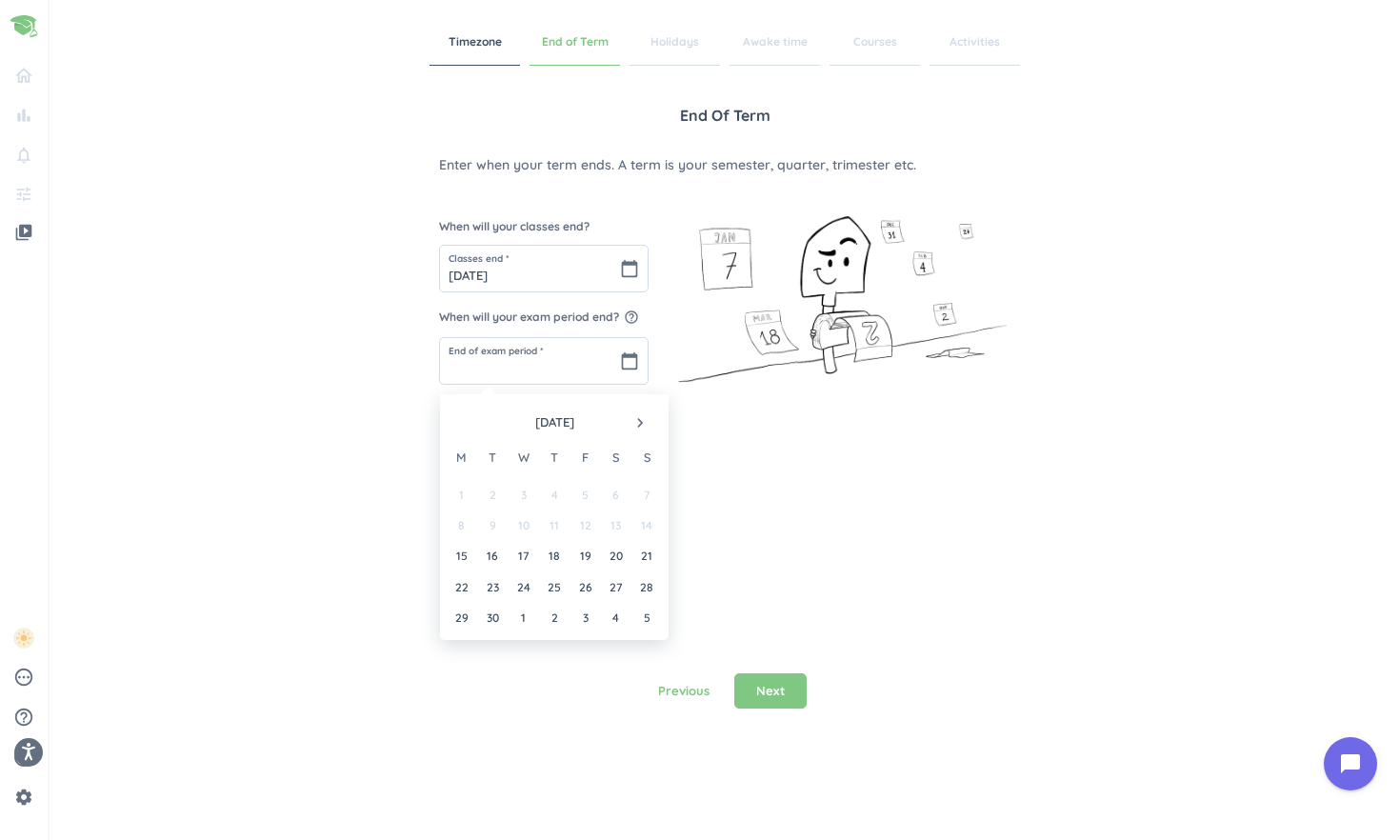 click on "navigate_next" at bounding box center (640, 423) 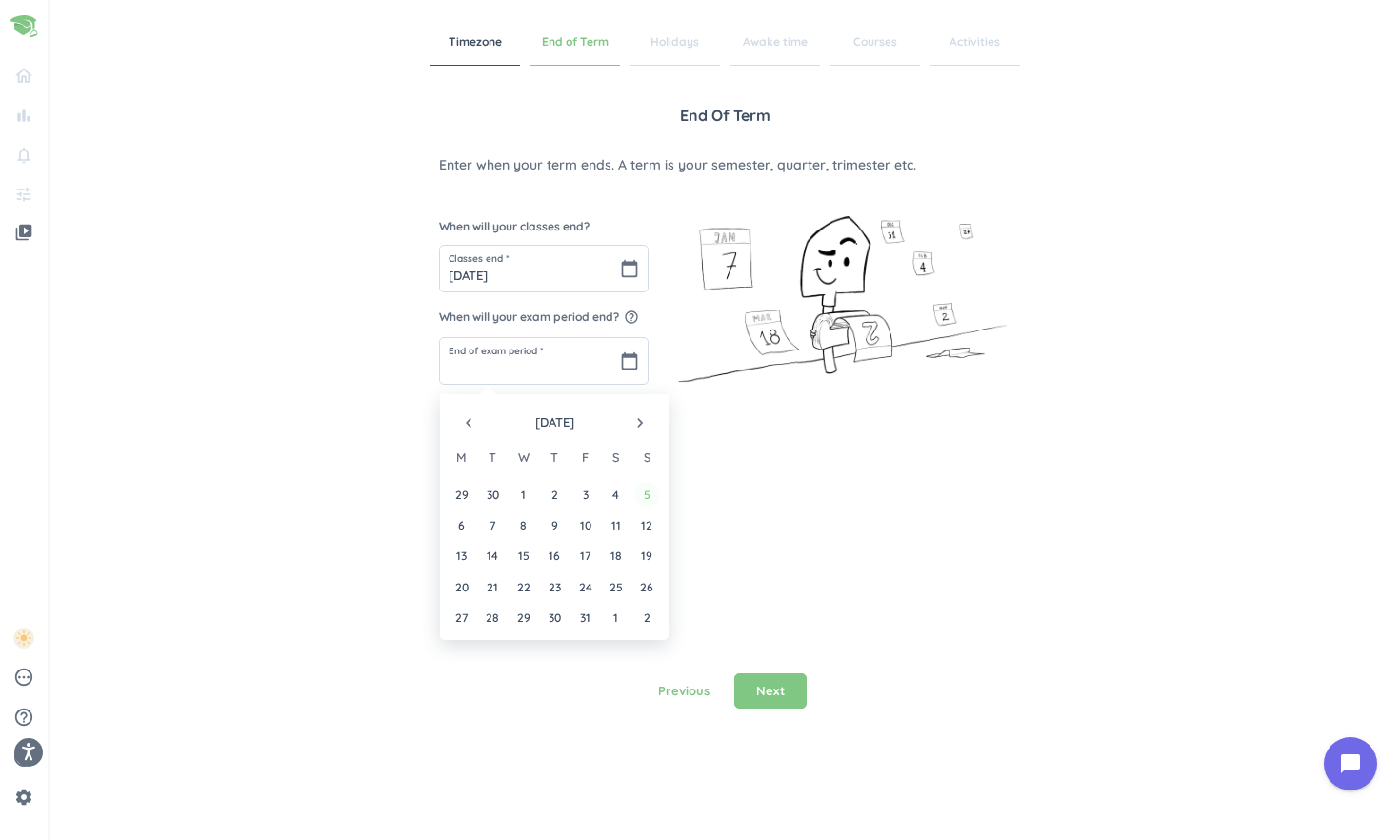 click on "5" at bounding box center (647, 494) 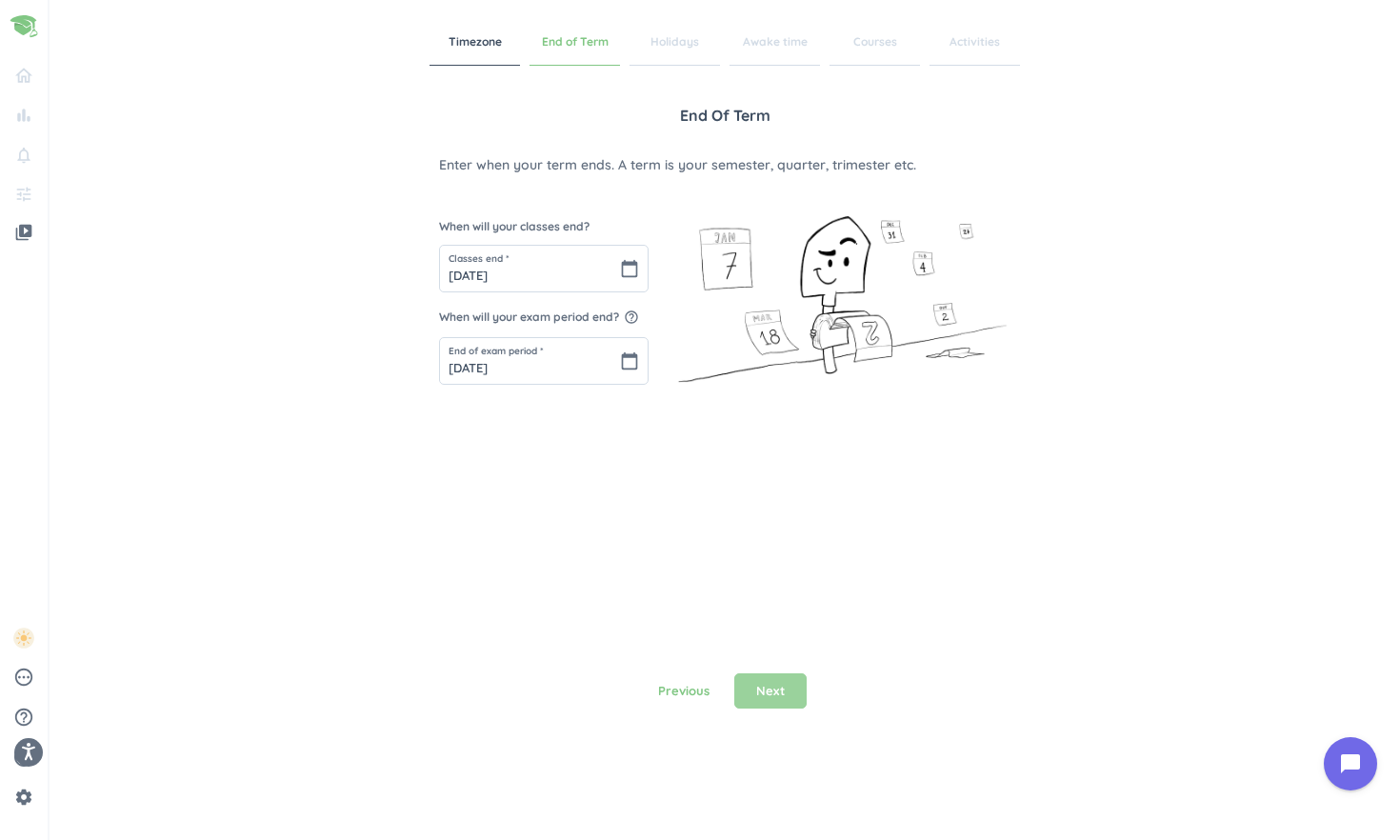 click on "Next" at bounding box center (770, 691) 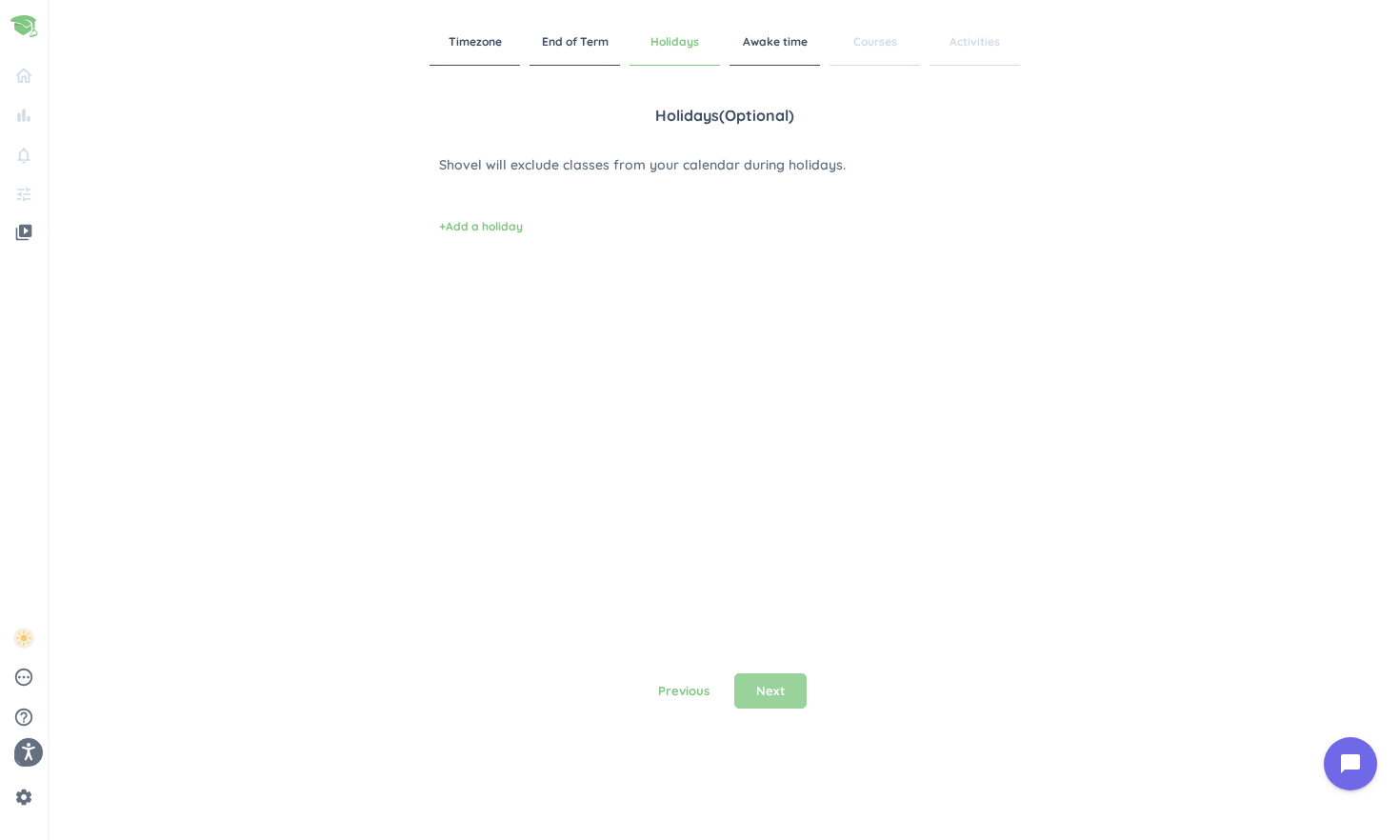 click on "Next" at bounding box center (770, 691) 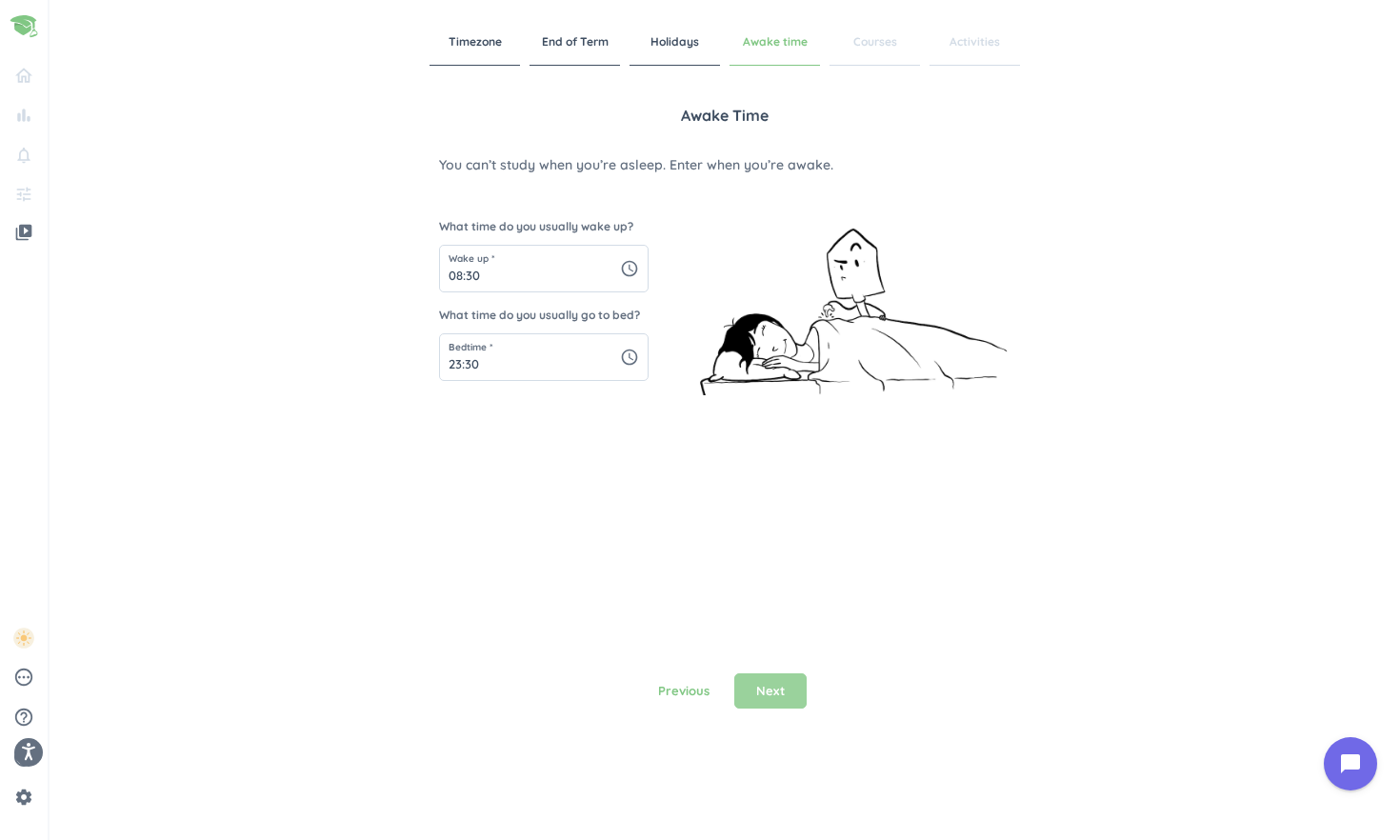 click on "Next" at bounding box center [770, 691] 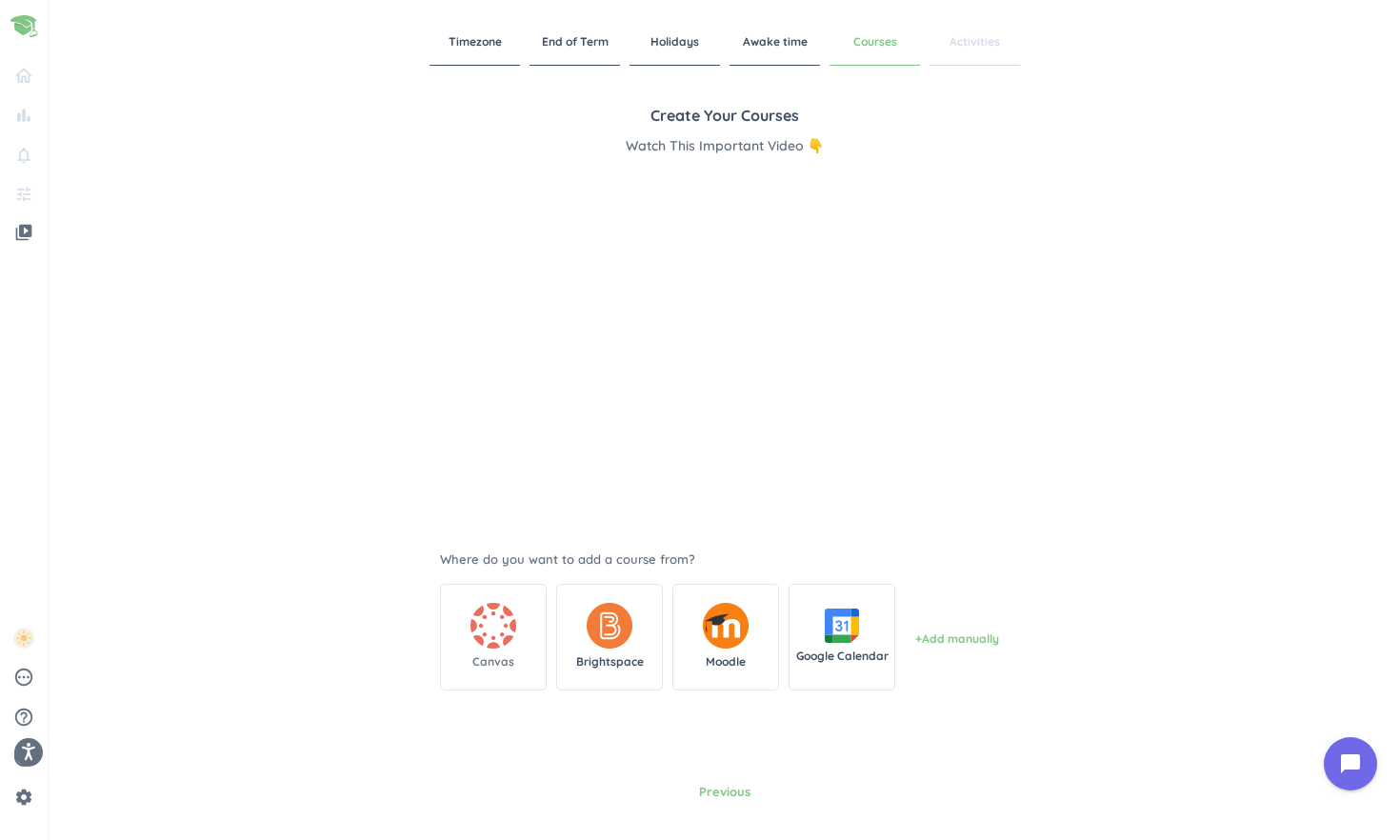 click 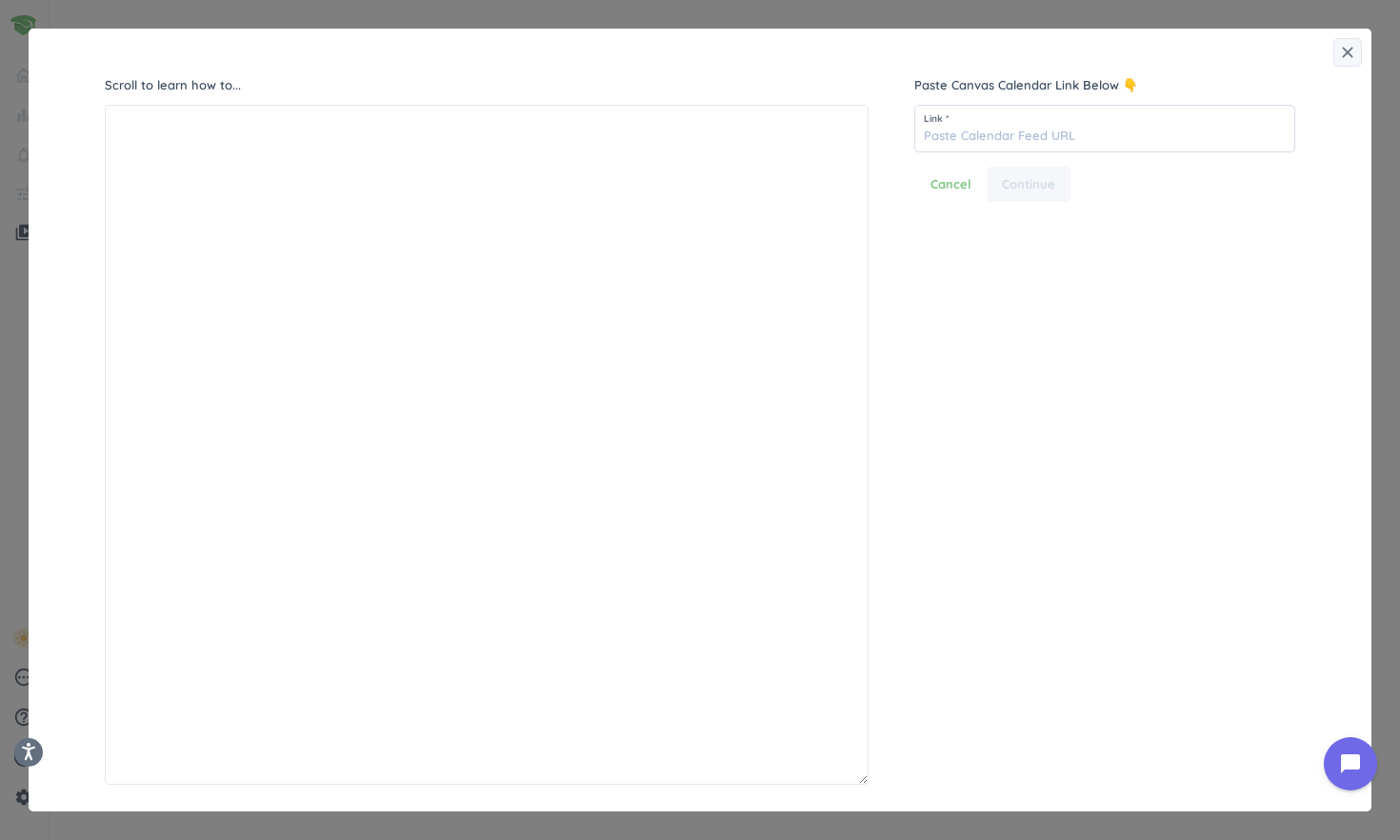 scroll, scrollTop: 1, scrollLeft: 1, axis: both 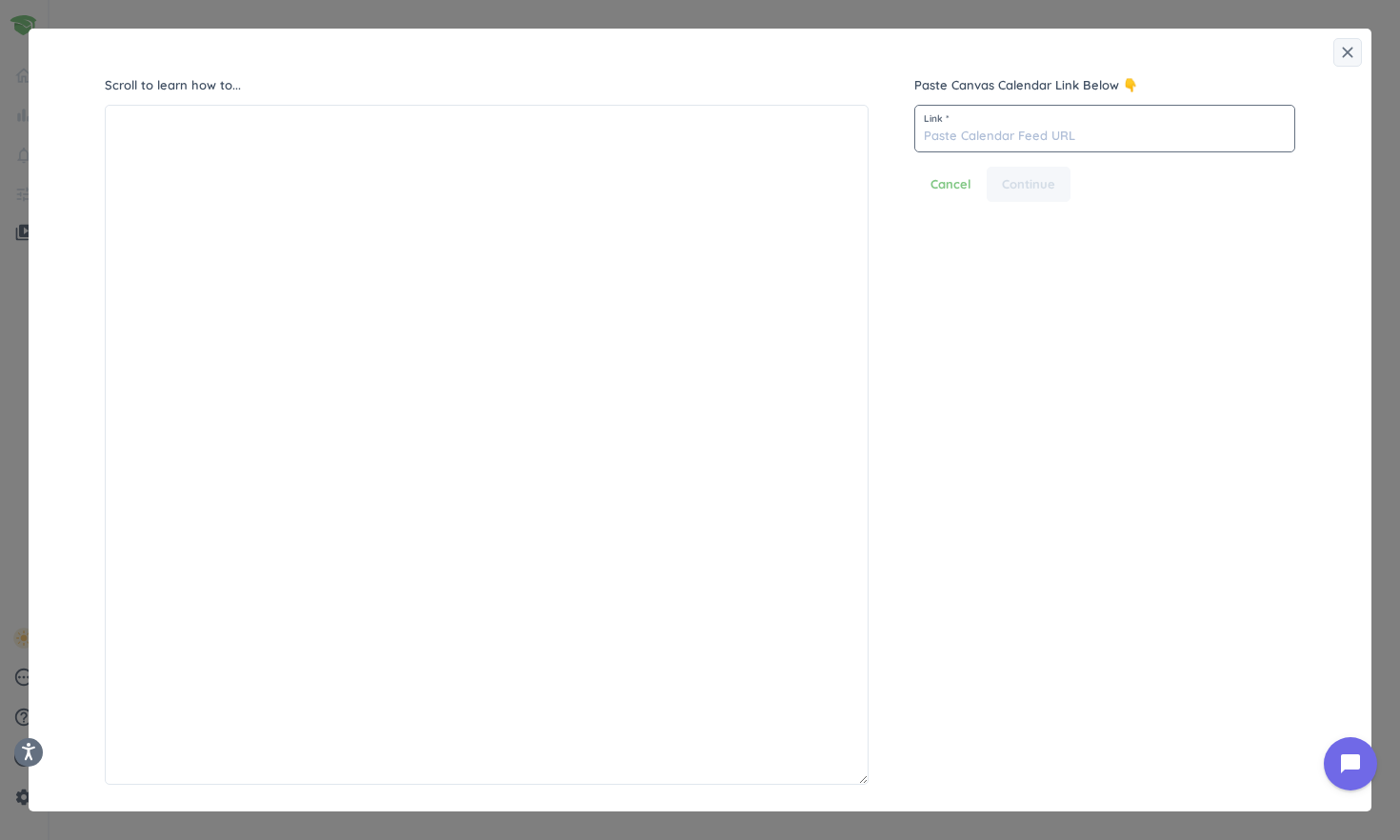 click at bounding box center (1105, 129) 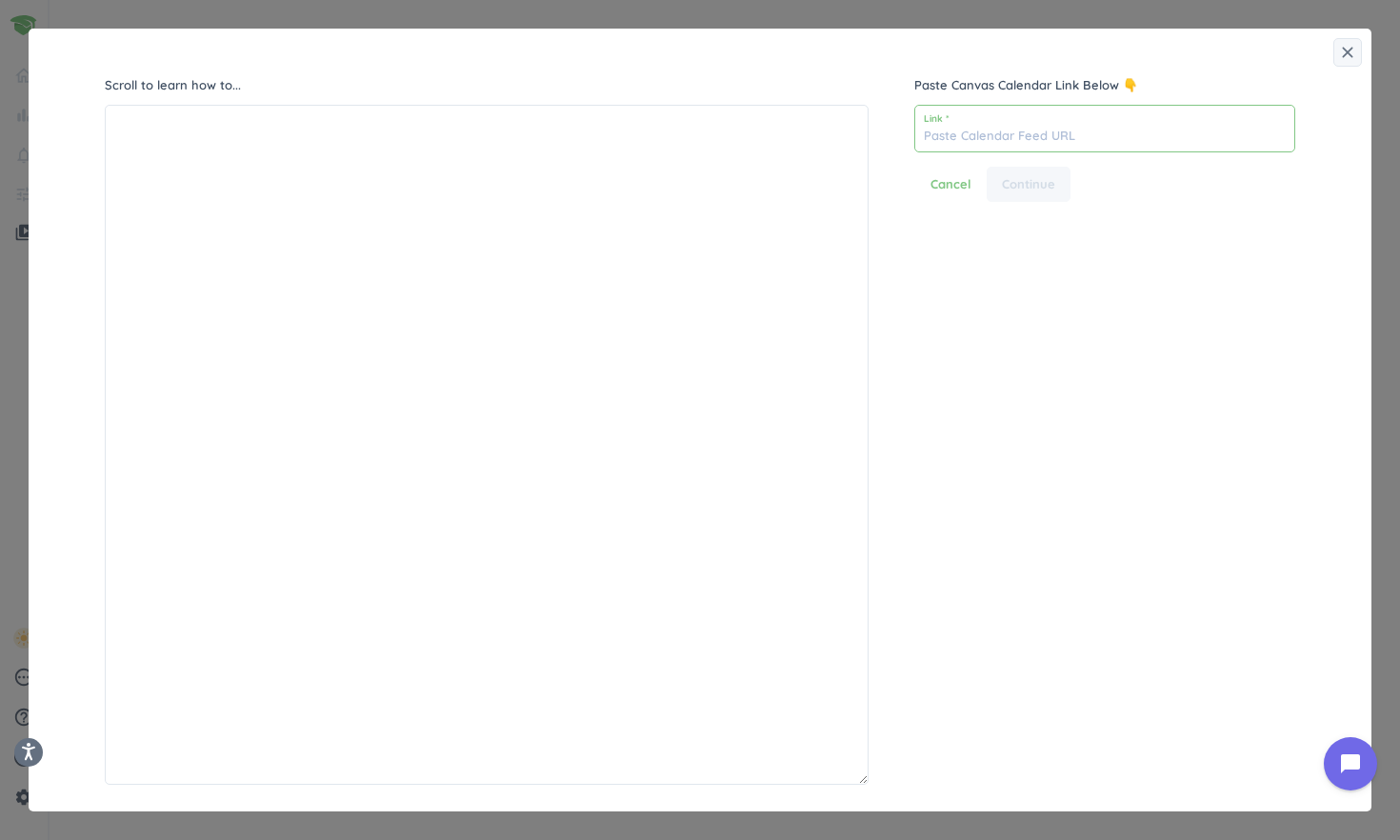 paste on "[URL][DOMAIN_NAME]" 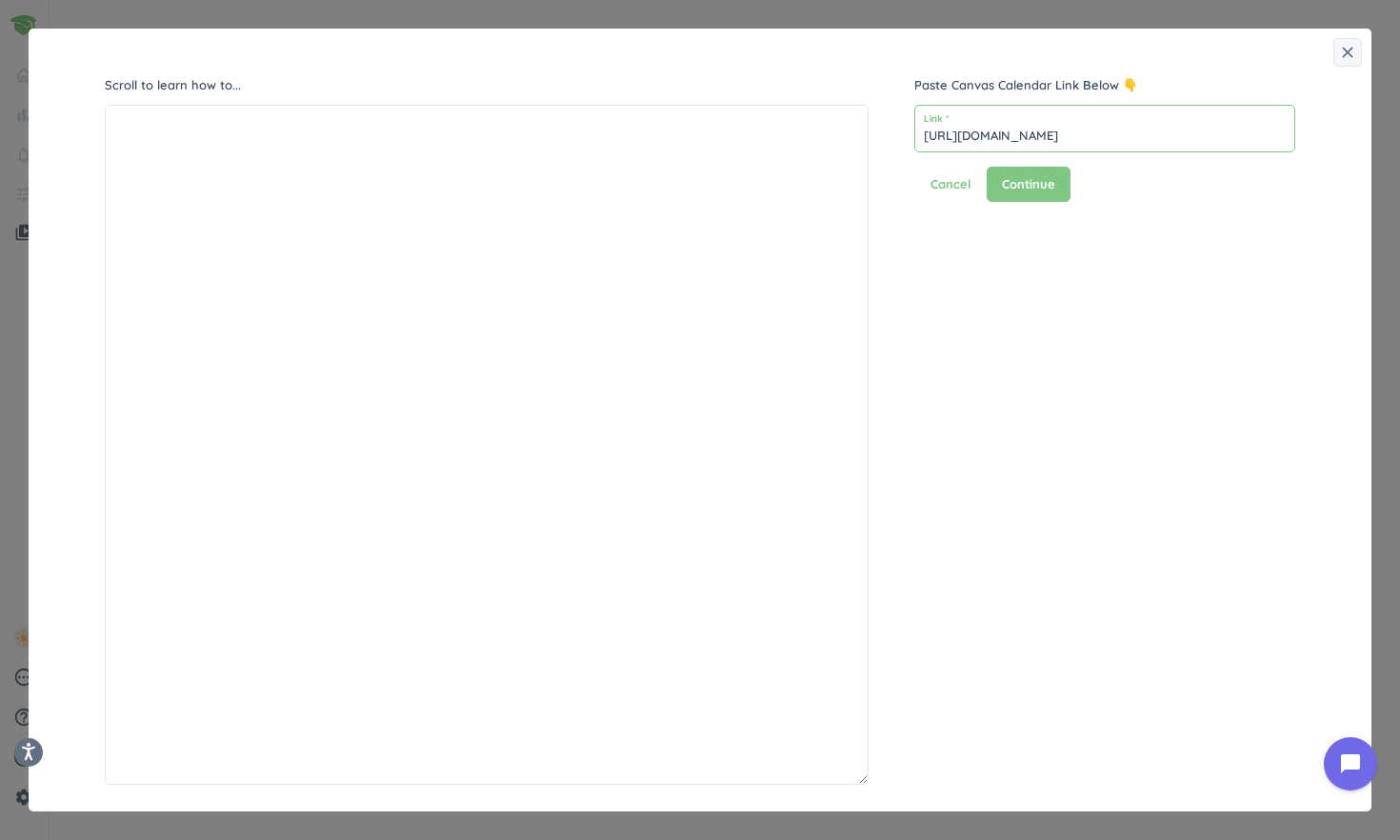 scroll, scrollTop: 0, scrollLeft: 308, axis: horizontal 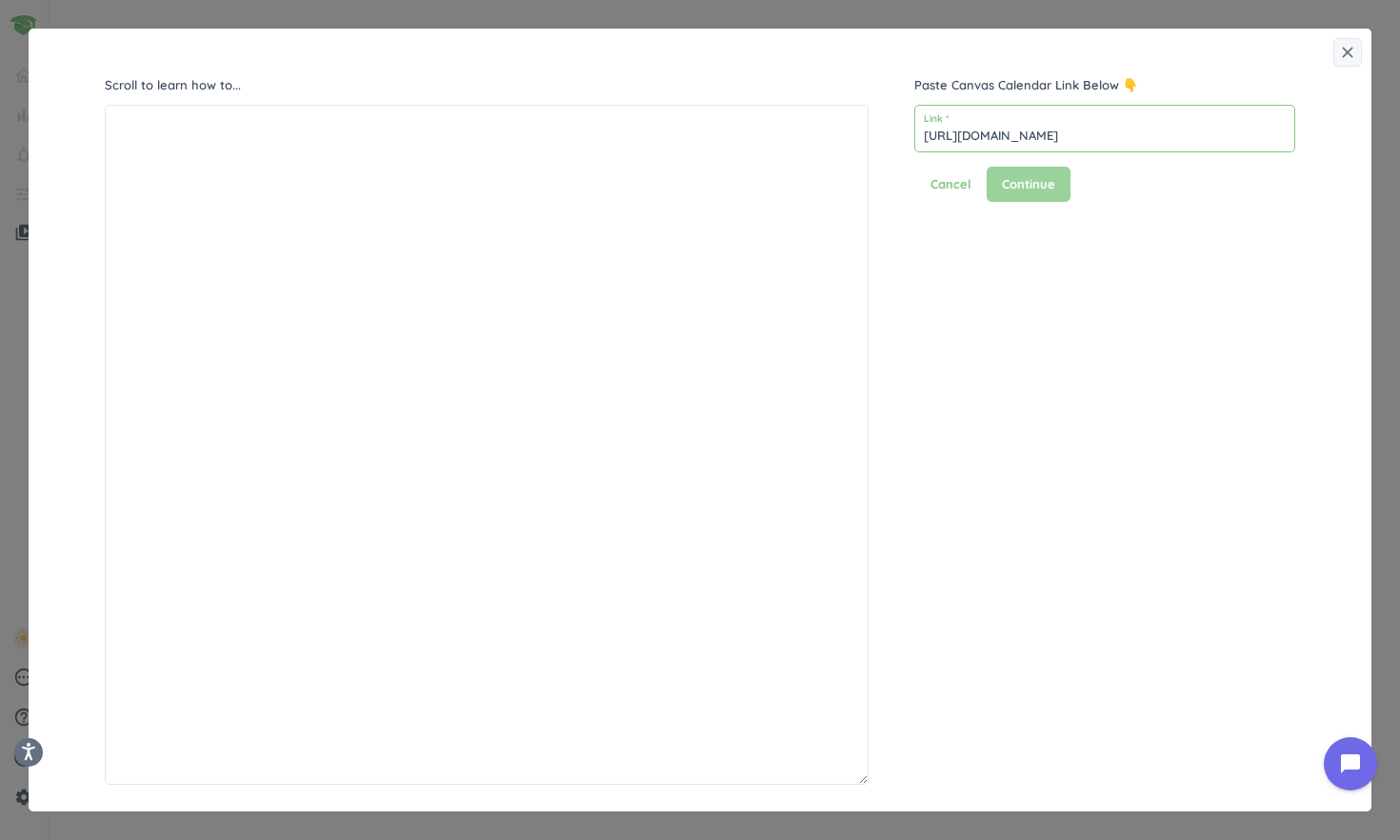 type on "[URL][DOMAIN_NAME]" 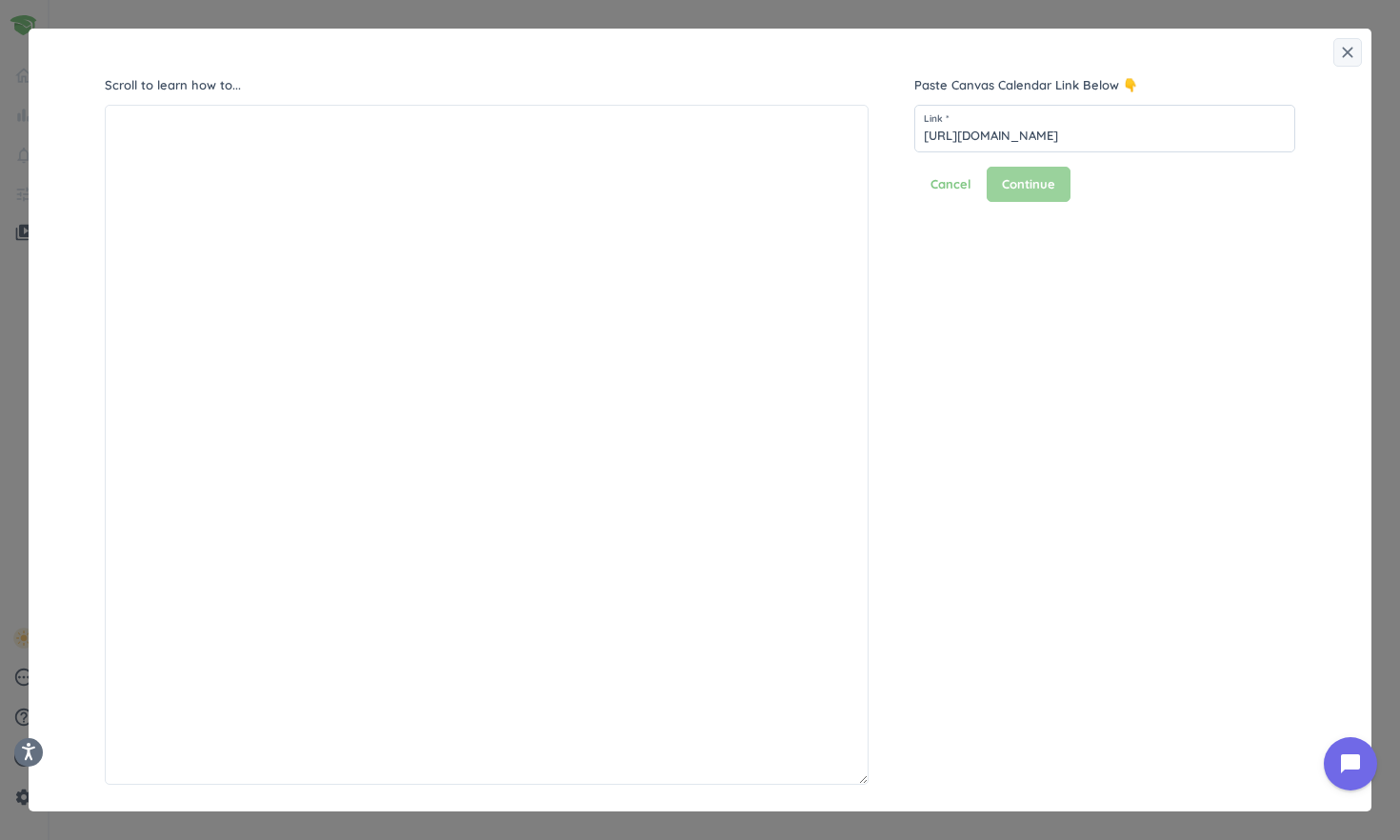 scroll, scrollTop: 0, scrollLeft: 0, axis: both 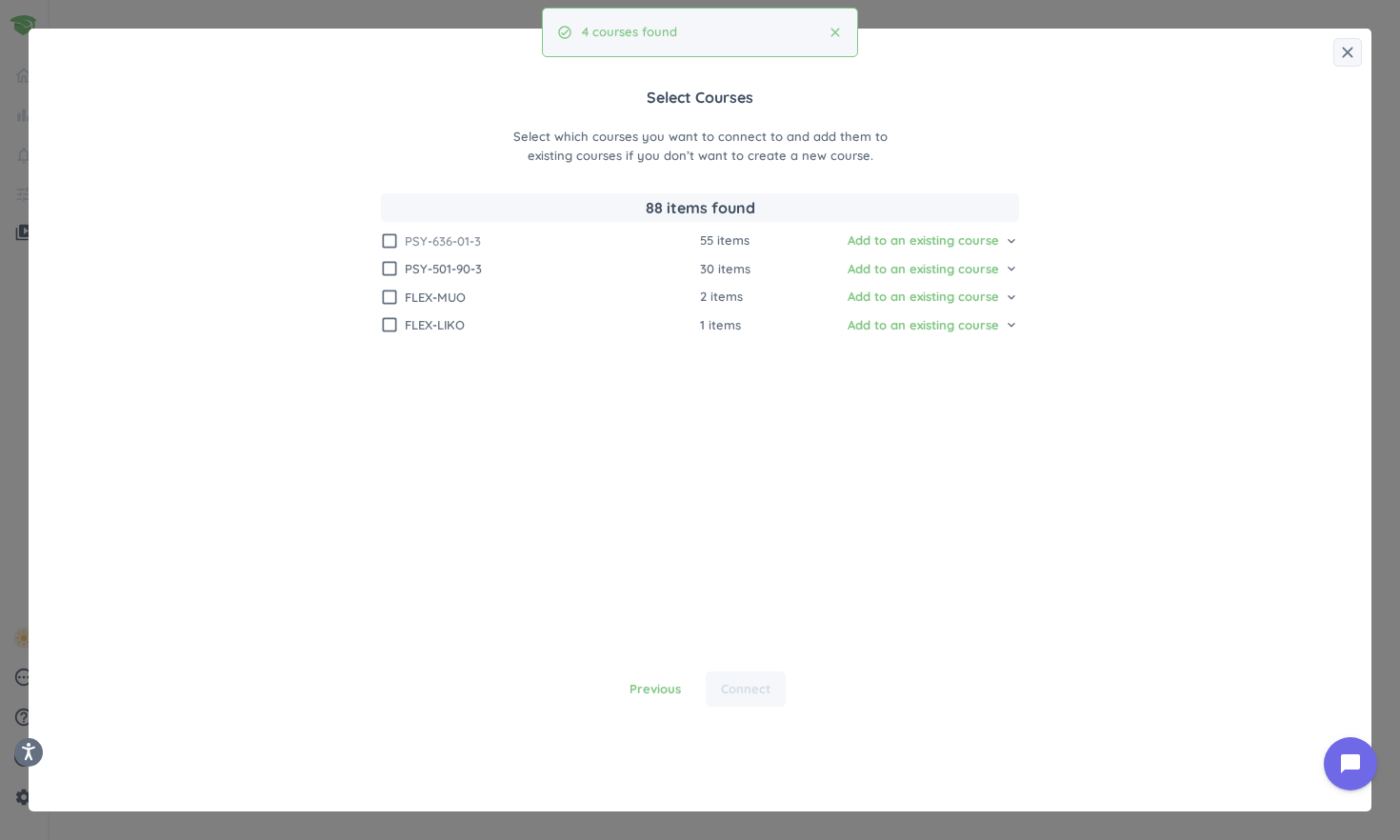 click on "check_box_outline_blank" at bounding box center [390, 241] 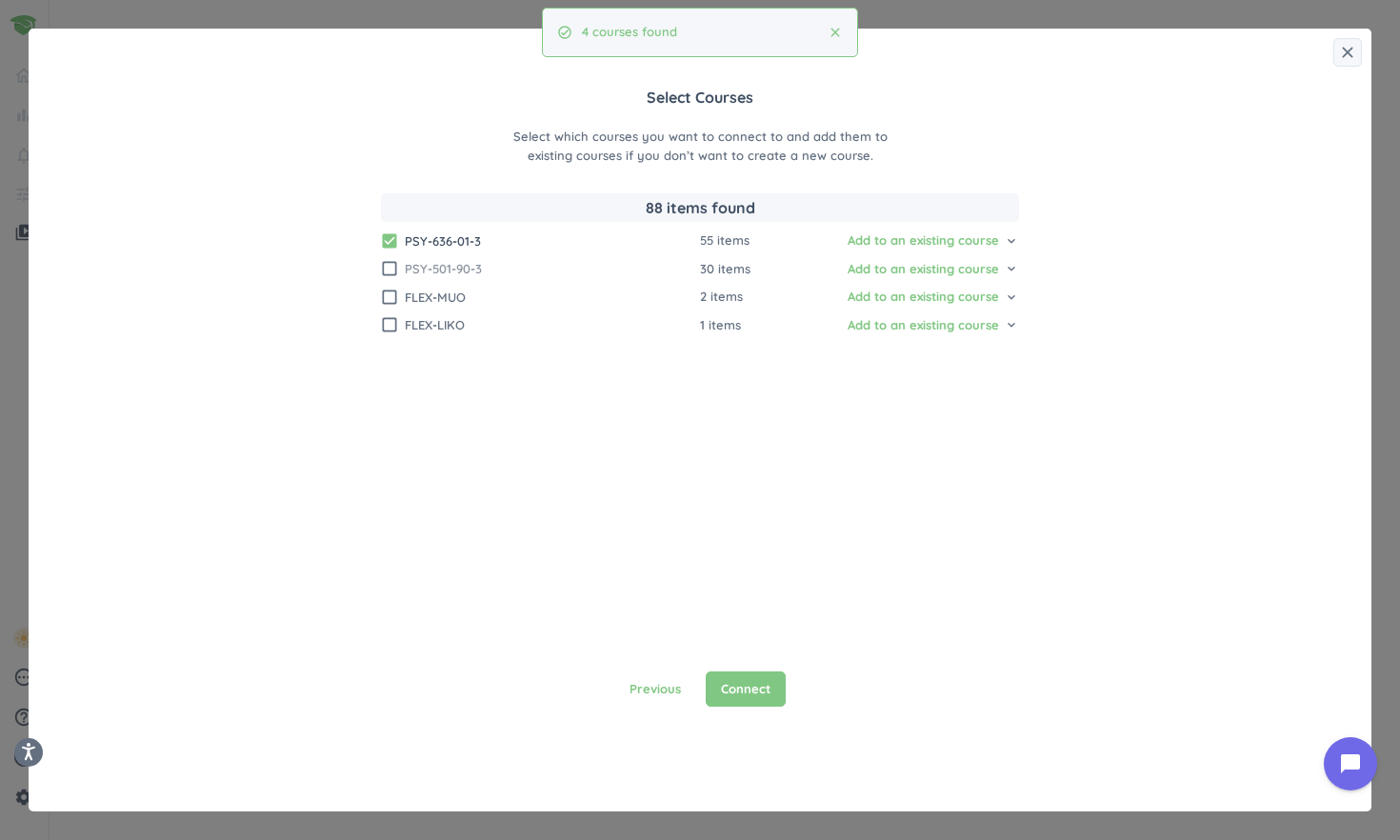 click on "check_box_outline_blank" at bounding box center (390, 269) 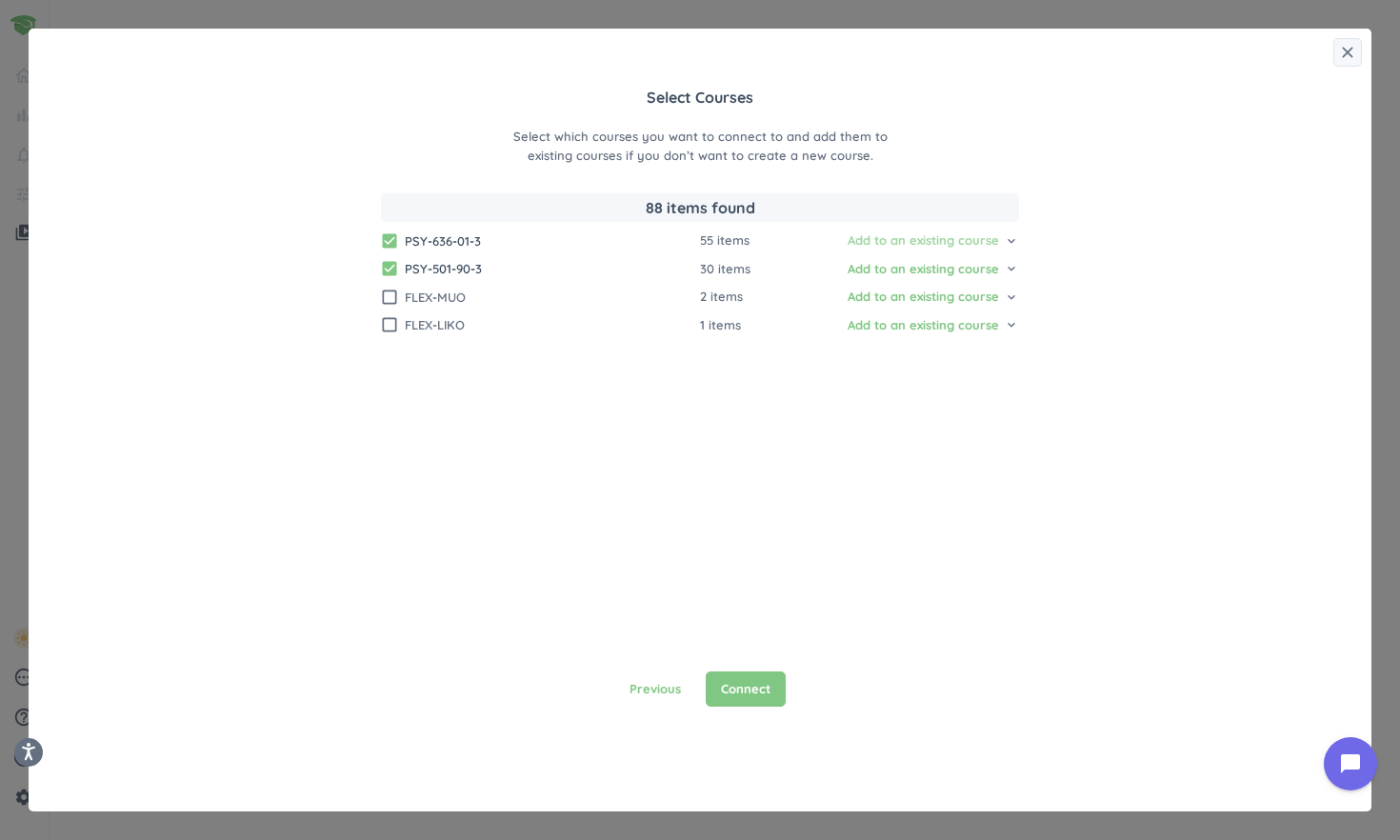 click on "Add to an existing course" at bounding box center [923, 241] 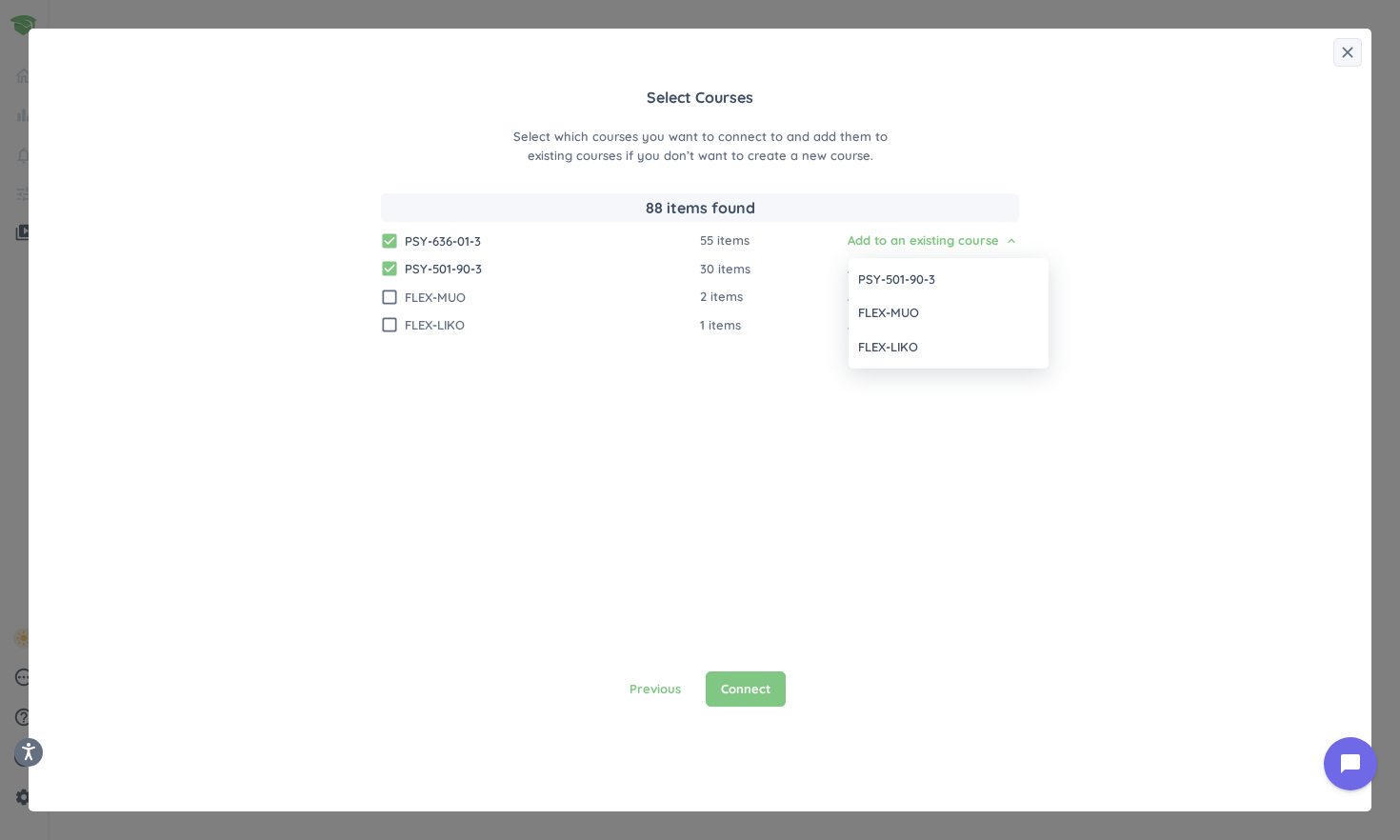 click at bounding box center (700, 420) 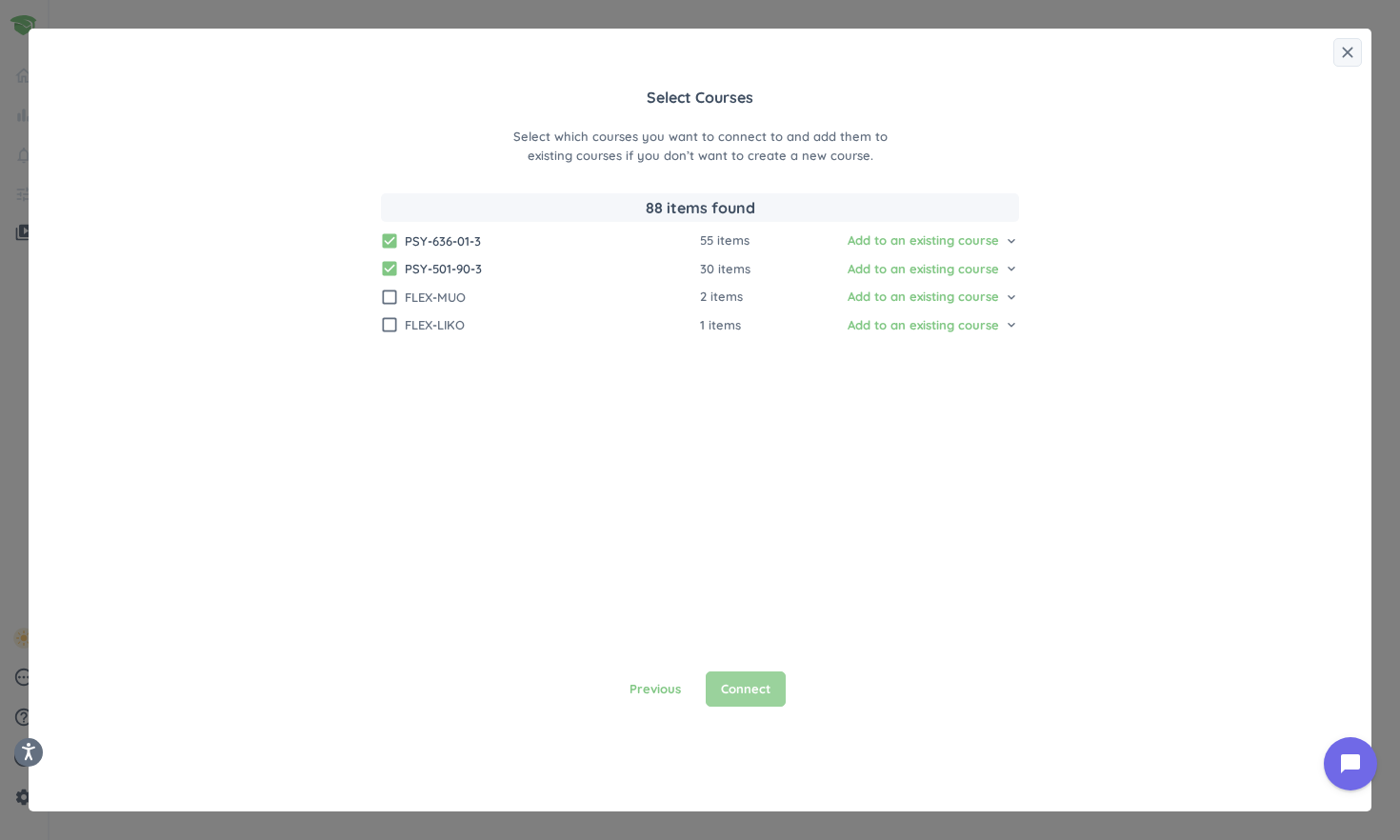 click on "Connect" at bounding box center [746, 690] 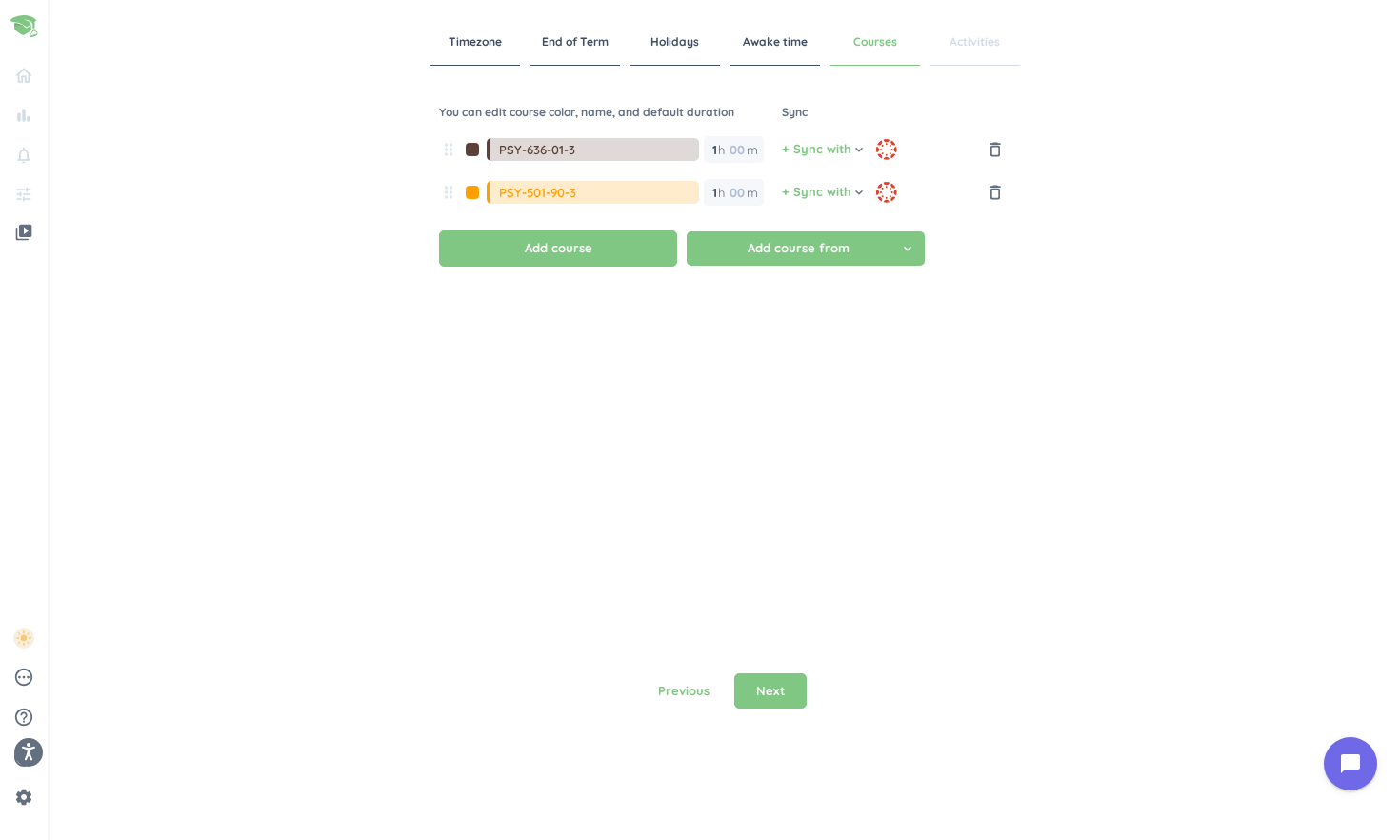 click on "PSY-636-01-3" at bounding box center [599, 150] 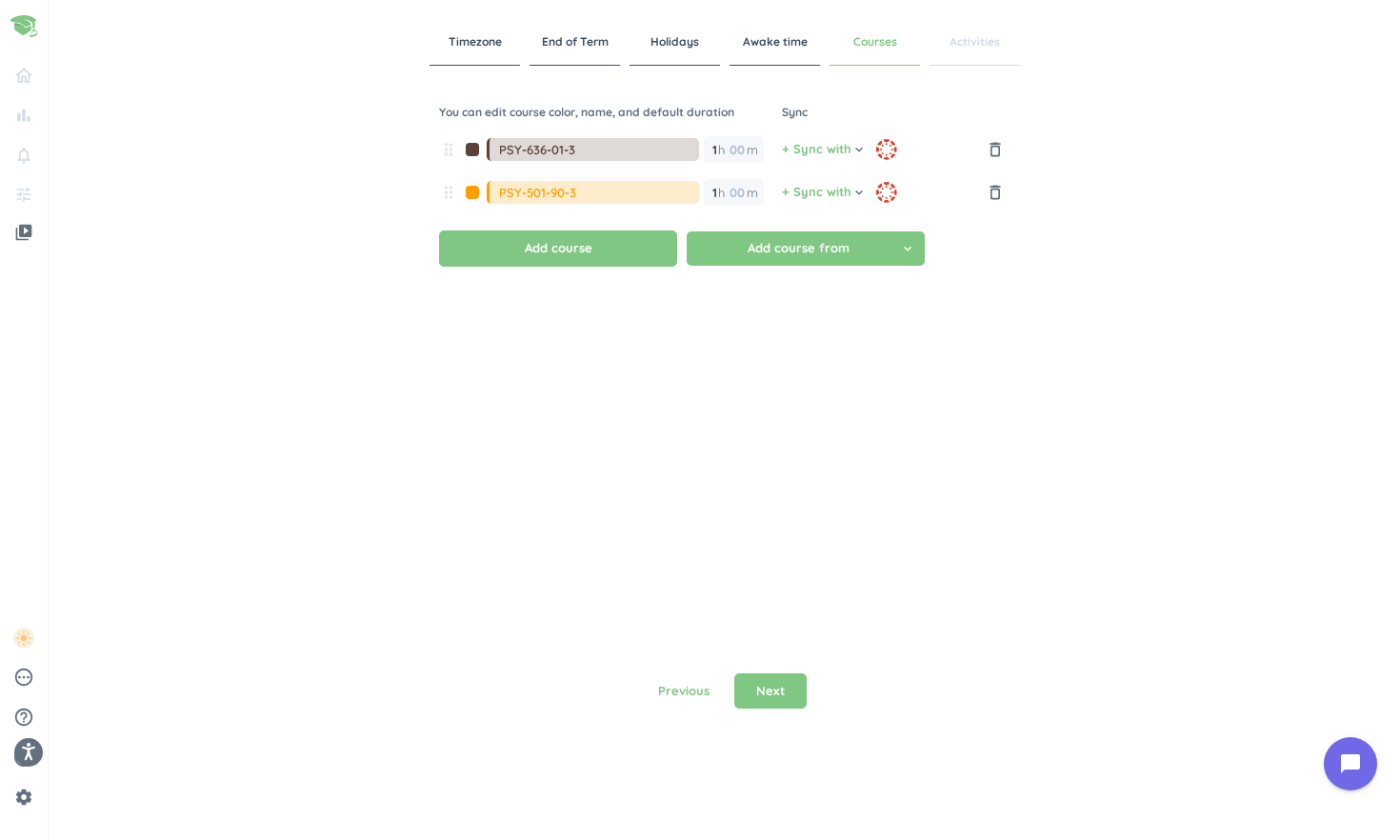 drag, startPoint x: 614, startPoint y: 150, endPoint x: 544, endPoint y: 151, distance: 70.00714 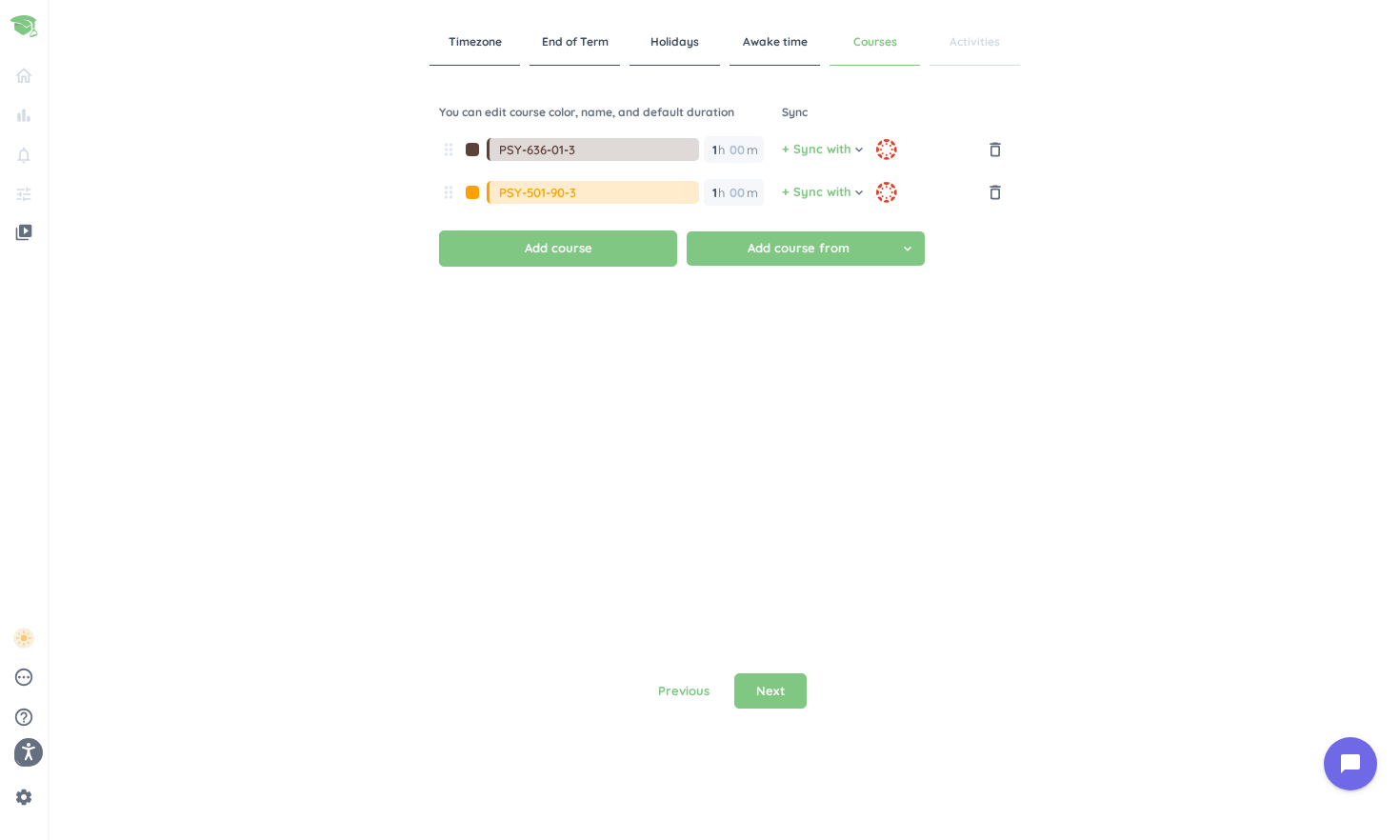 click on "PSY-636-01-3" at bounding box center (599, 150) 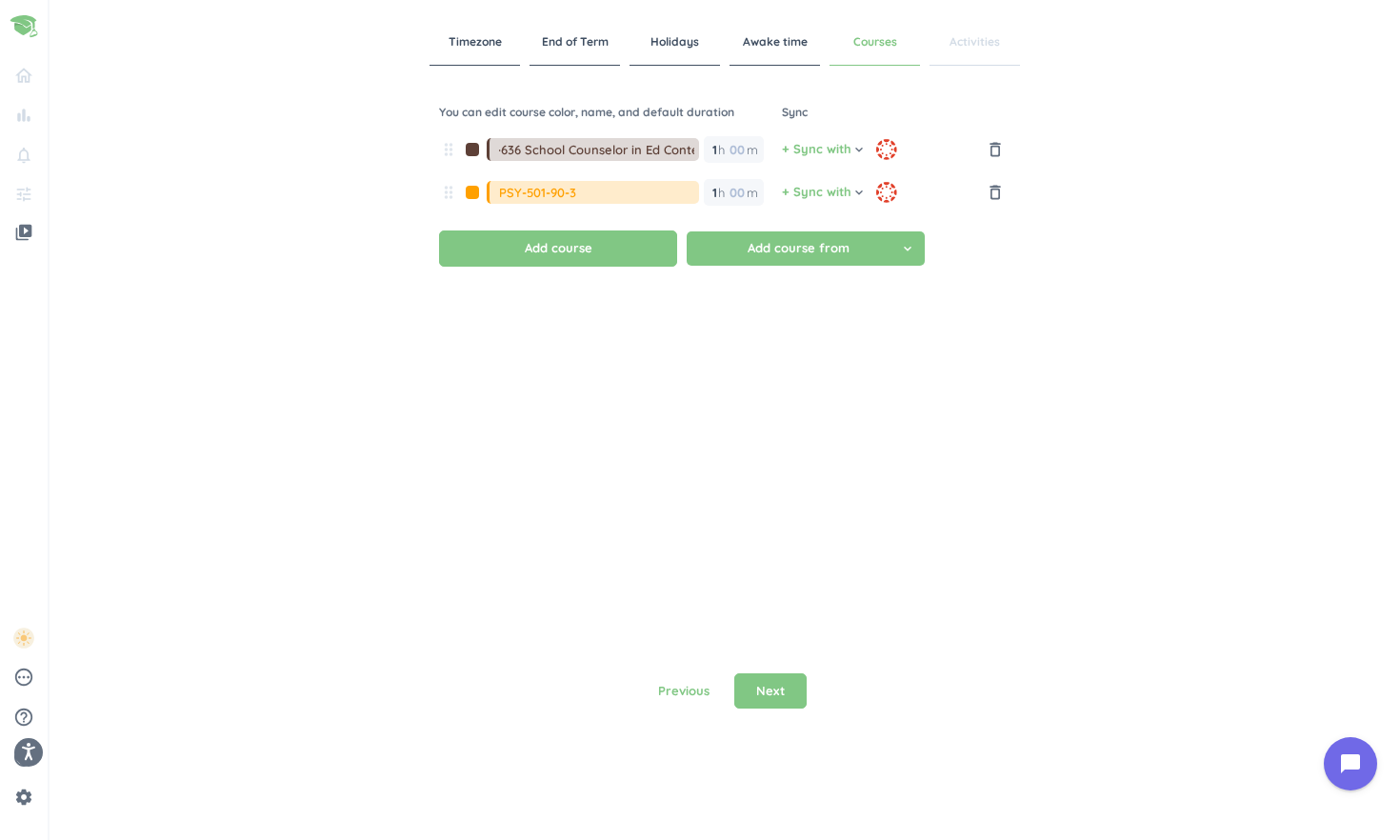 scroll, scrollTop: 0, scrollLeft: 37, axis: horizontal 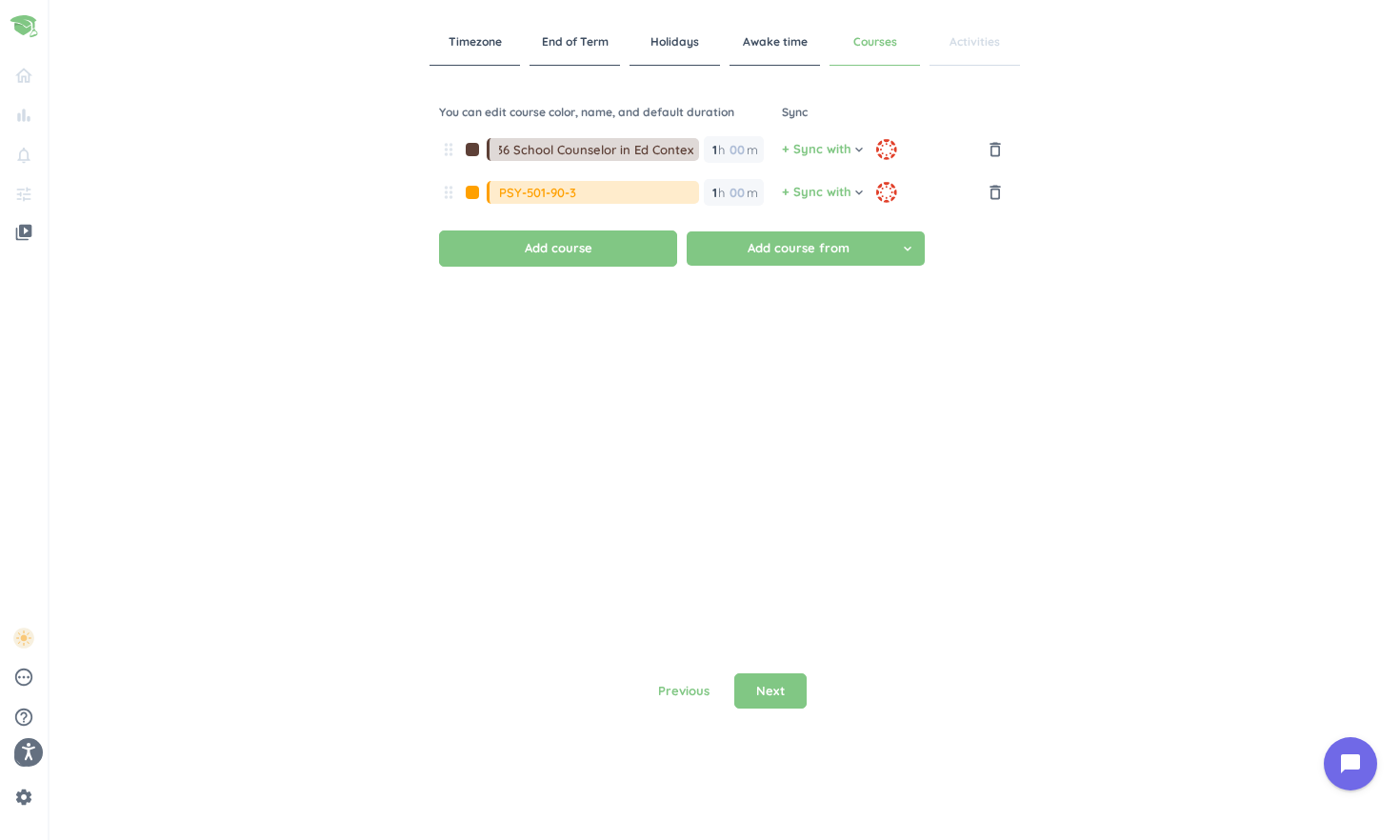 type on "PSY-636 School Counselor in Ed Context" 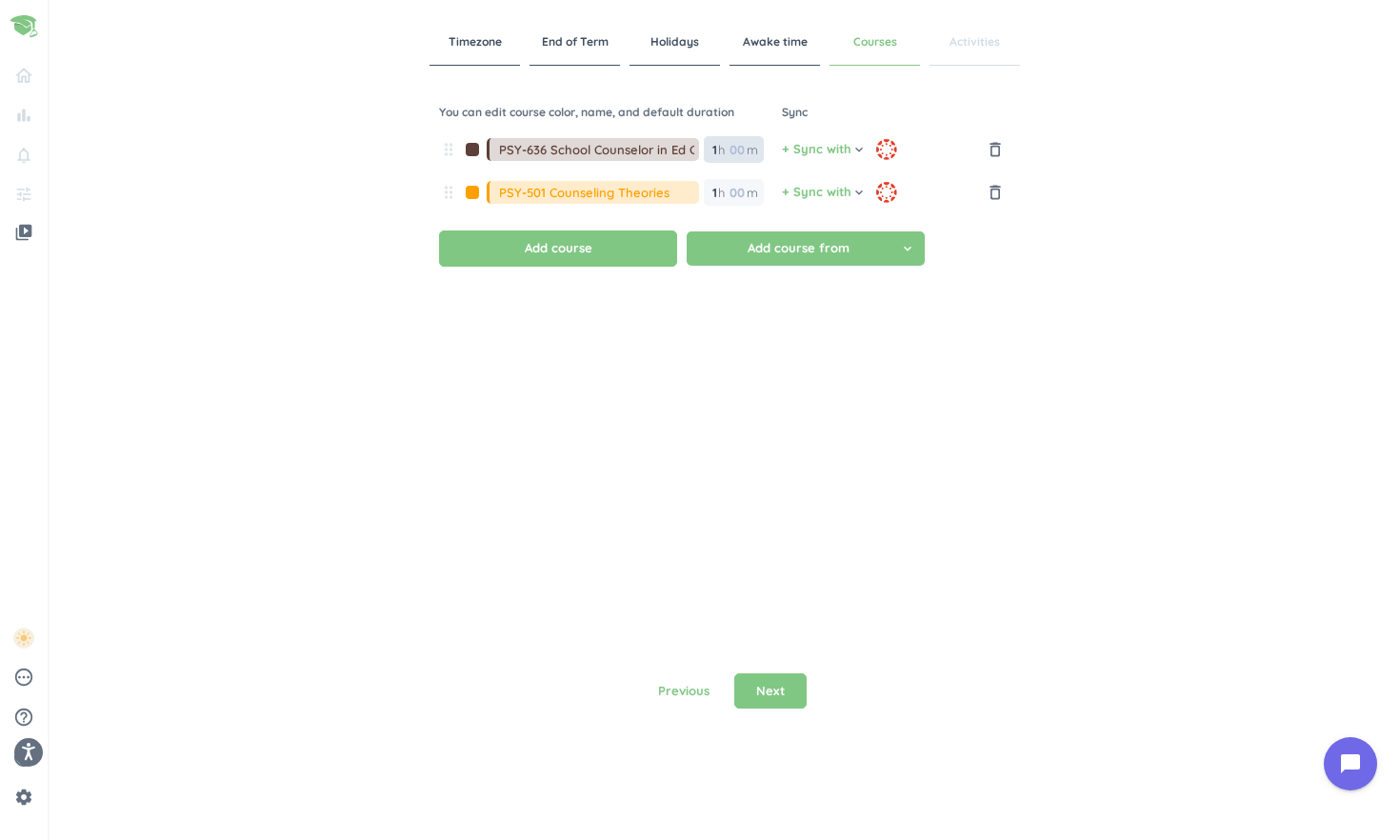type on "PSY-501 Counseling Theories" 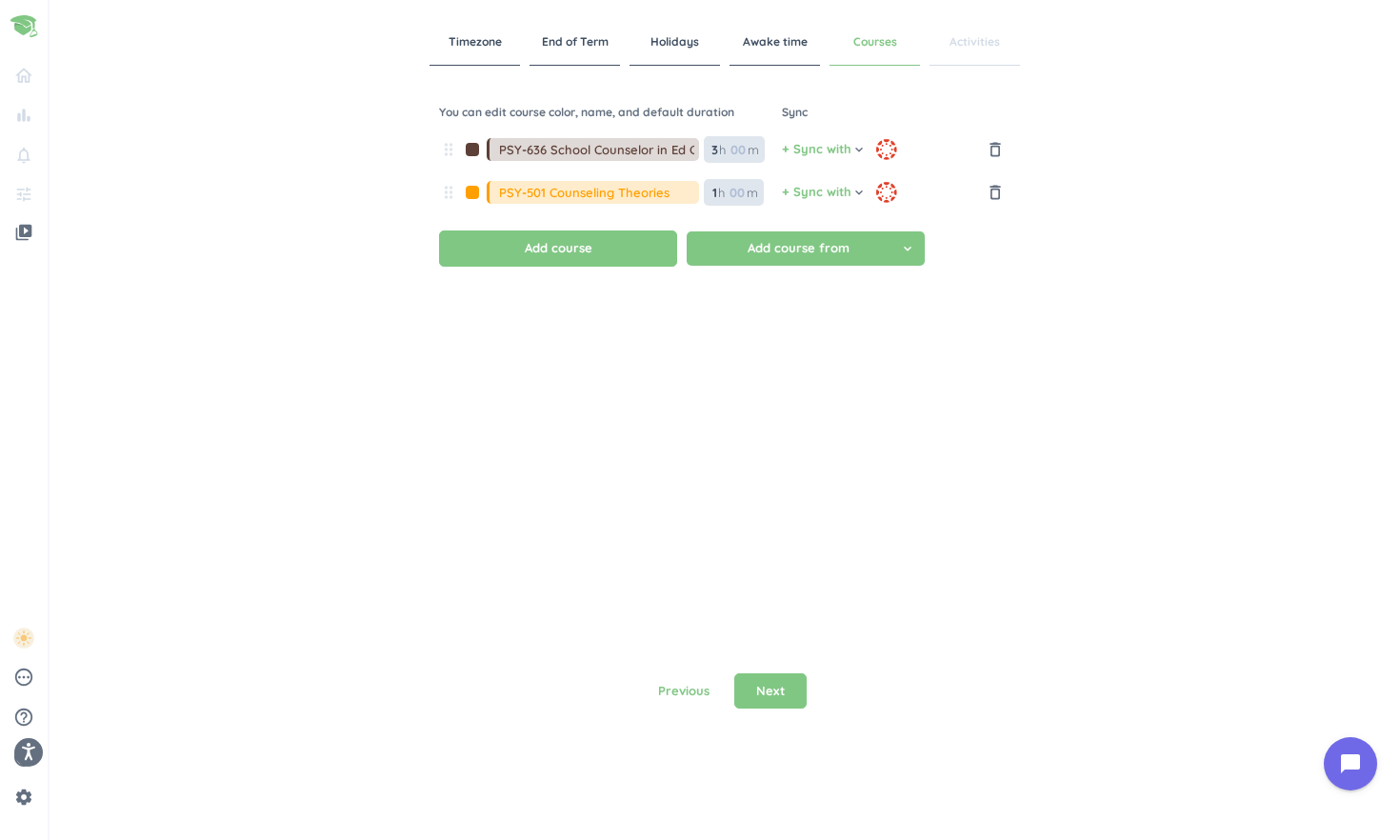 type on "3" 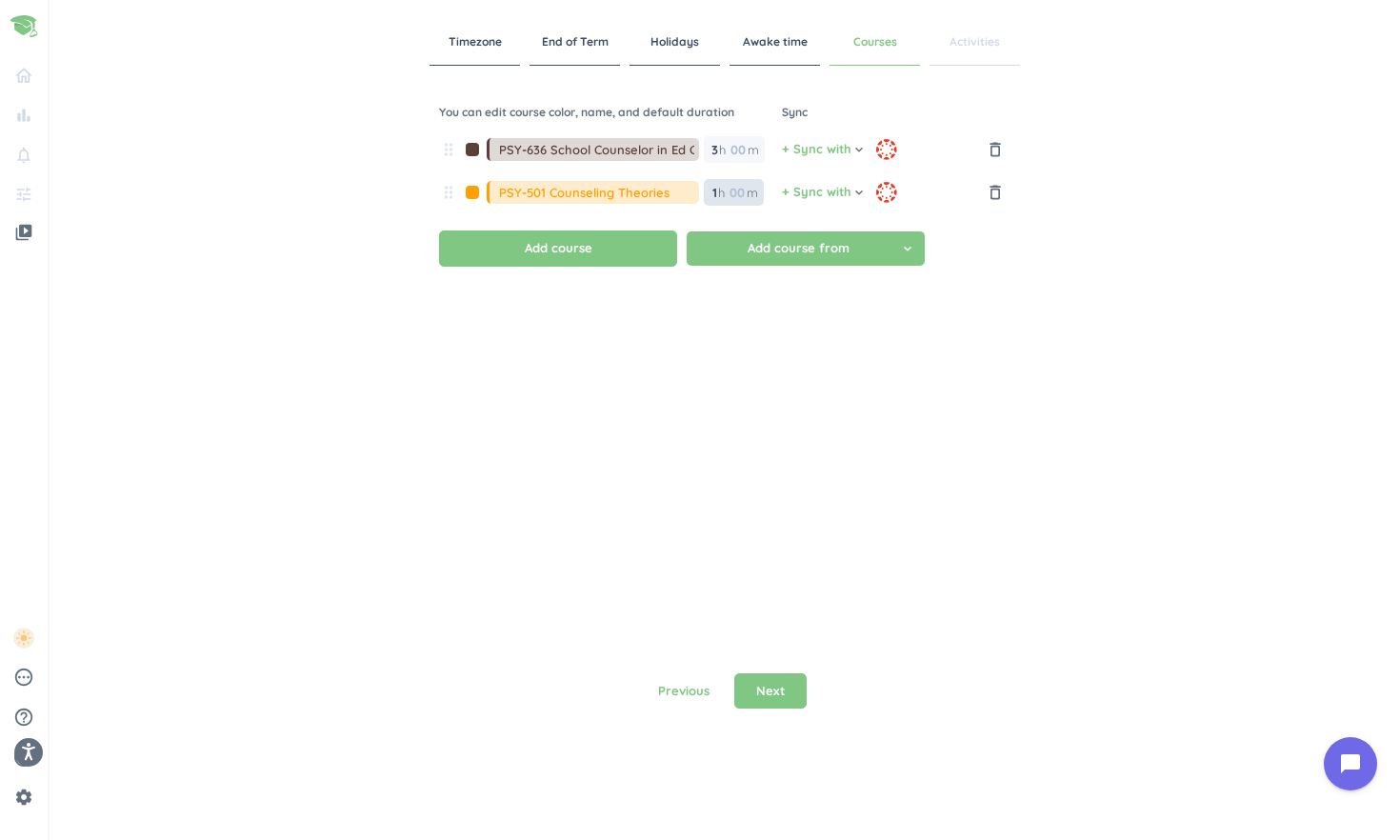 click on "1 1 00" at bounding box center (718, 192) 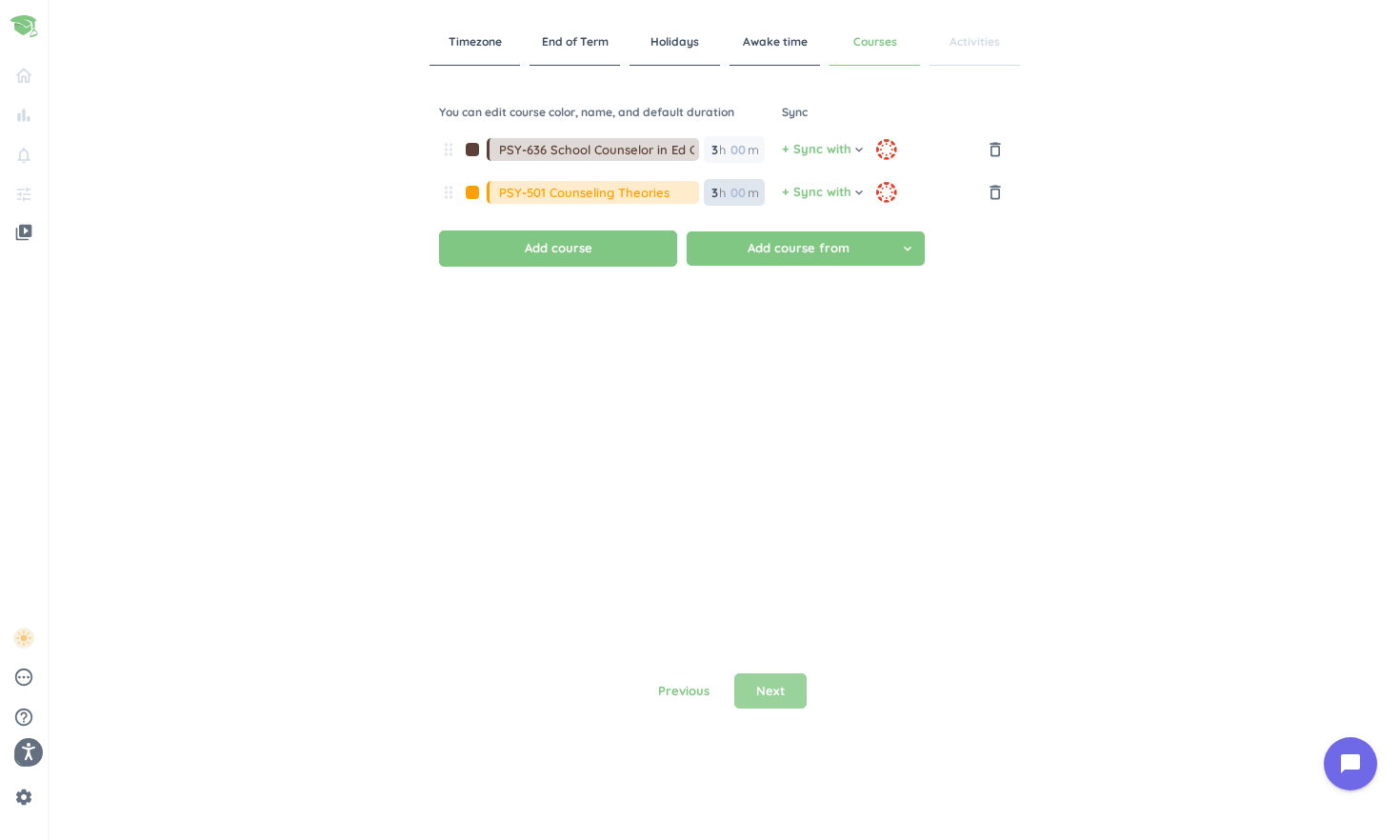 type on "3" 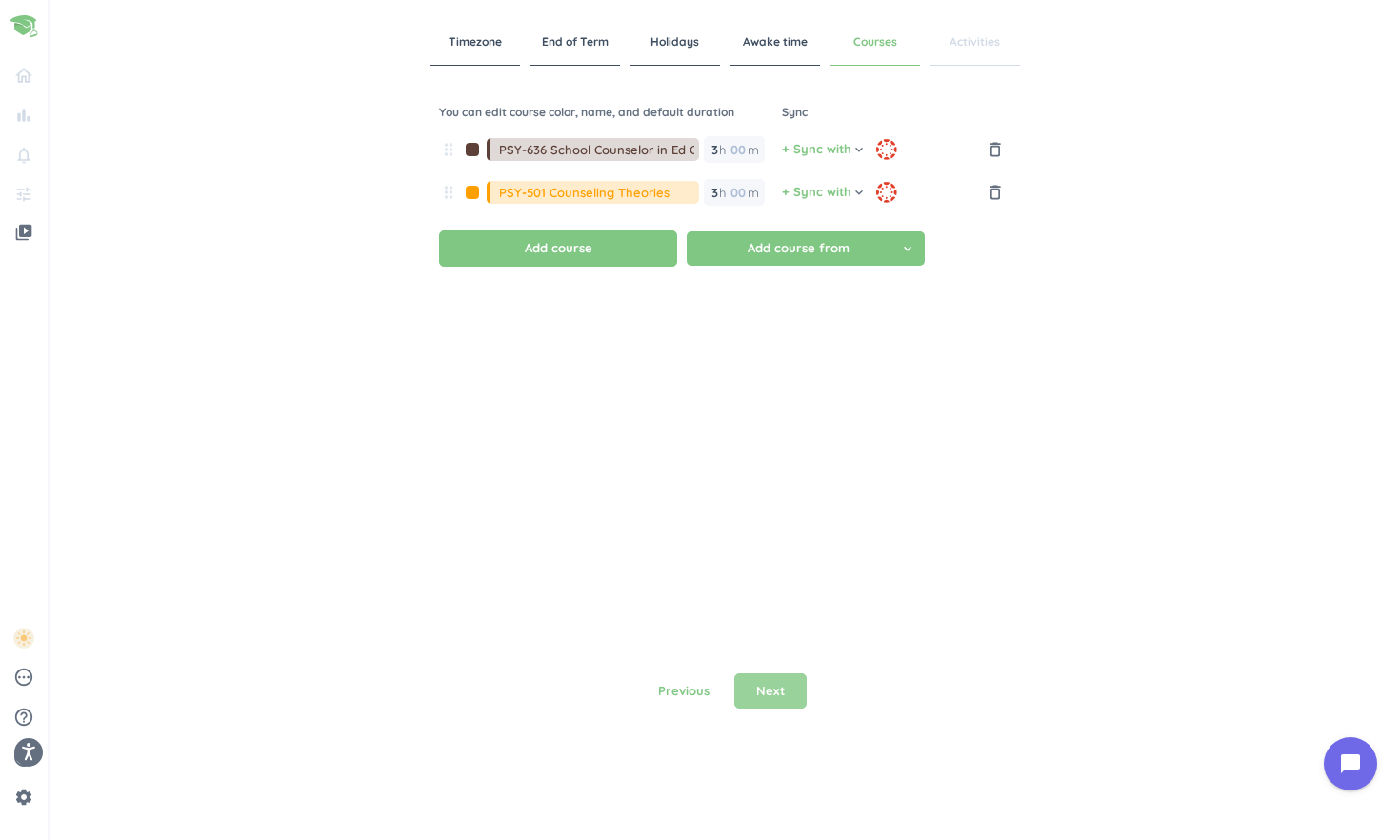click on "Next" at bounding box center [770, 691] 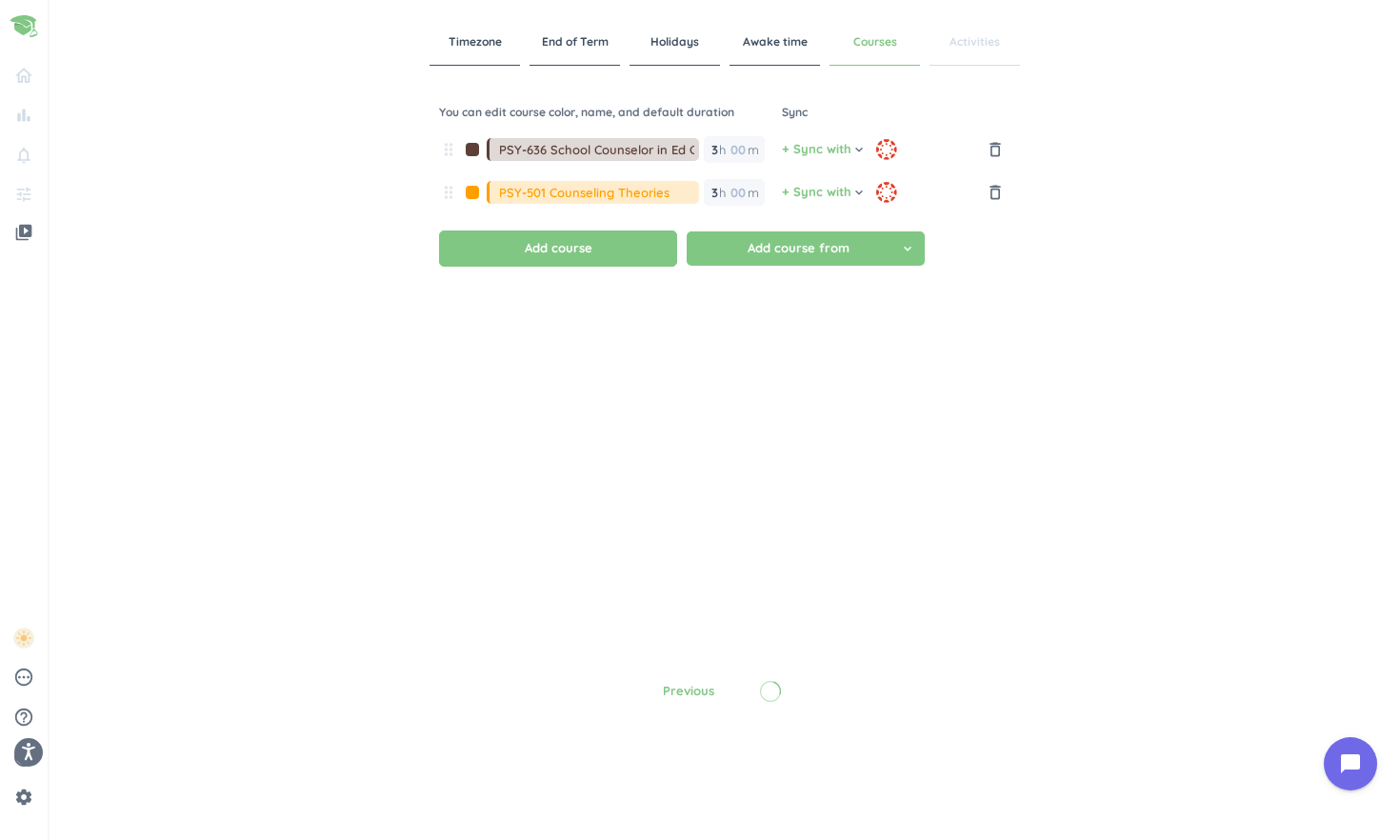 type on "1" 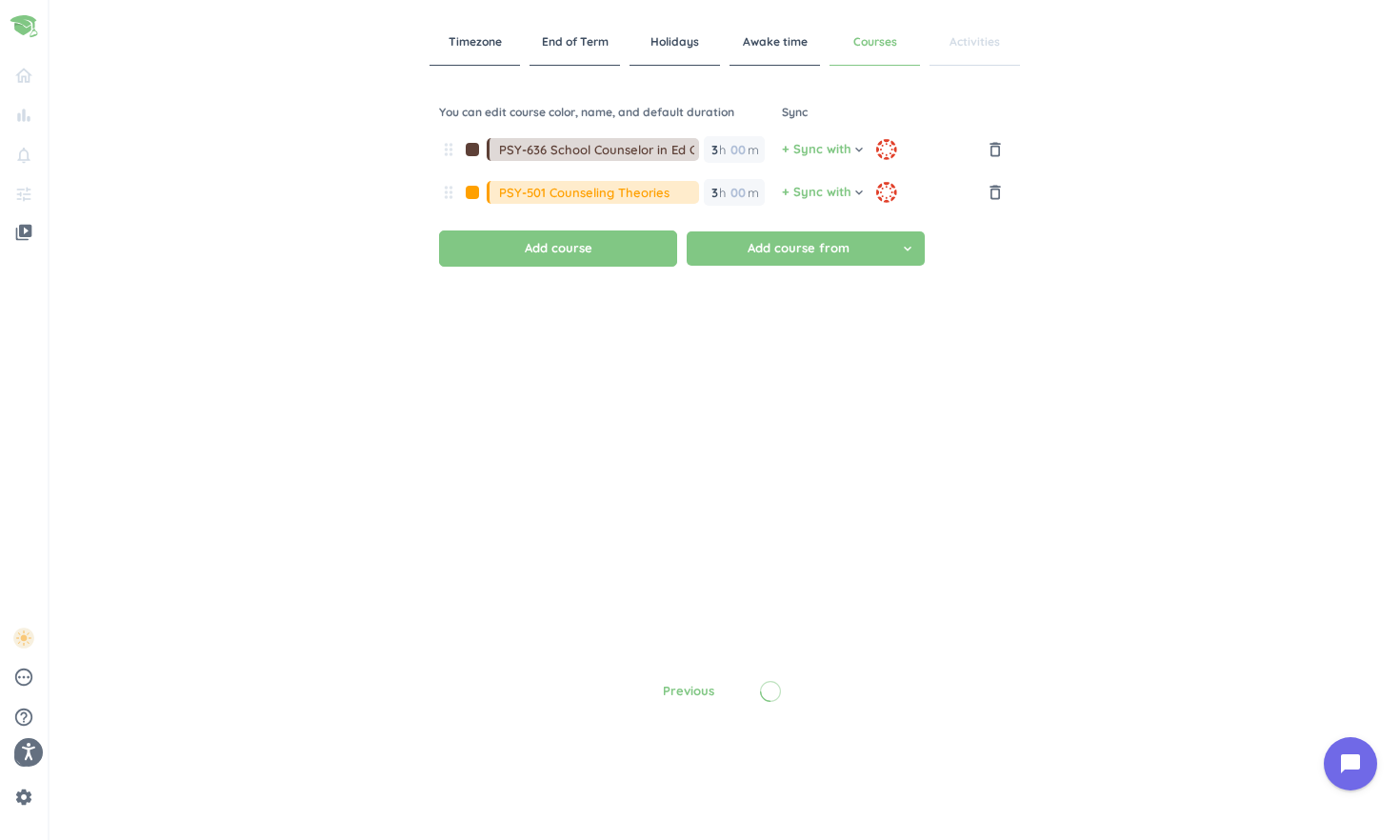 type on "1" 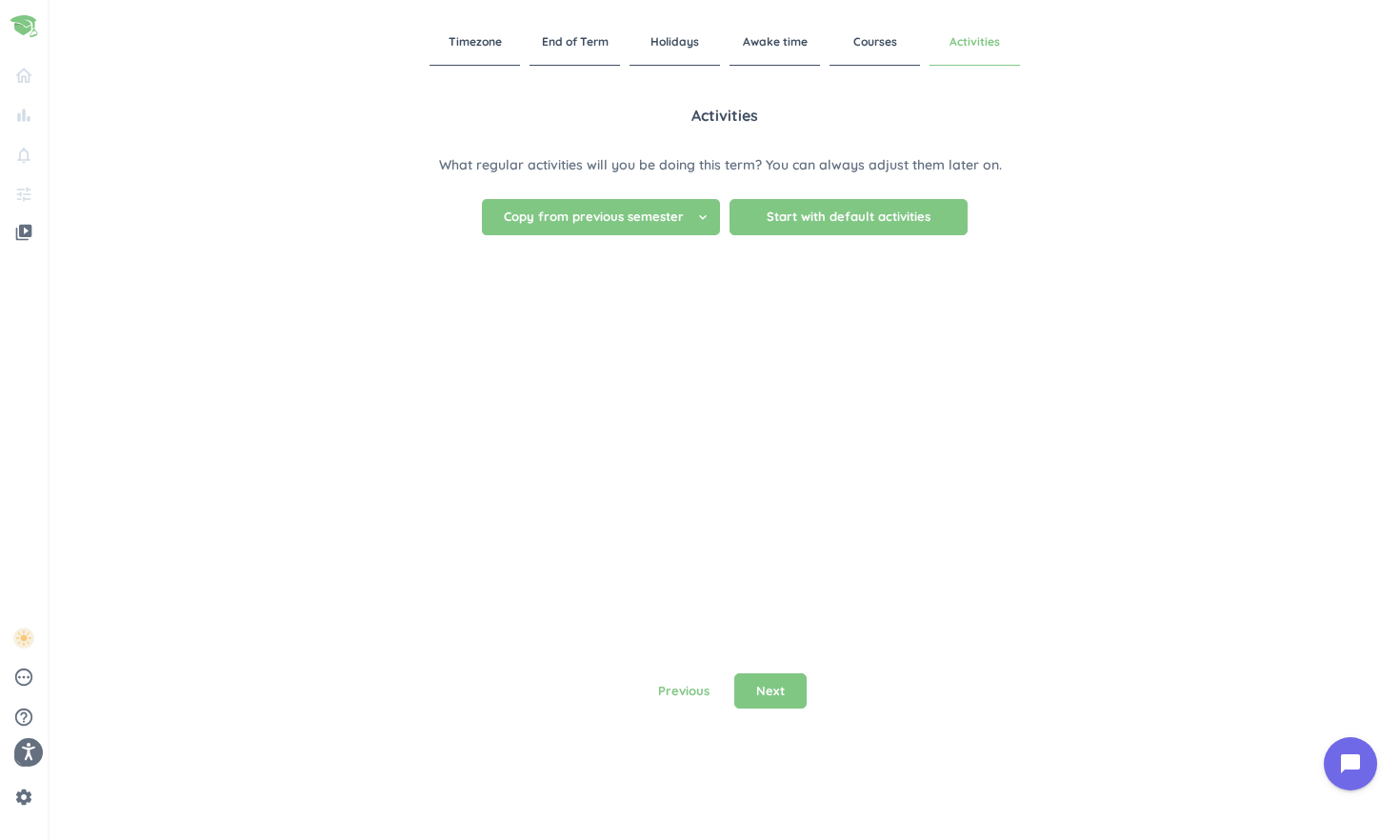 click on "Copy from previous semester" at bounding box center (593, 217) 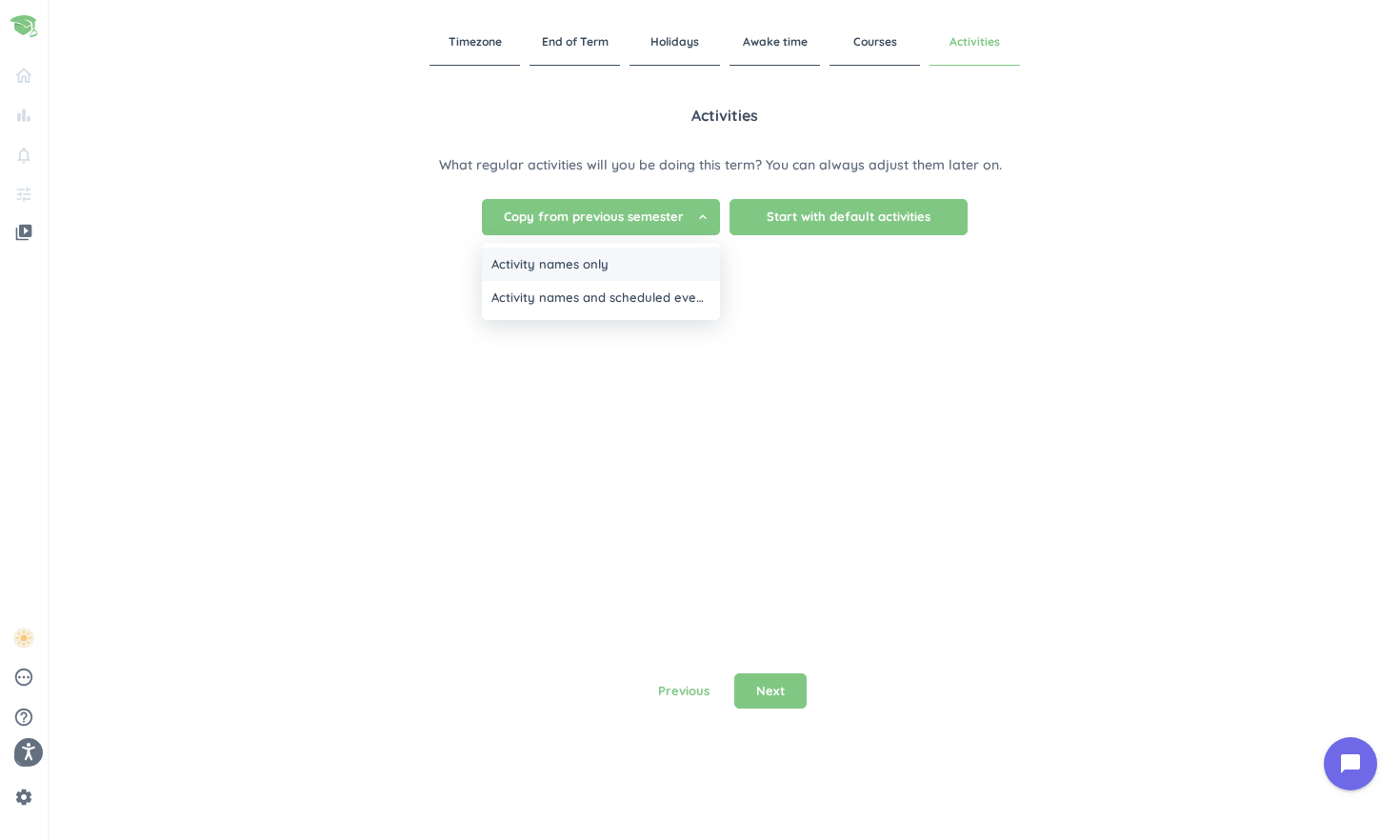 click on "Activity names only" at bounding box center (601, 265) 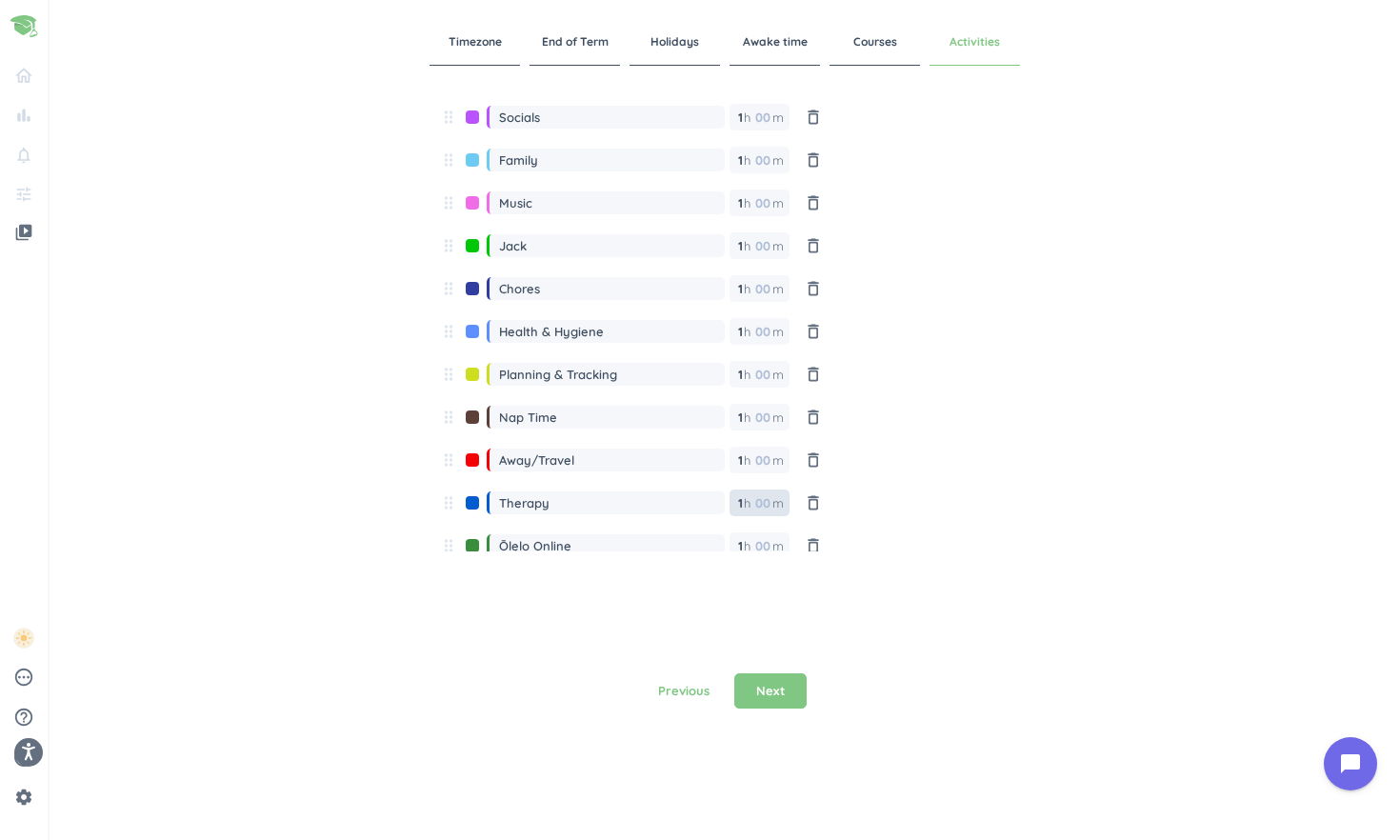 scroll, scrollTop: 262, scrollLeft: 0, axis: vertical 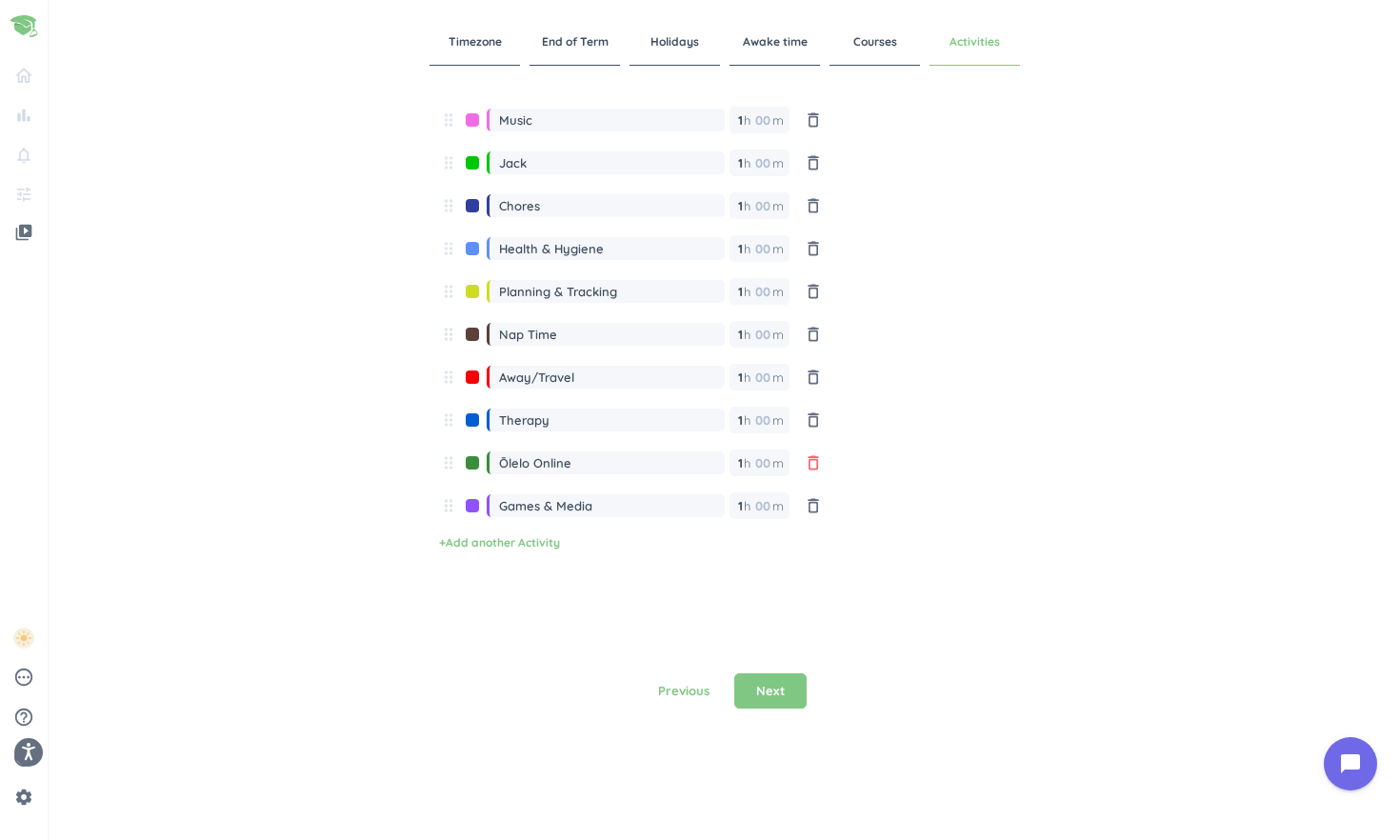 click on "delete_outline" at bounding box center [813, 463] 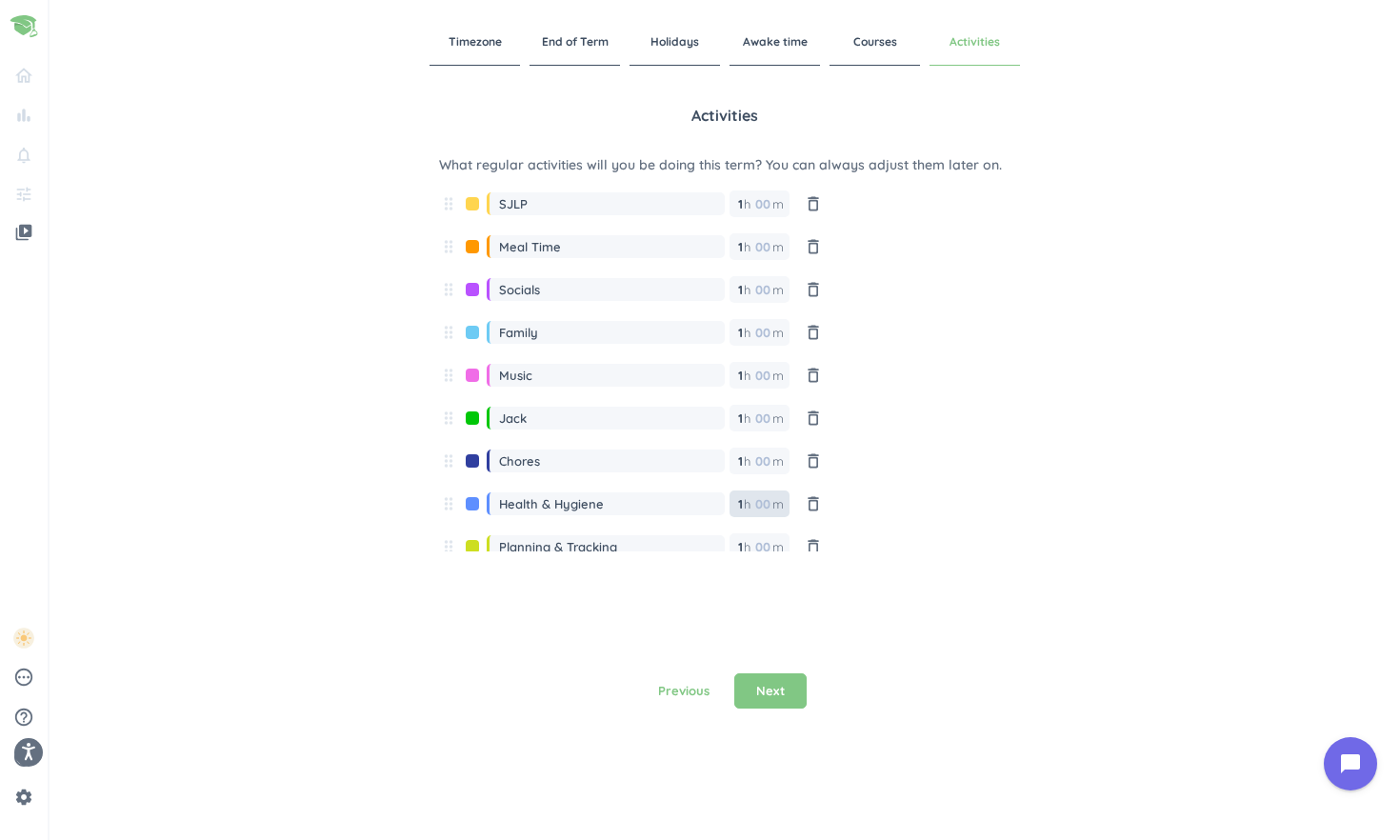 scroll, scrollTop: 218, scrollLeft: 0, axis: vertical 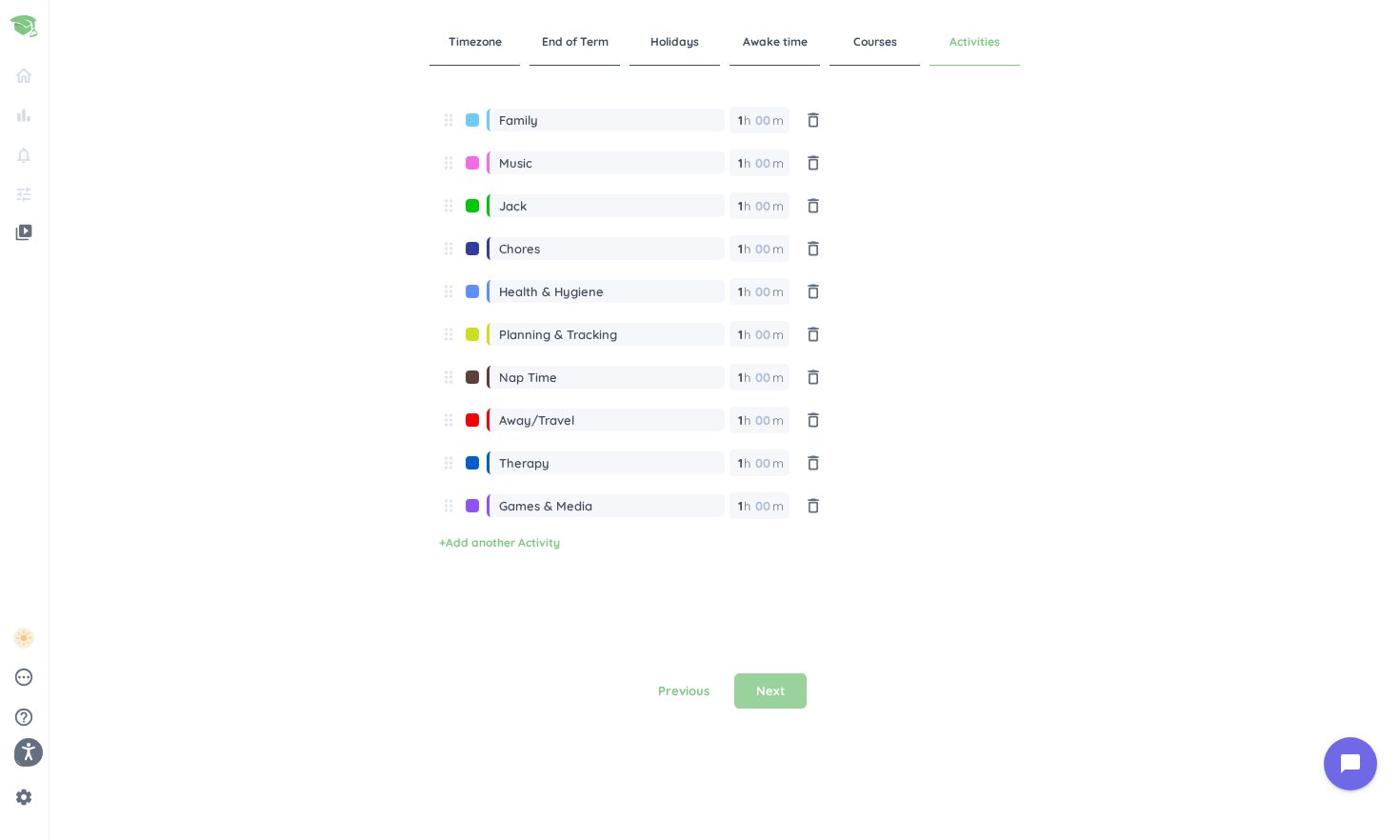click on "Next" at bounding box center (770, 691) 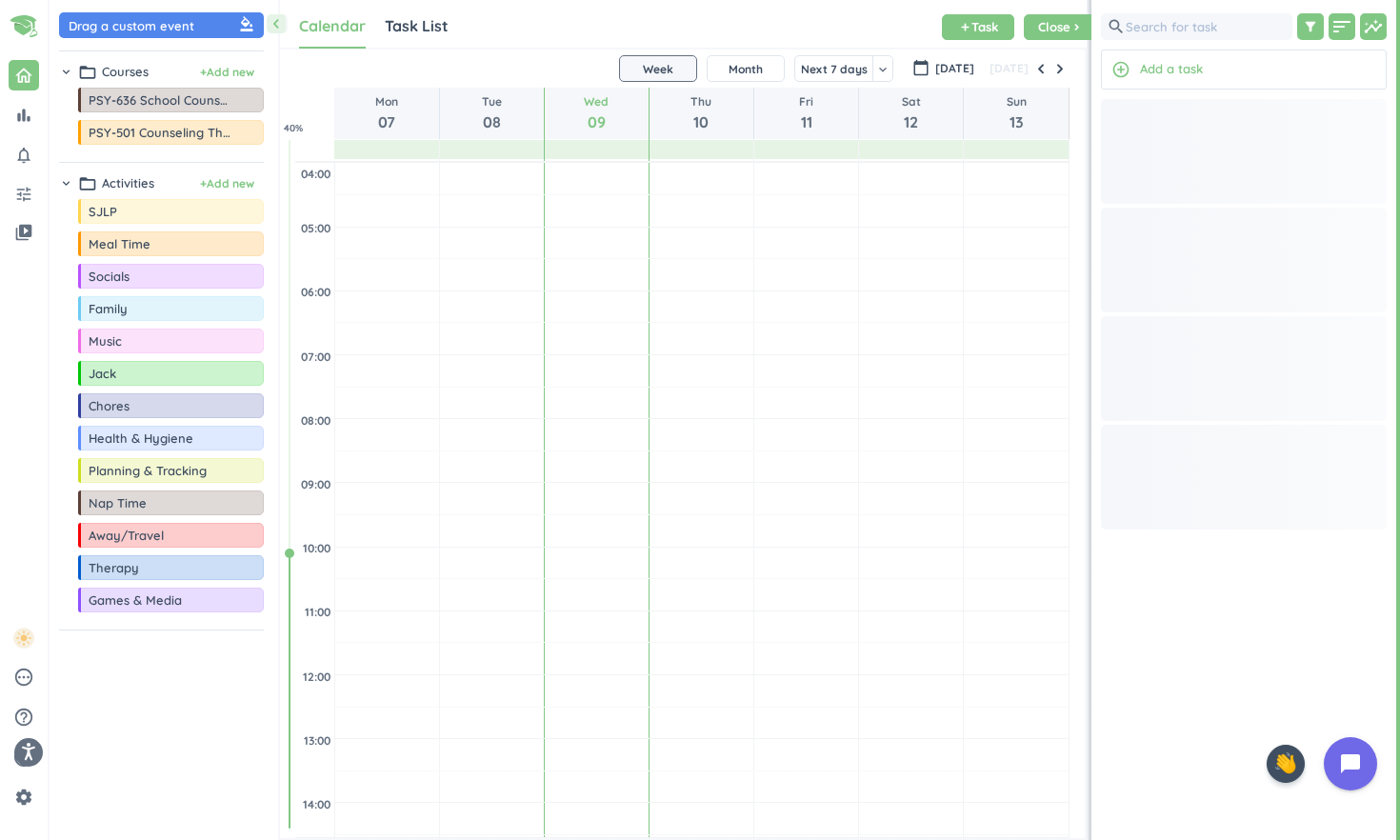 scroll, scrollTop: 1, scrollLeft: 1, axis: both 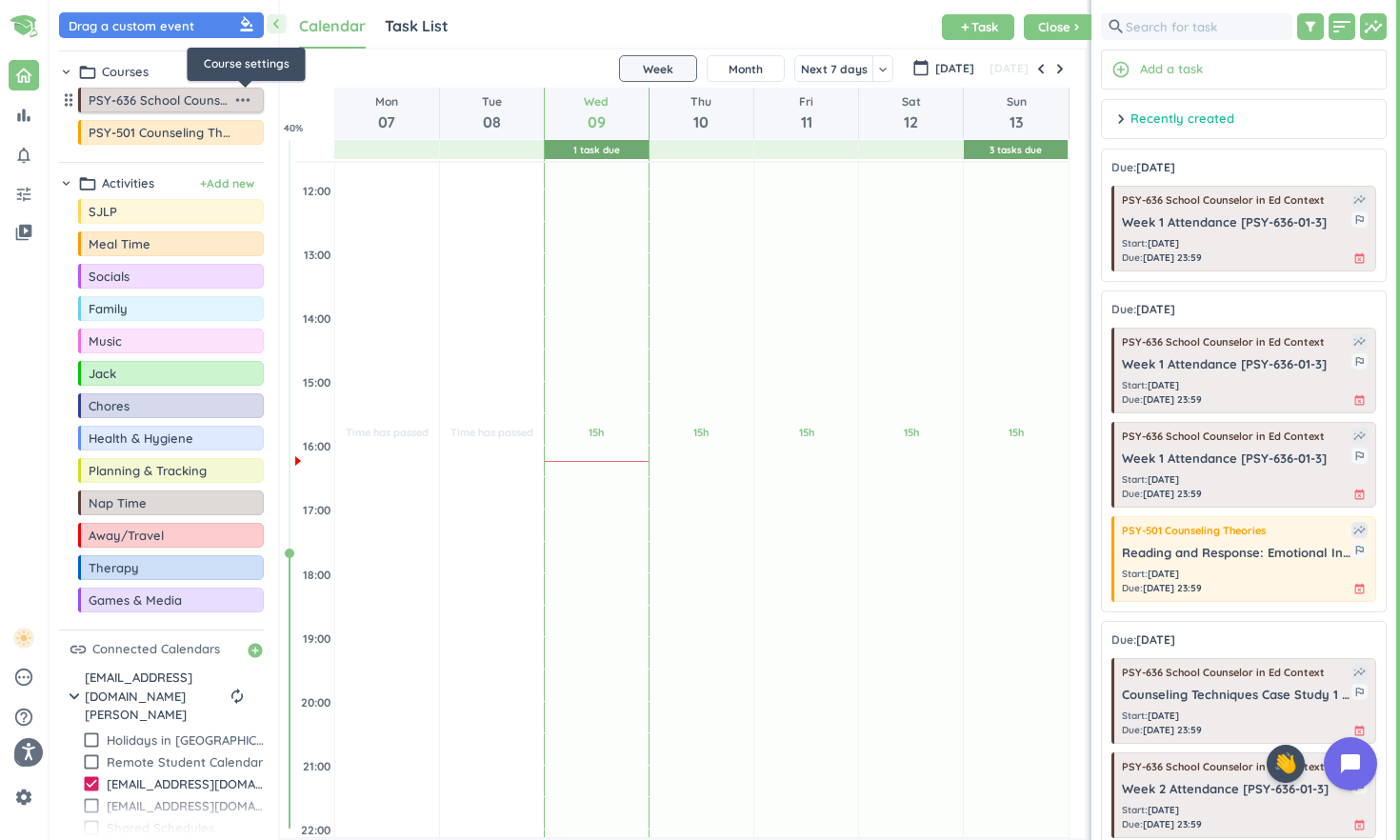 click on "more_horiz" at bounding box center [243, 100] 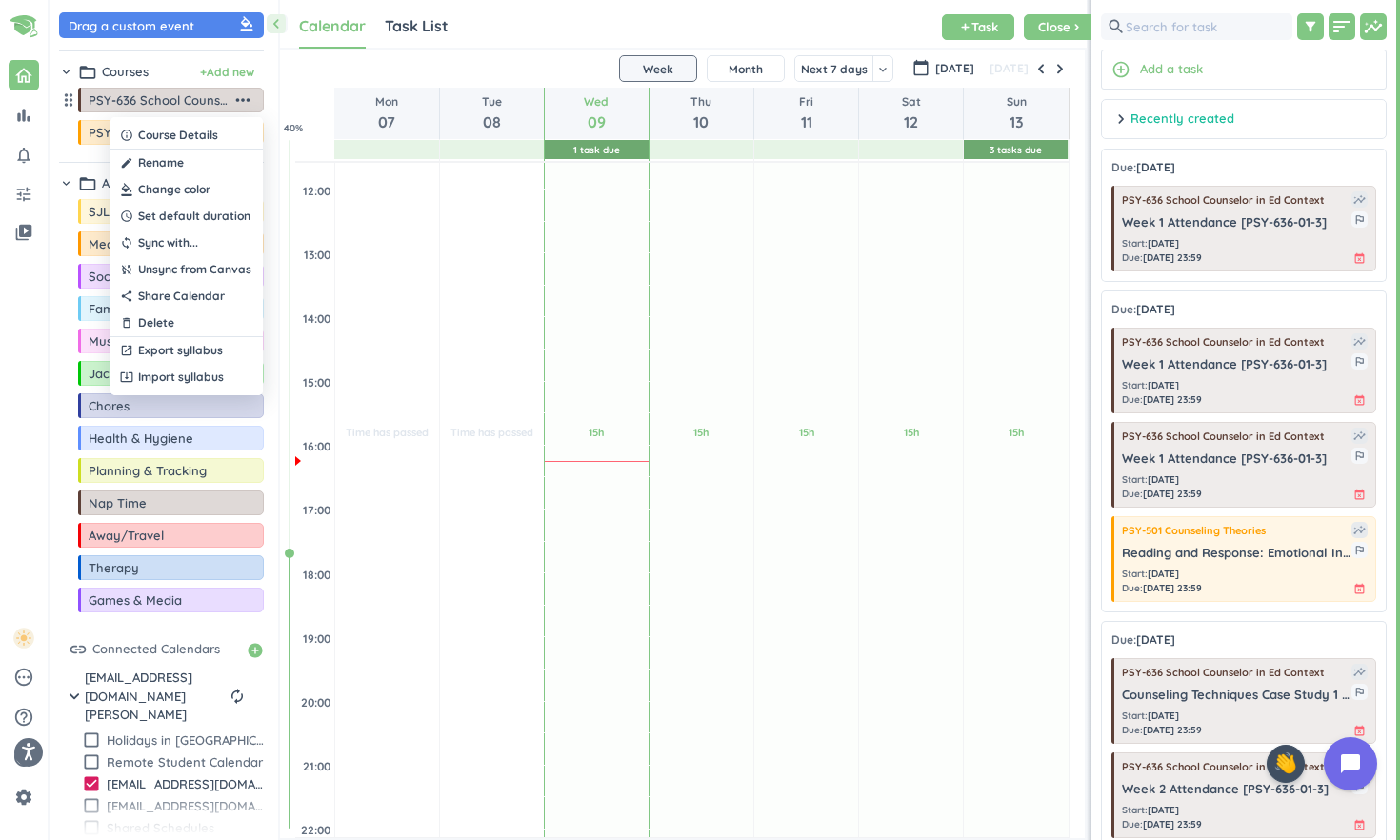 click at bounding box center (187, 190) 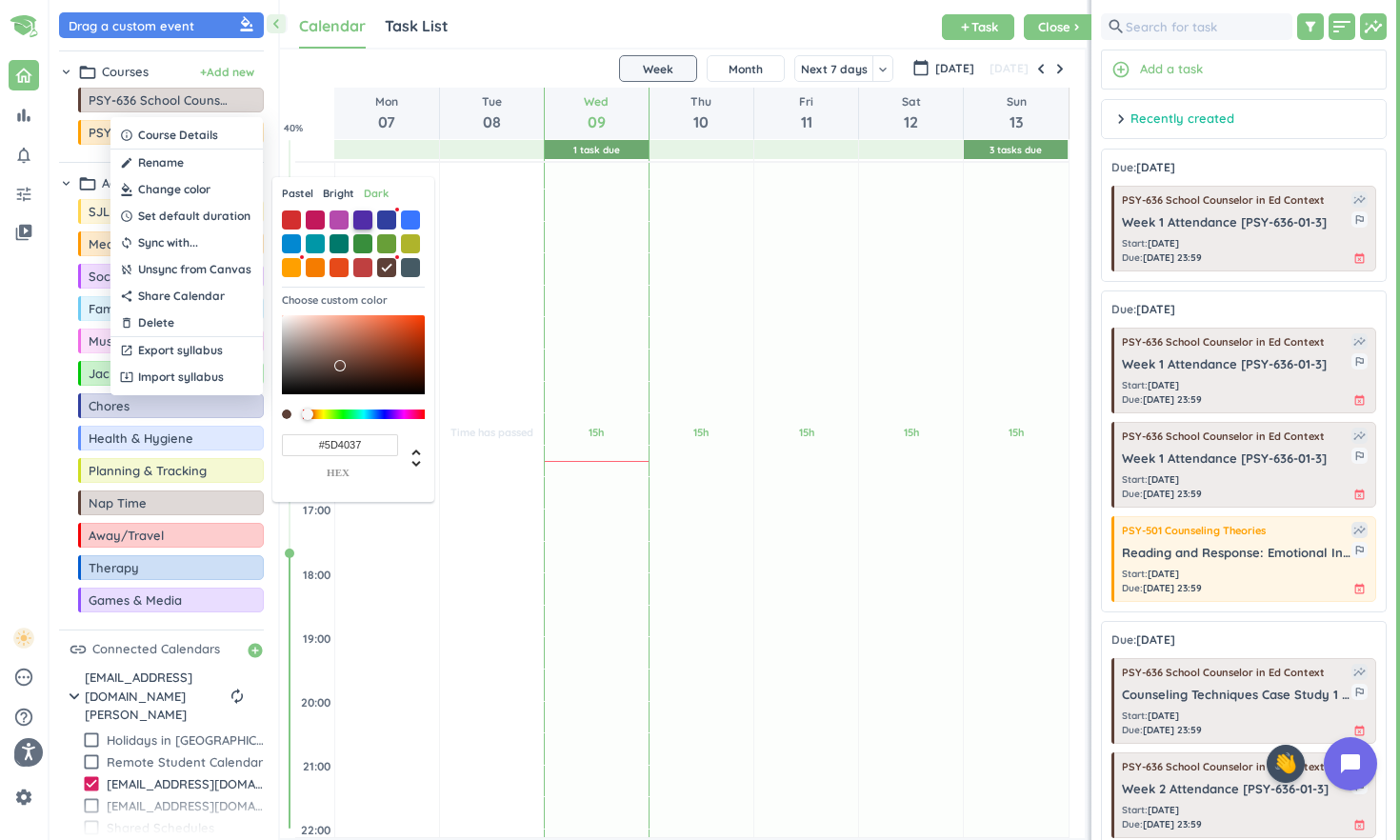 click at bounding box center [363, 220] 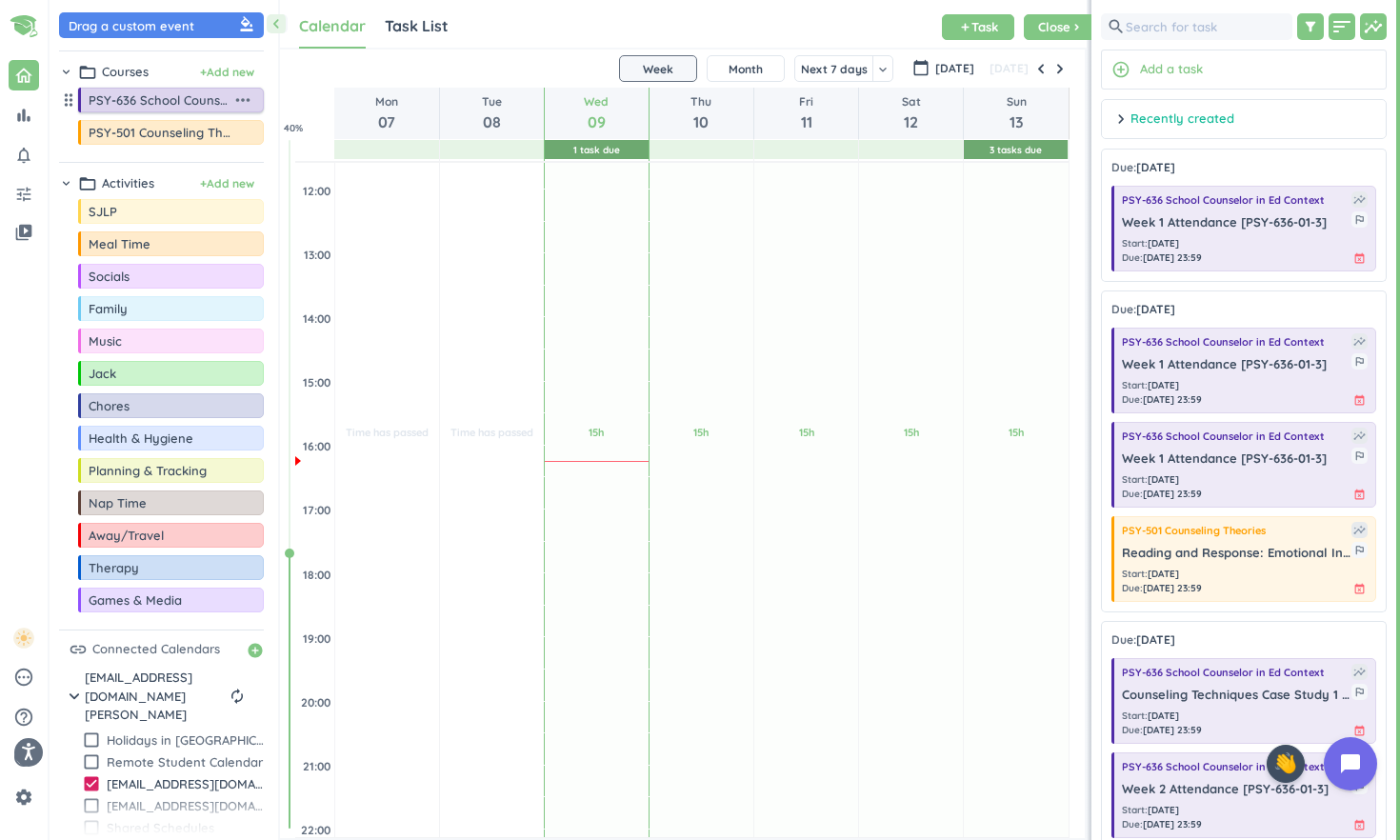click on "more_horiz" at bounding box center (243, 100) 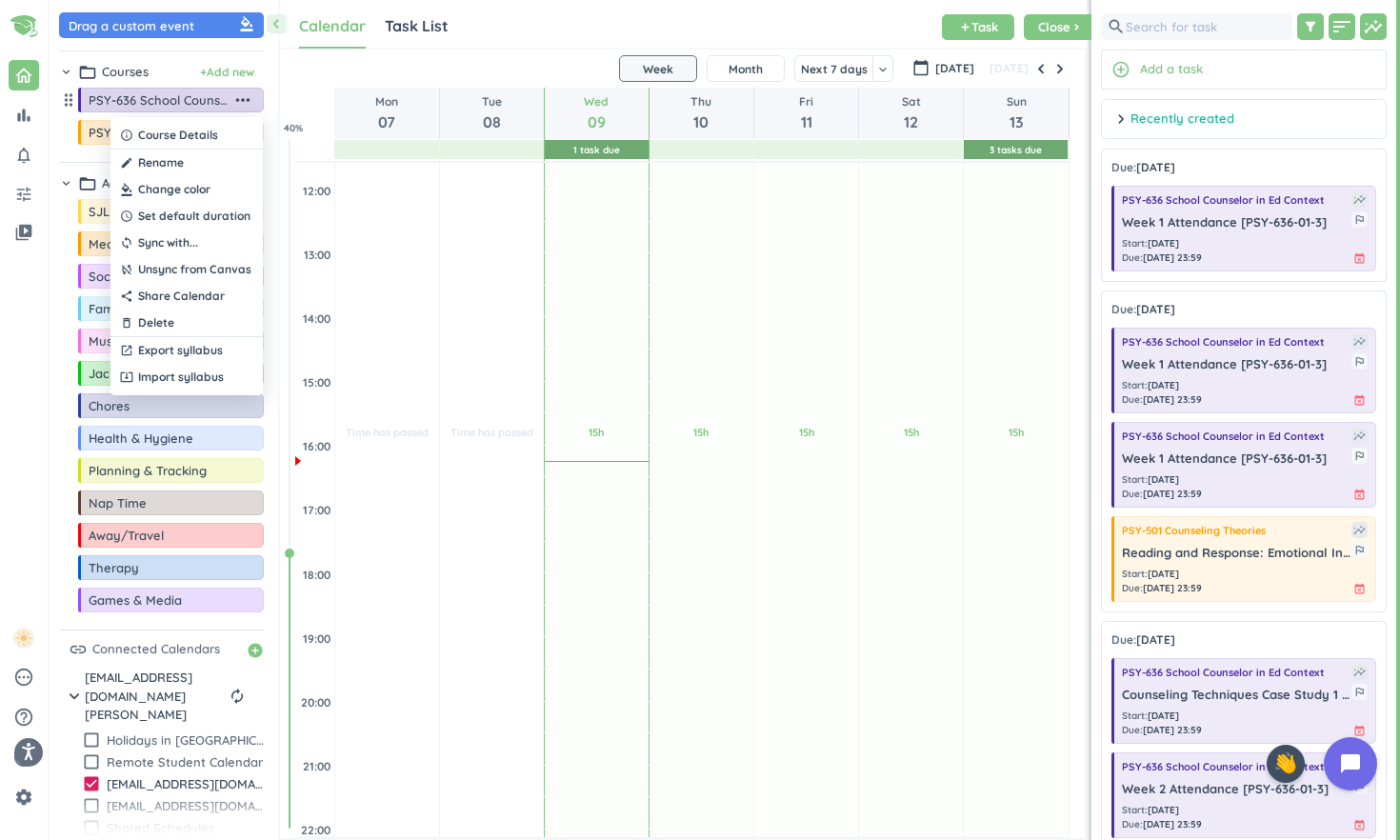 click at bounding box center (187, 190) 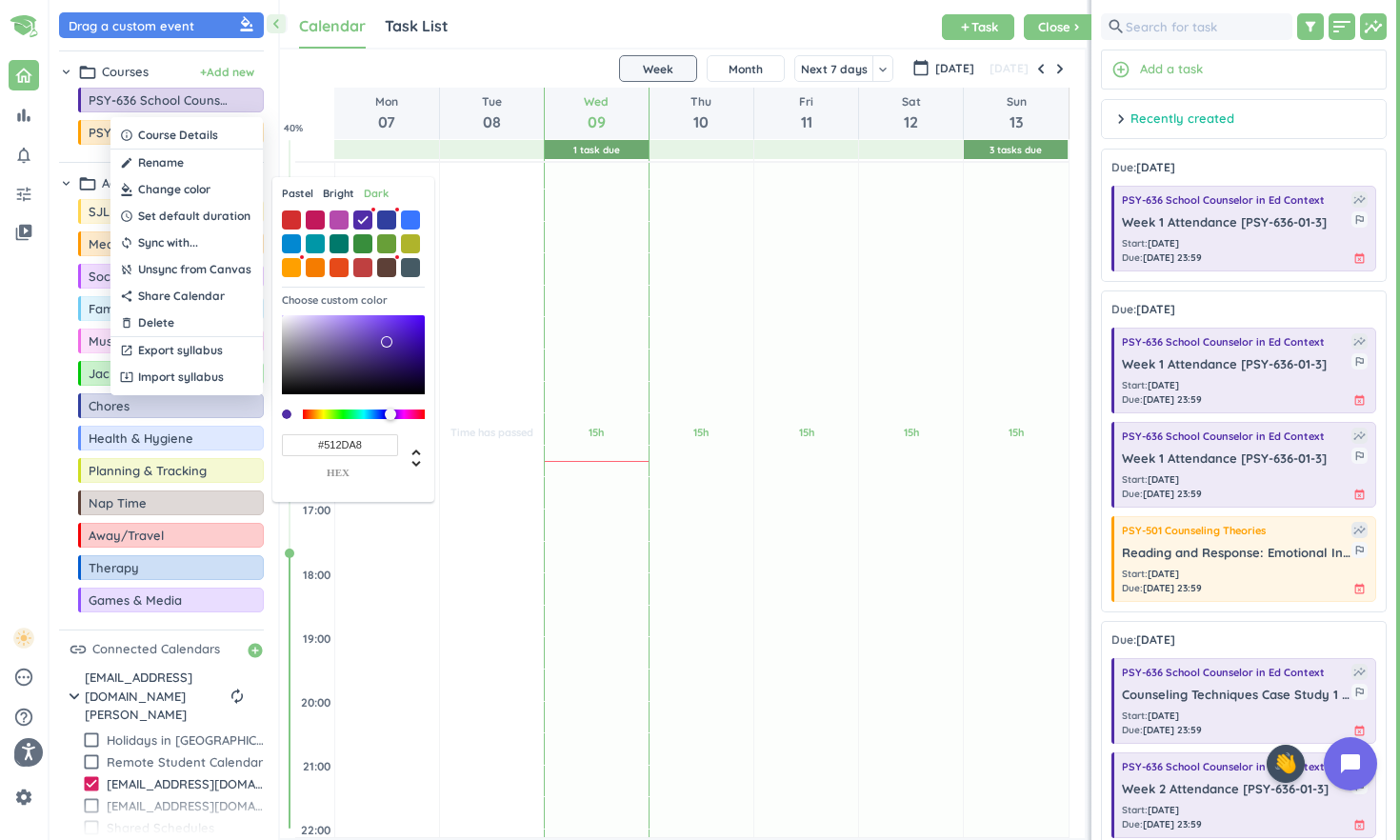 click on "Pastel" at bounding box center (297, 193) 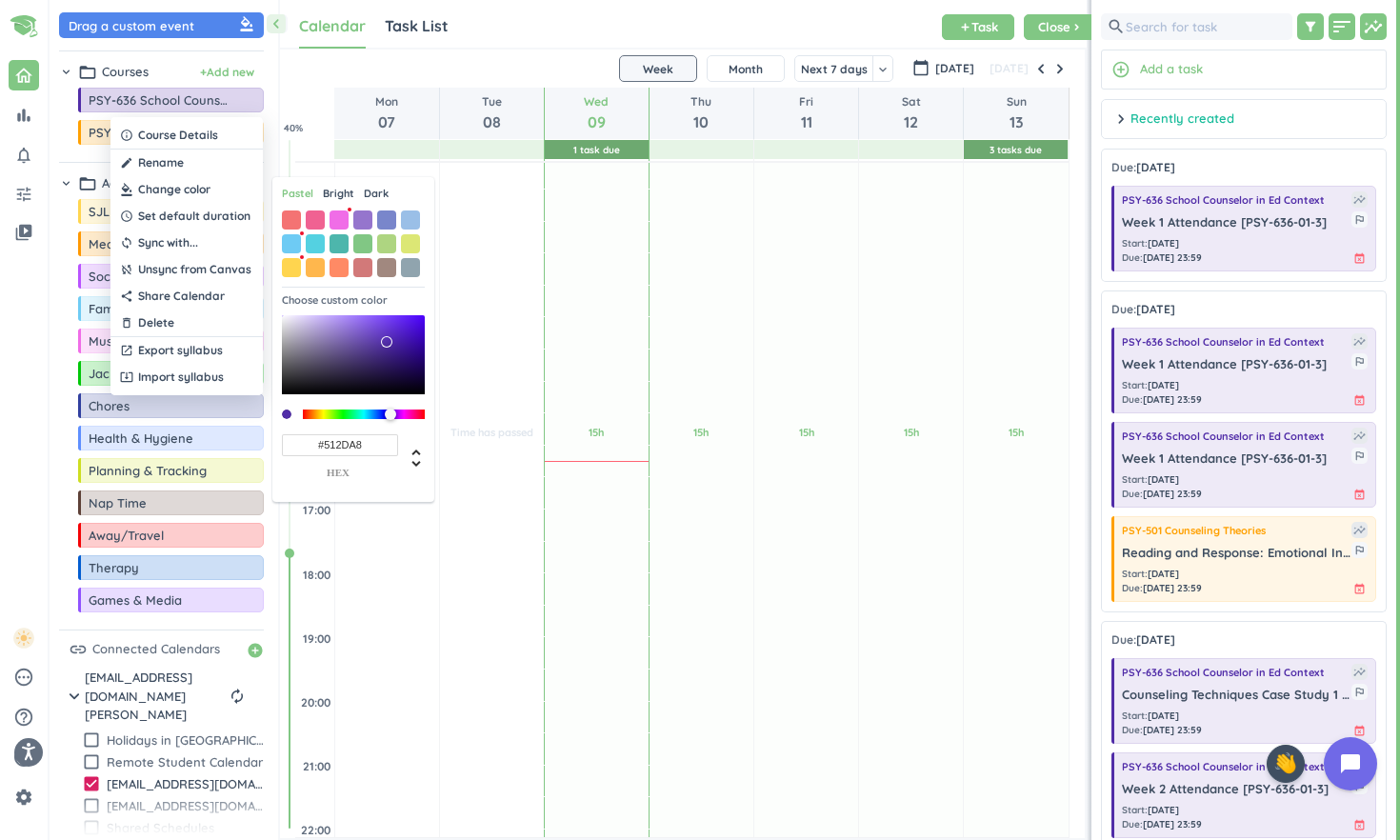 click on "Bright" at bounding box center [338, 193] 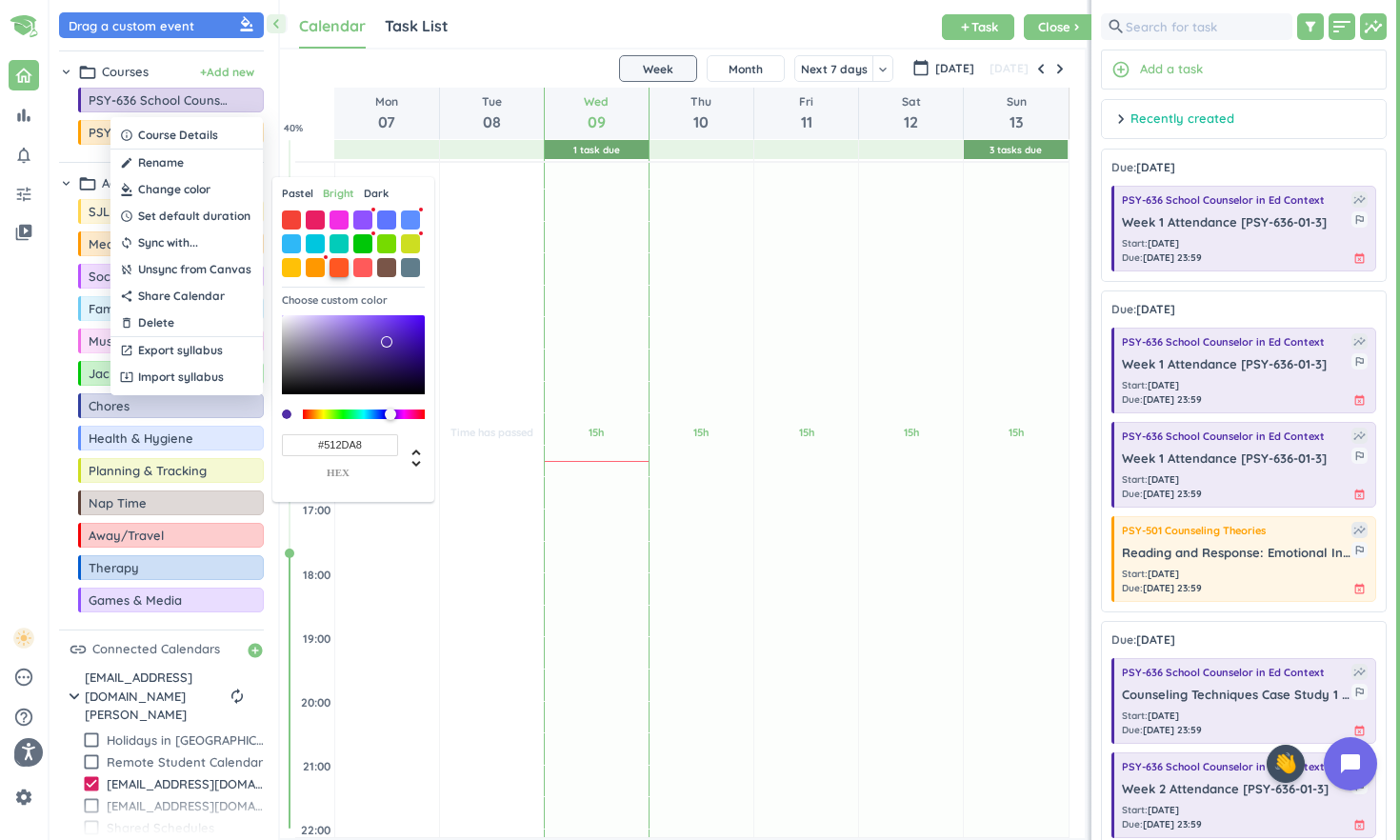 click at bounding box center [339, 268] 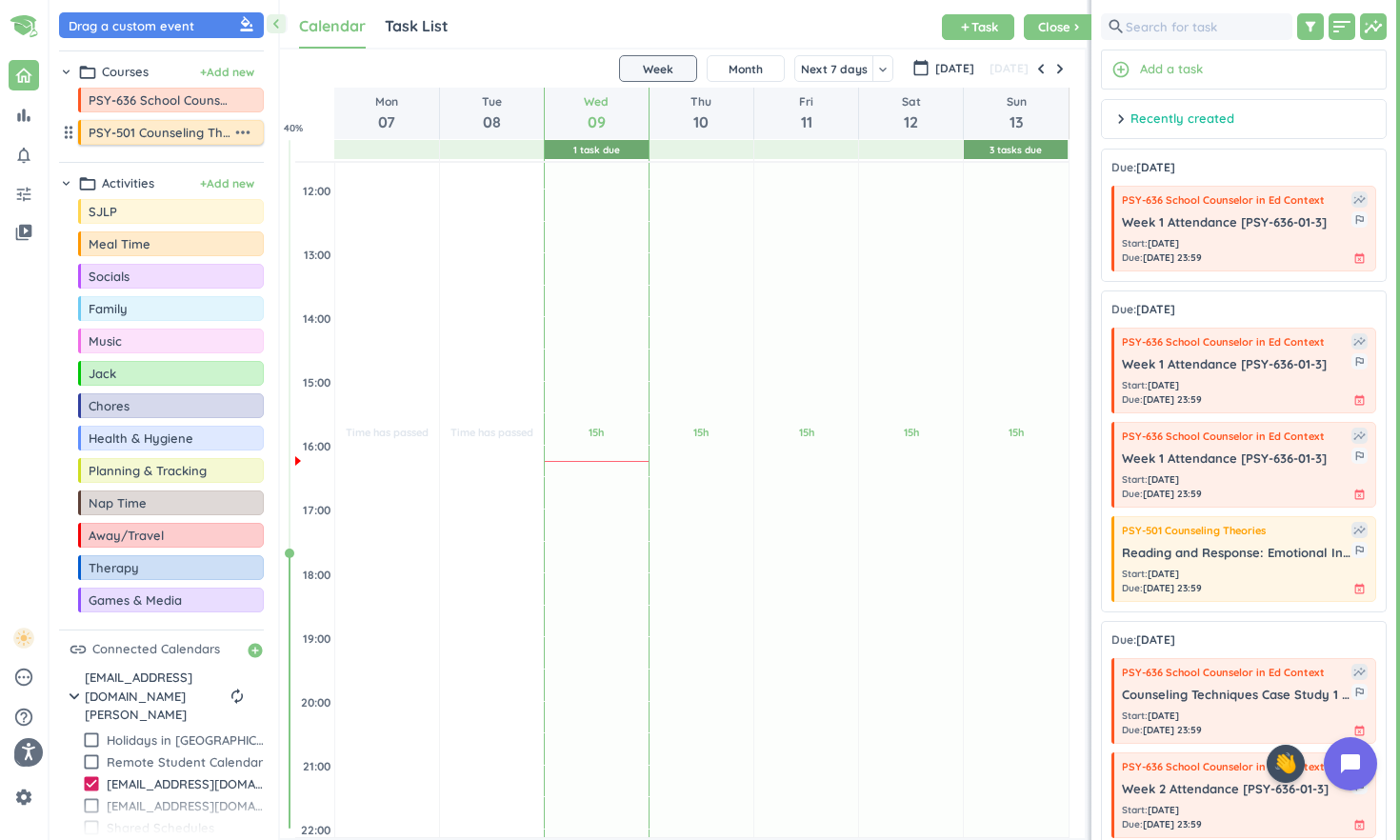 click on "more_horiz" at bounding box center [243, 132] 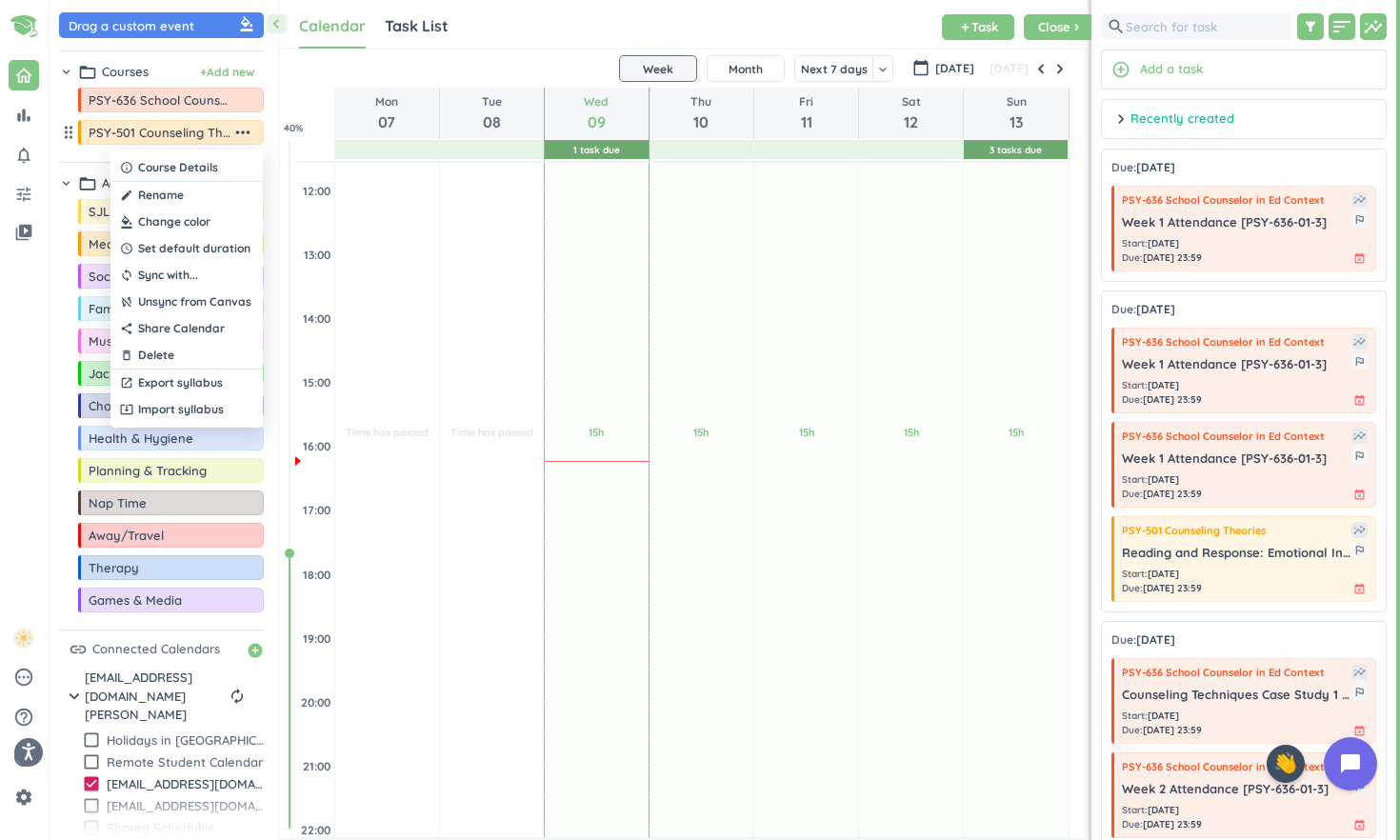 click at bounding box center (700, 420) 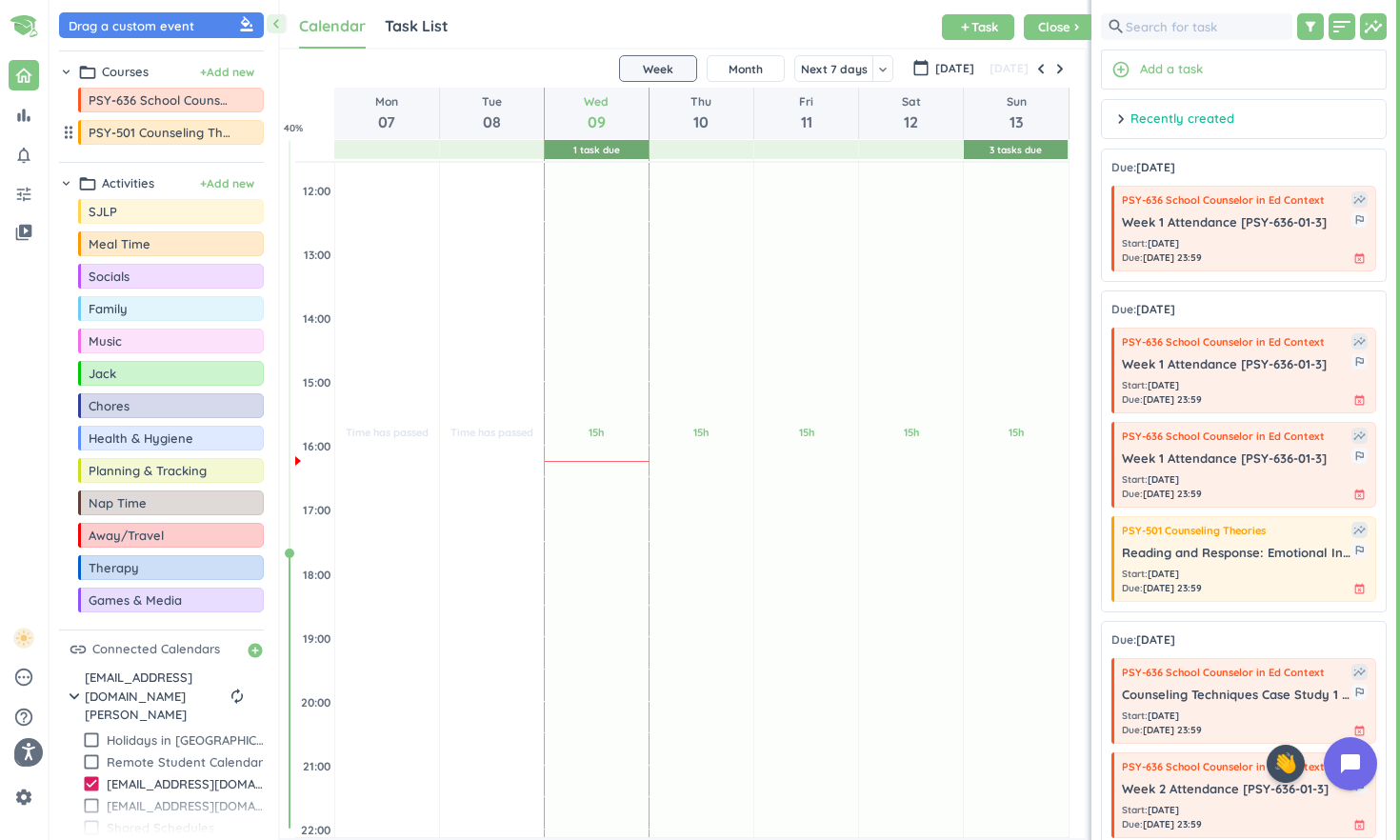 click on "more_horiz" at bounding box center (243, 100) 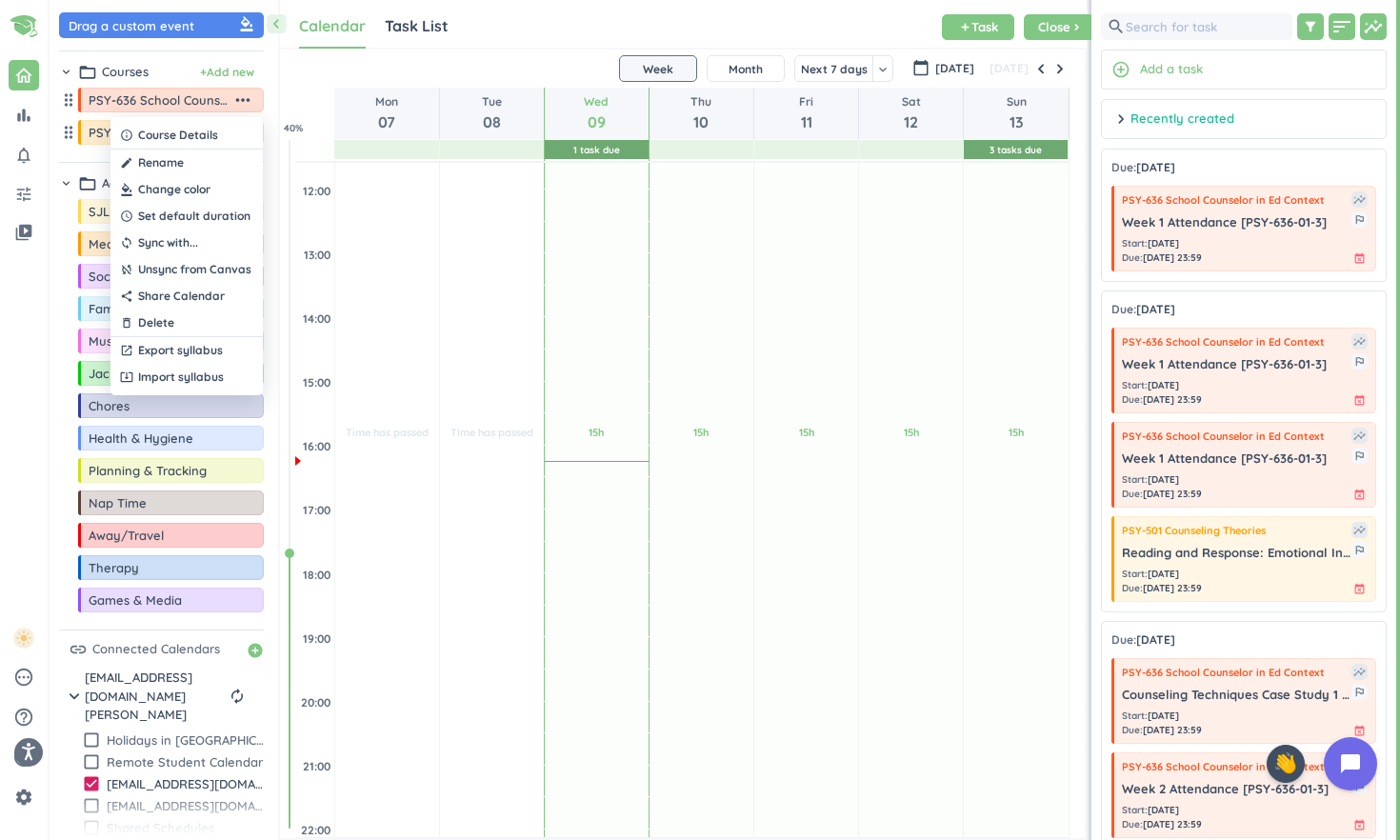 click at bounding box center [187, 190] 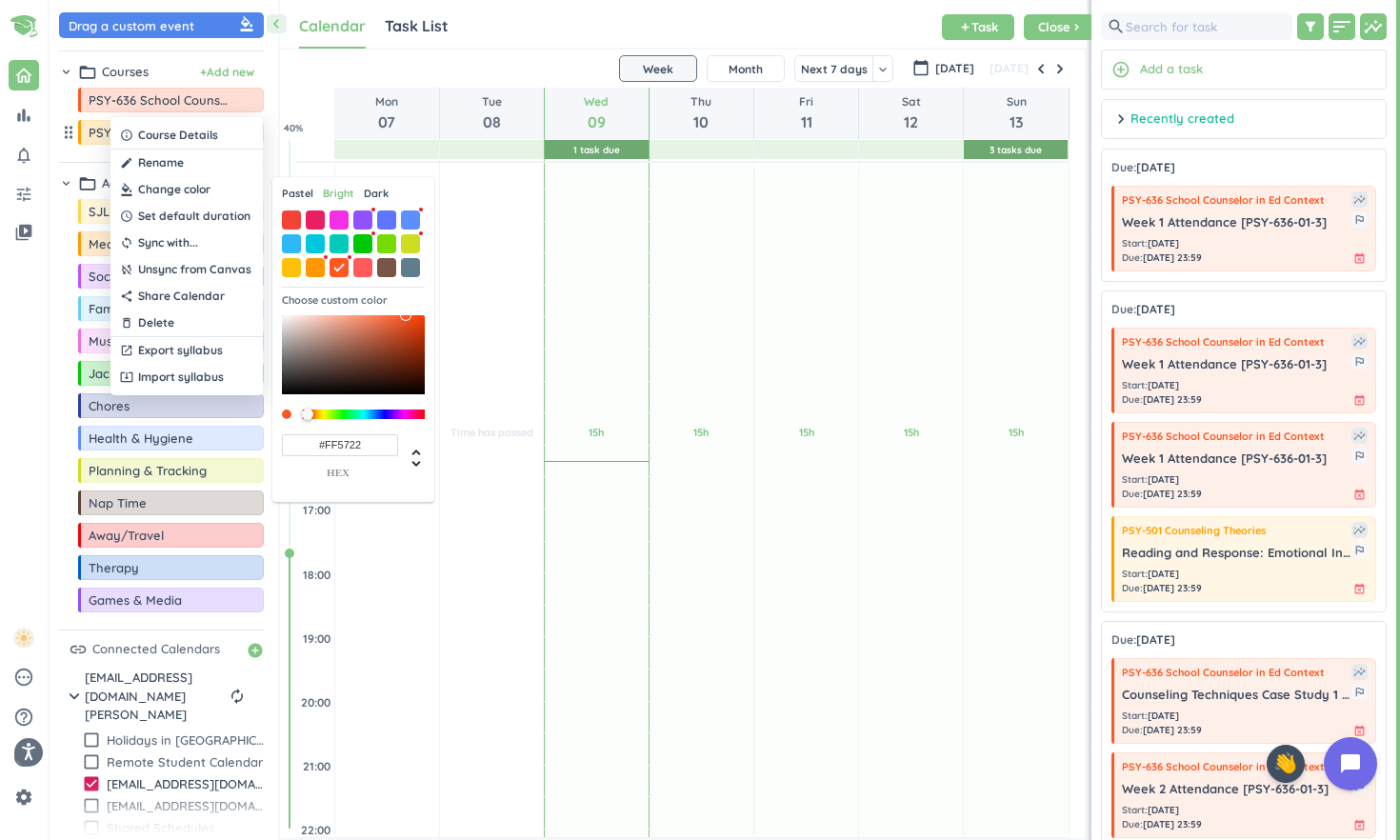 click on "Dark" at bounding box center (376, 193) 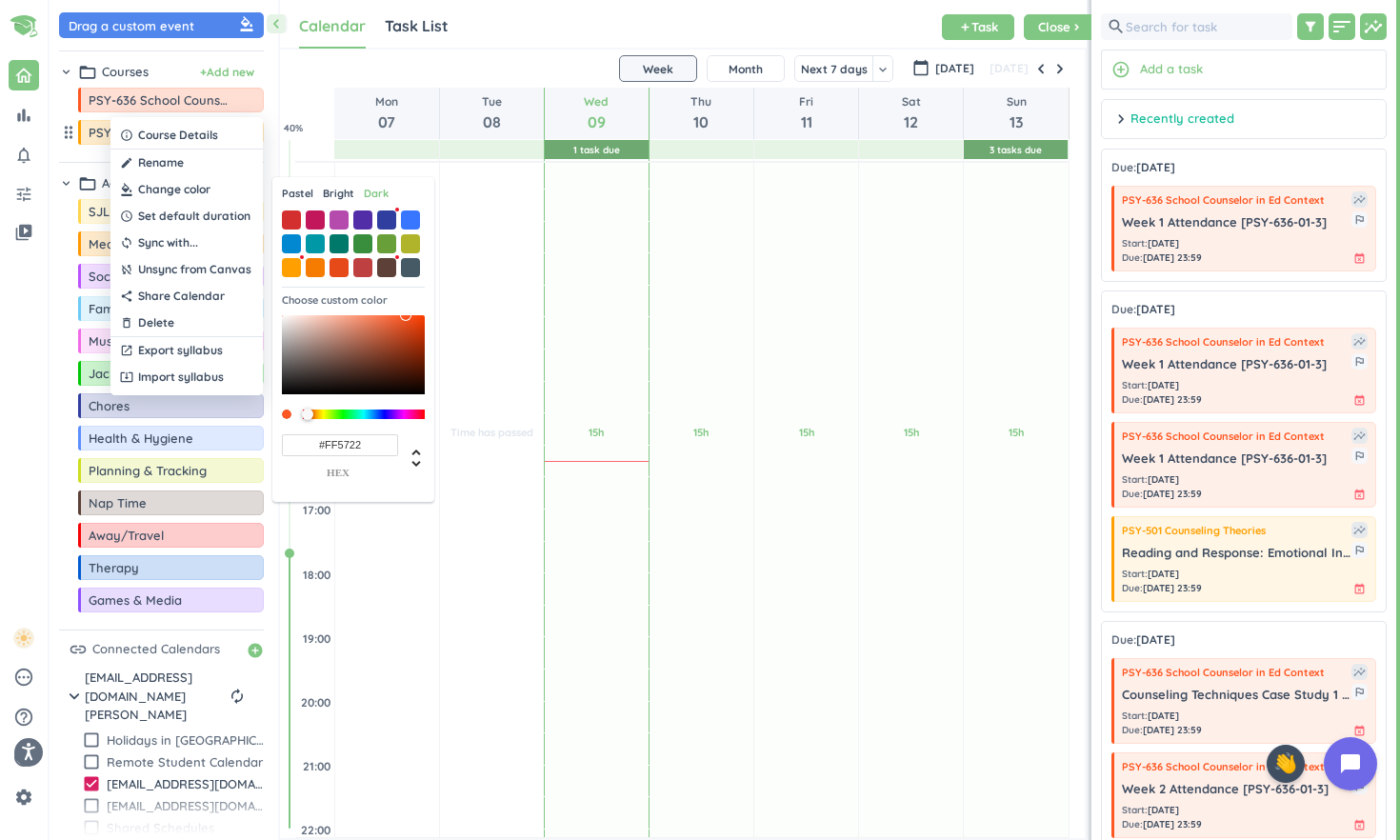 click on "Bright" at bounding box center (338, 193) 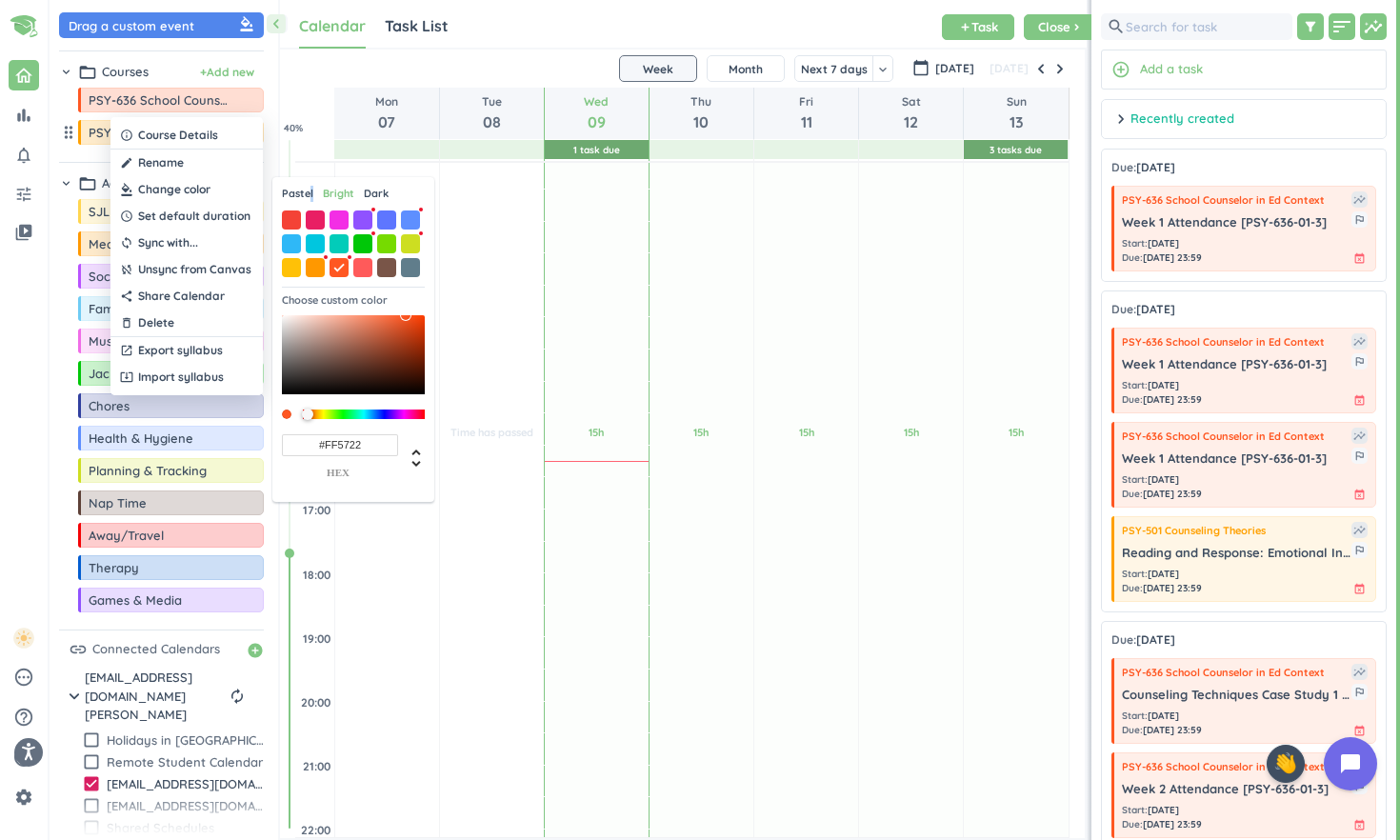 click on "Pastel" at bounding box center [297, 193] 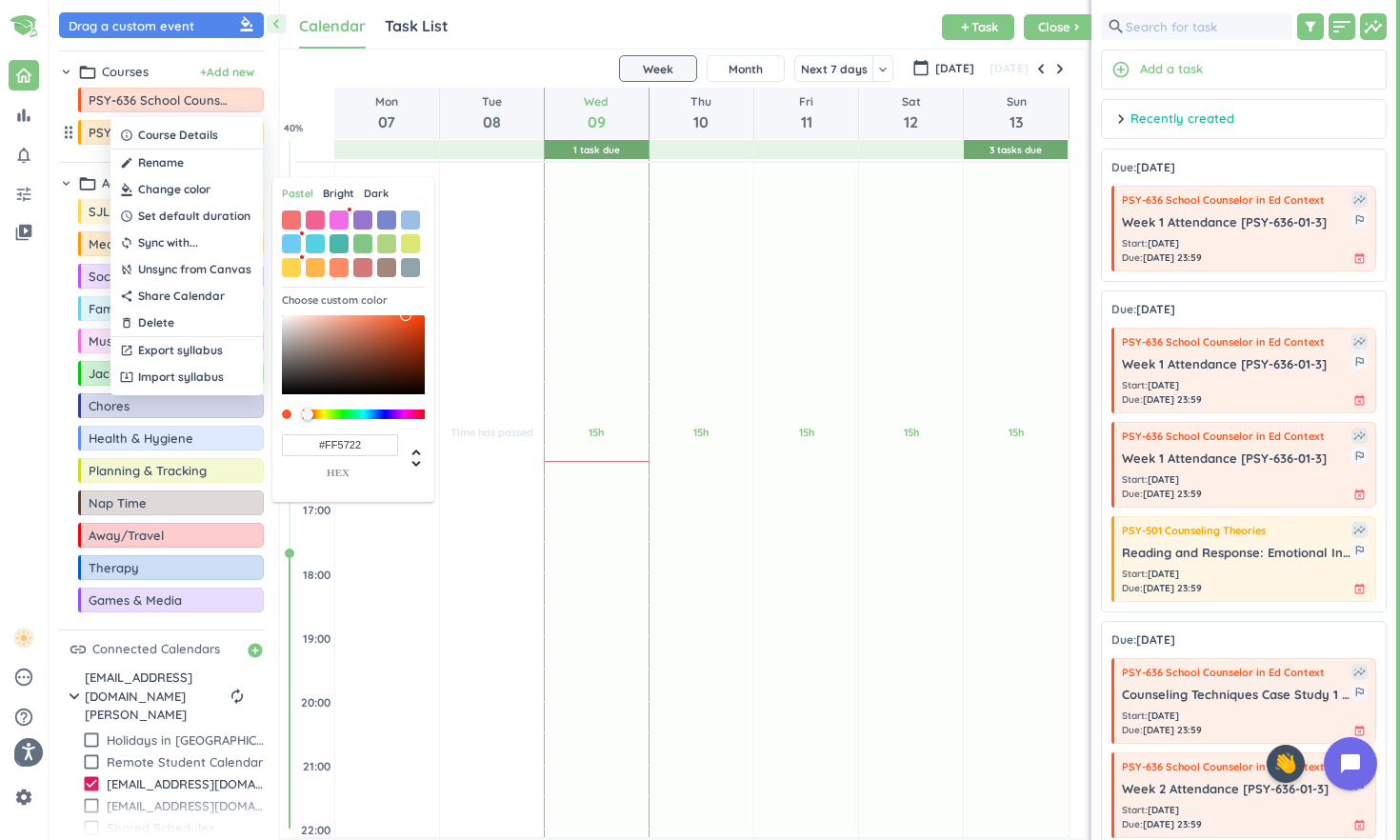 click on "Bright" at bounding box center (338, 193) 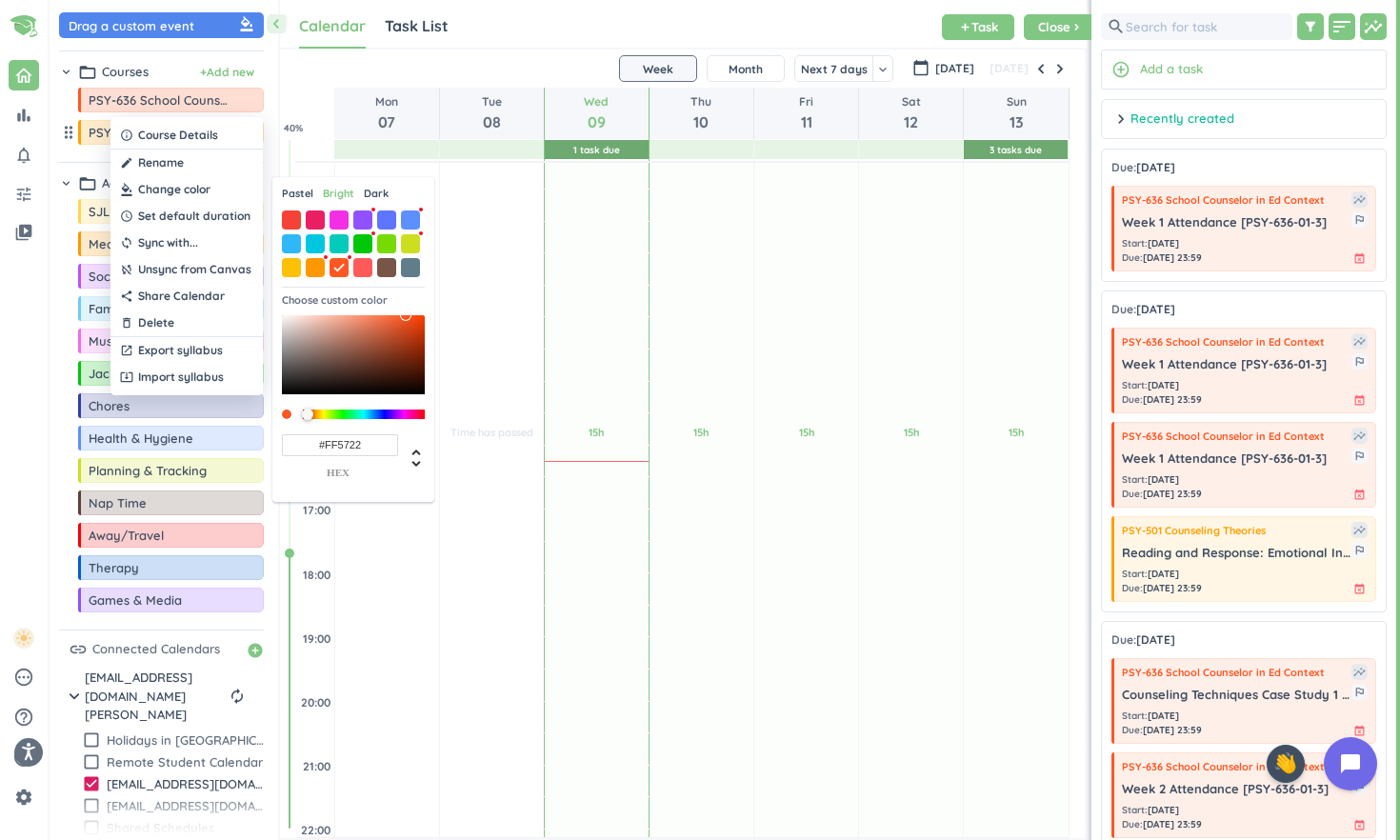 click on "Dark" at bounding box center (376, 193) 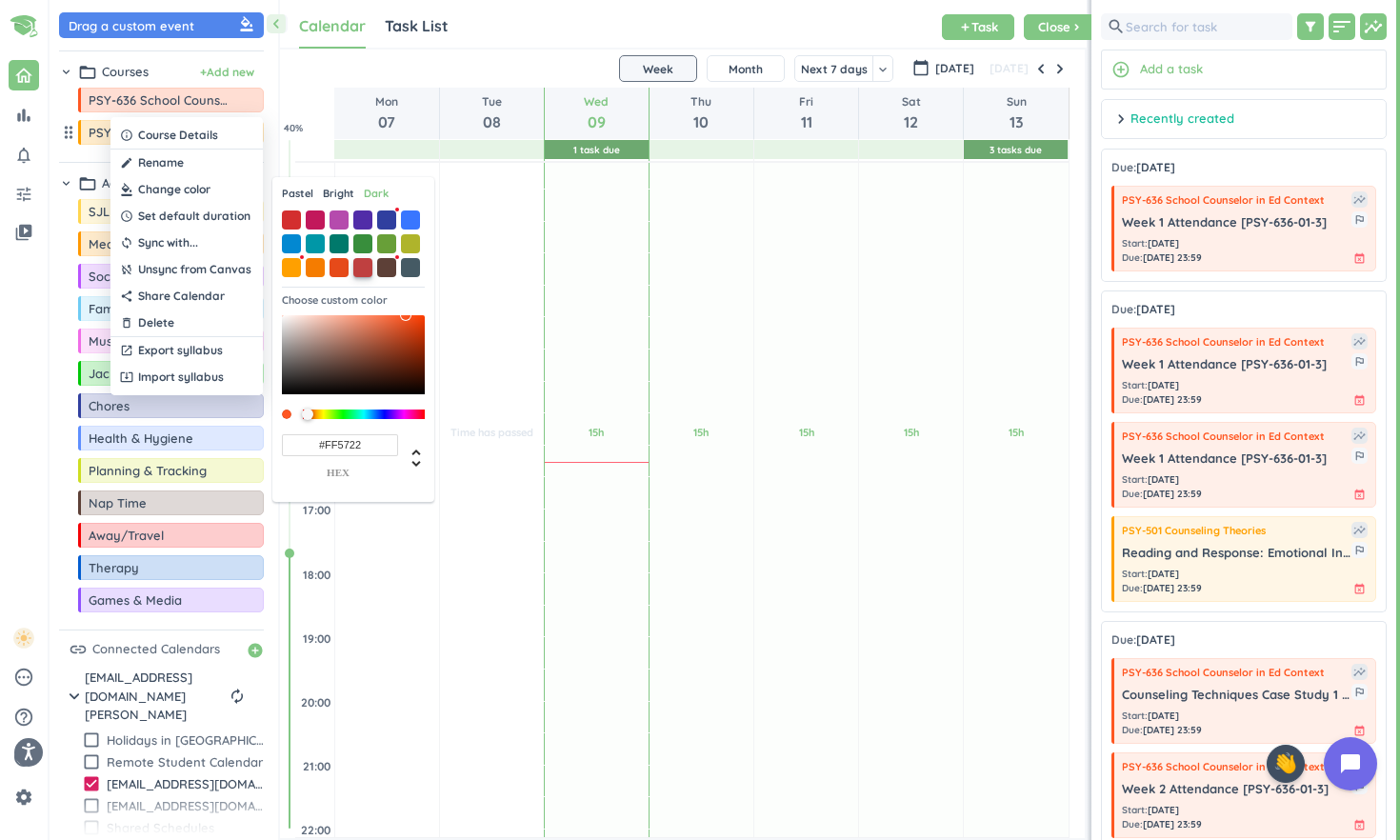 click at bounding box center [363, 268] 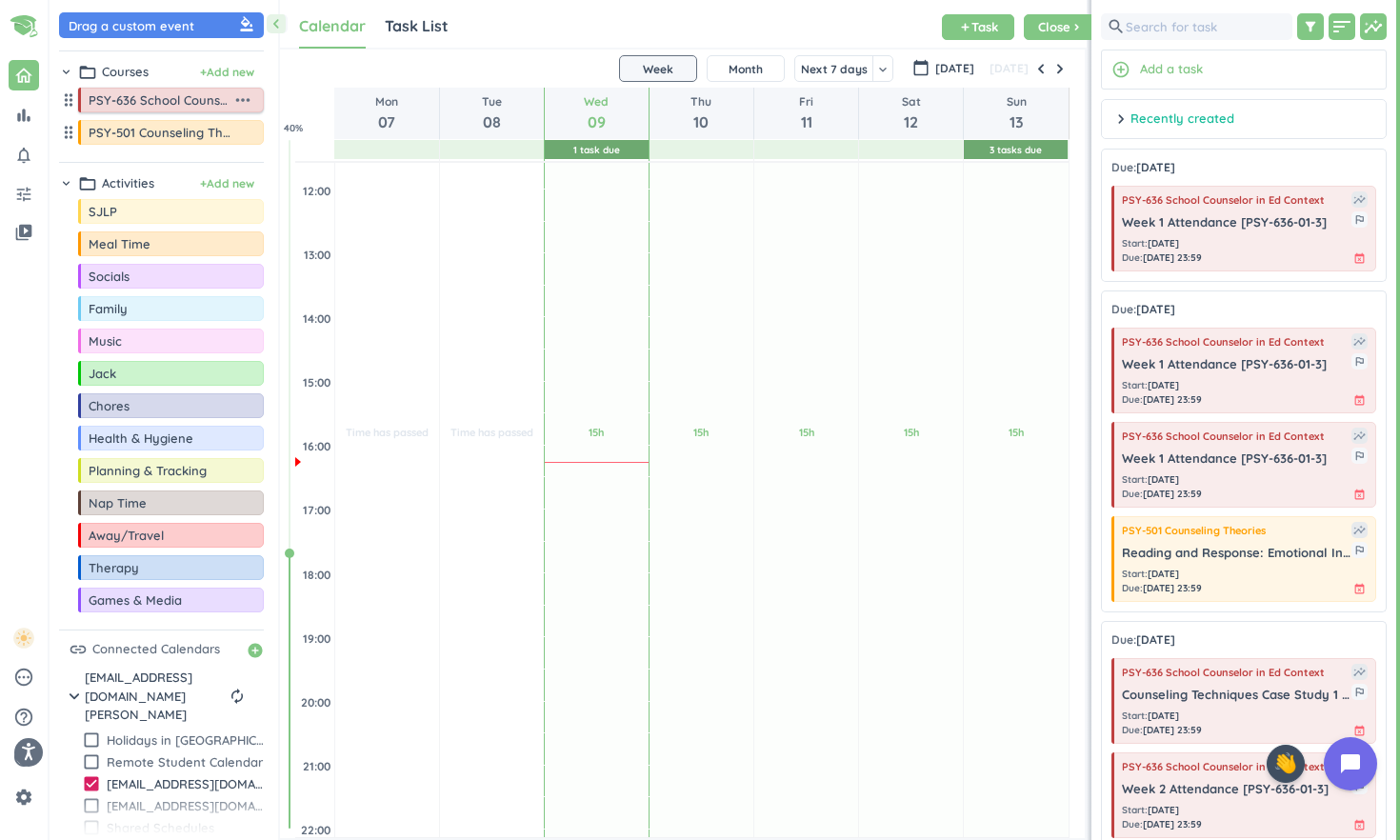 click on "more_horiz" at bounding box center [243, 100] 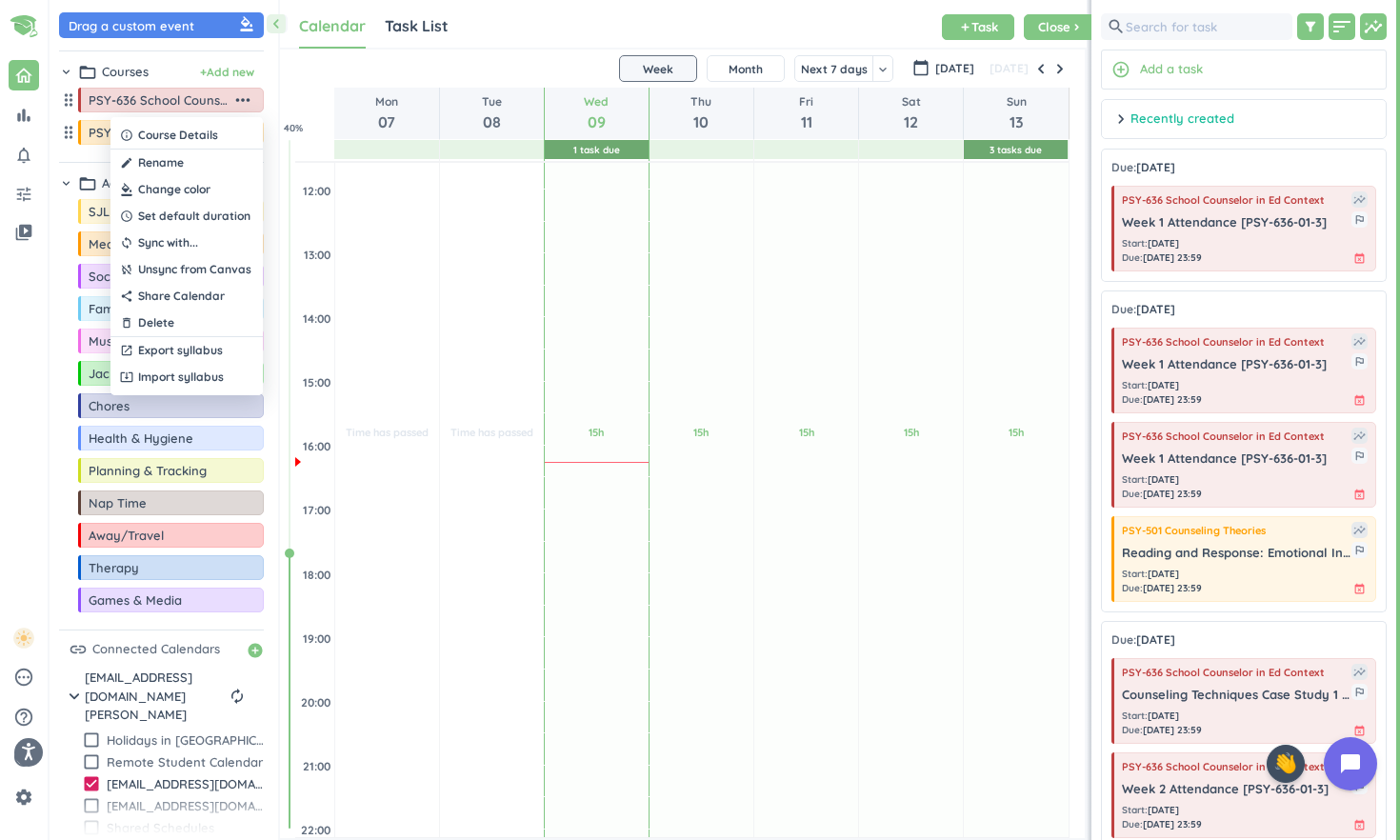click at bounding box center (187, 190) 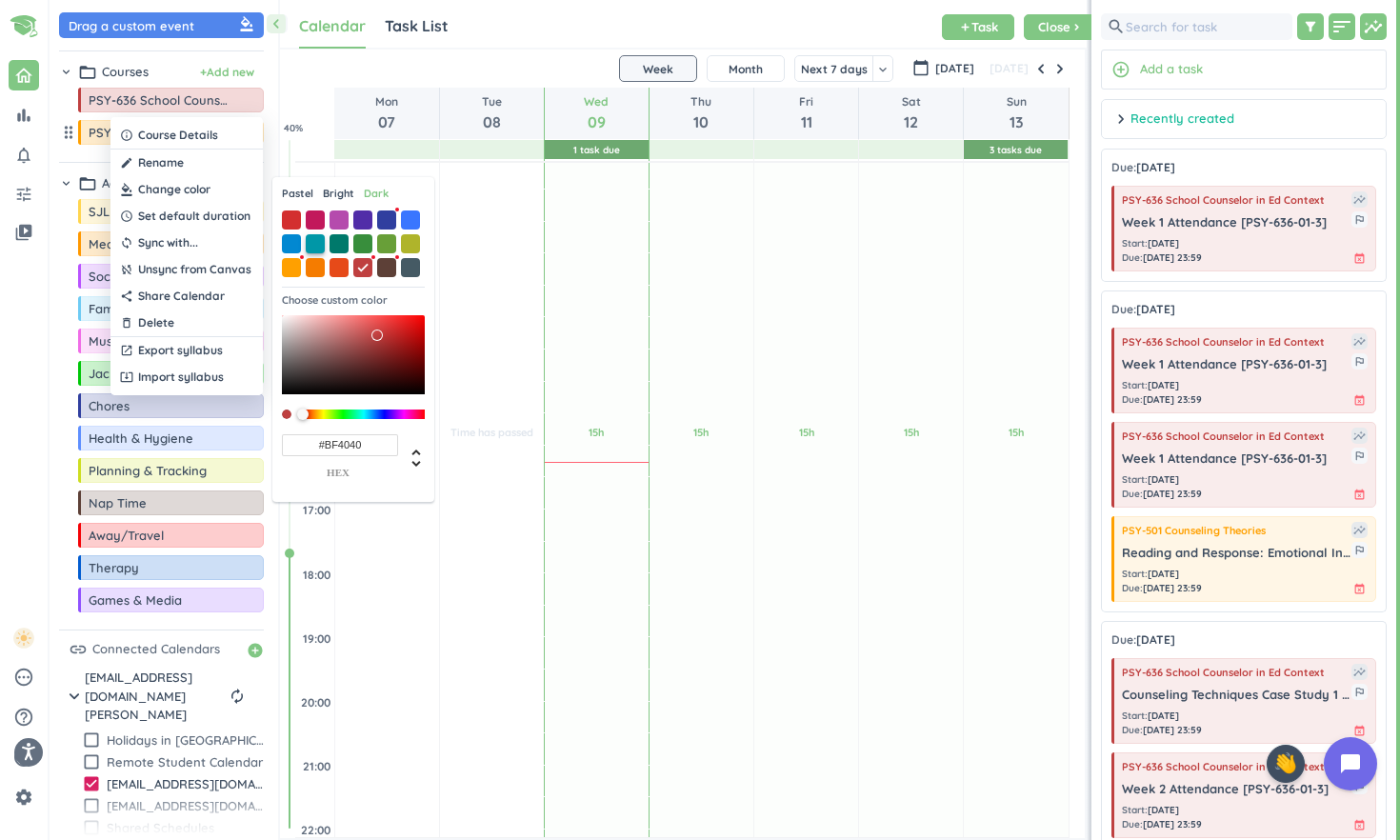 click at bounding box center [315, 244] 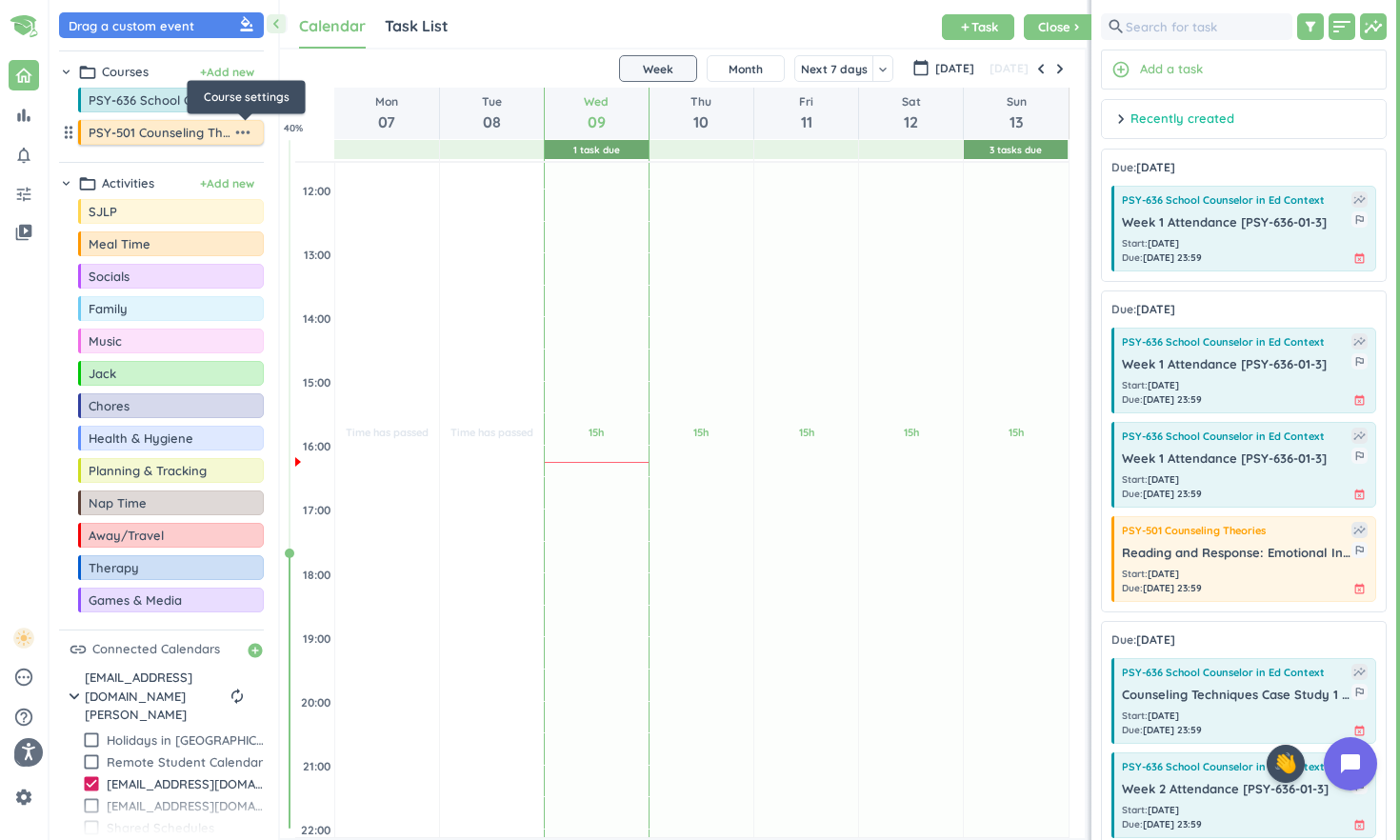 click on "more_horiz" at bounding box center [243, 132] 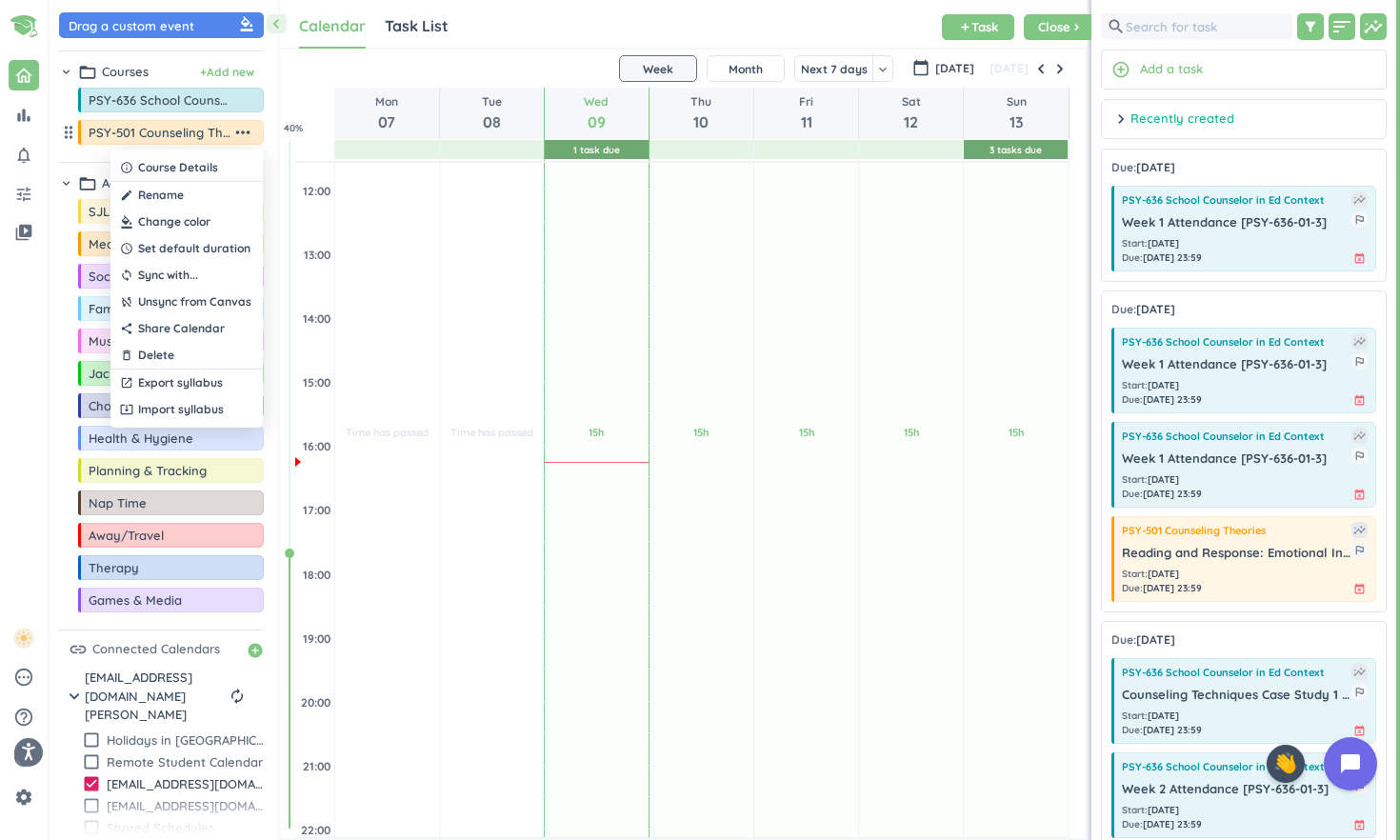 click at bounding box center (187, 222) 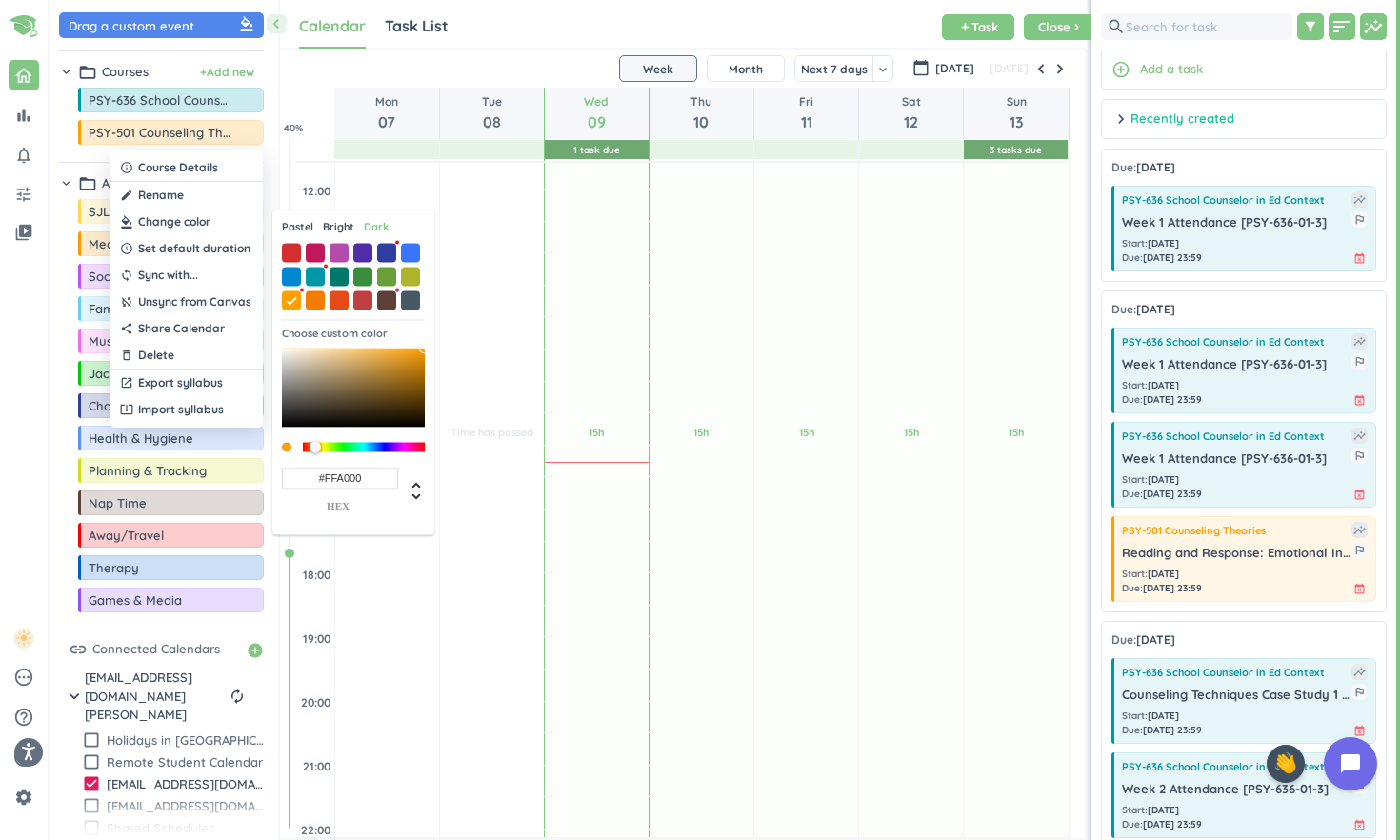 click on "Bright" at bounding box center [338, 227] 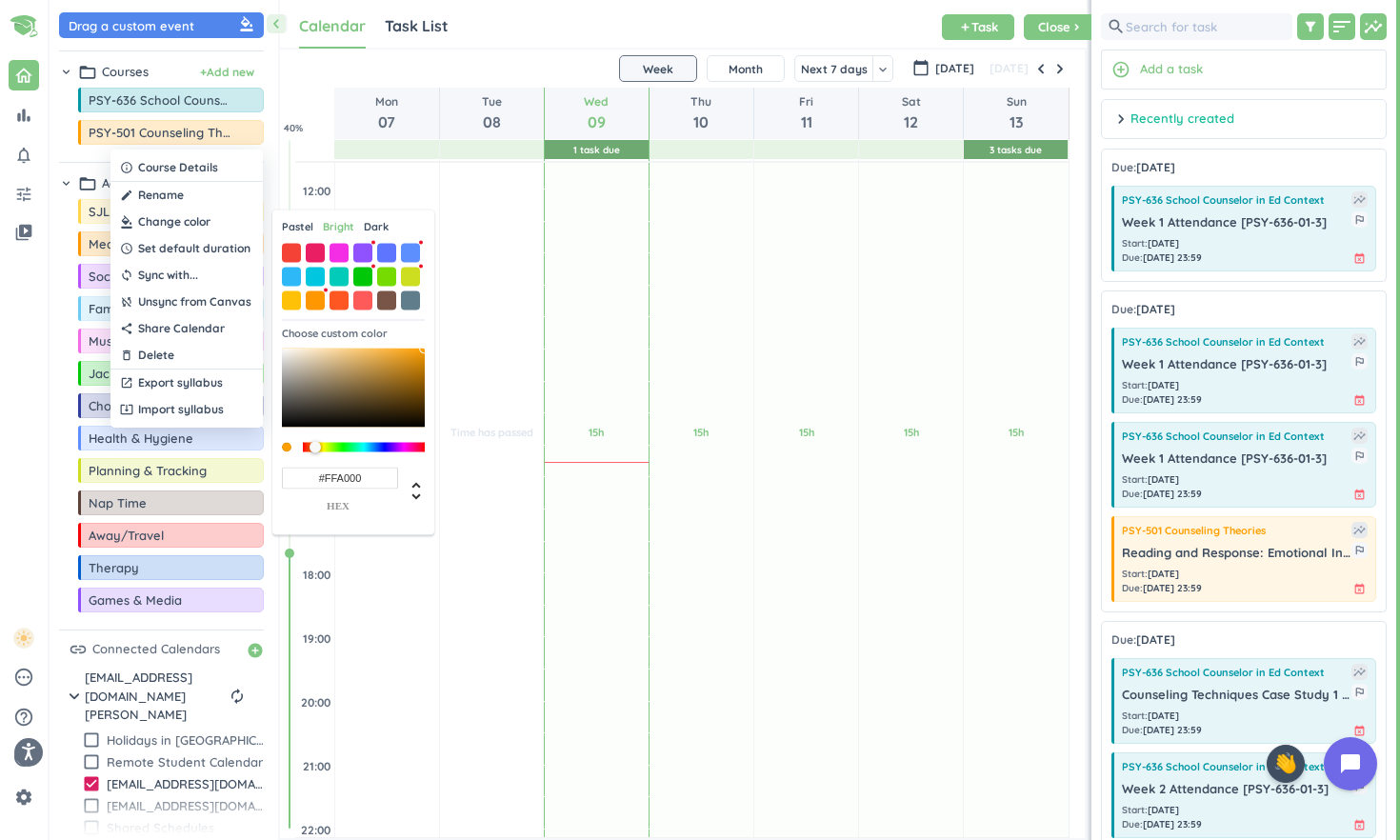 click on "Pastel" at bounding box center (297, 227) 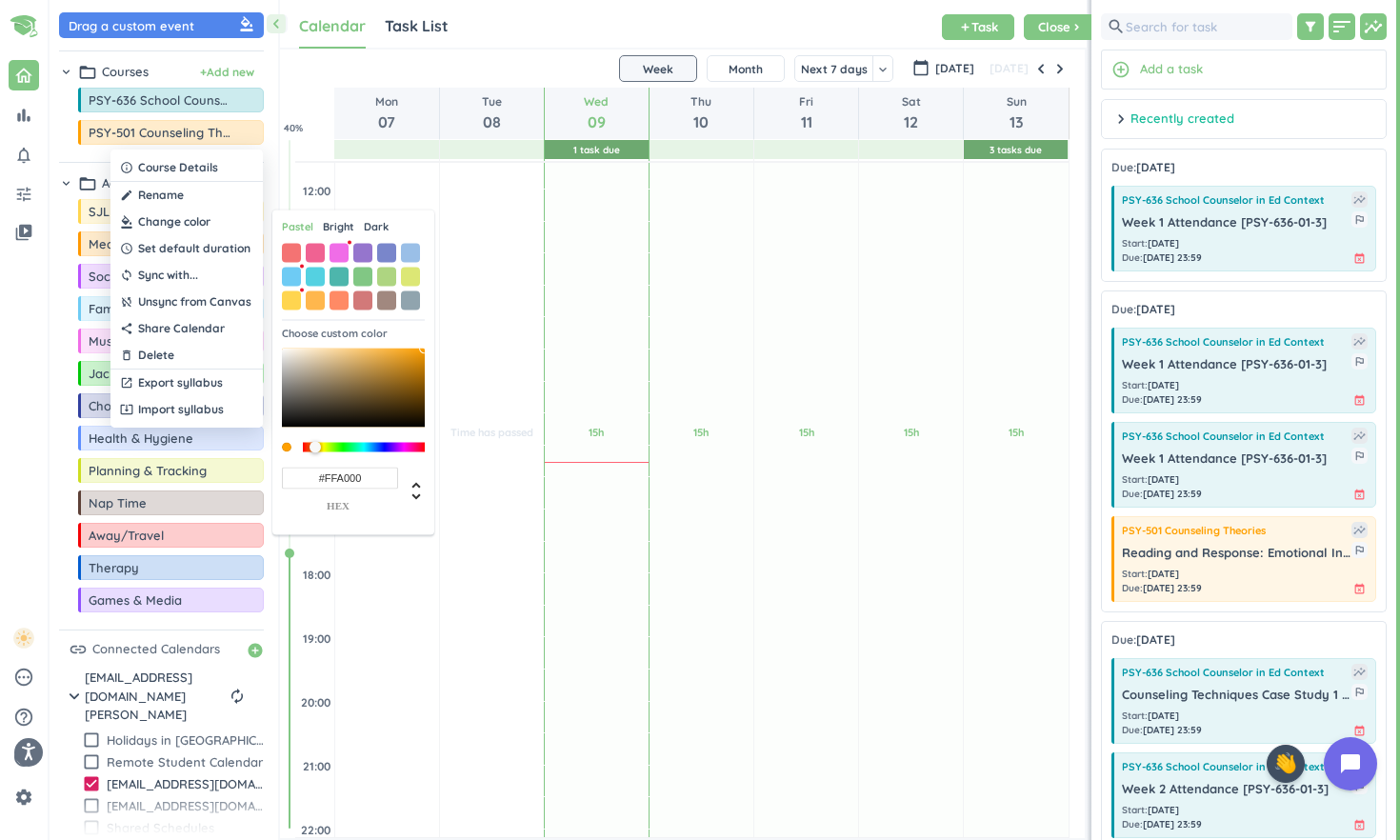 click on "Bright" at bounding box center [338, 227] 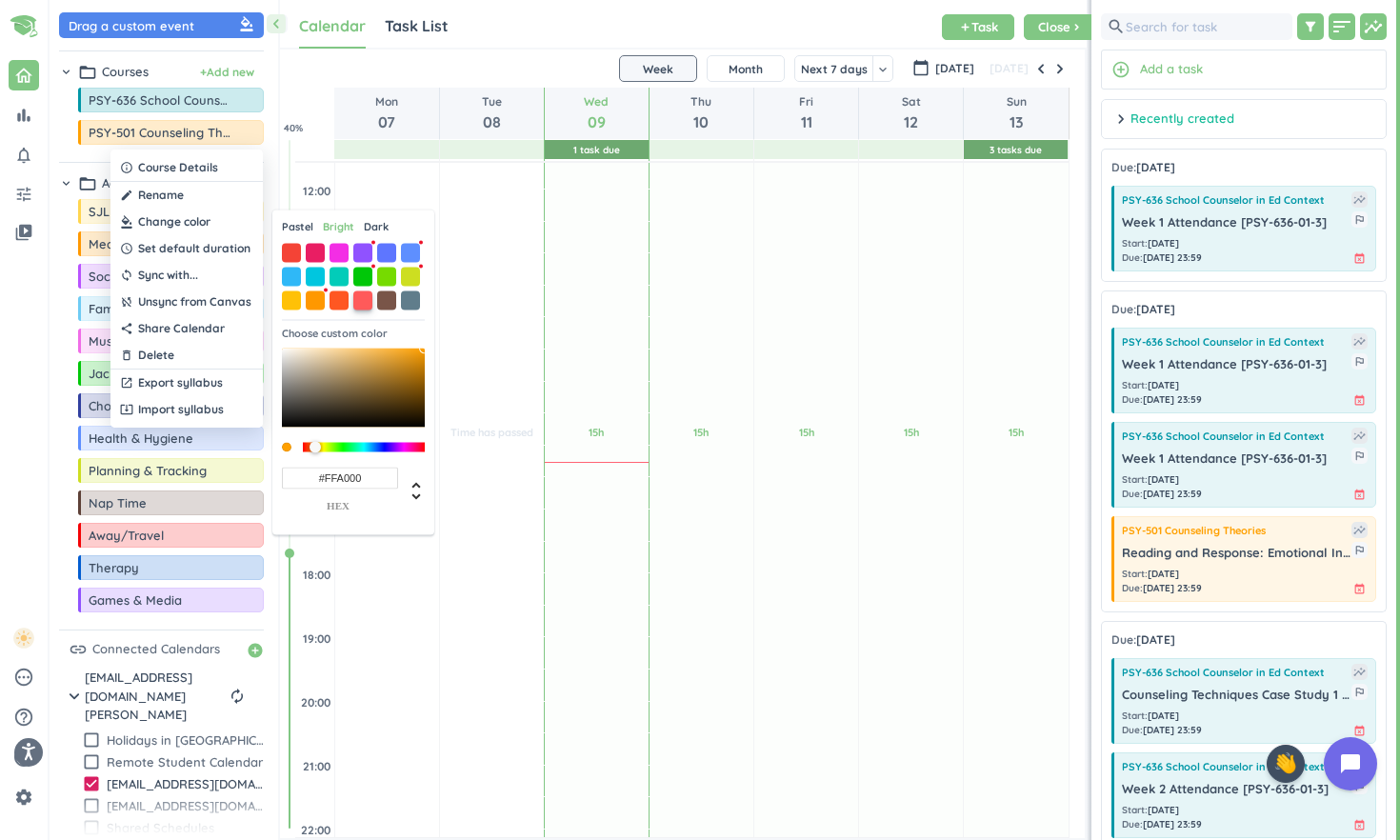 click at bounding box center [363, 300] 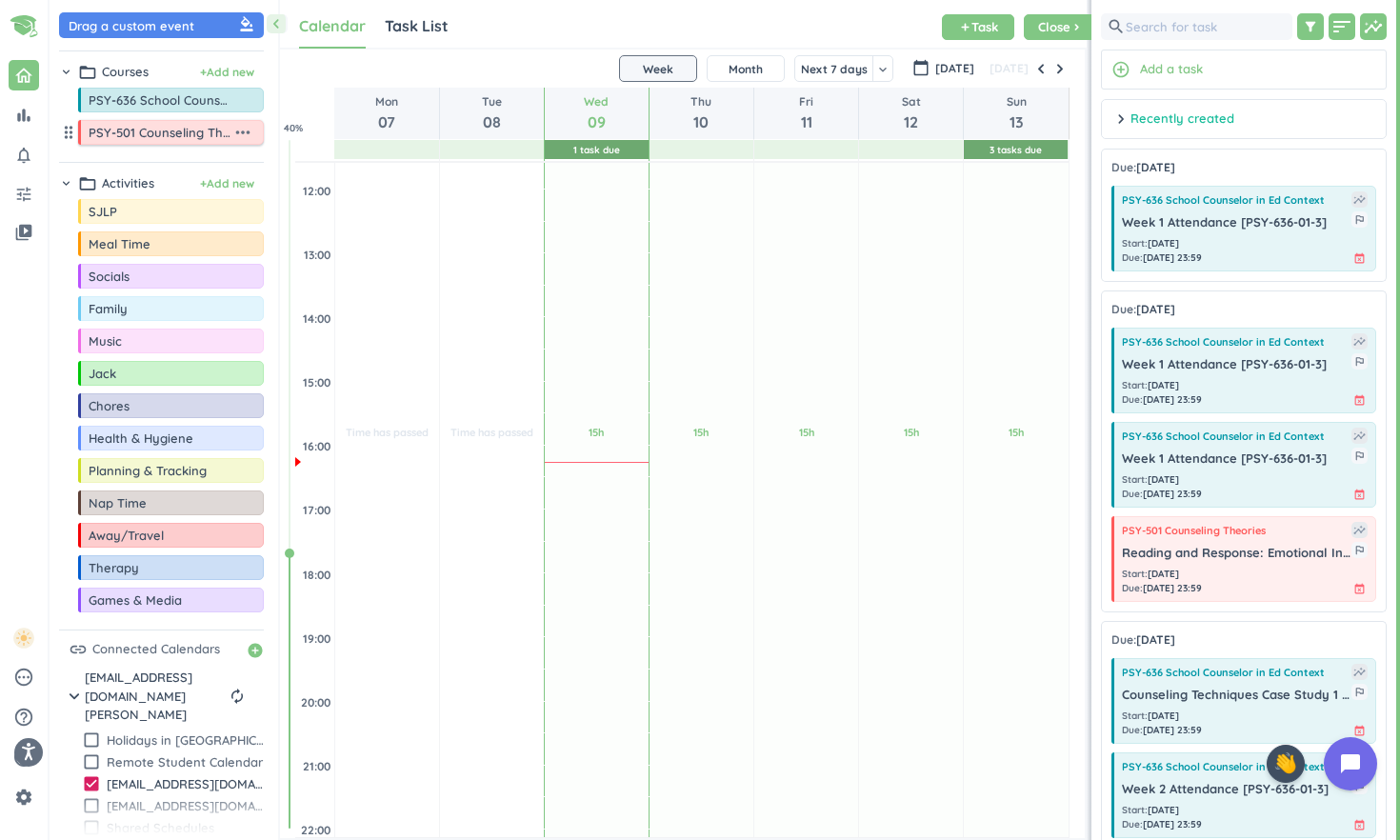 click on "more_horiz" at bounding box center (243, 132) 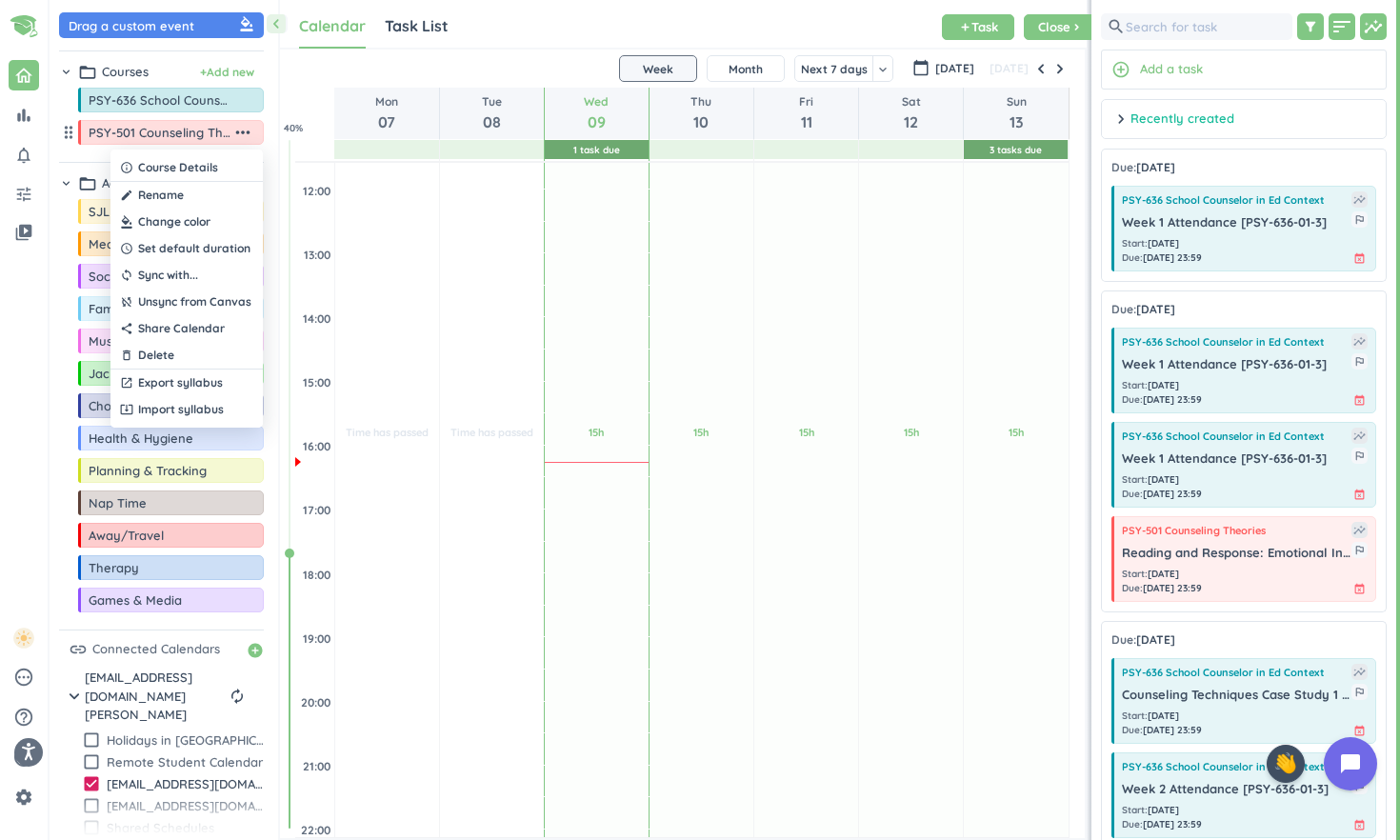 click at bounding box center [187, 222] 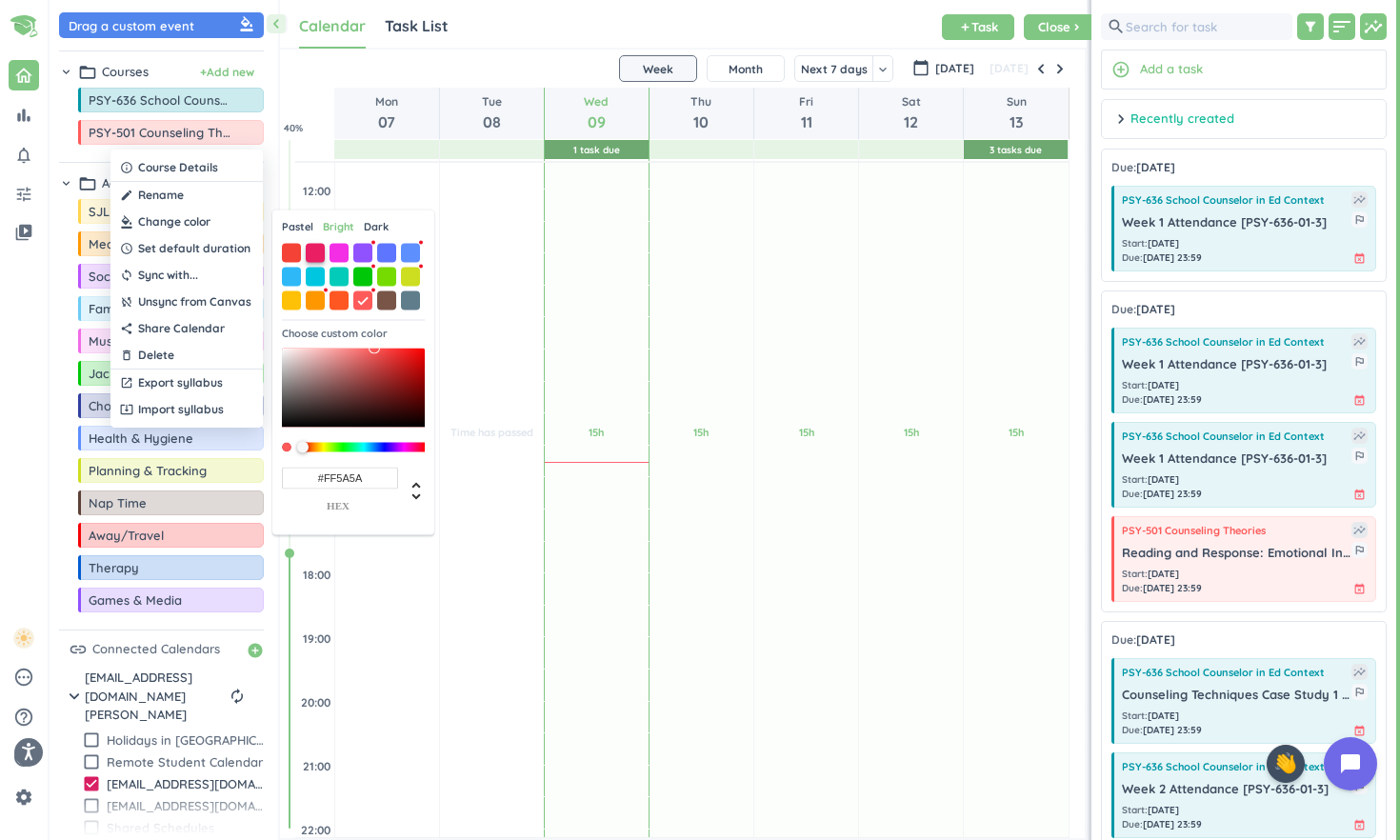 click at bounding box center [315, 252] 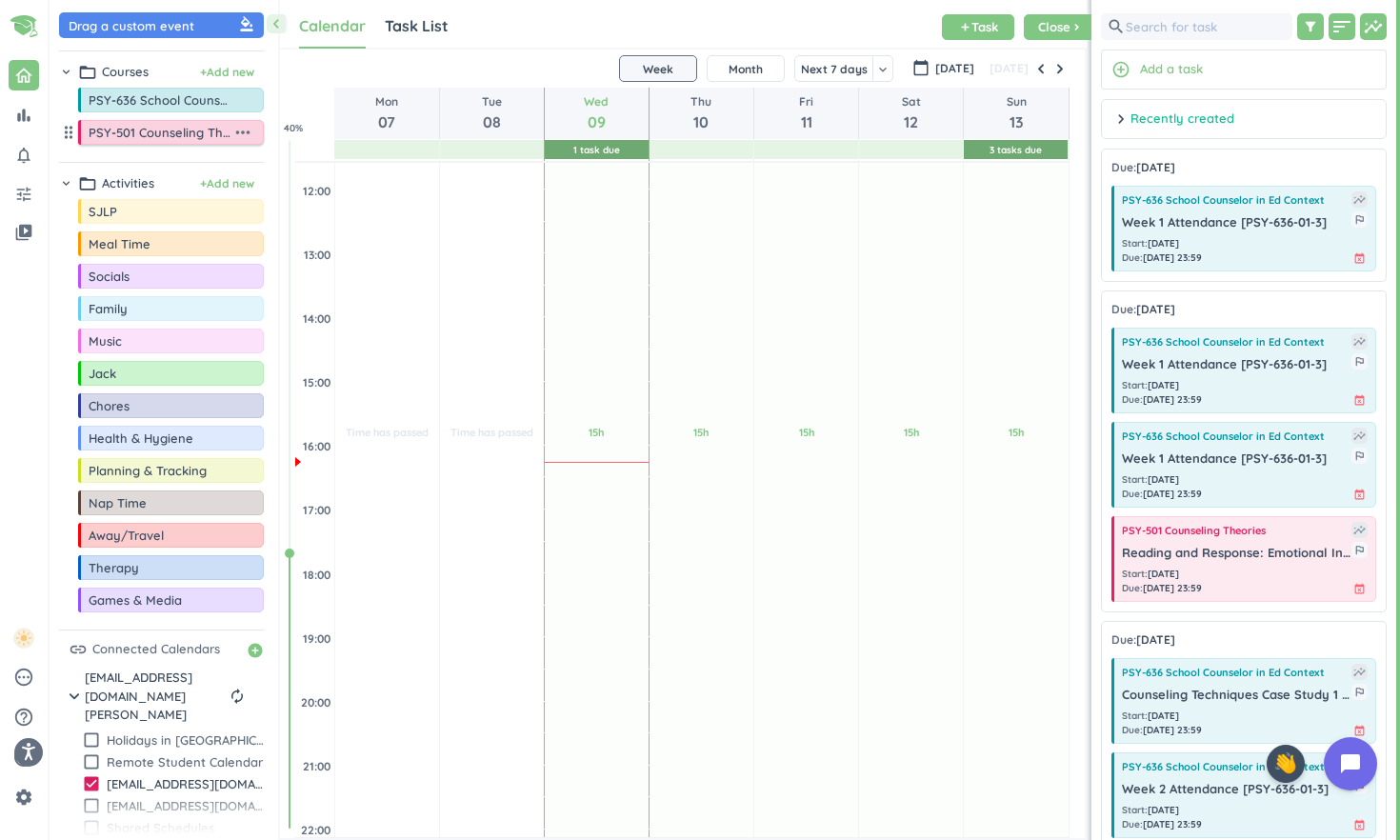 click on "more_horiz" at bounding box center [243, 132] 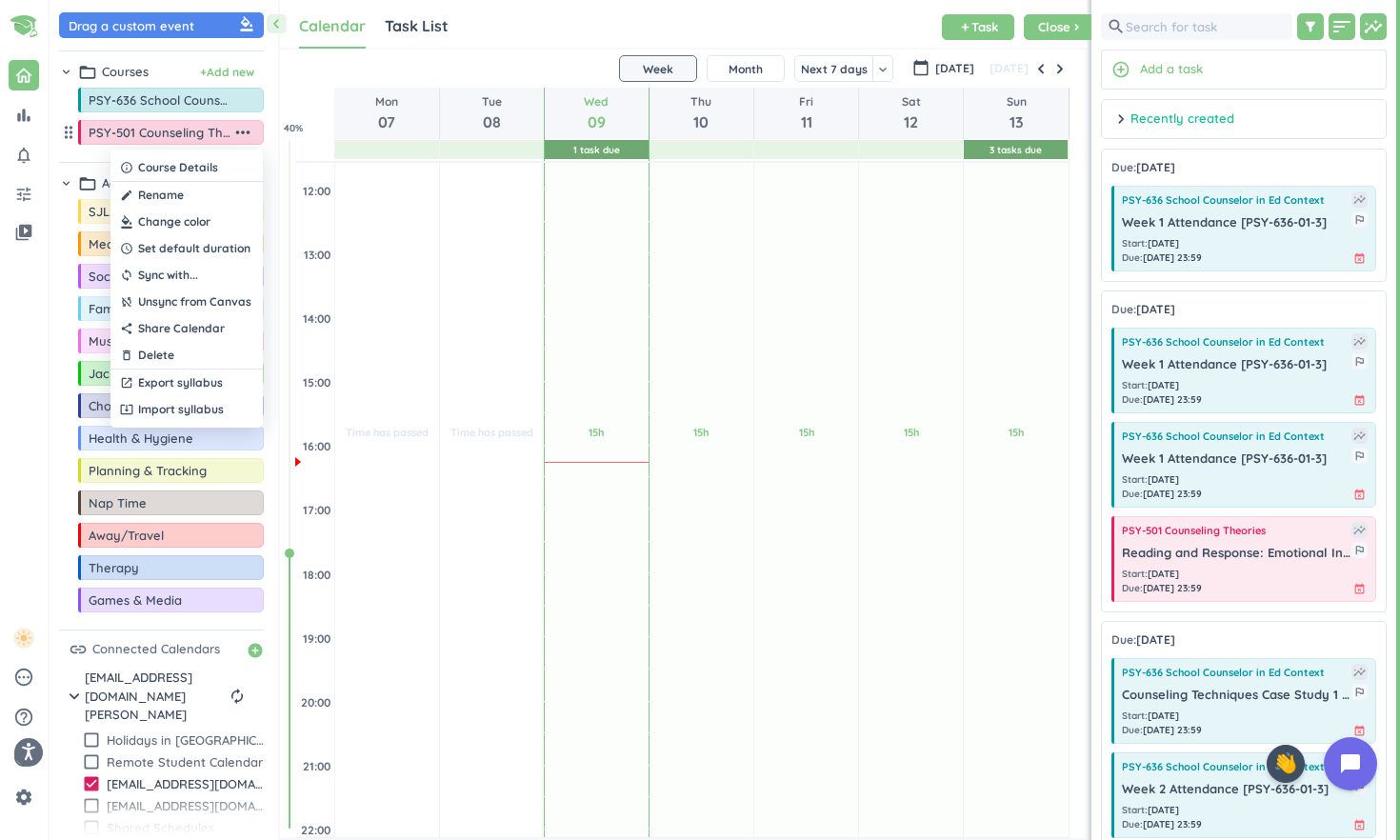 click at bounding box center [187, 222] 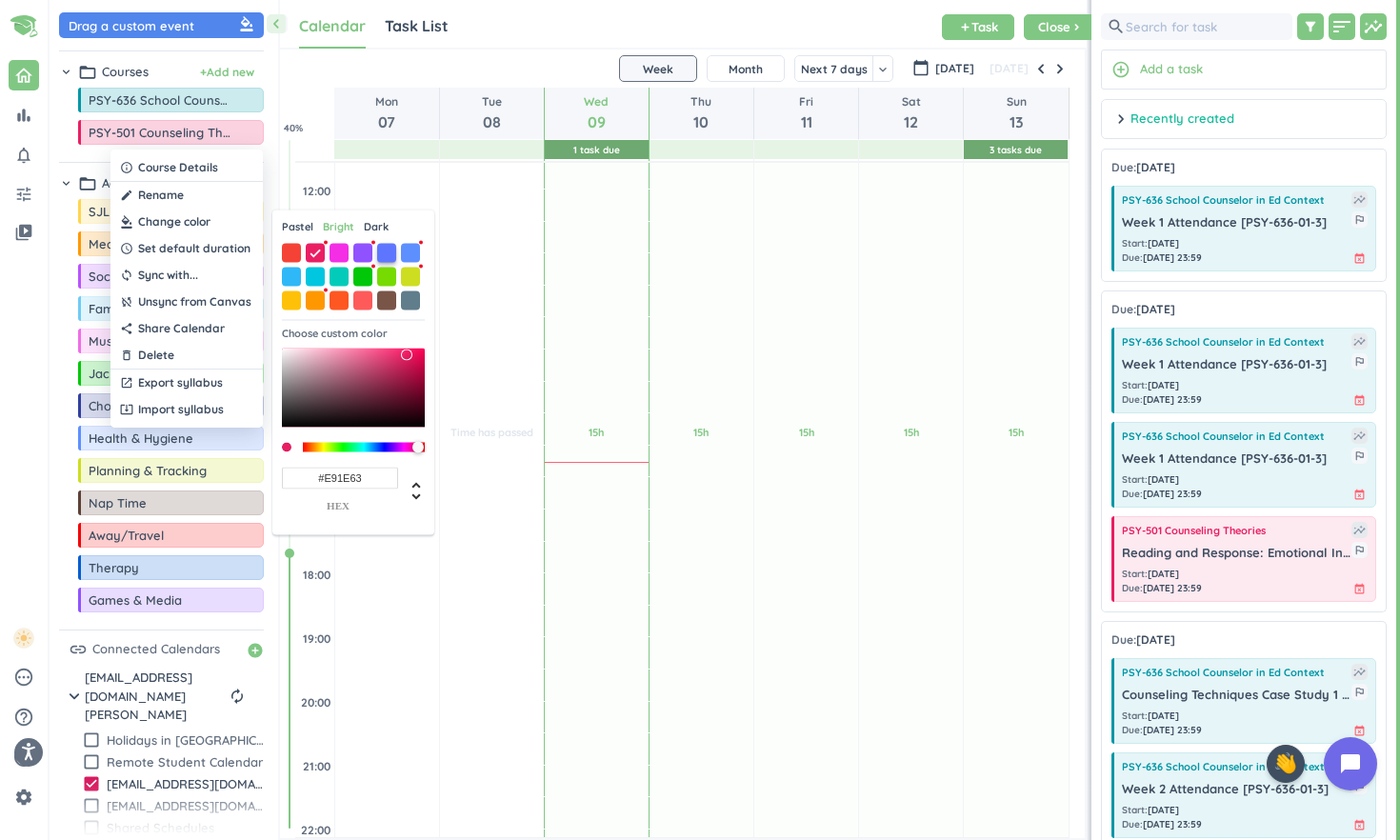 click at bounding box center [387, 252] 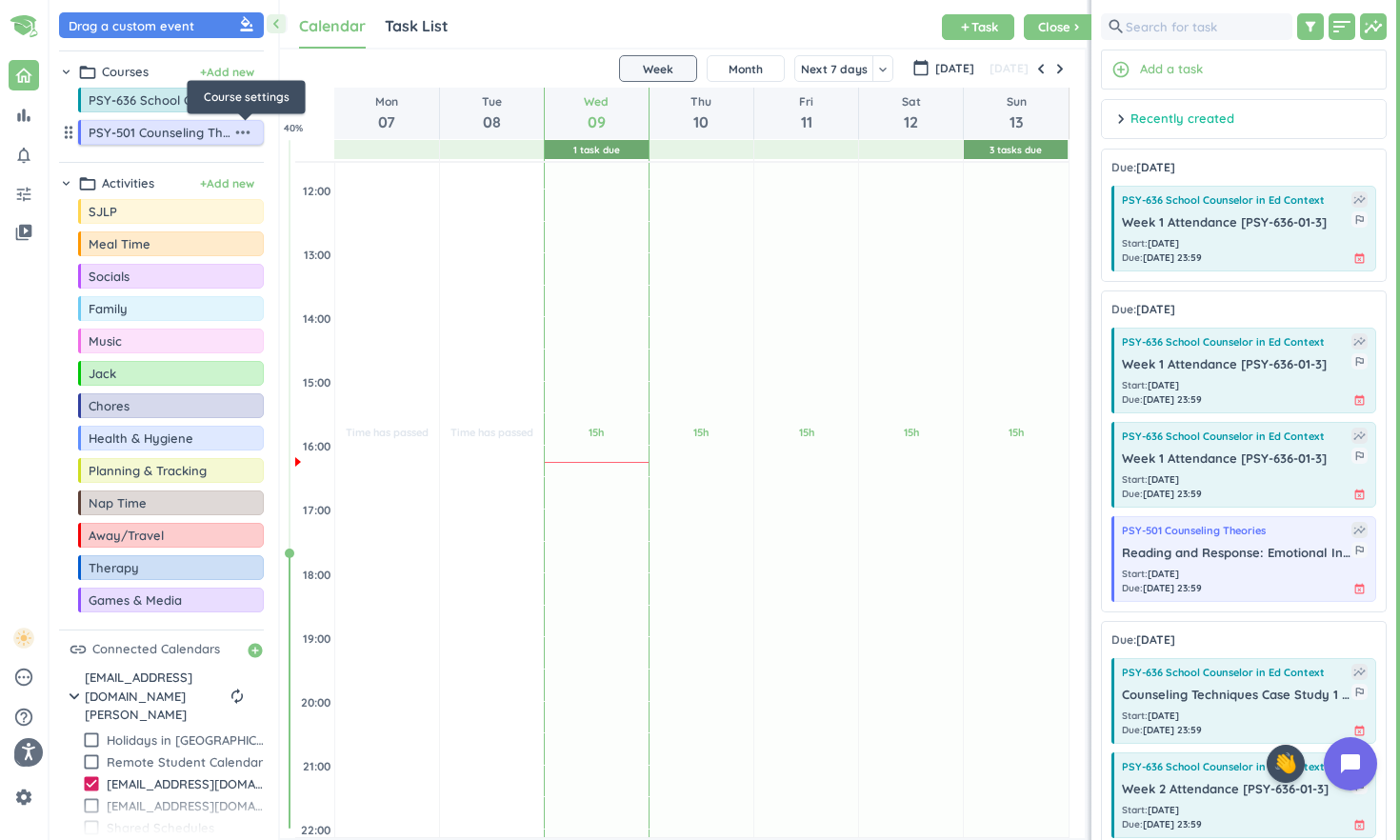 click on "more_horiz" at bounding box center (243, 132) 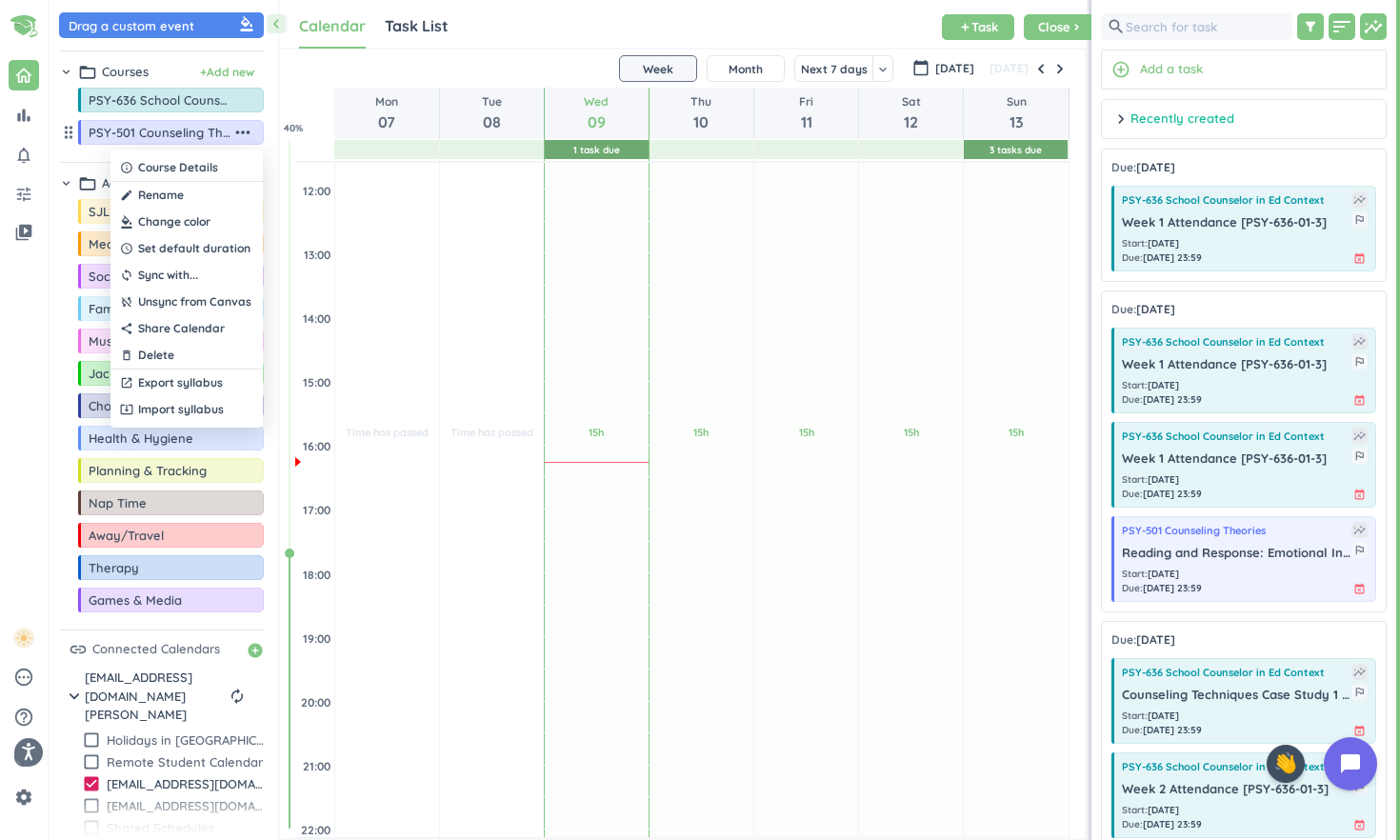 click at bounding box center [187, 222] 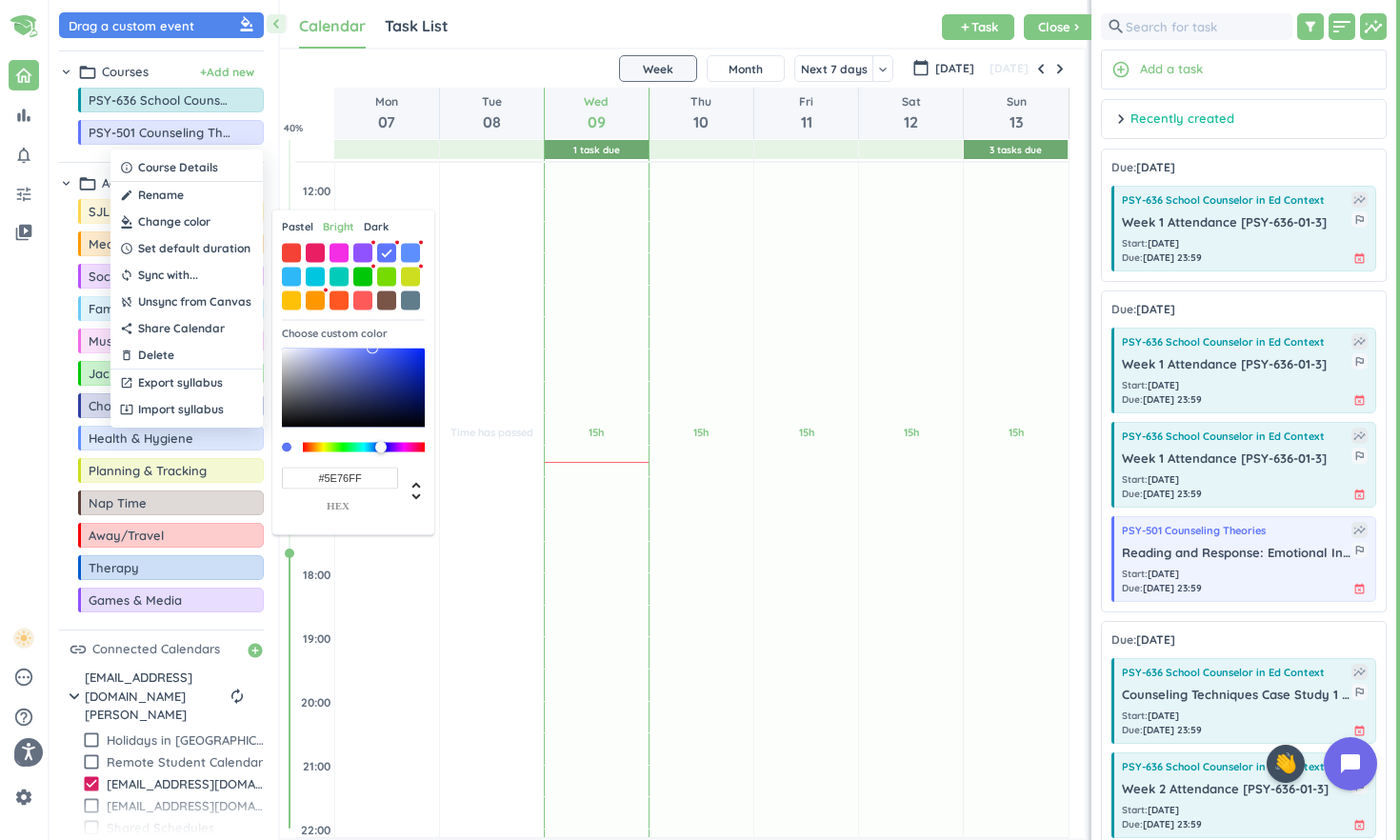 click on "Dark" at bounding box center [376, 227] 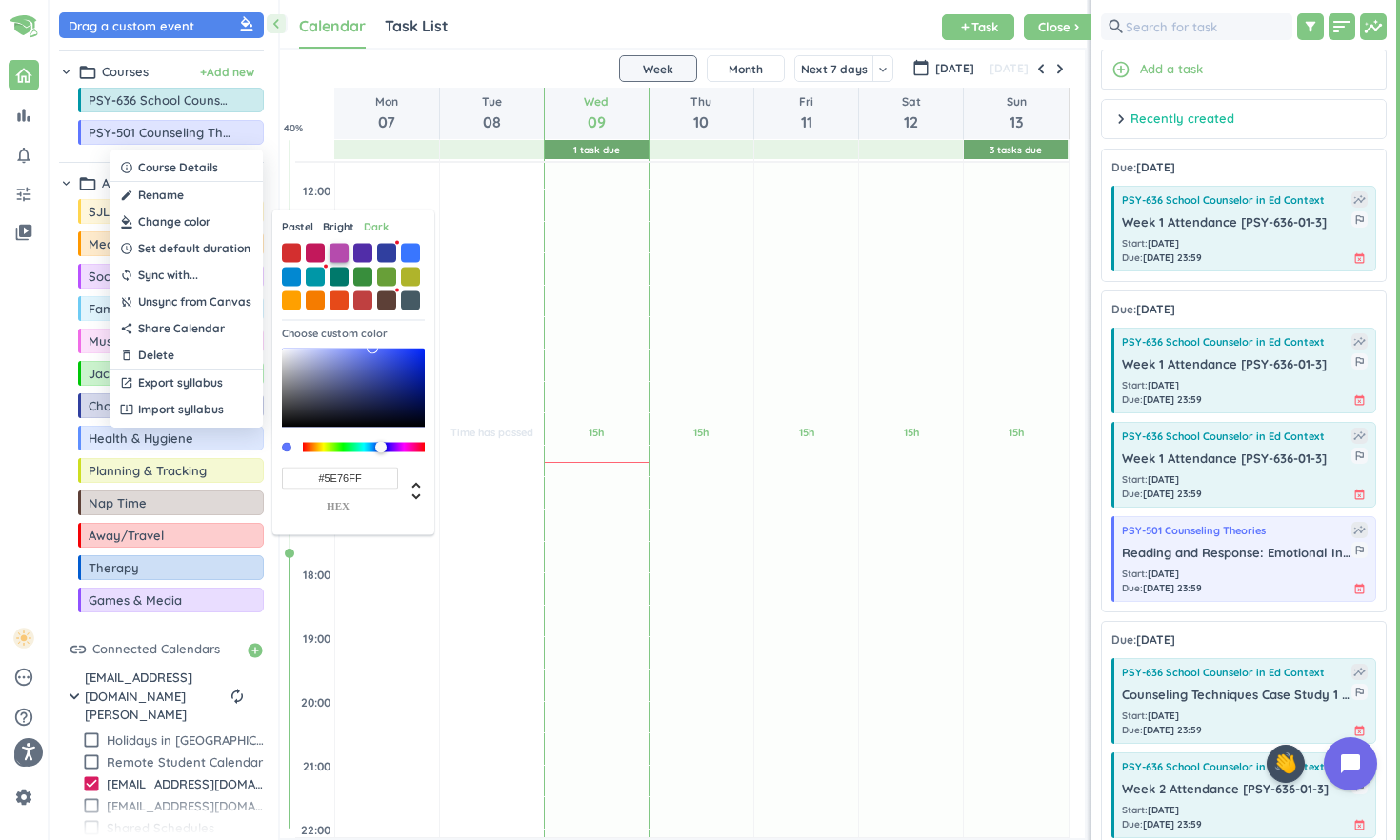 click at bounding box center [339, 252] 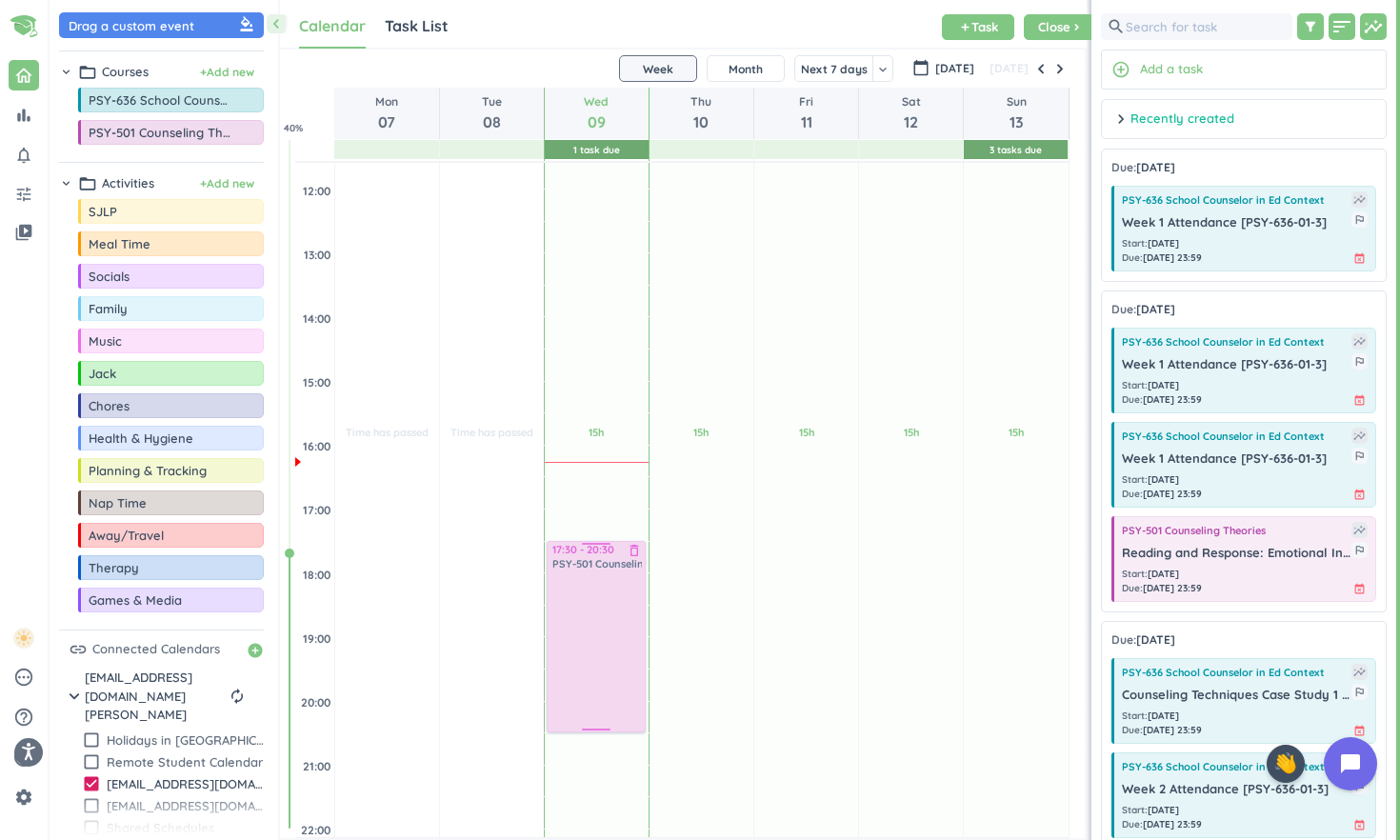 drag, startPoint x: 171, startPoint y: 135, endPoint x: 587, endPoint y: 542, distance: 581.98368 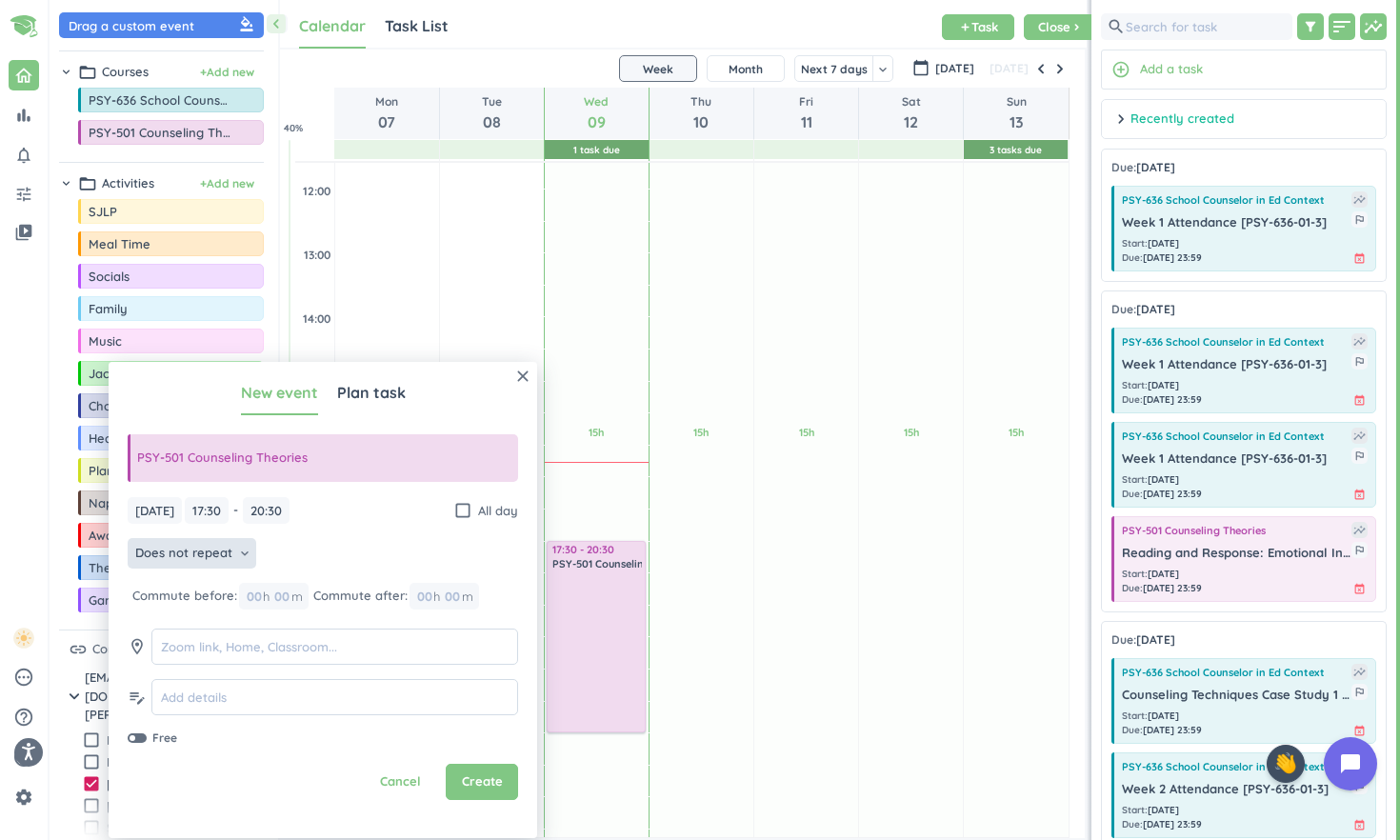 click on "Does not repeat" at bounding box center [184, 553] 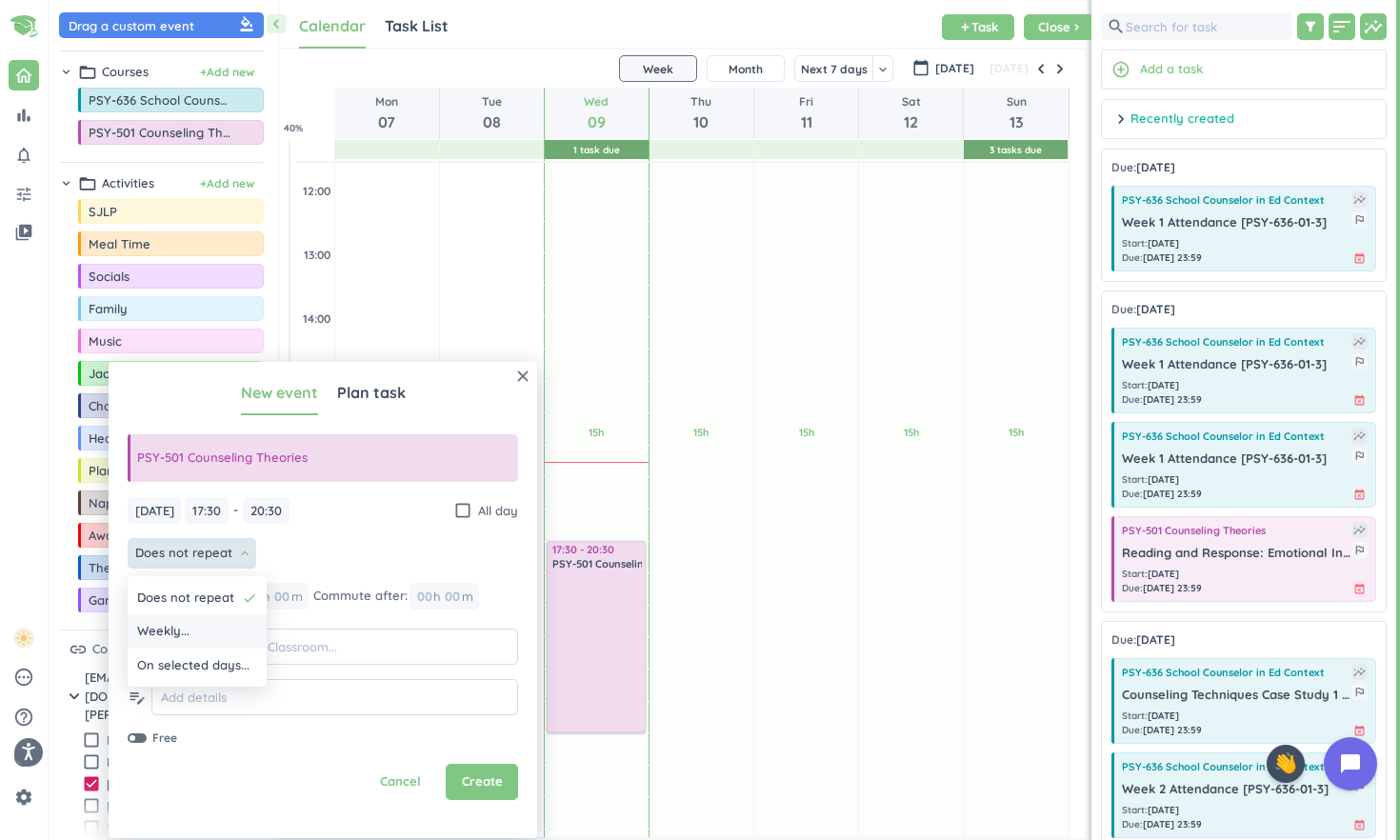 click on "Weekly..." at bounding box center [197, 631] 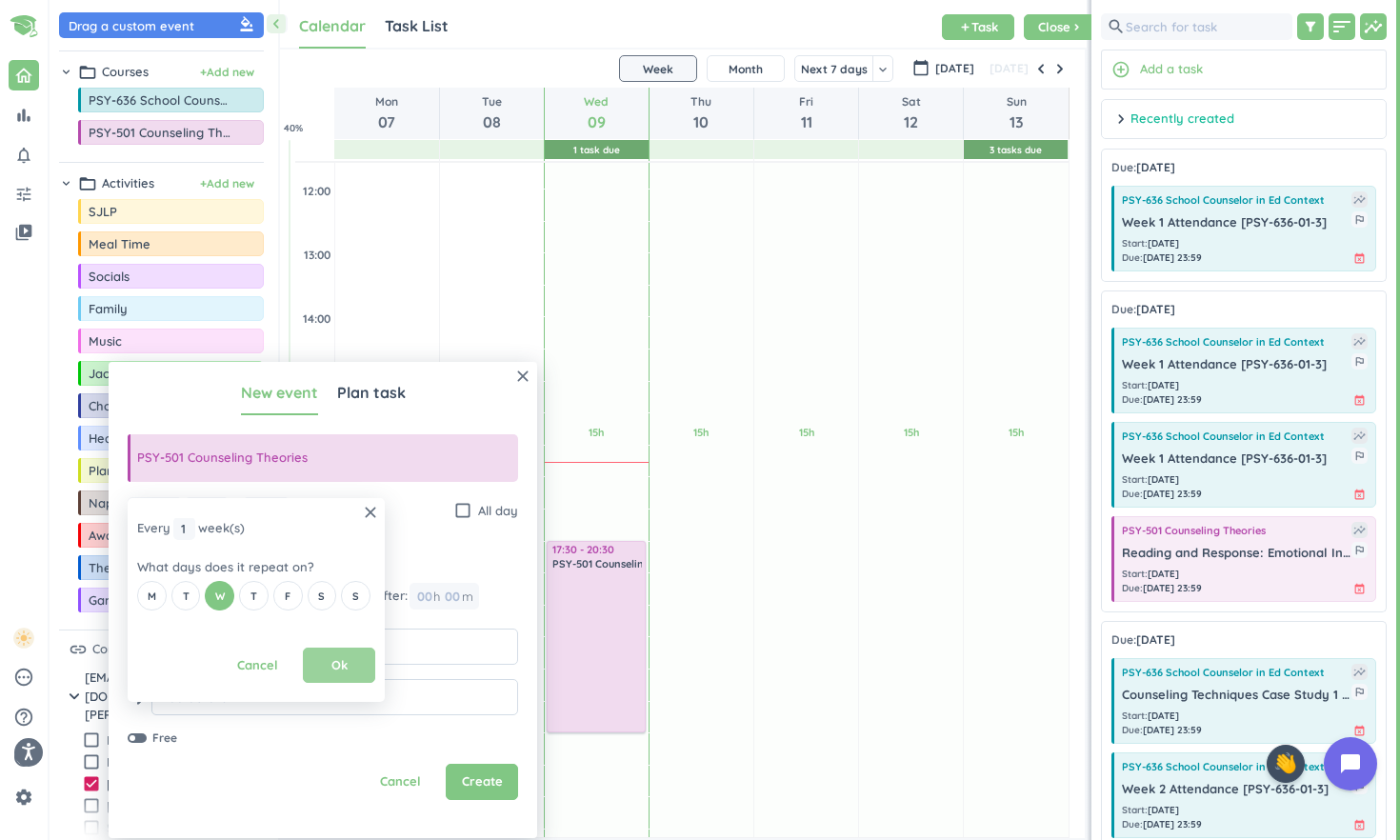click on "Ok" at bounding box center [339, 666] 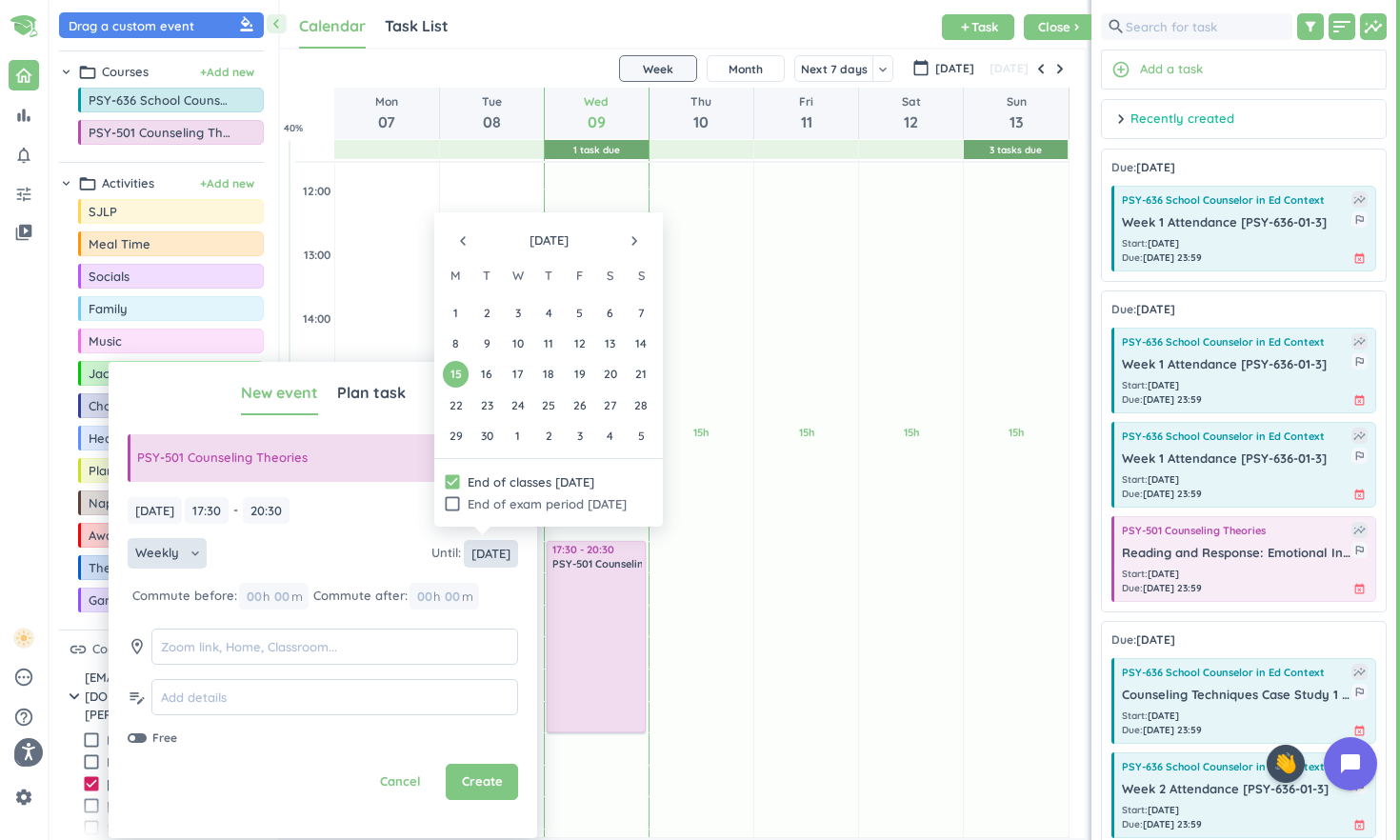 click on "[DATE]" at bounding box center [490, 553] 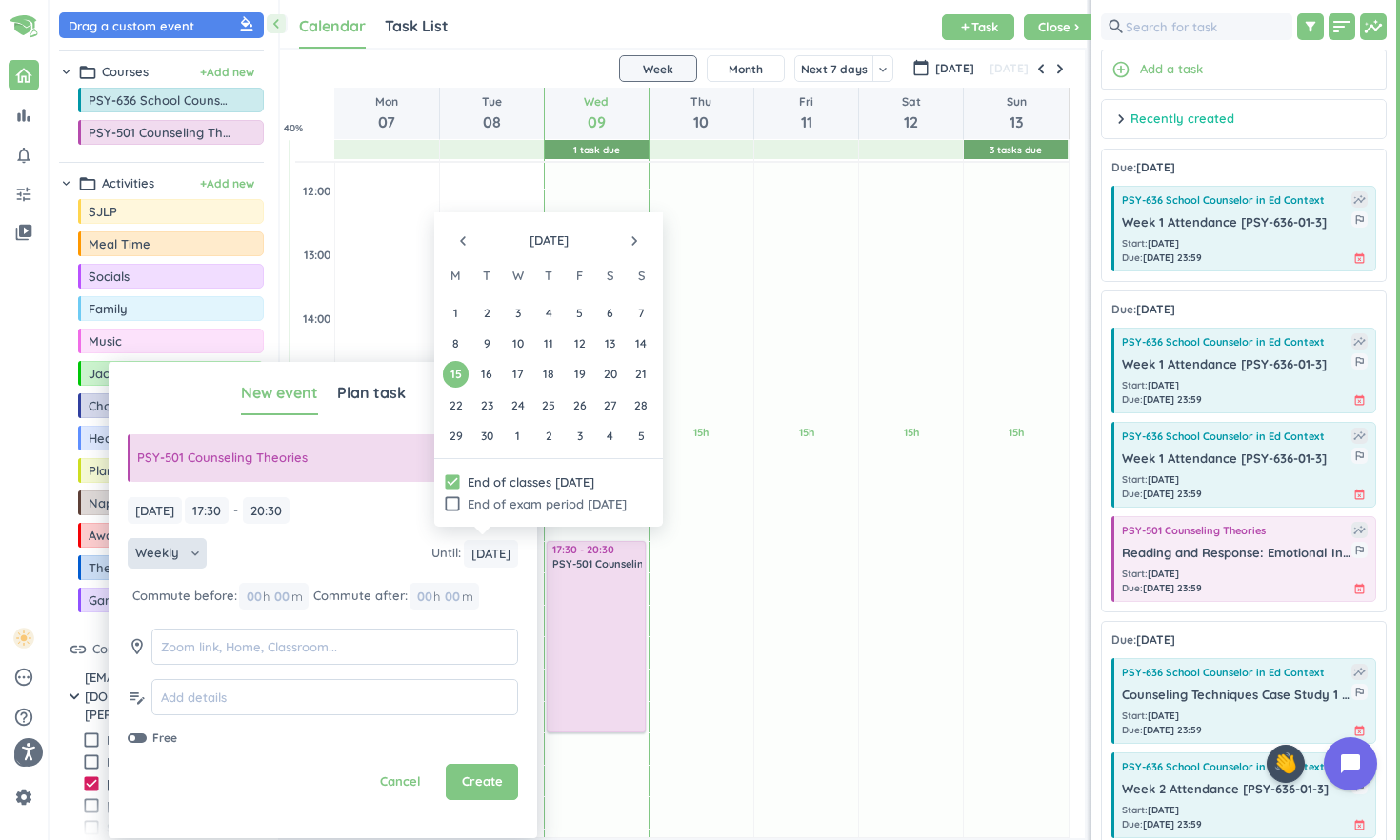 click on "Weekly keyboard_arrow_down Until :  [DATE] [DATE]" at bounding box center [323, 555] 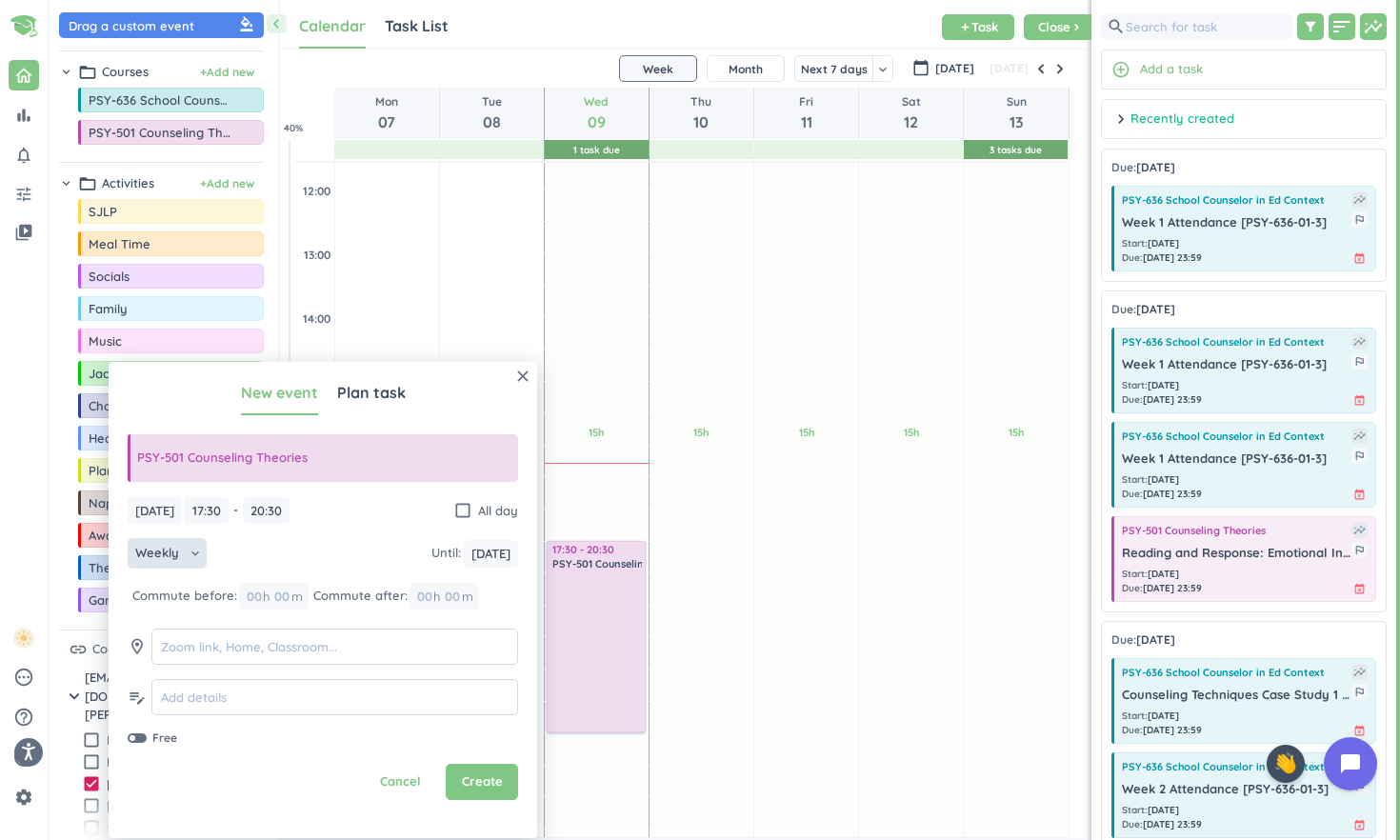 click on "close New event Plan task PSY-501 Counseling Theories [DATE] [DATE]   17:30 17:30 - 20:30 20:30 check_box_outline_blank All day Weekly keyboard_arrow_down Until :  [DATE] [DATE] Commute before: 00 h 00 m Commute after: 00 h 00 m room edit_note Free Cancel Create" at bounding box center [323, 600] 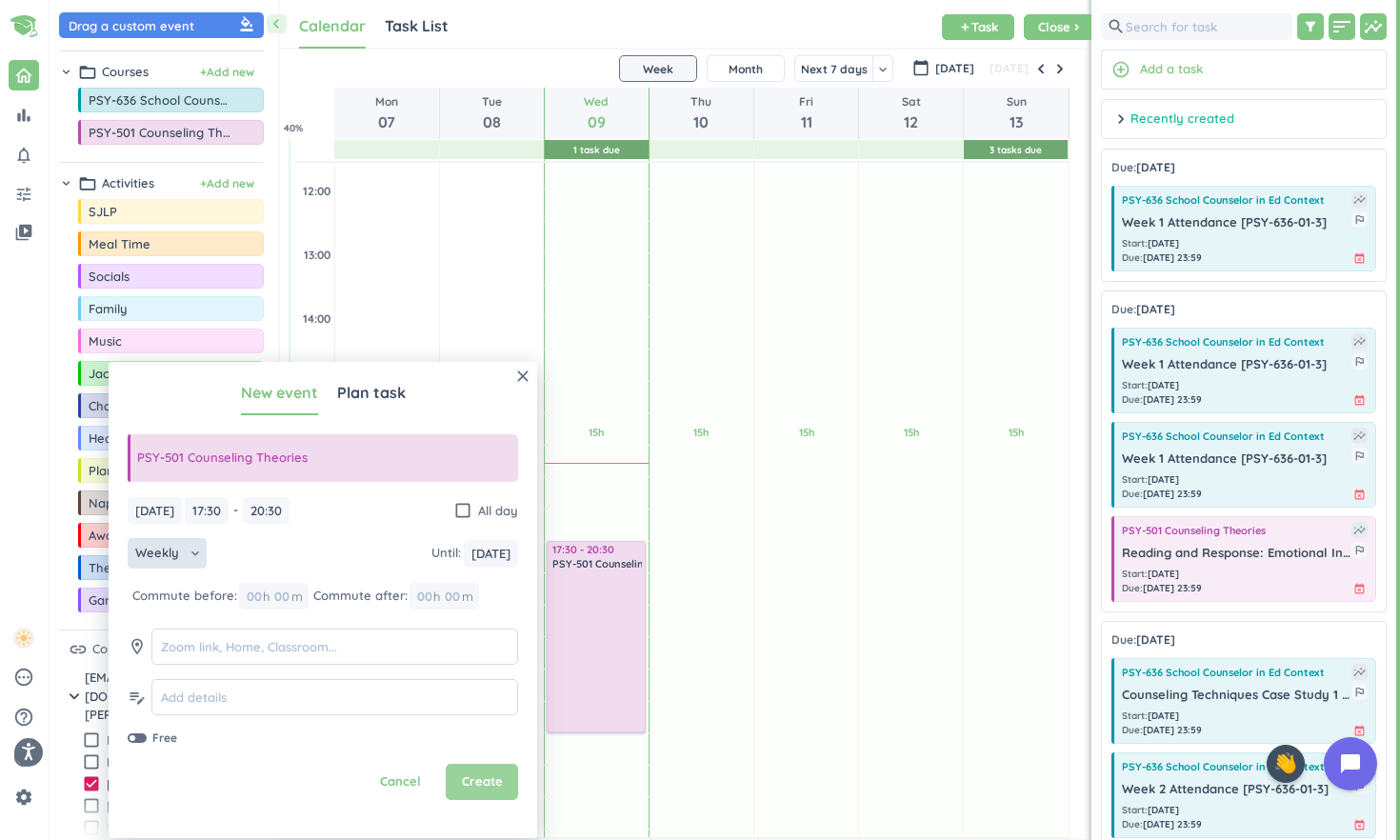 click on "Create" at bounding box center [482, 782] 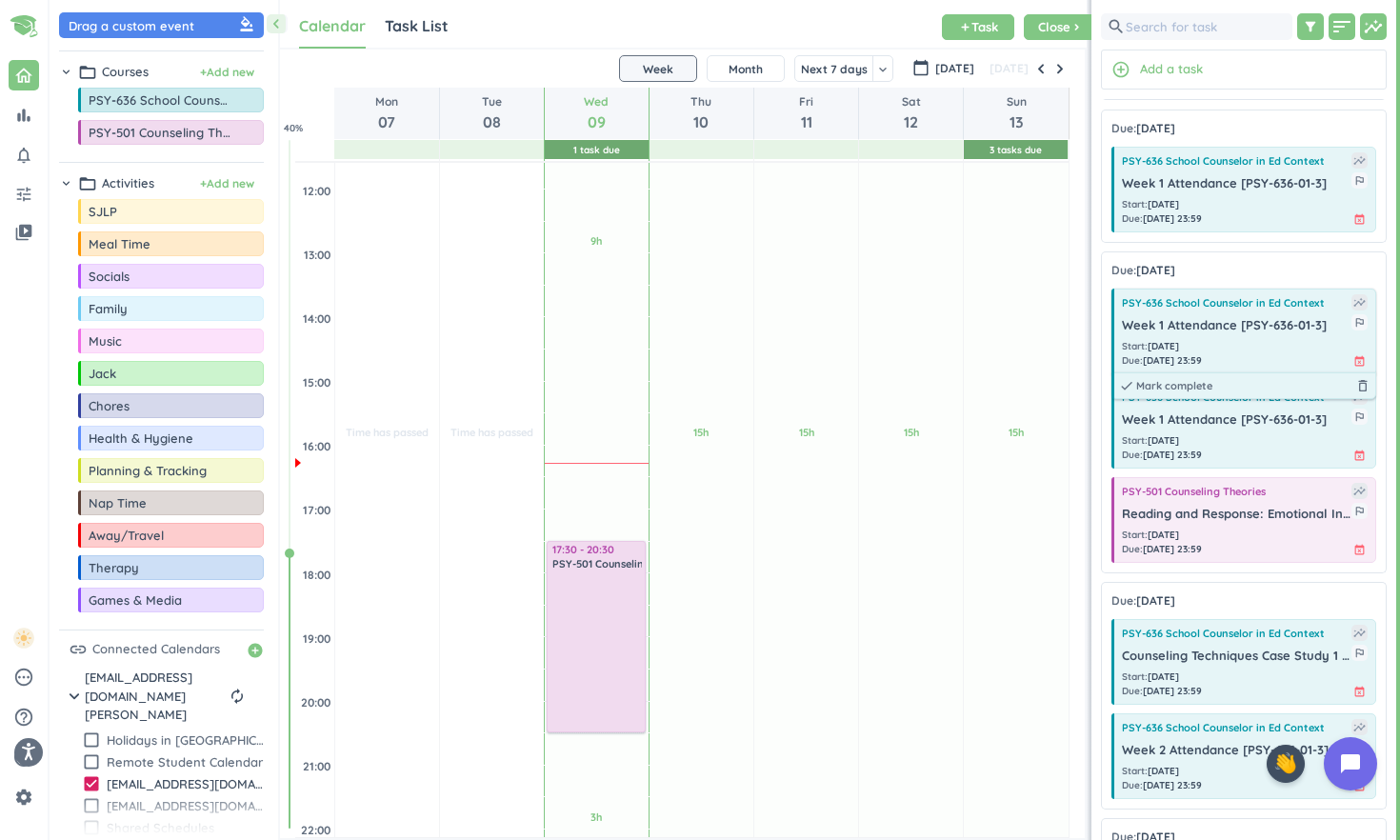 scroll, scrollTop: 41, scrollLeft: 0, axis: vertical 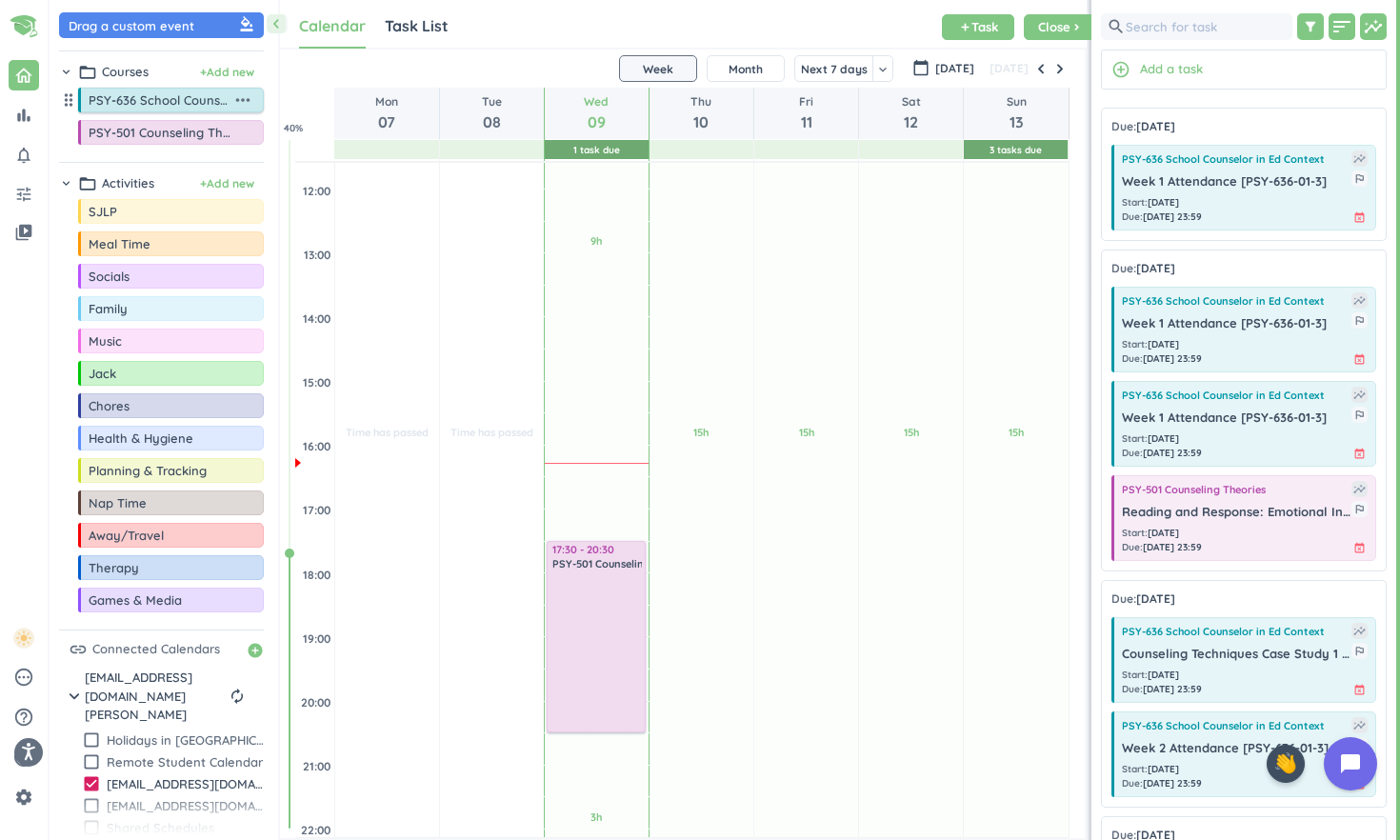 click on "more_horiz" at bounding box center (243, 100) 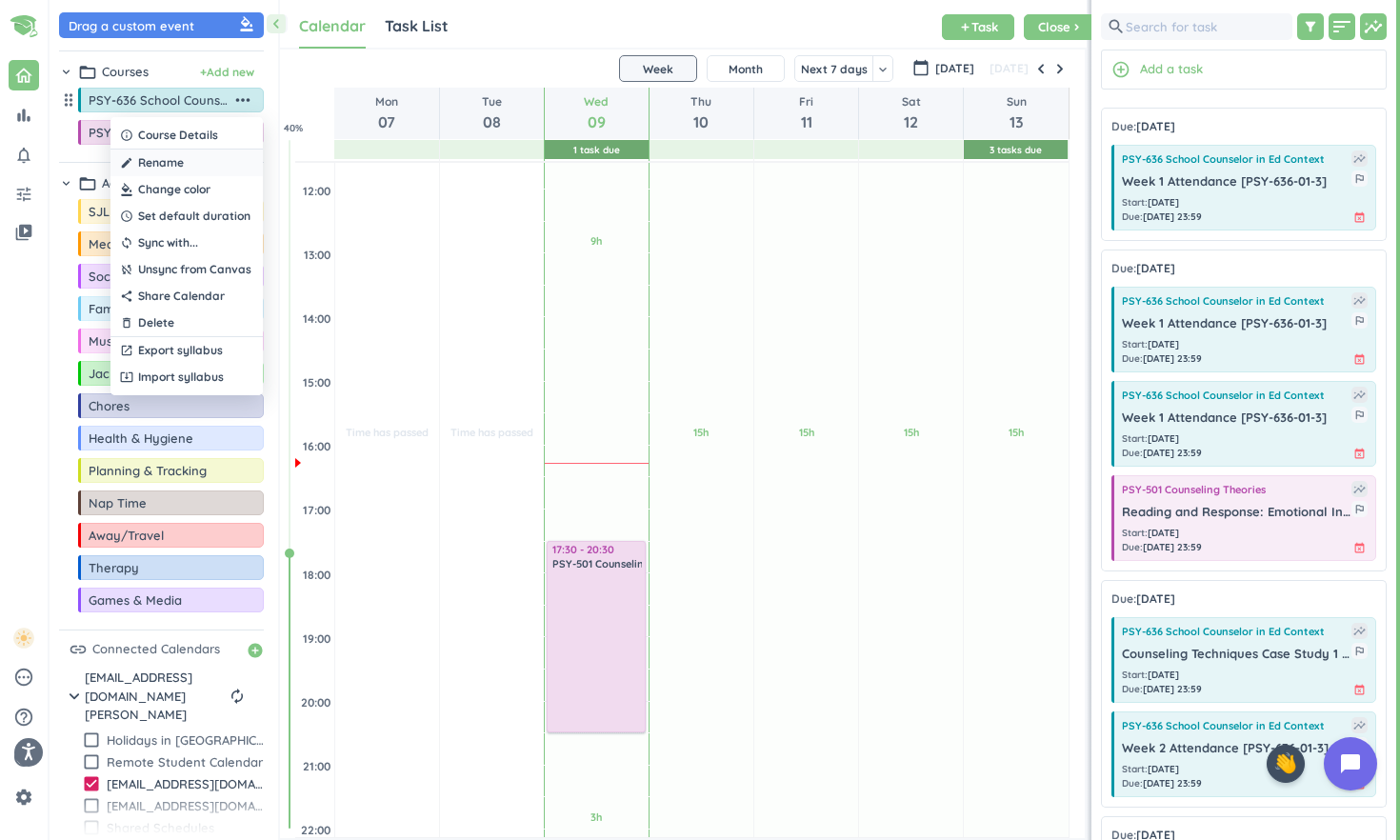 click on "create Rename" at bounding box center (187, 163) 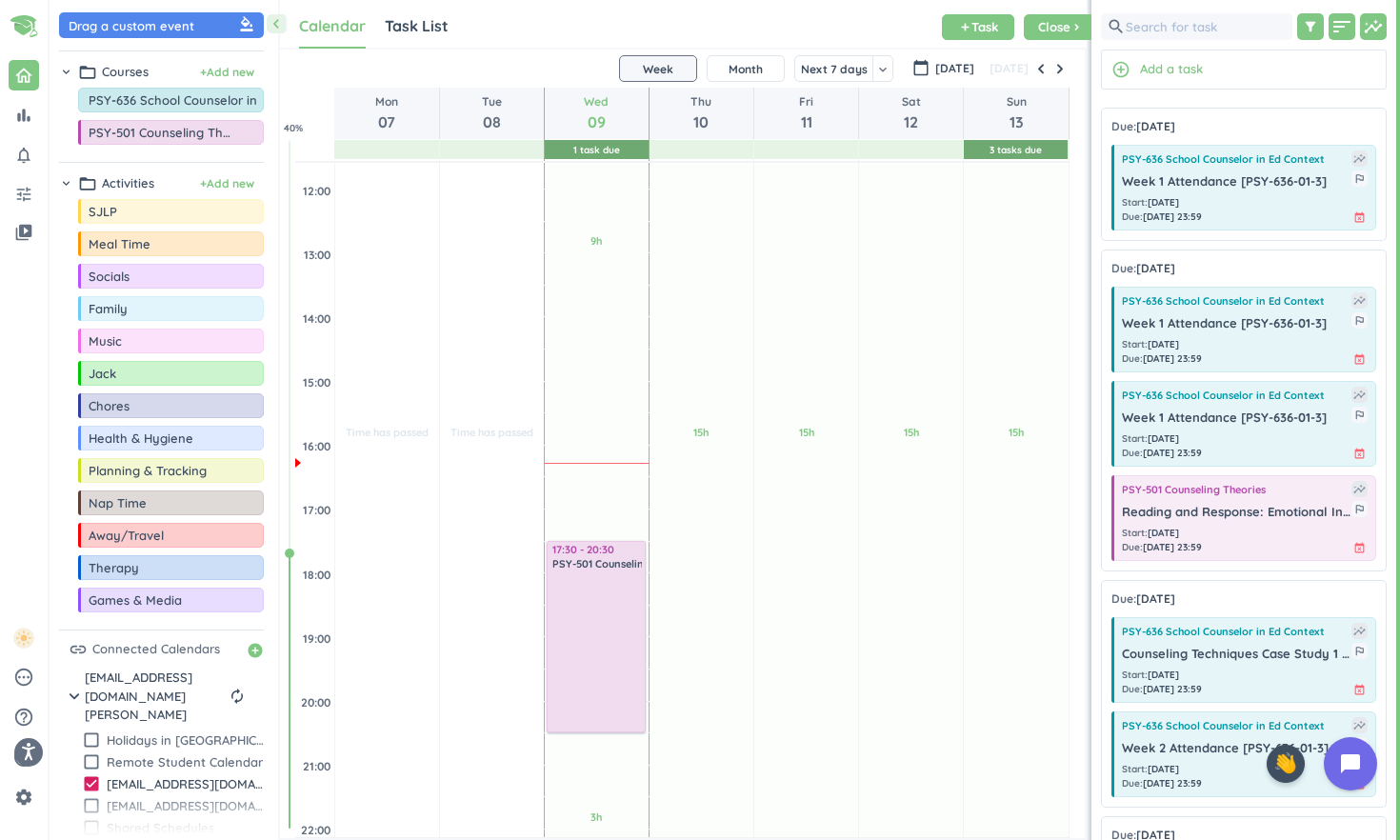 scroll, scrollTop: 0, scrollLeft: 64, axis: horizontal 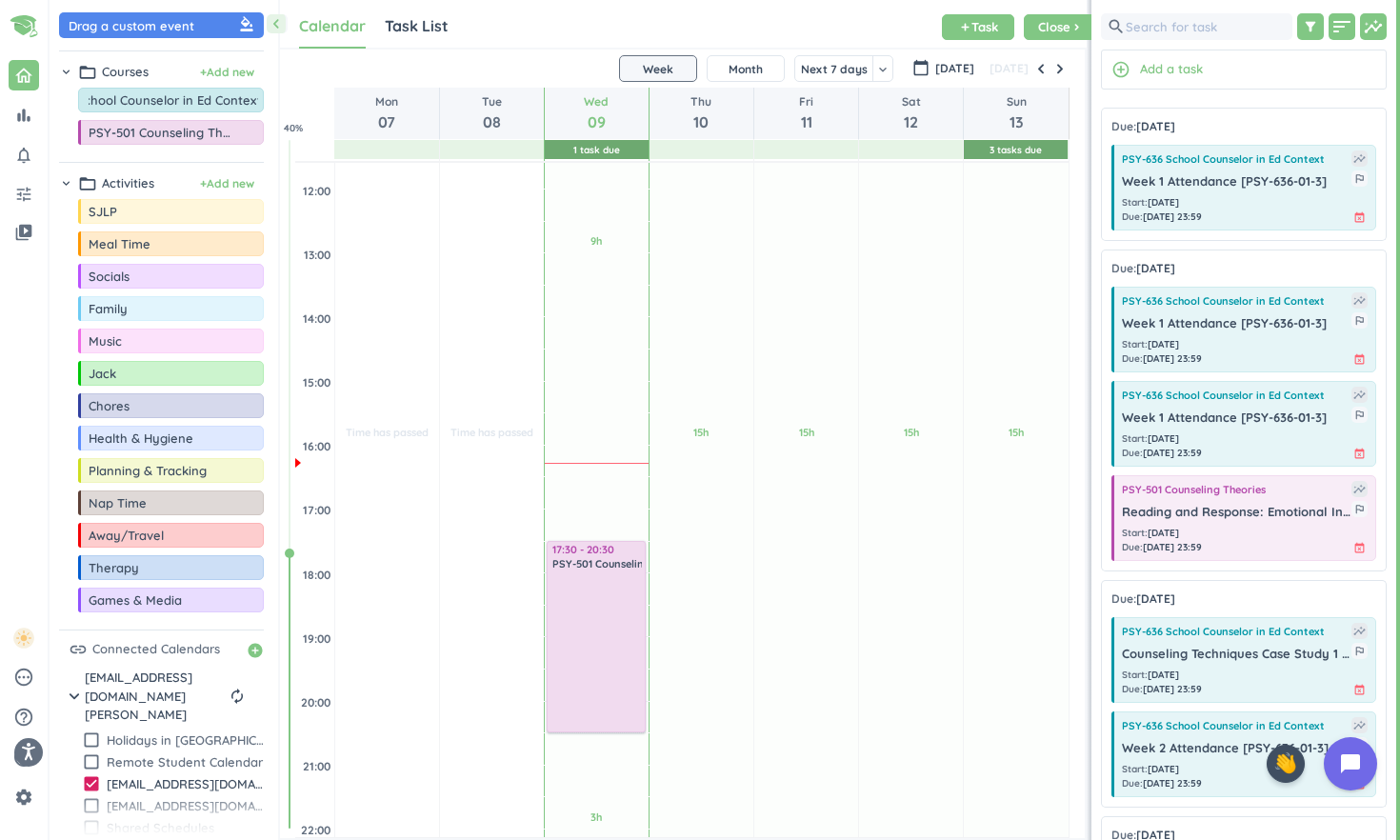drag, startPoint x: 121, startPoint y: 102, endPoint x: 404, endPoint y: 100, distance: 283.00707 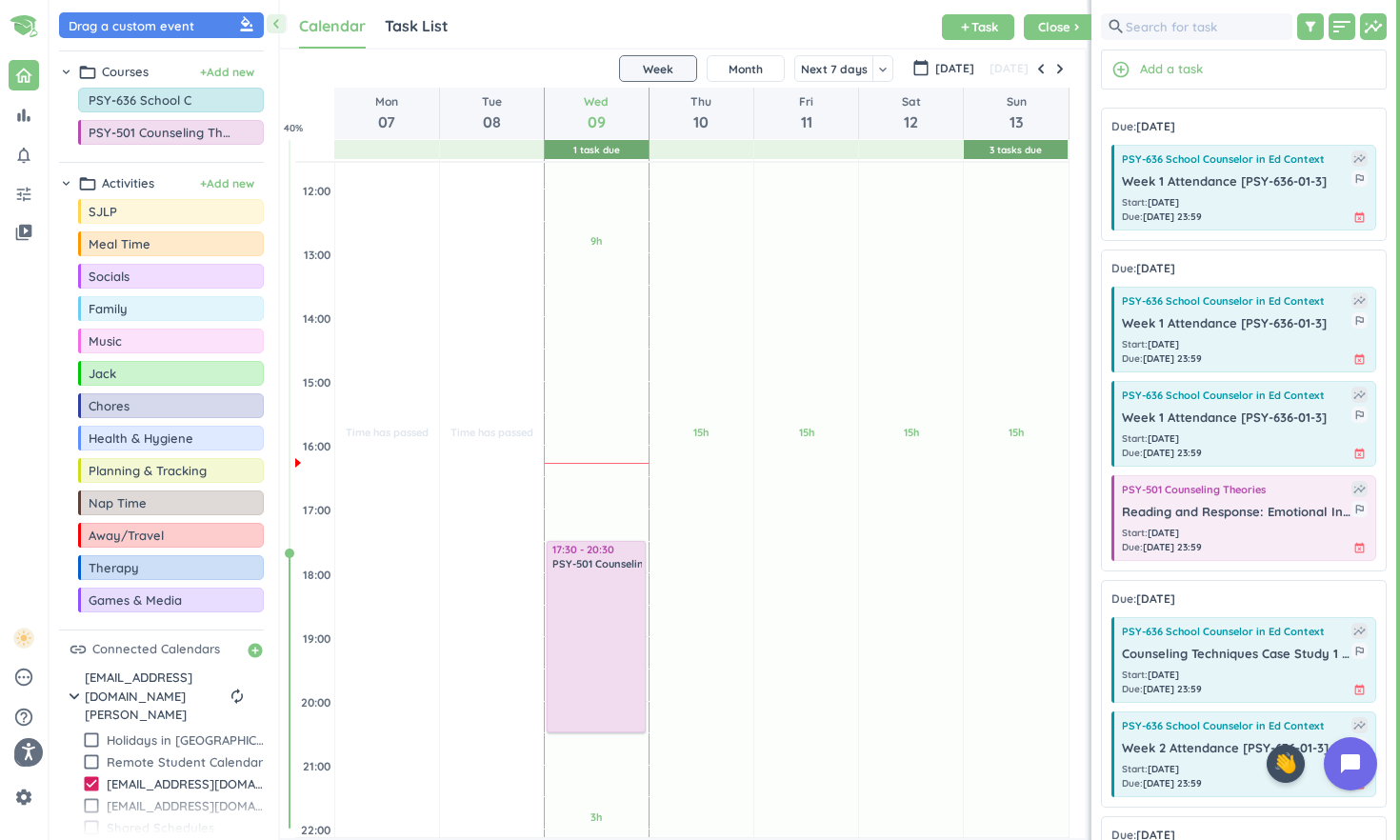 scroll, scrollTop: 0, scrollLeft: 0, axis: both 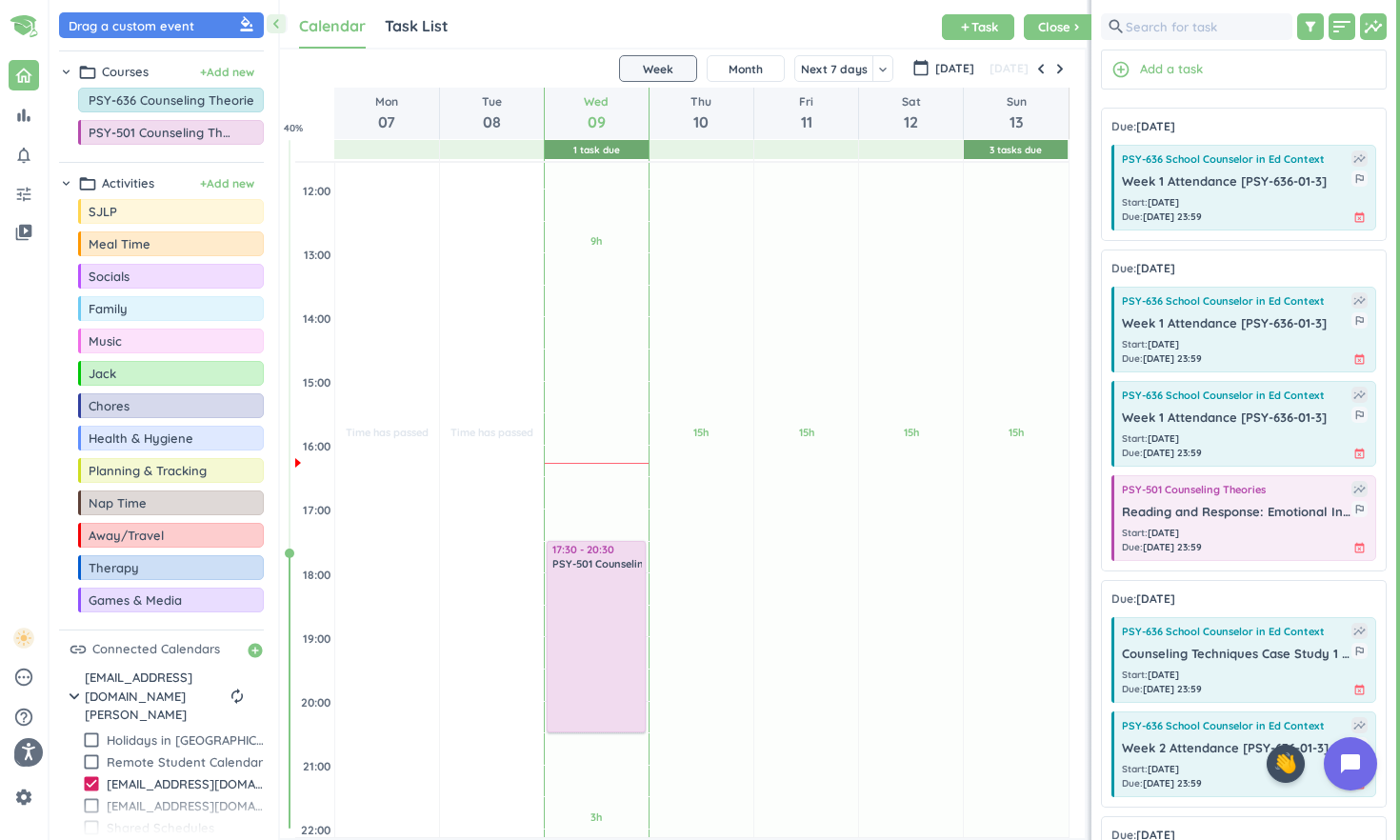 type on "PSY-636 Counseling Theories" 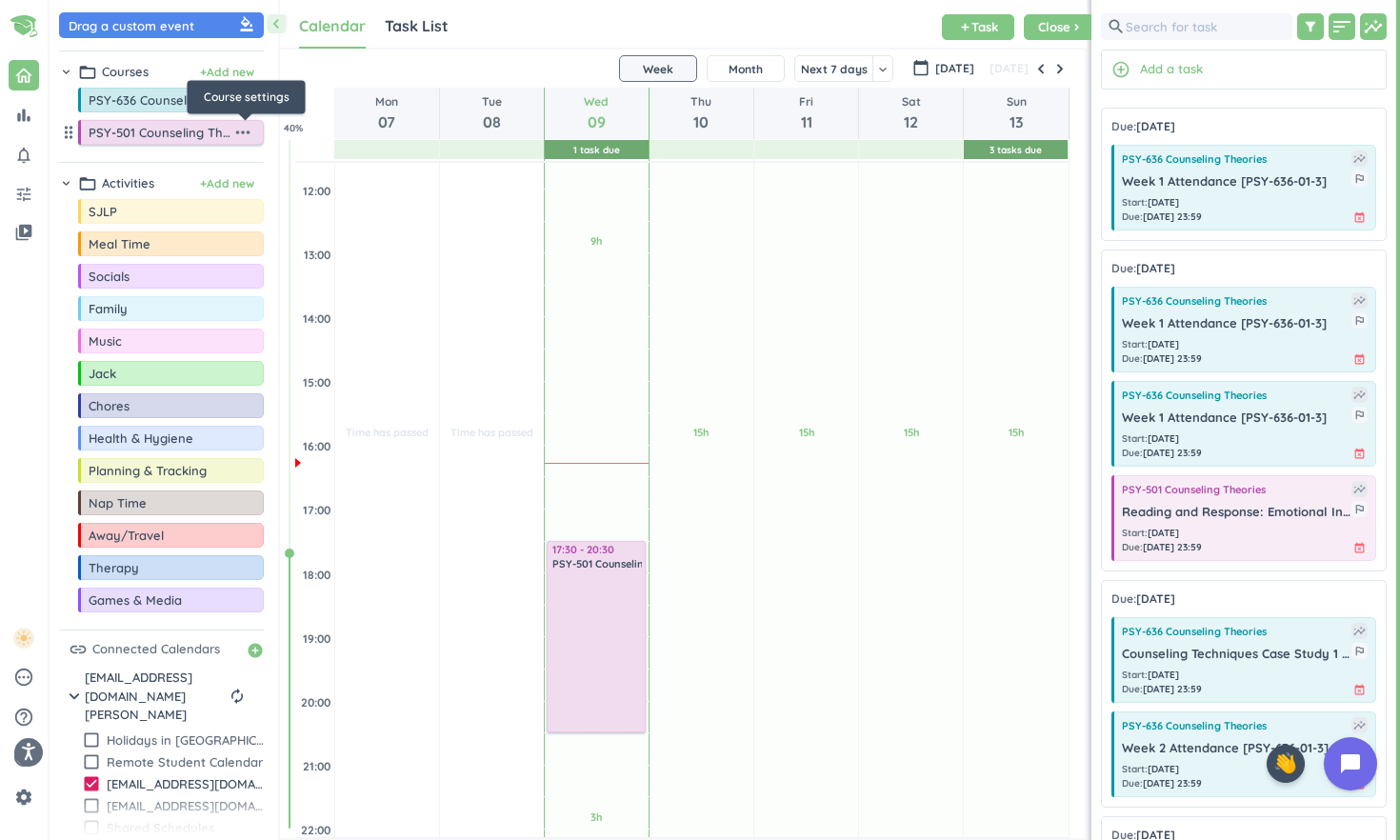 click on "more_horiz" at bounding box center [243, 132] 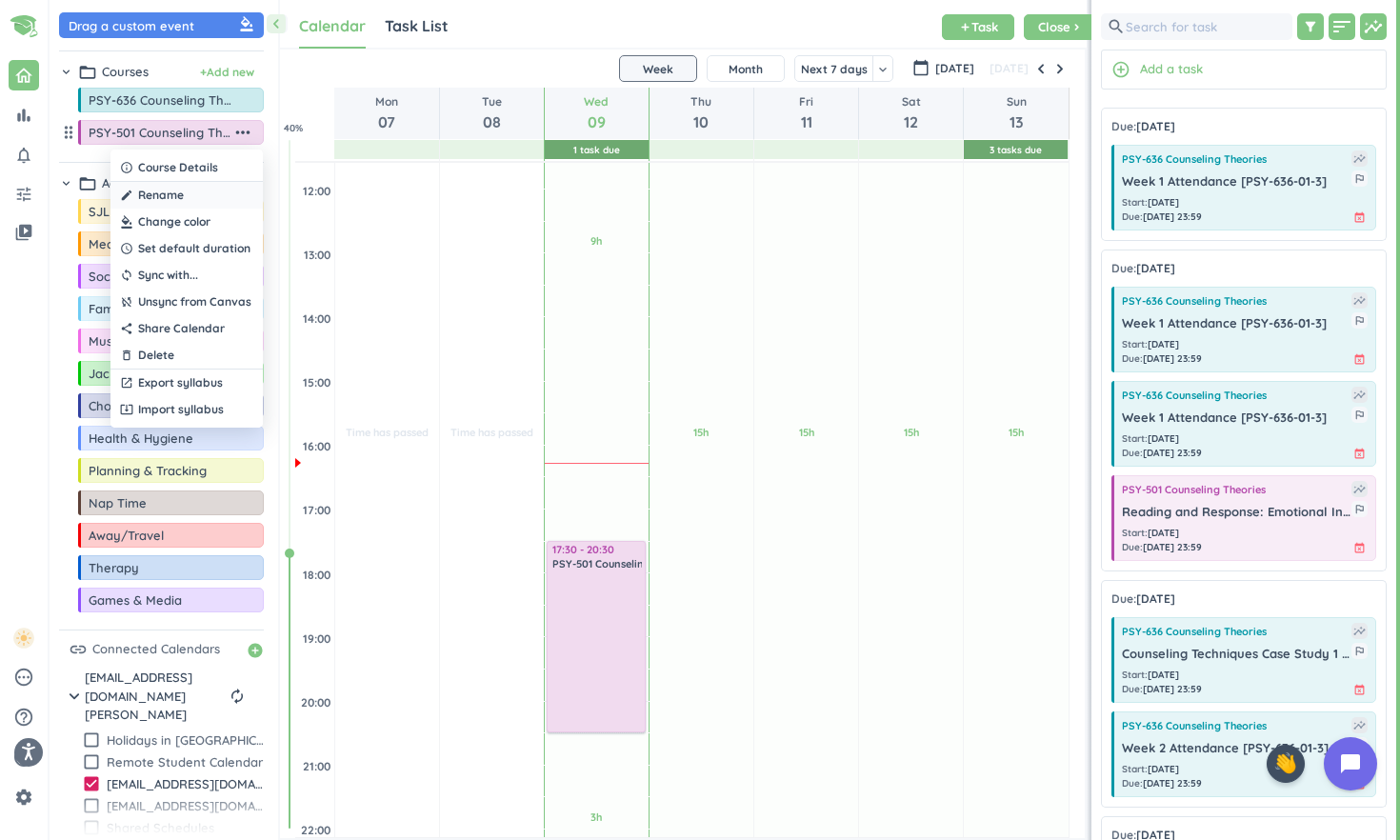 click on "create Rename" at bounding box center (187, 195) 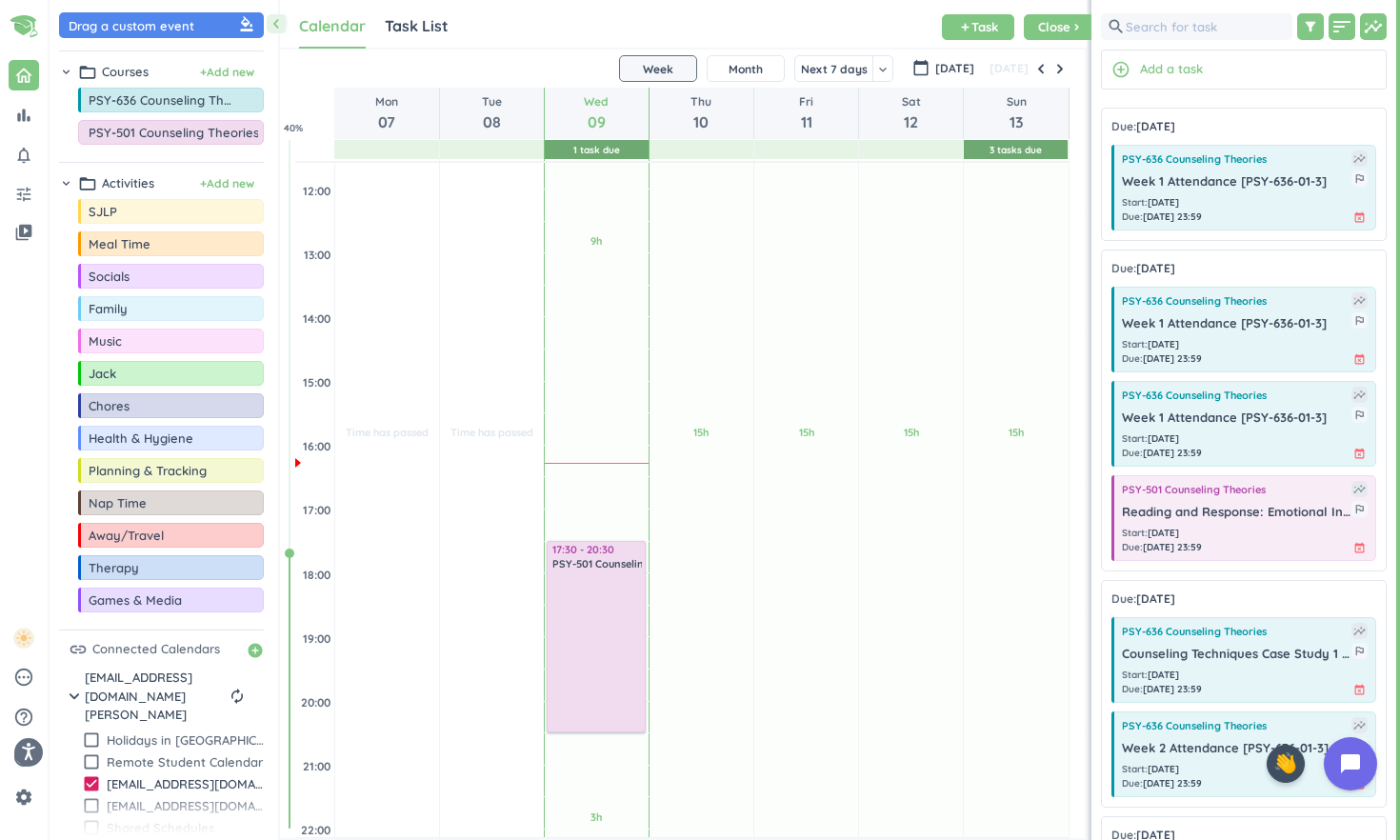 drag, startPoint x: 141, startPoint y: 134, endPoint x: 335, endPoint y: 132, distance: 194.0103 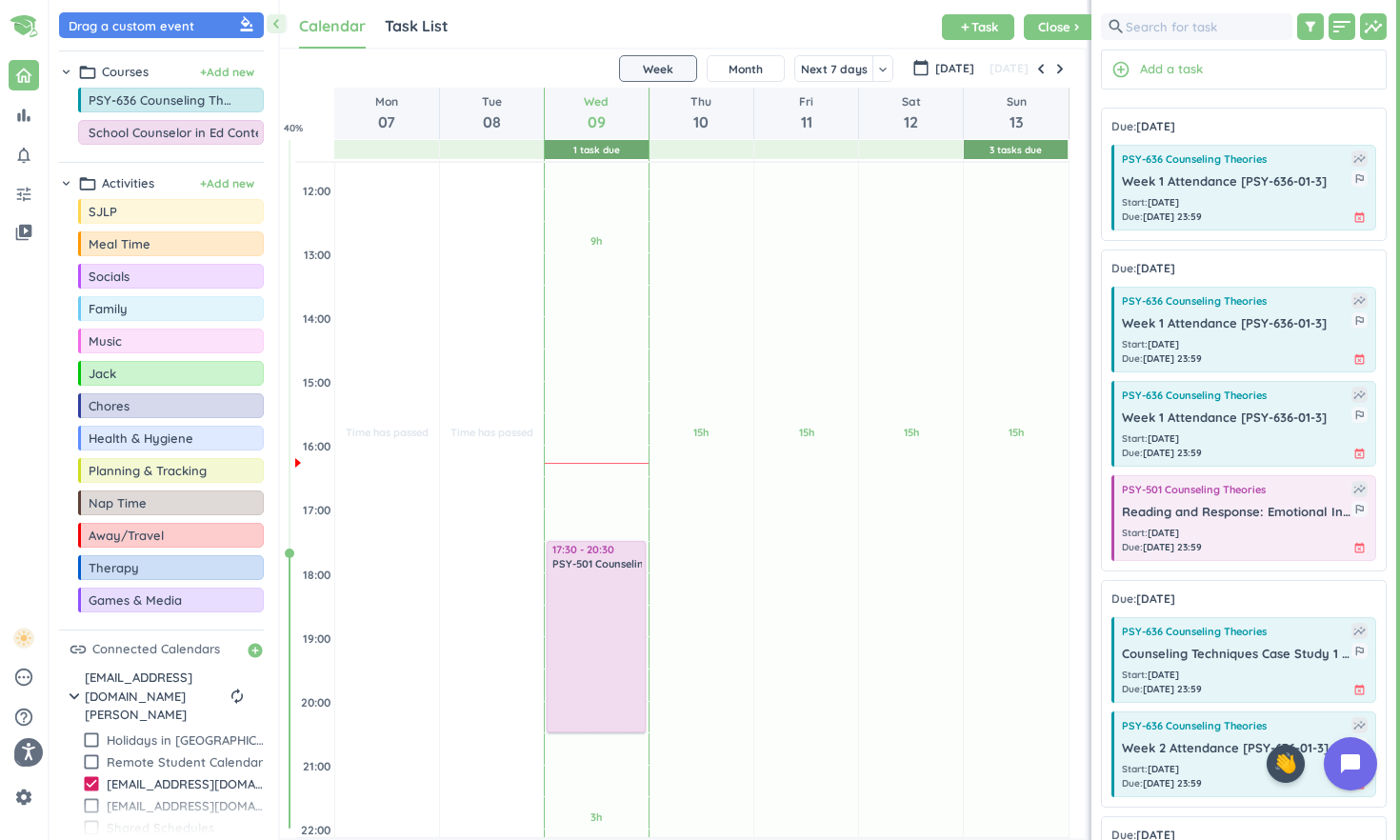 type on "PSY-501 School Counselor in Ed Context" 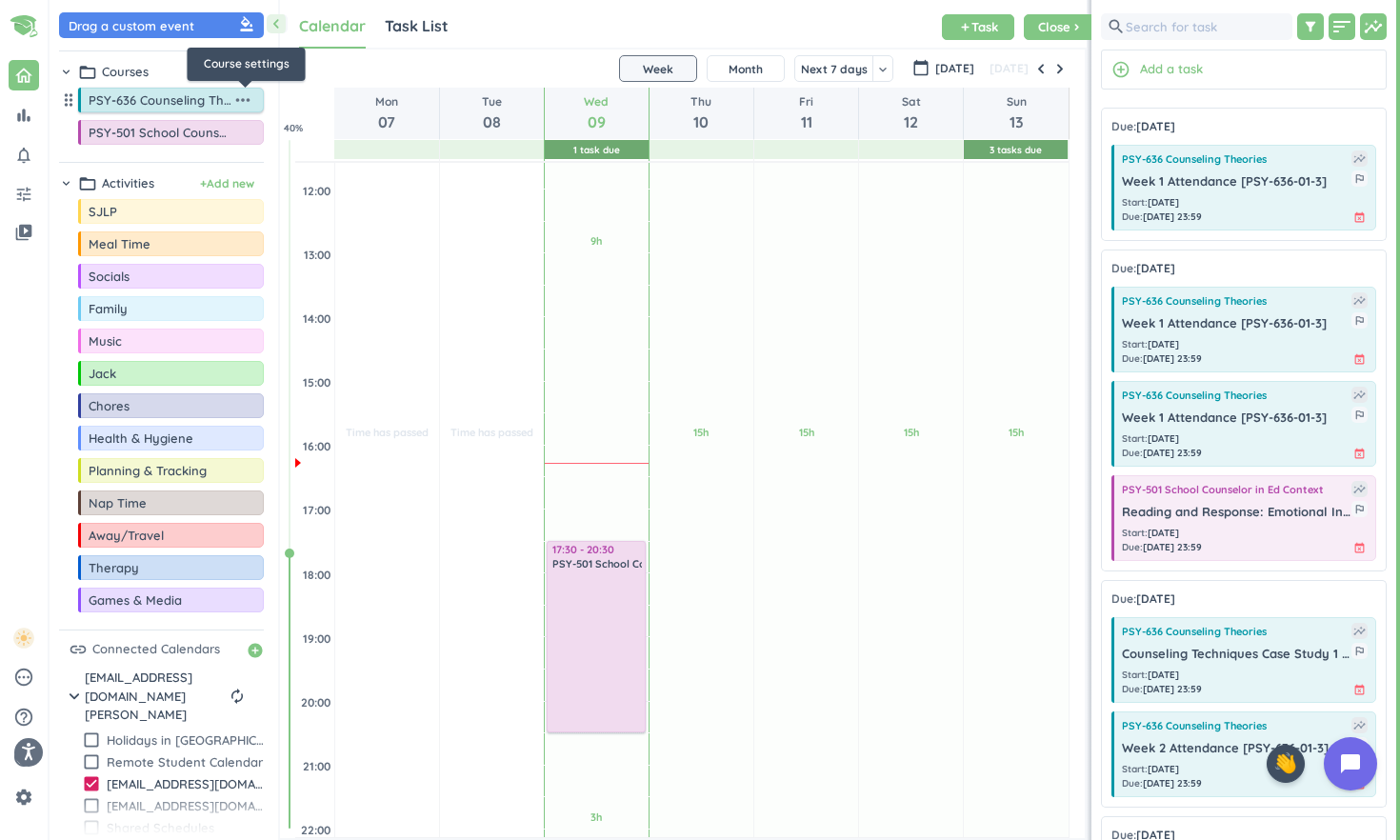 click on "more_horiz" at bounding box center (243, 100) 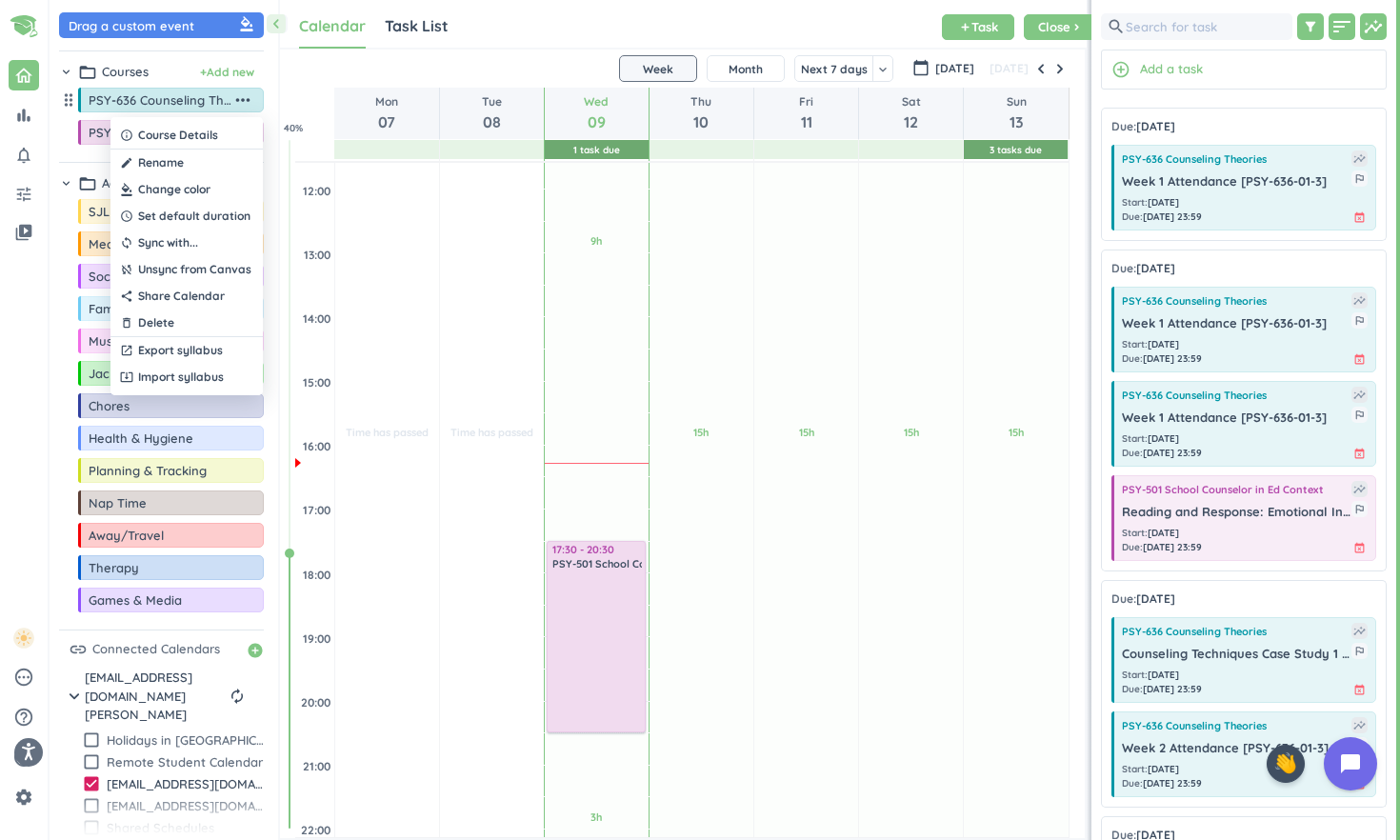 click at bounding box center [187, 190] 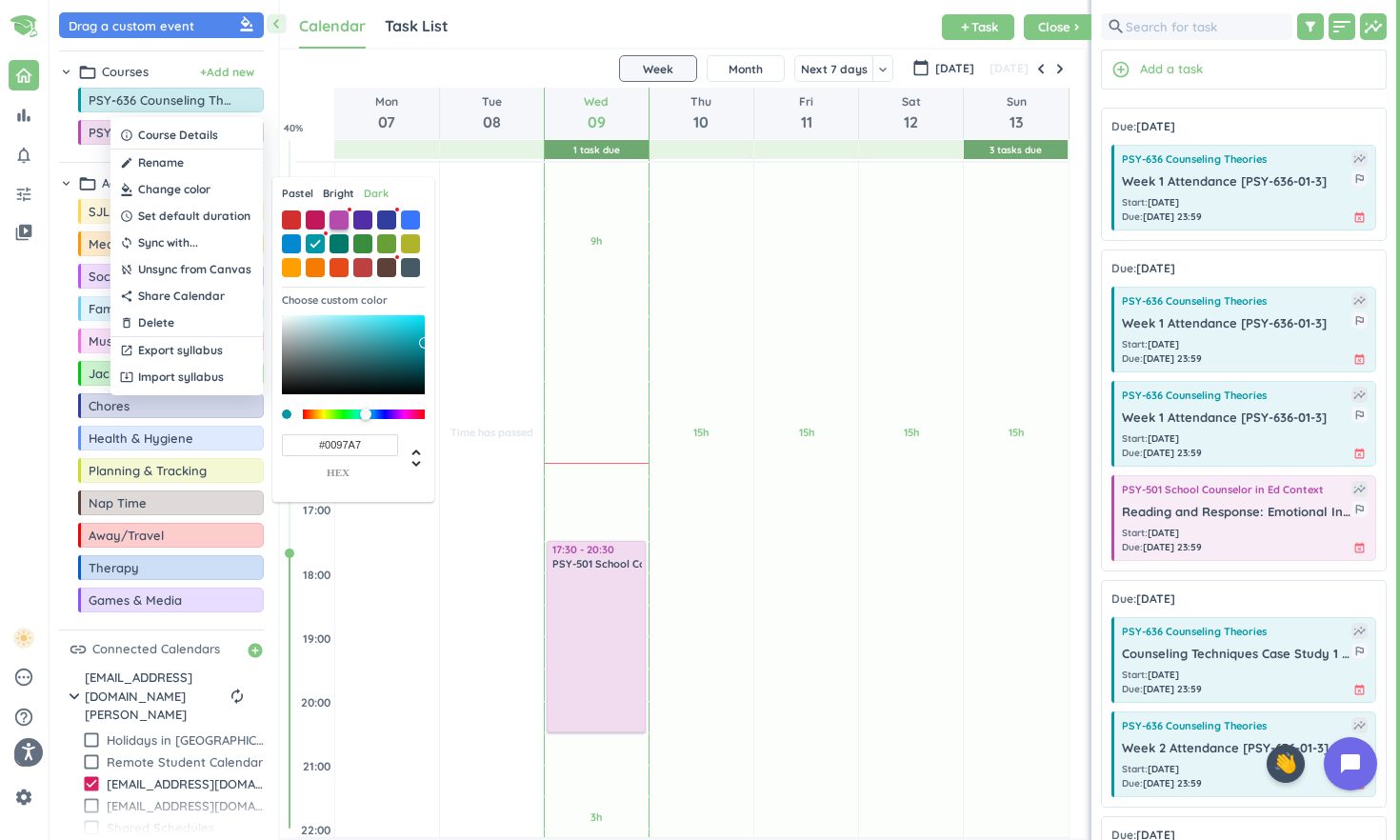 click at bounding box center (339, 220) 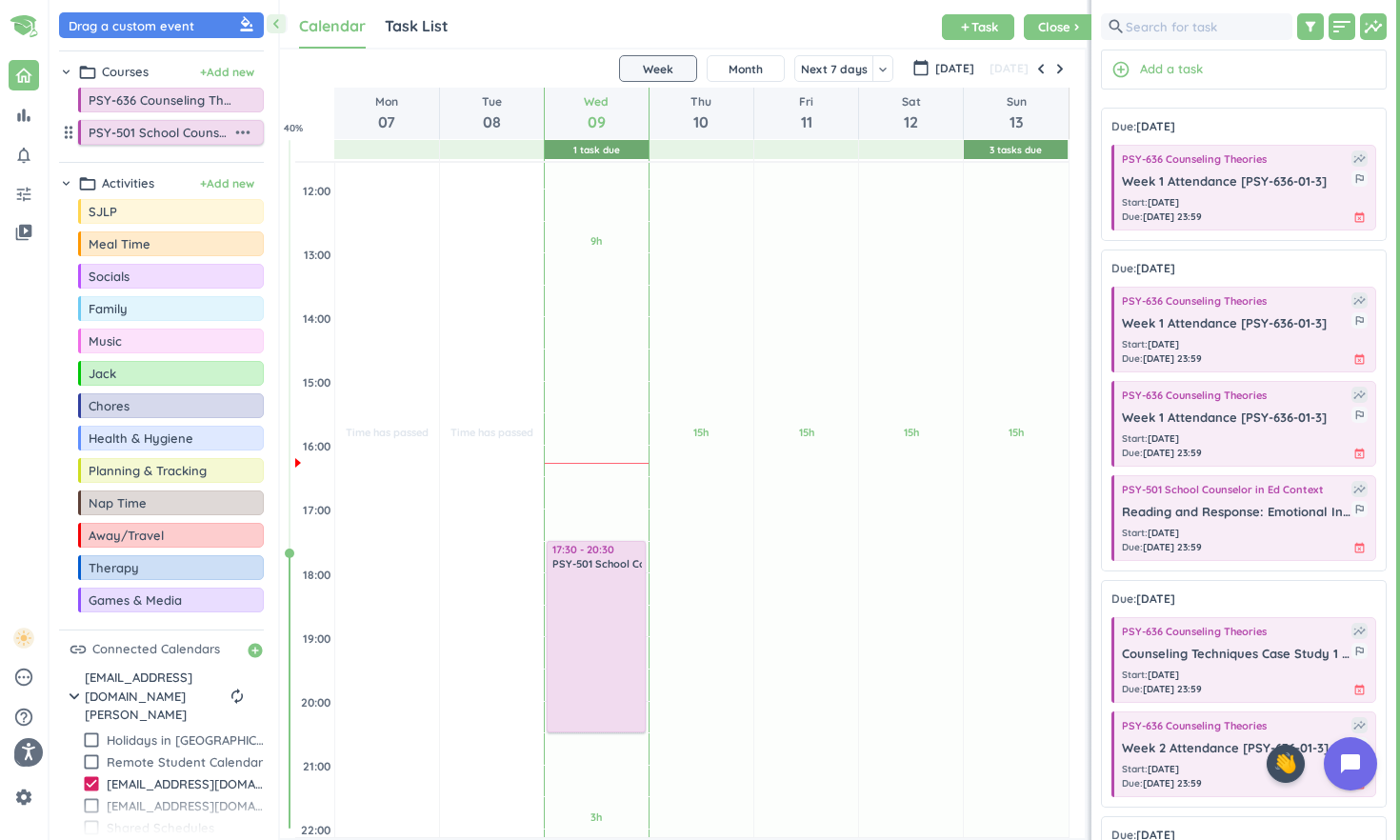 click on "more_horiz" at bounding box center [243, 132] 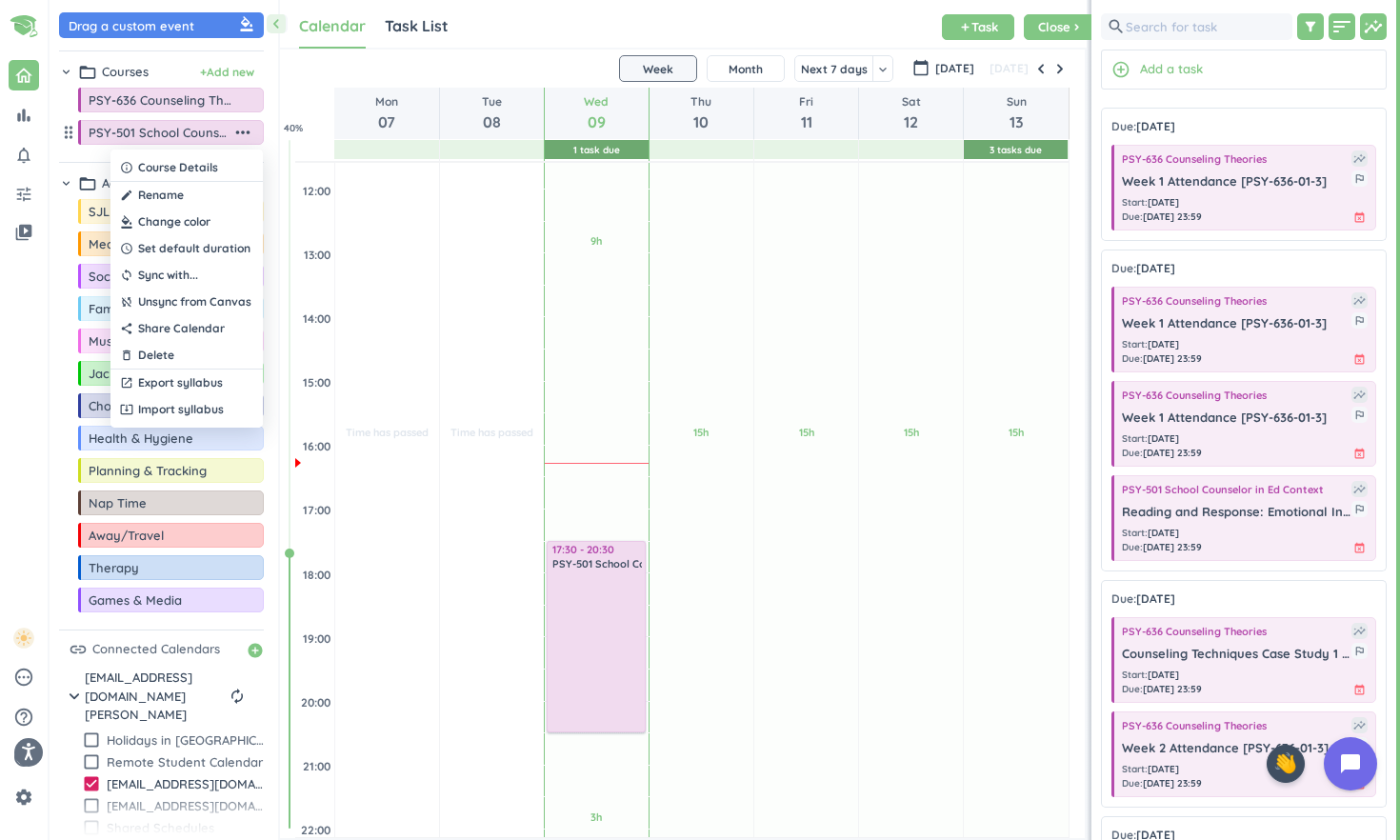 click at bounding box center [187, 222] 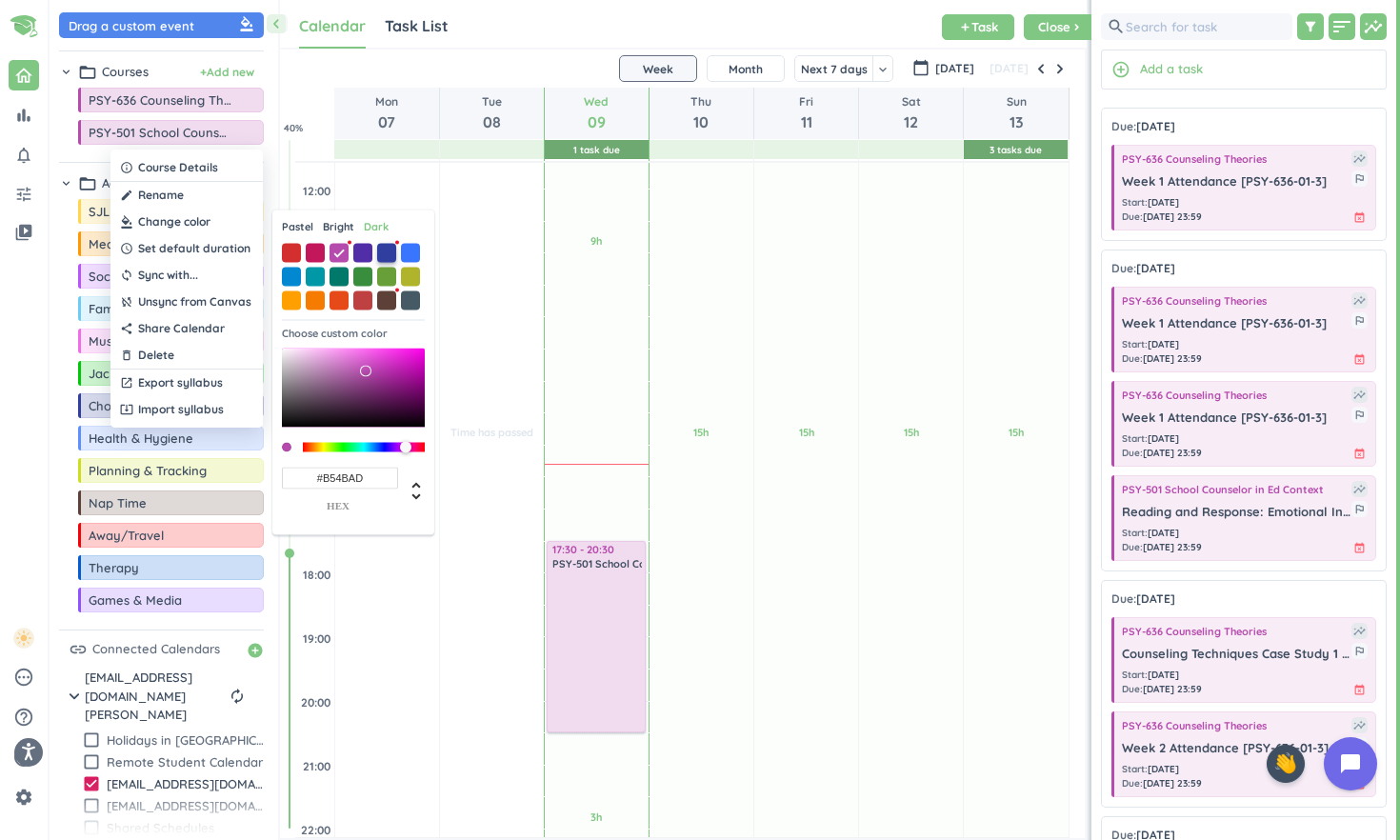 click at bounding box center (387, 252) 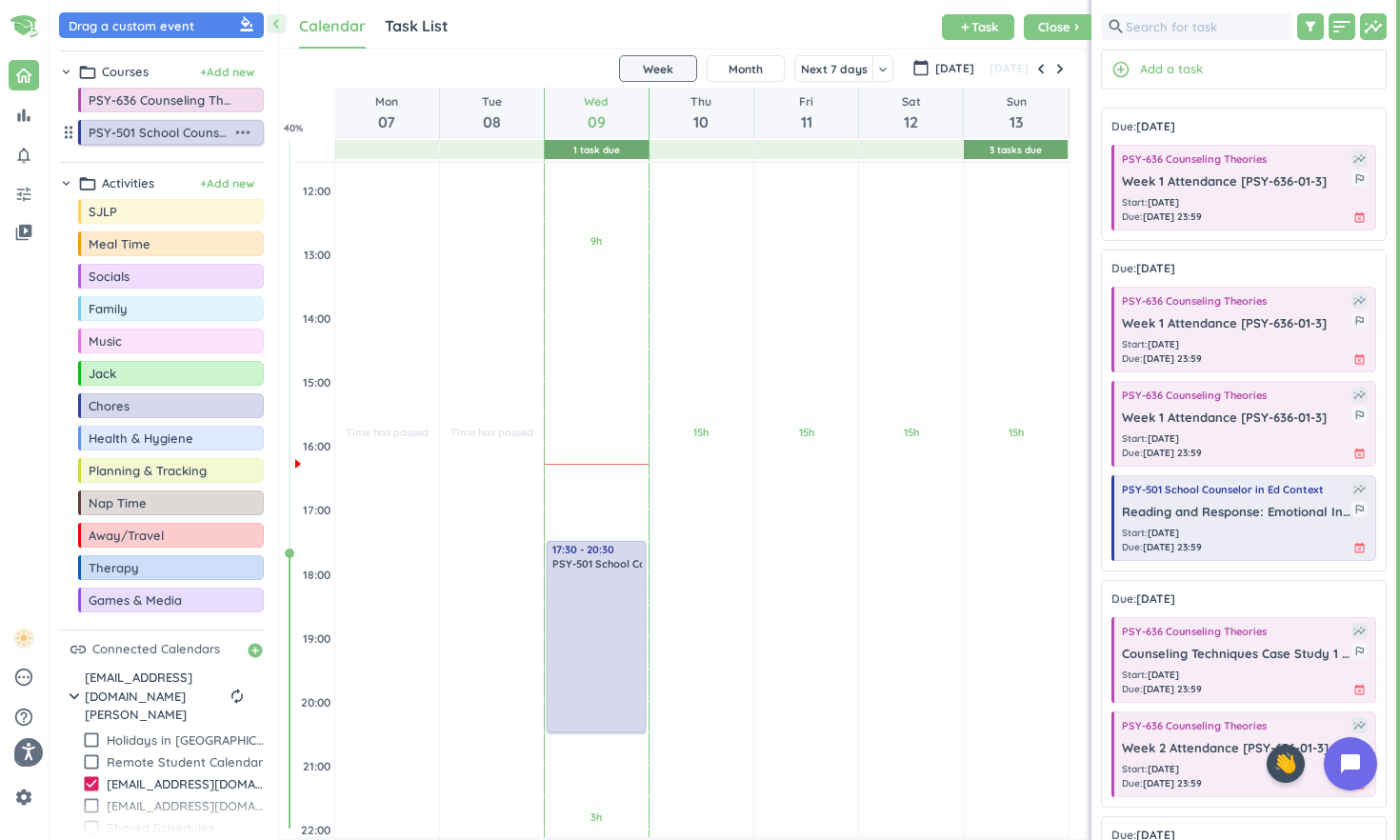 click on "more_horiz" at bounding box center (243, 132) 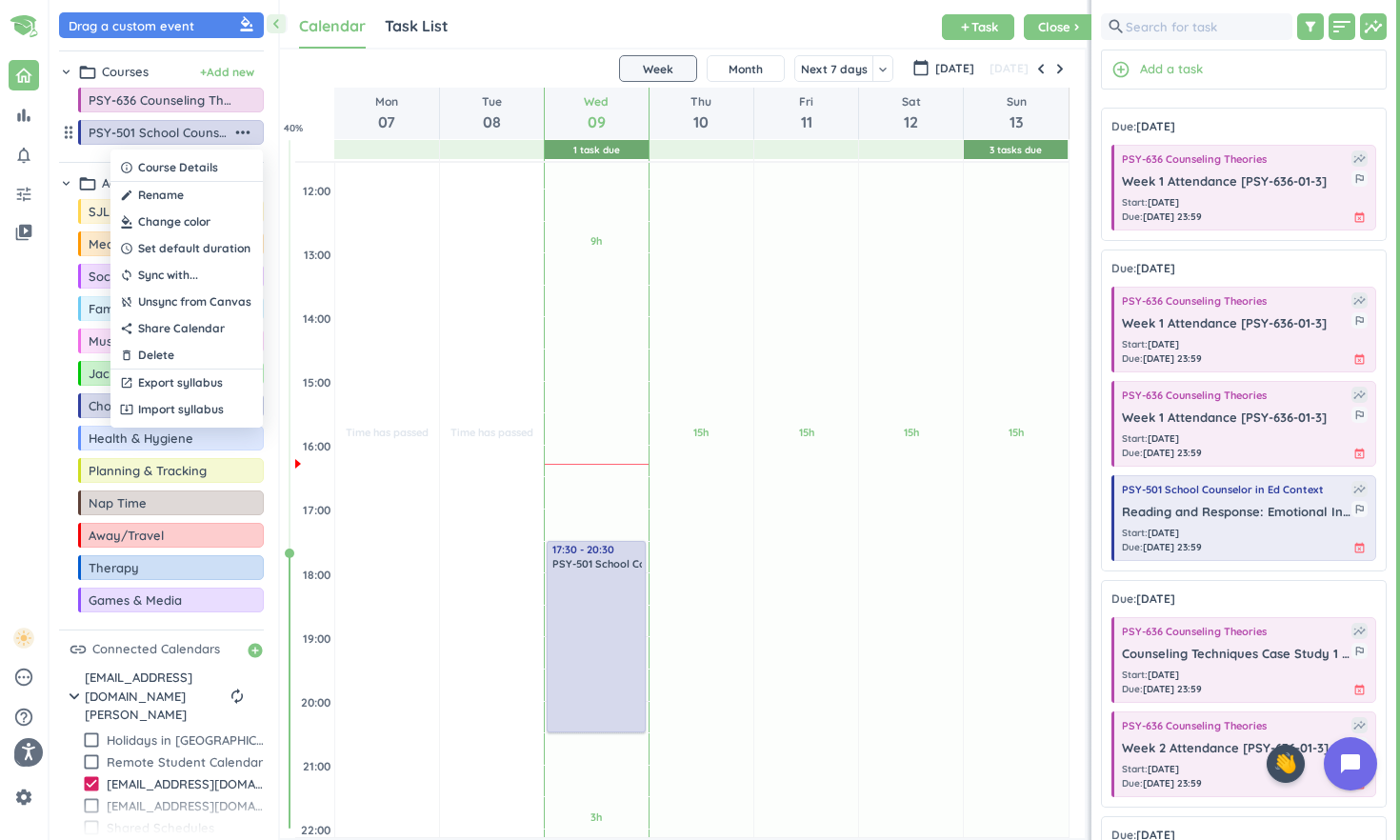 click at bounding box center [187, 222] 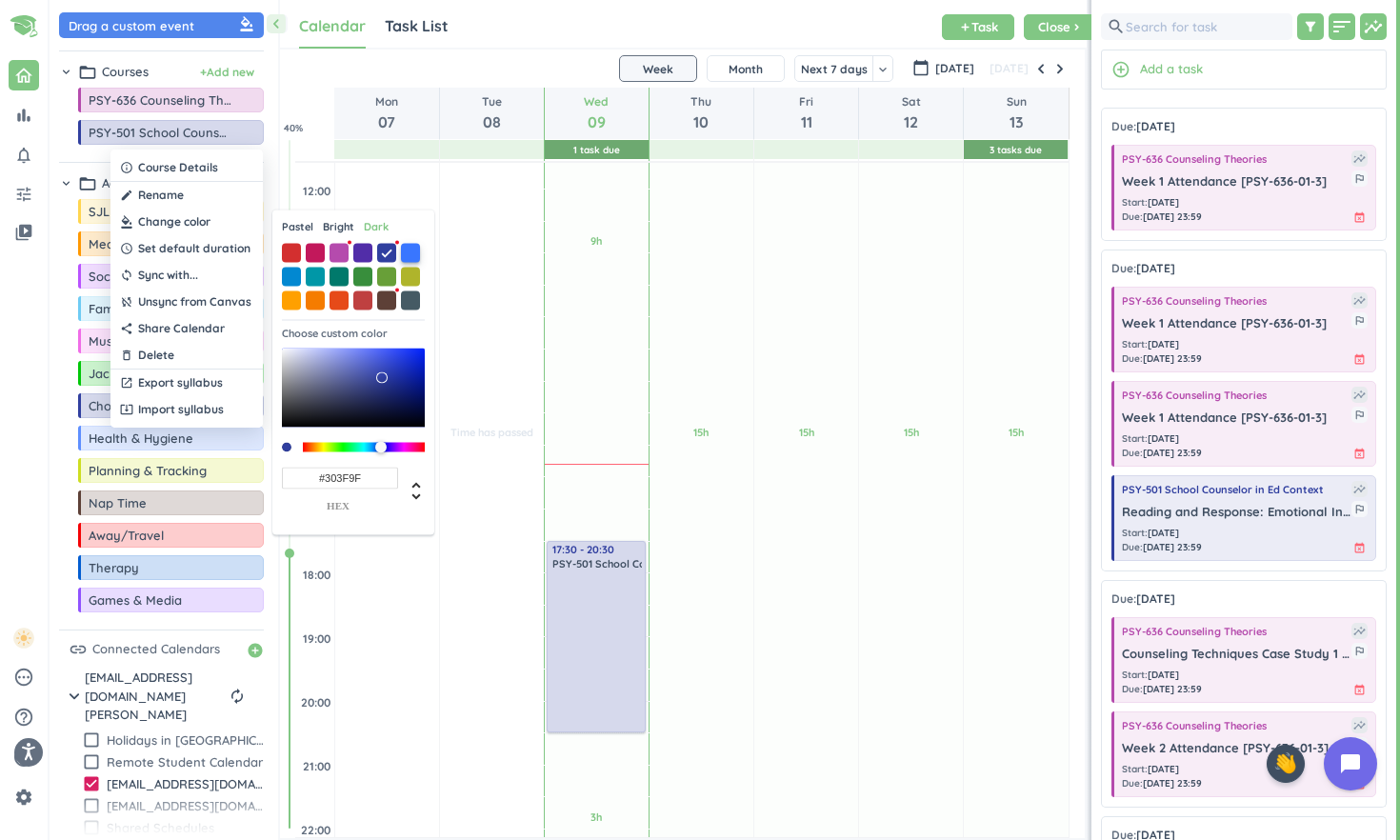 click at bounding box center [410, 252] 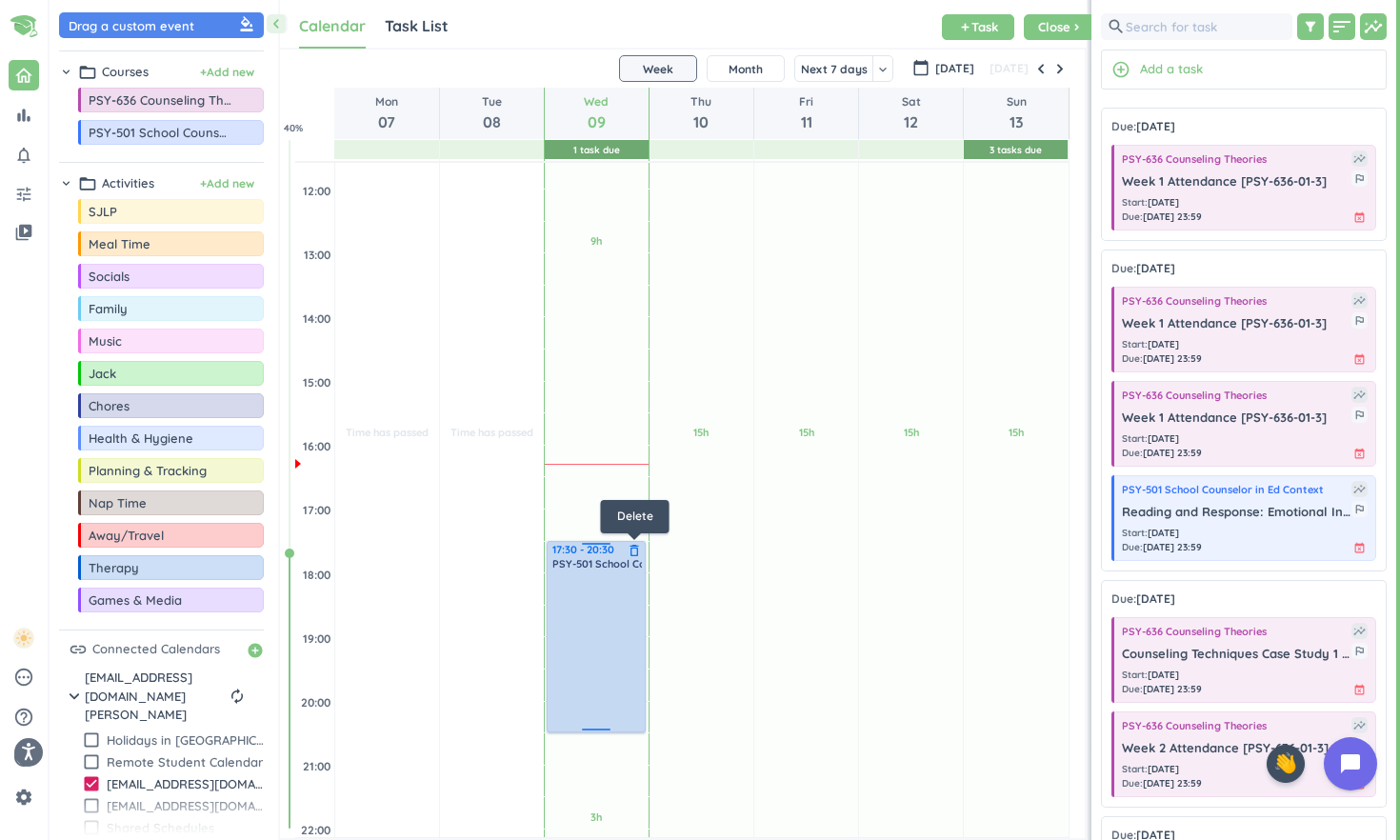 click on "delete_outline" at bounding box center [634, 550] 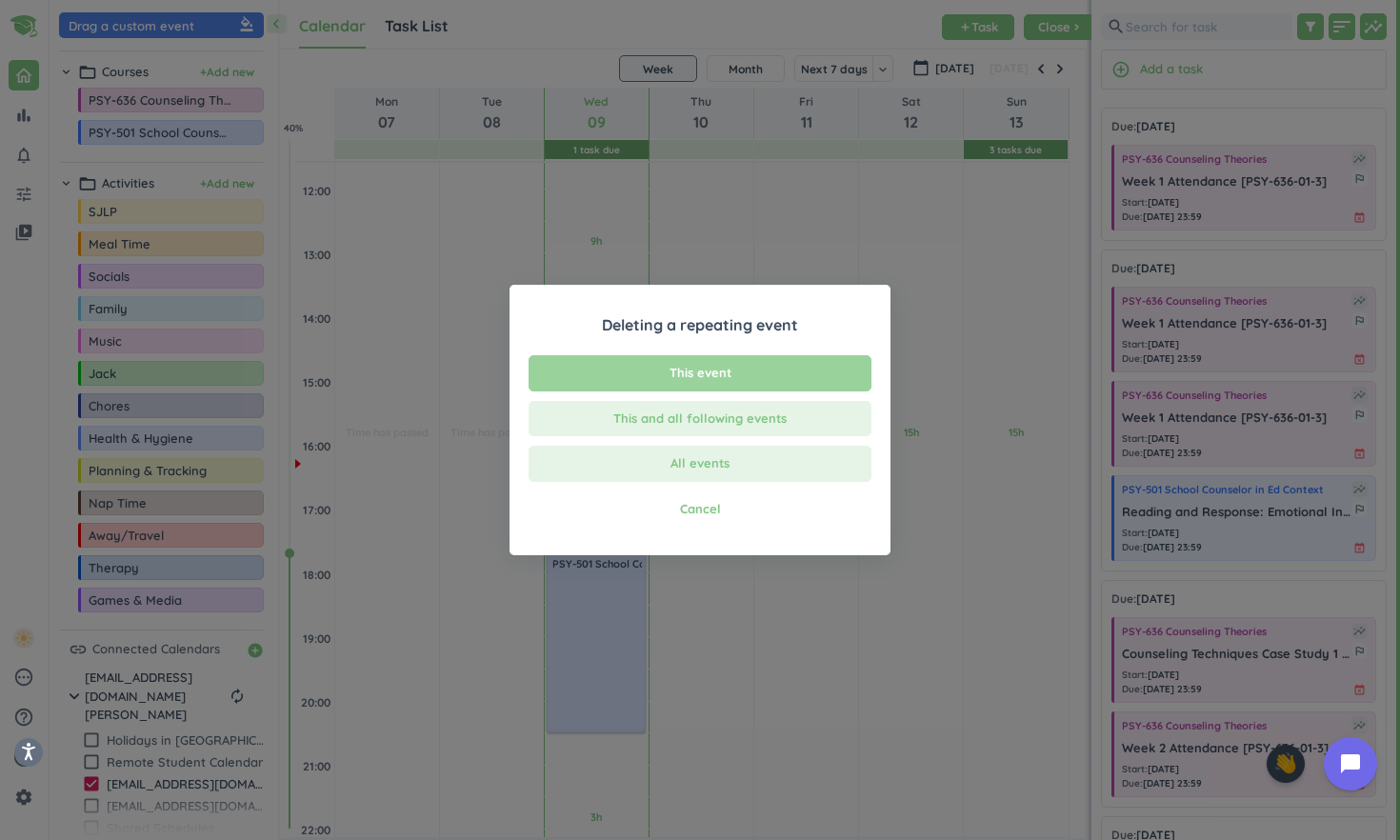 click on "This event" at bounding box center [700, 373] 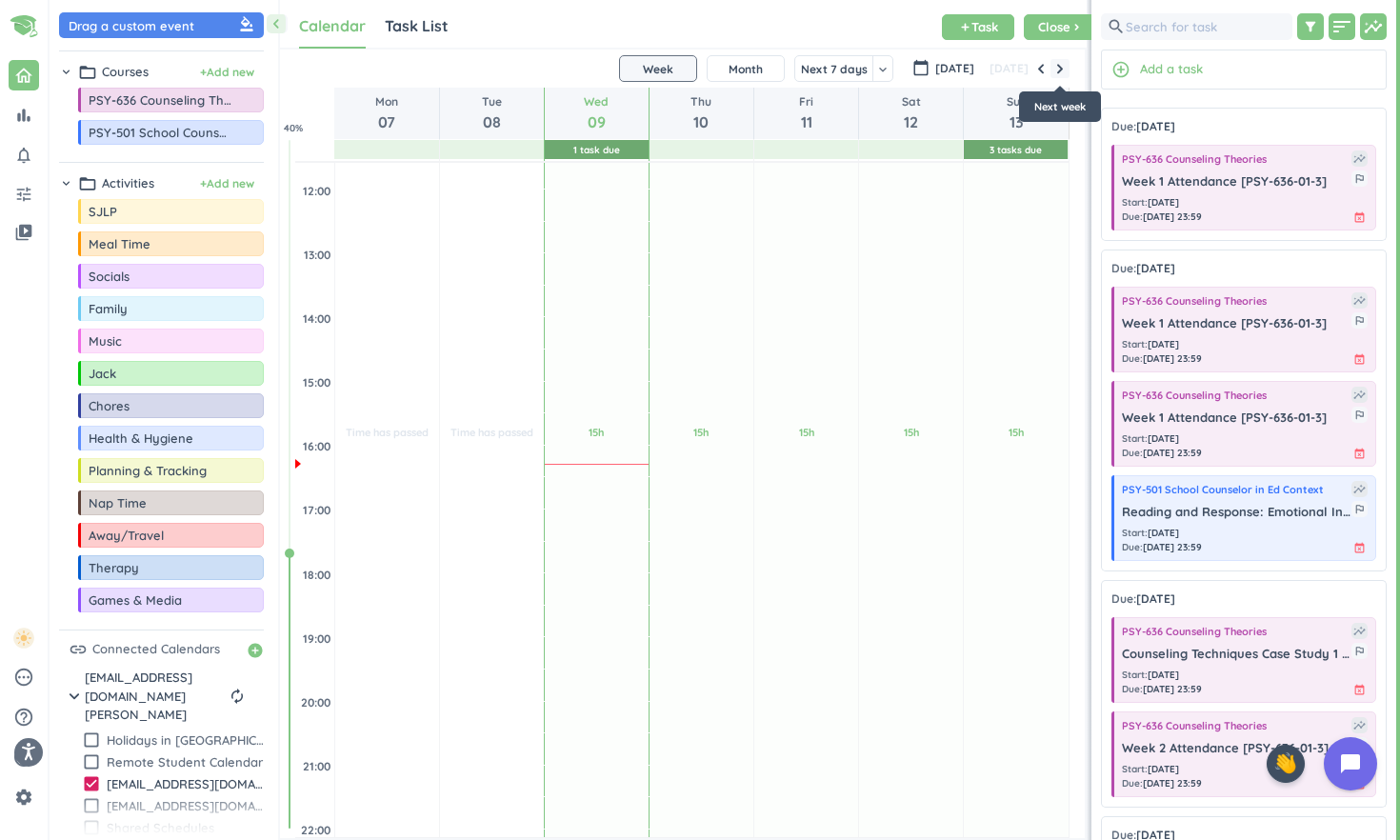 click at bounding box center [1060, 69] 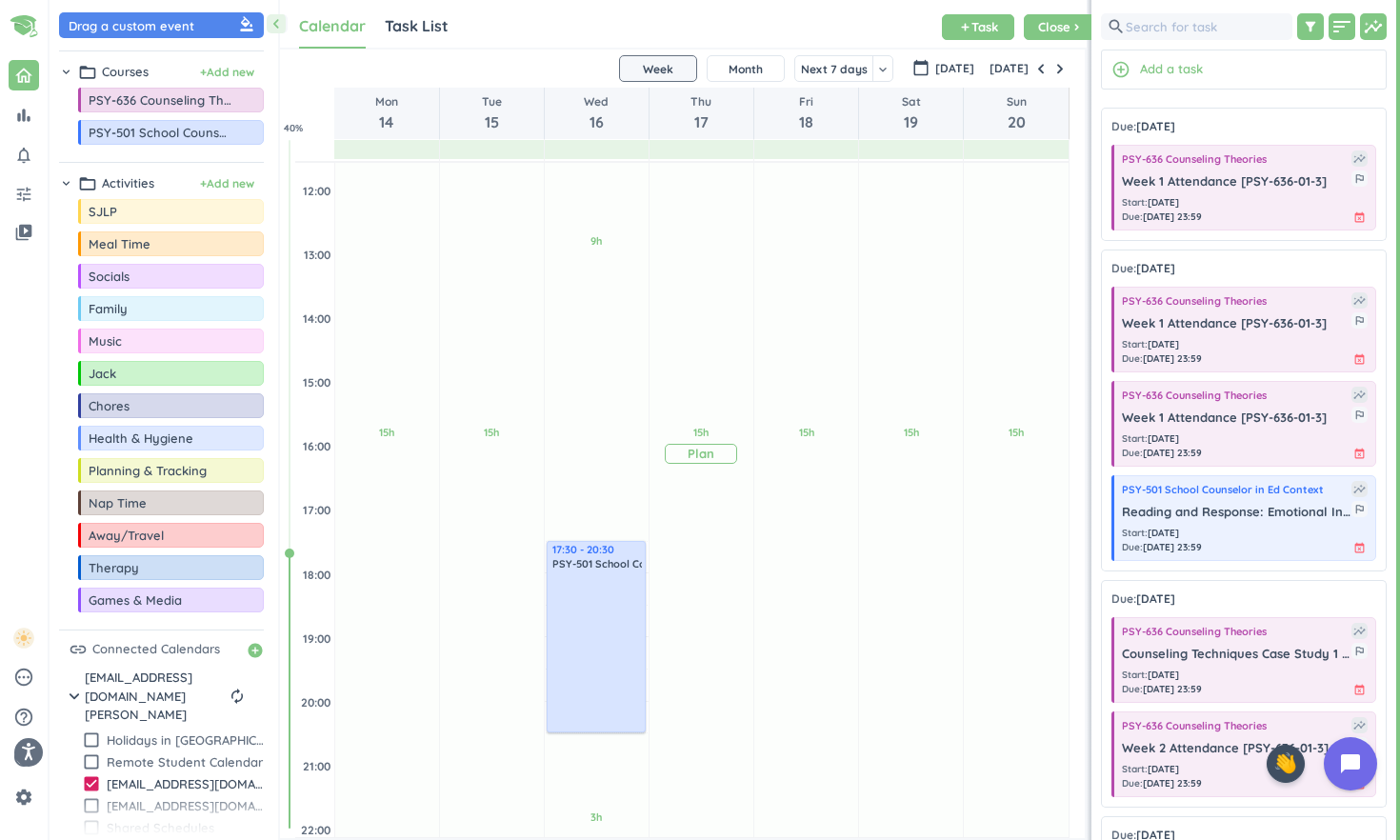 scroll, scrollTop: 321, scrollLeft: 0, axis: vertical 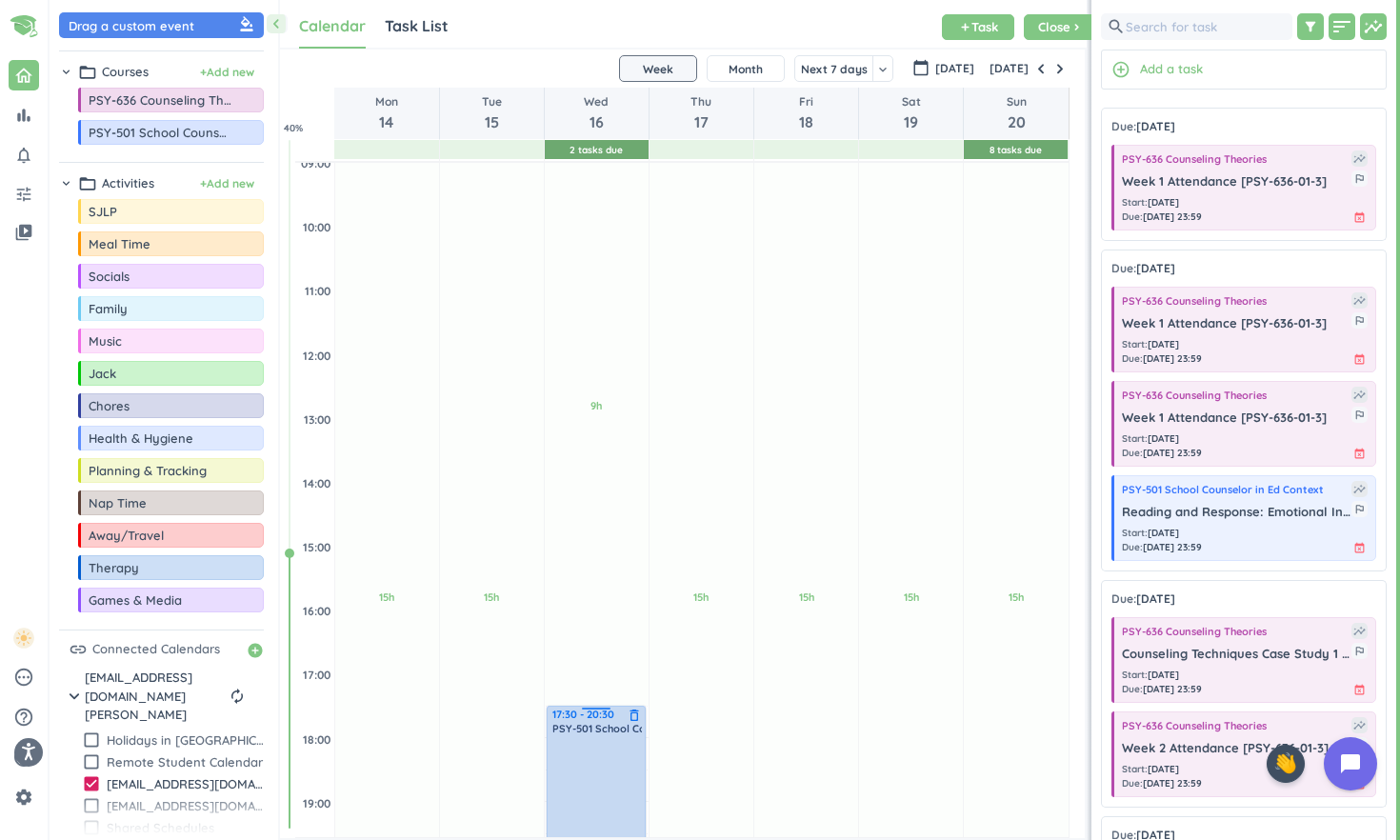 click on "delete_outline" at bounding box center [634, 715] 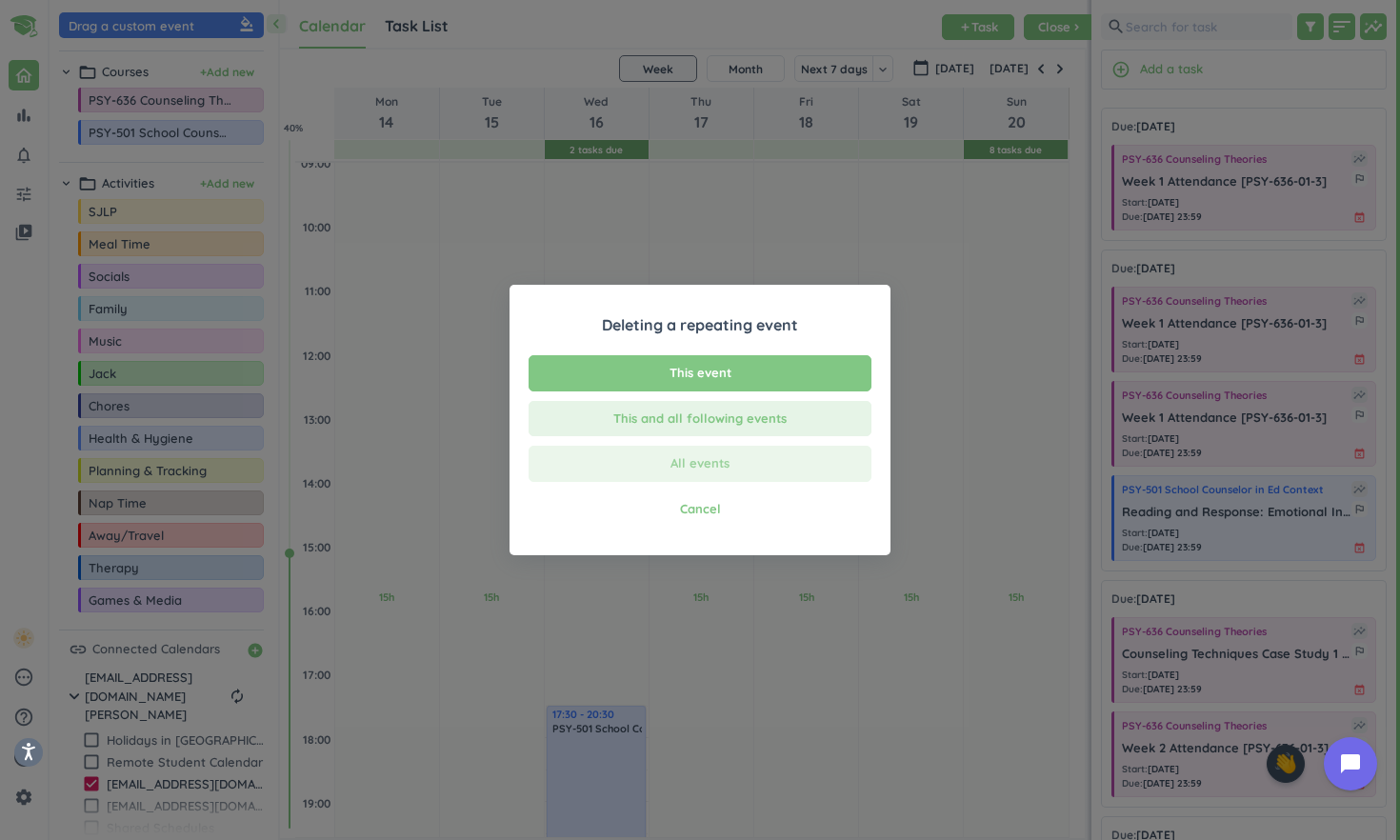 click on "All events" at bounding box center [700, 464] 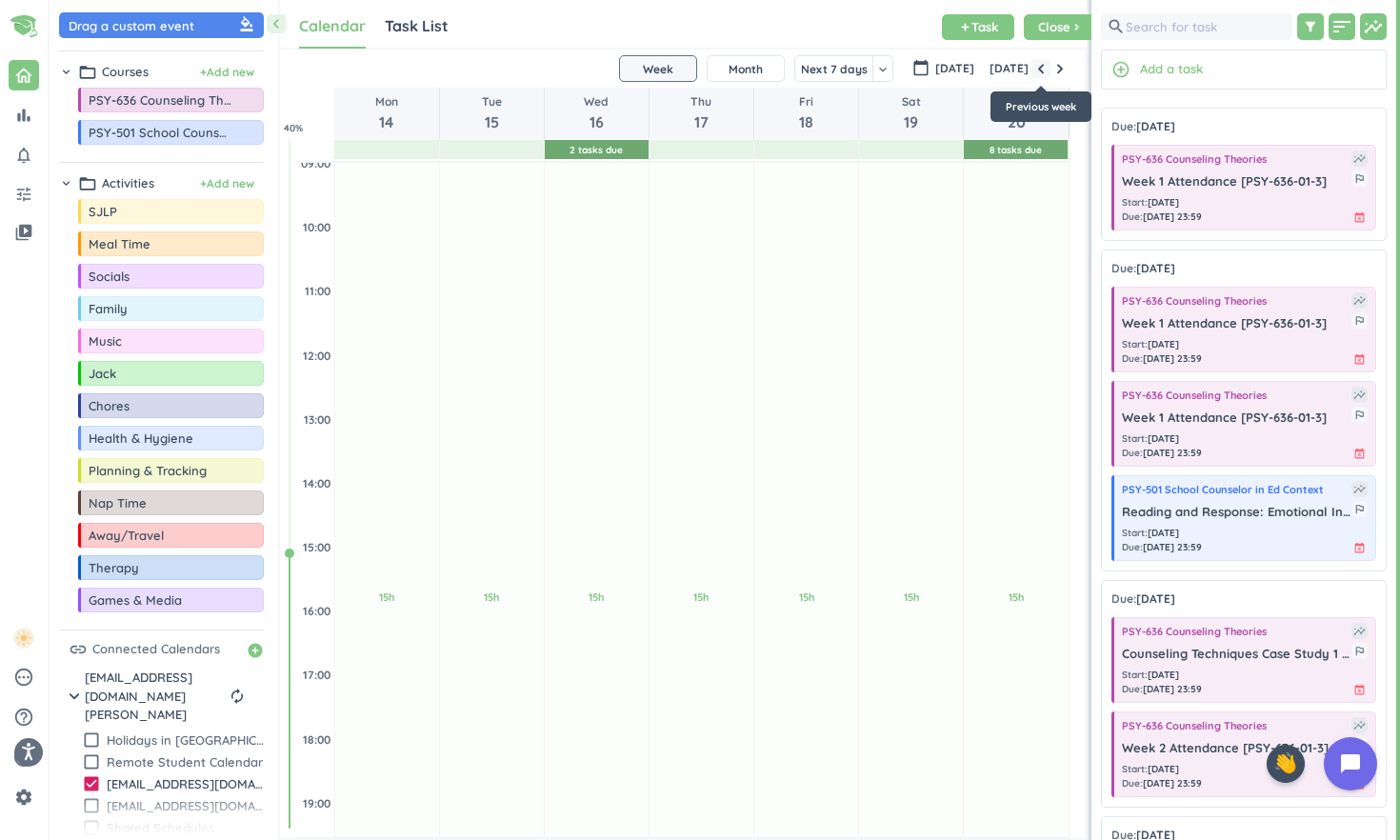 click at bounding box center [1041, 69] 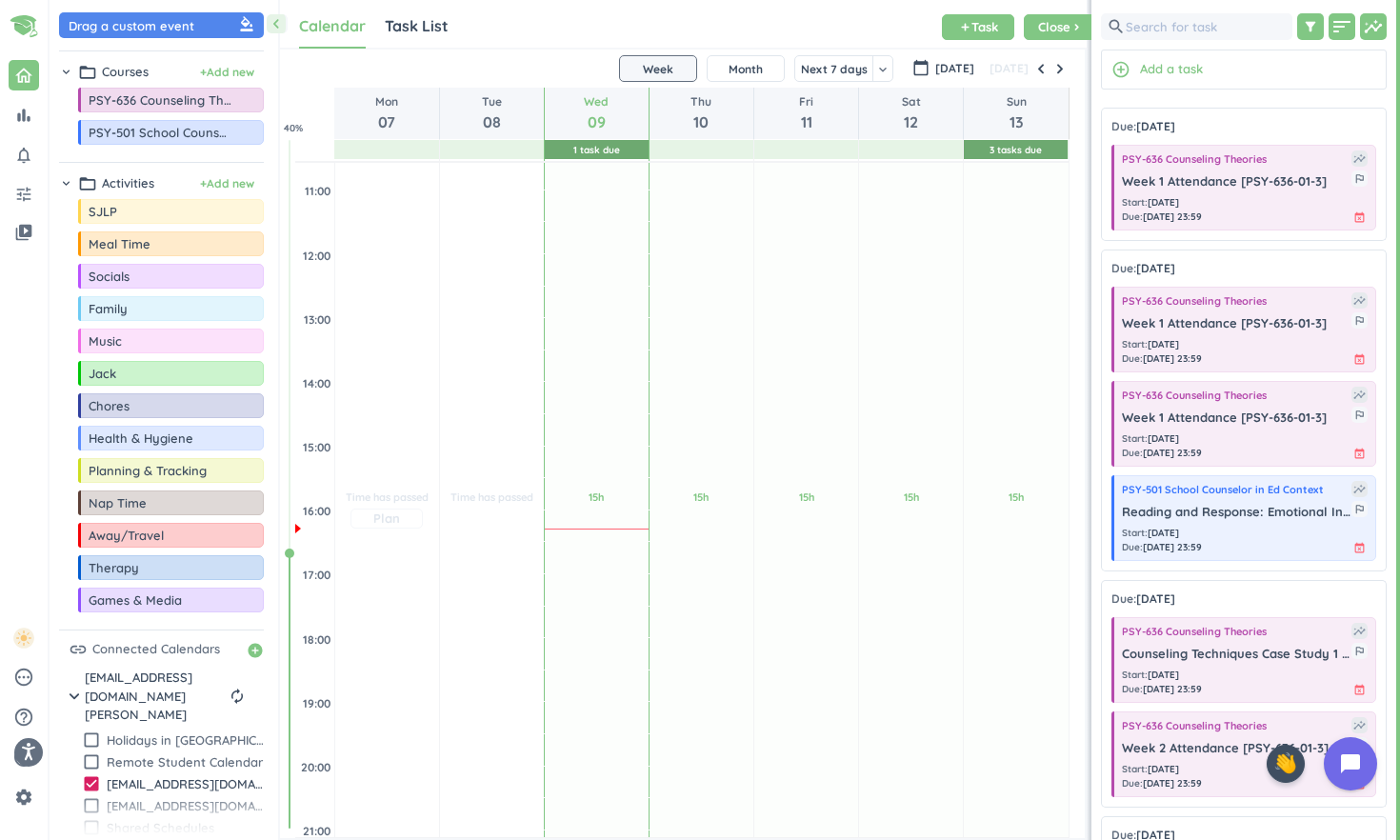 scroll, scrollTop: 444, scrollLeft: 0, axis: vertical 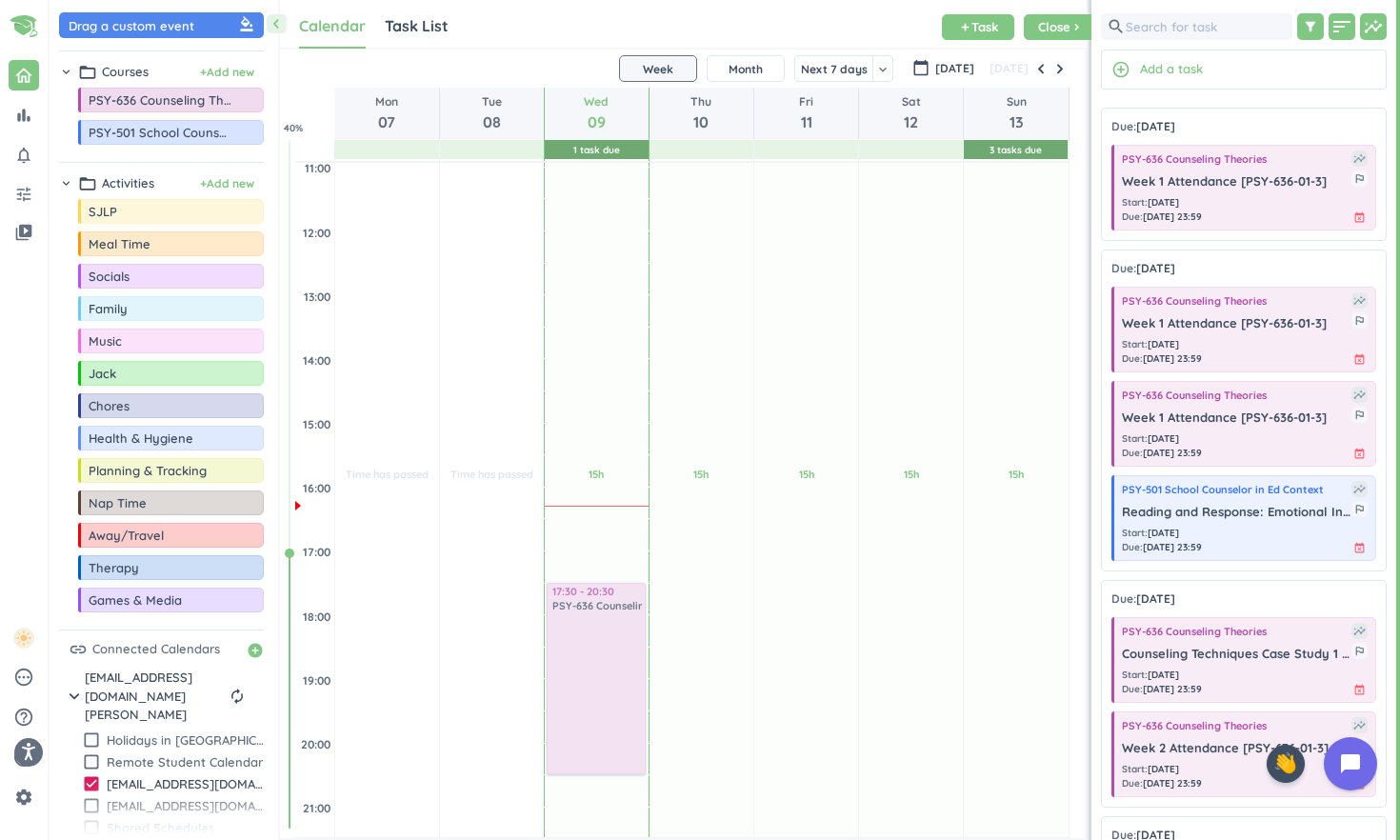 drag, startPoint x: 174, startPoint y: 102, endPoint x: 598, endPoint y: 588, distance: 644.9589 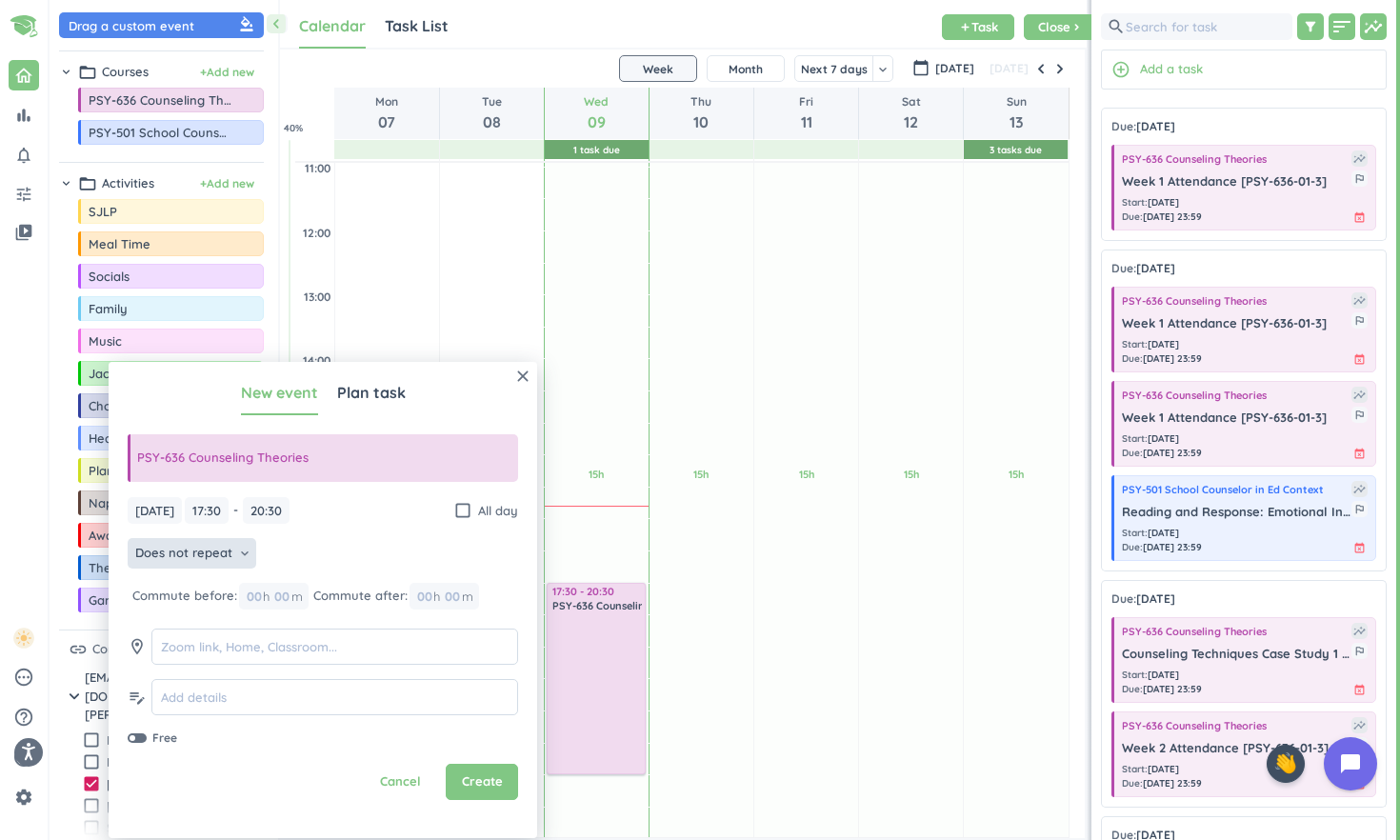 click on "Does not repeat" at bounding box center (184, 553) 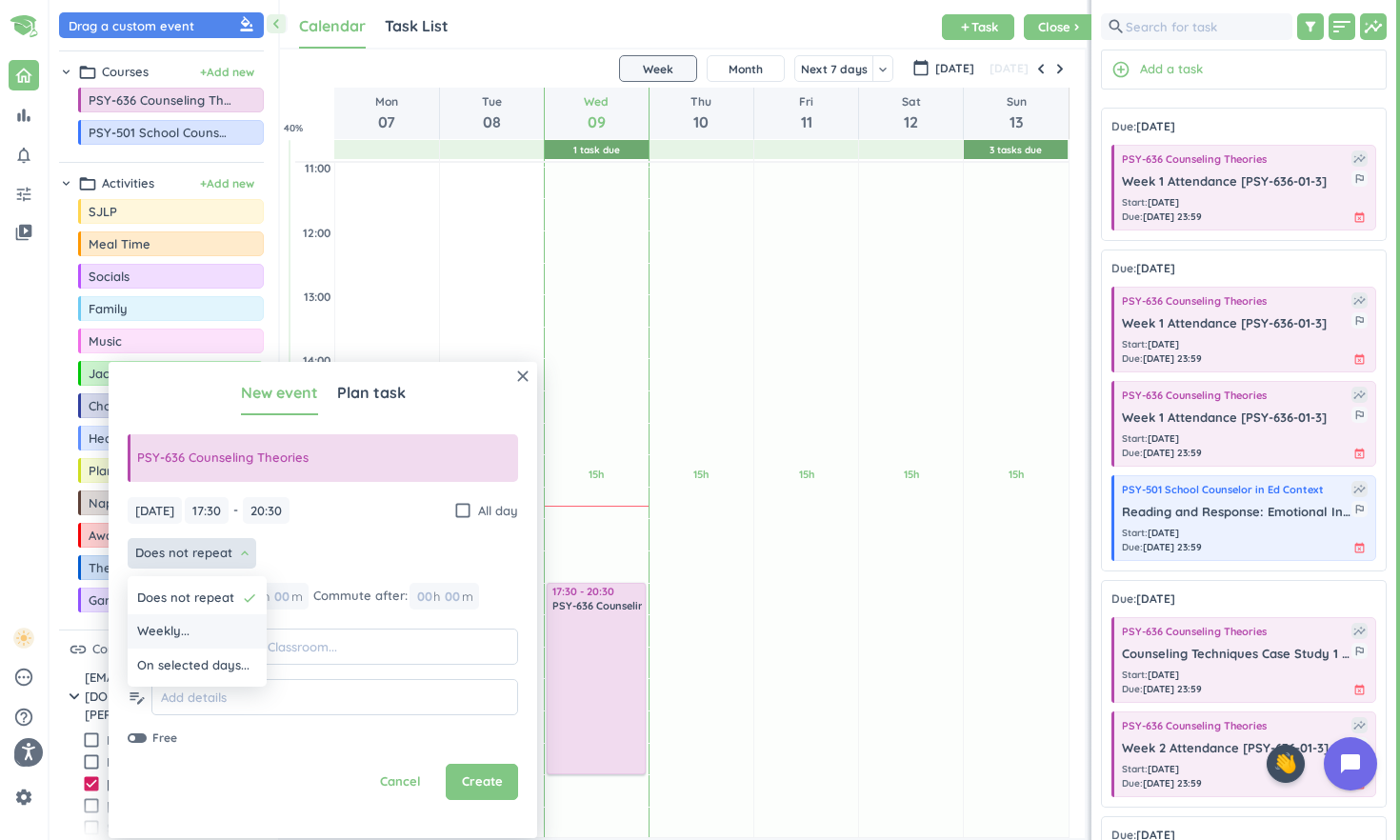 click on "Weekly..." at bounding box center [197, 631] 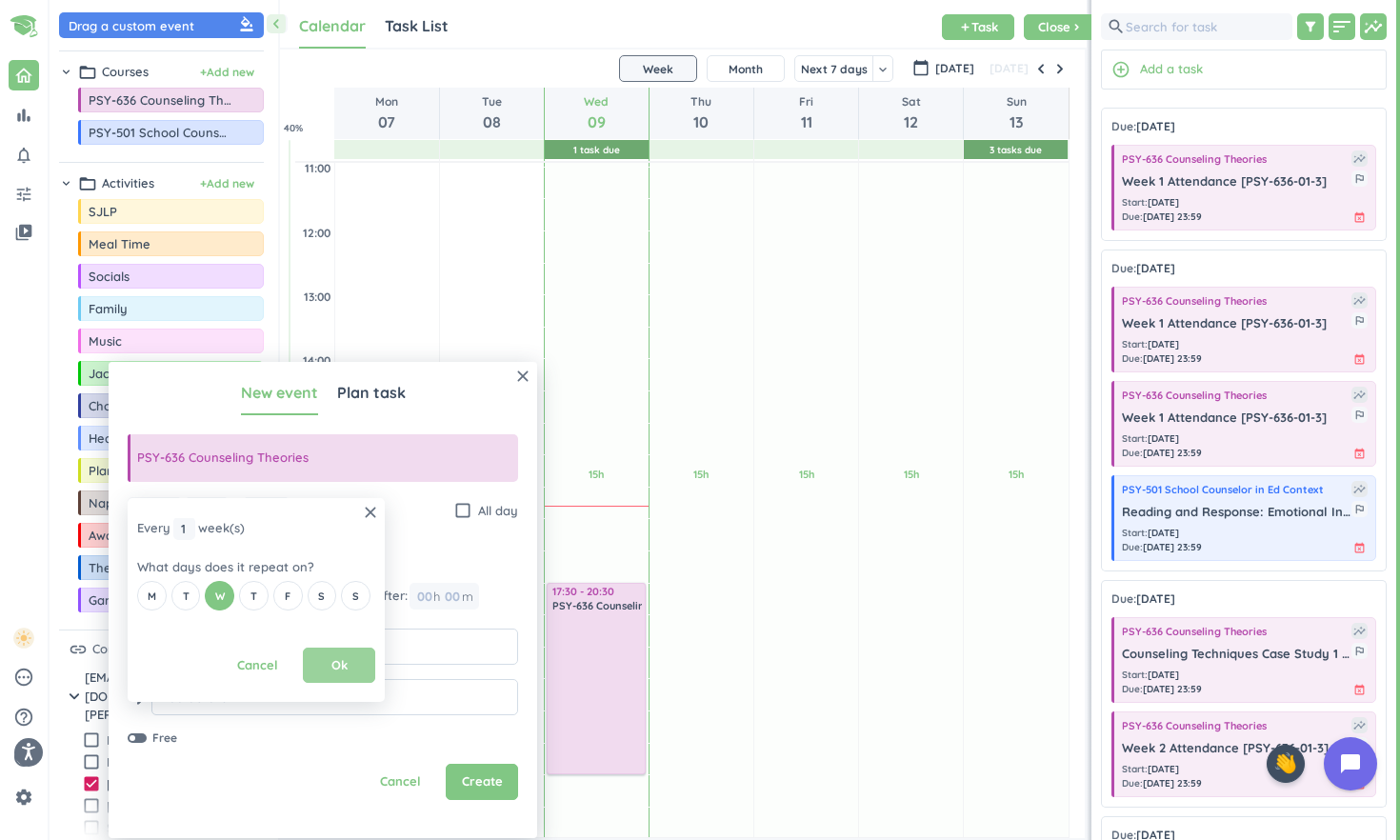 click on "Ok" at bounding box center (339, 666) 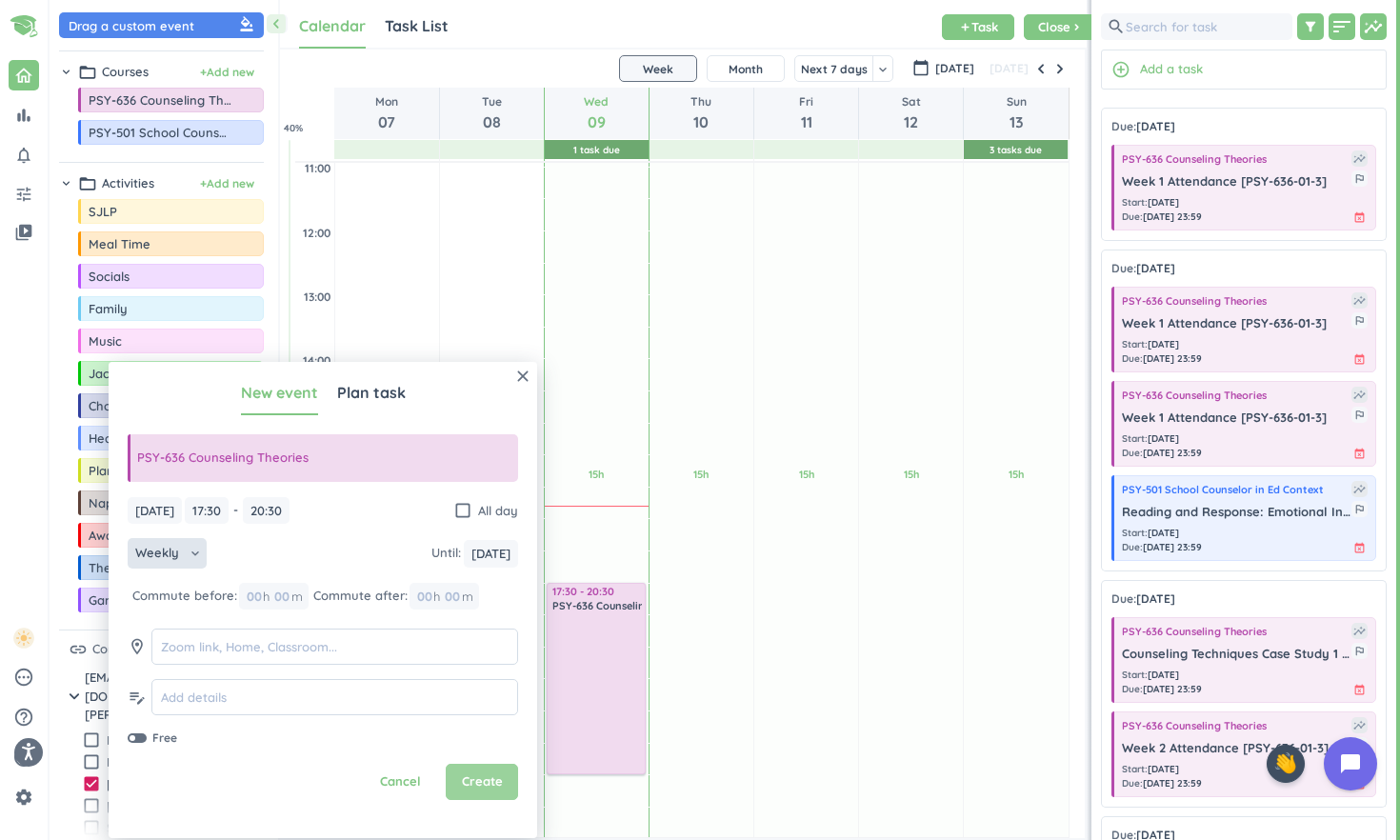 click on "Create" at bounding box center [482, 782] 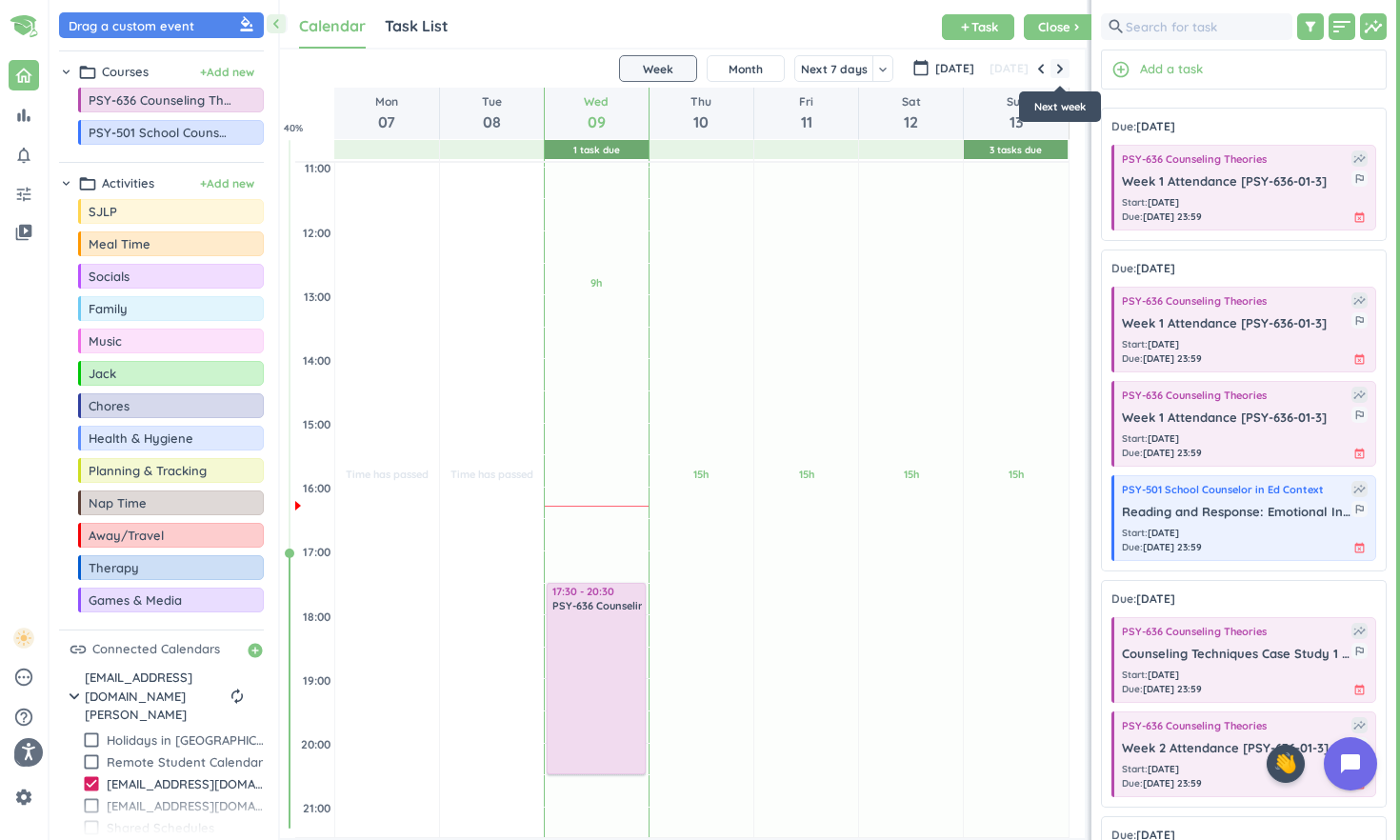 click at bounding box center (1060, 69) 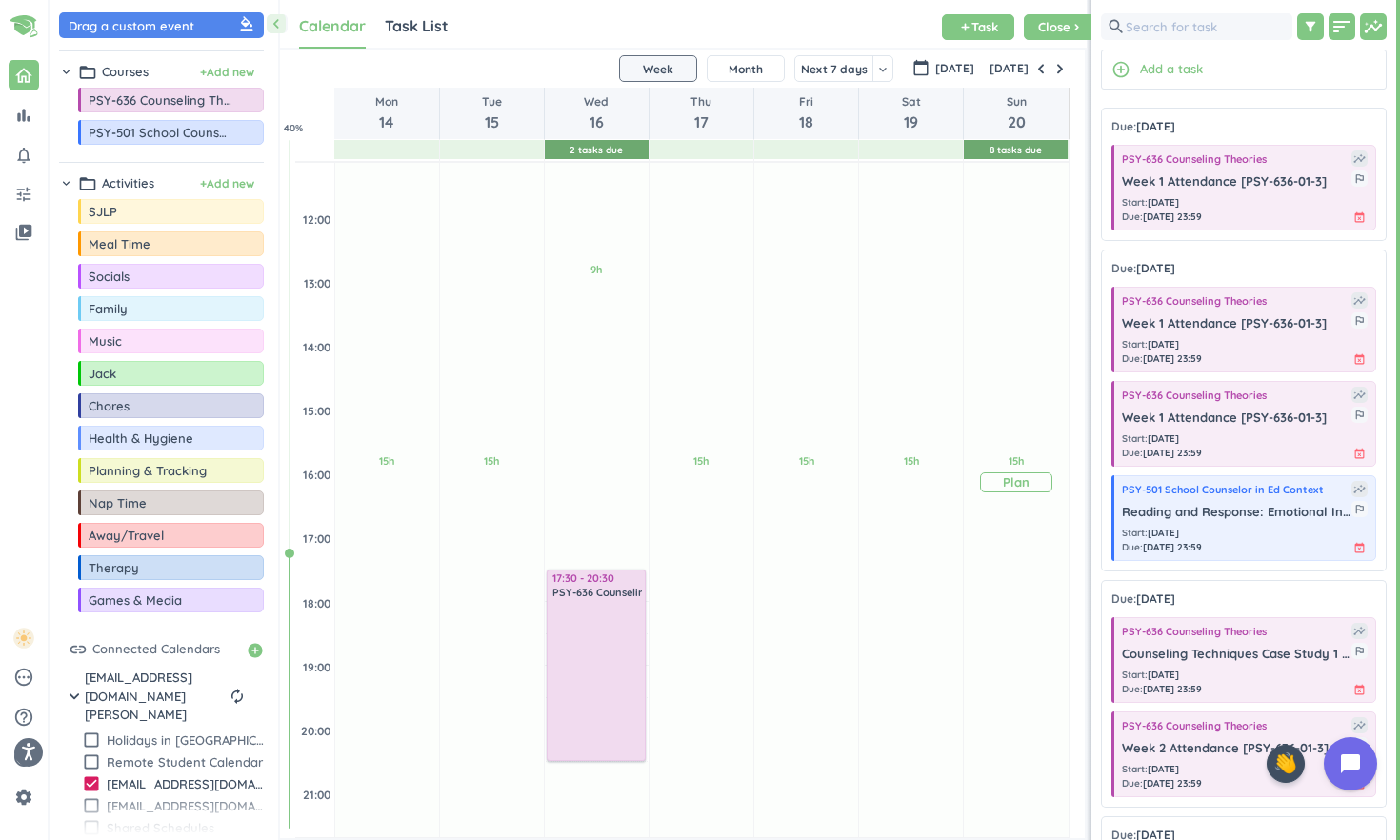 scroll, scrollTop: 445, scrollLeft: 0, axis: vertical 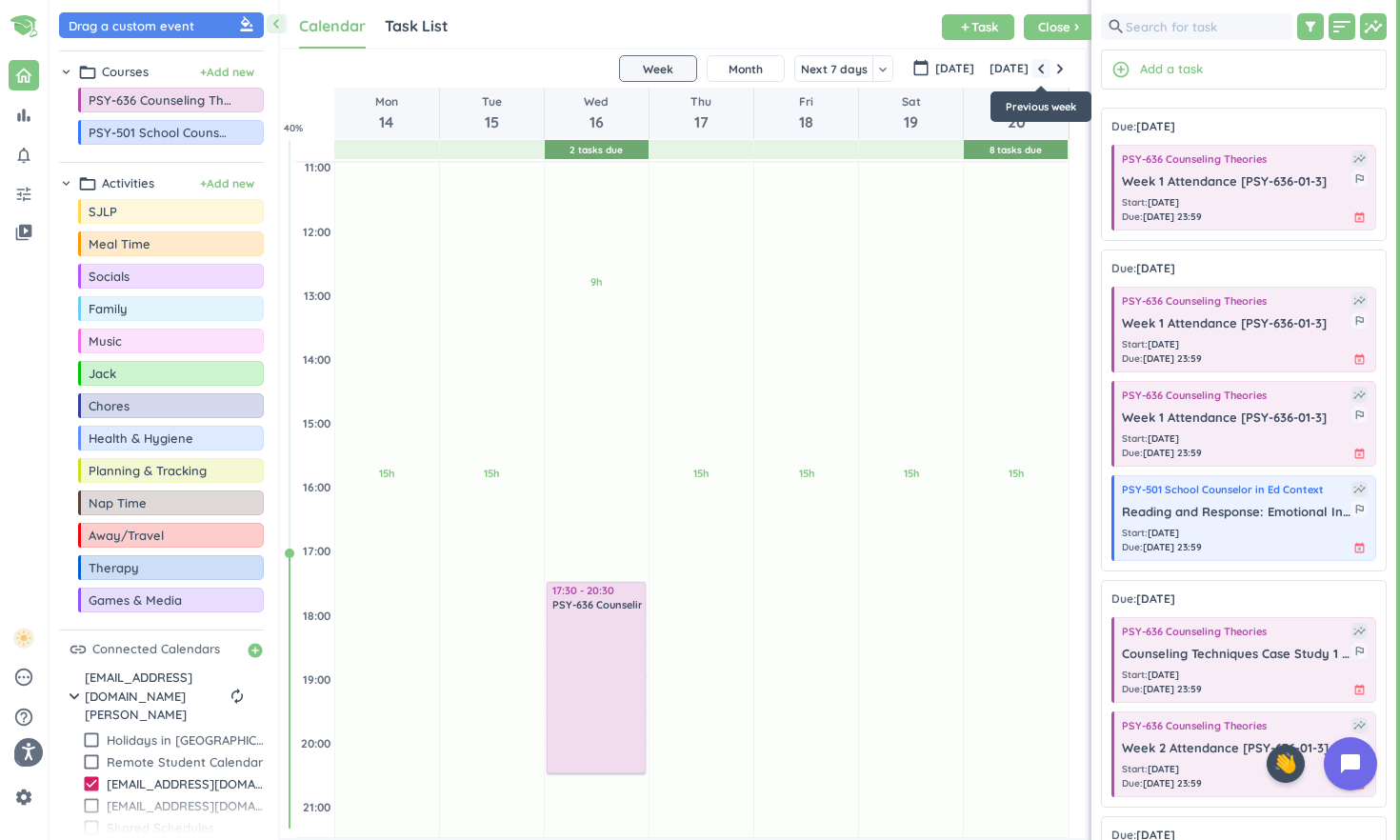 click at bounding box center (1041, 69) 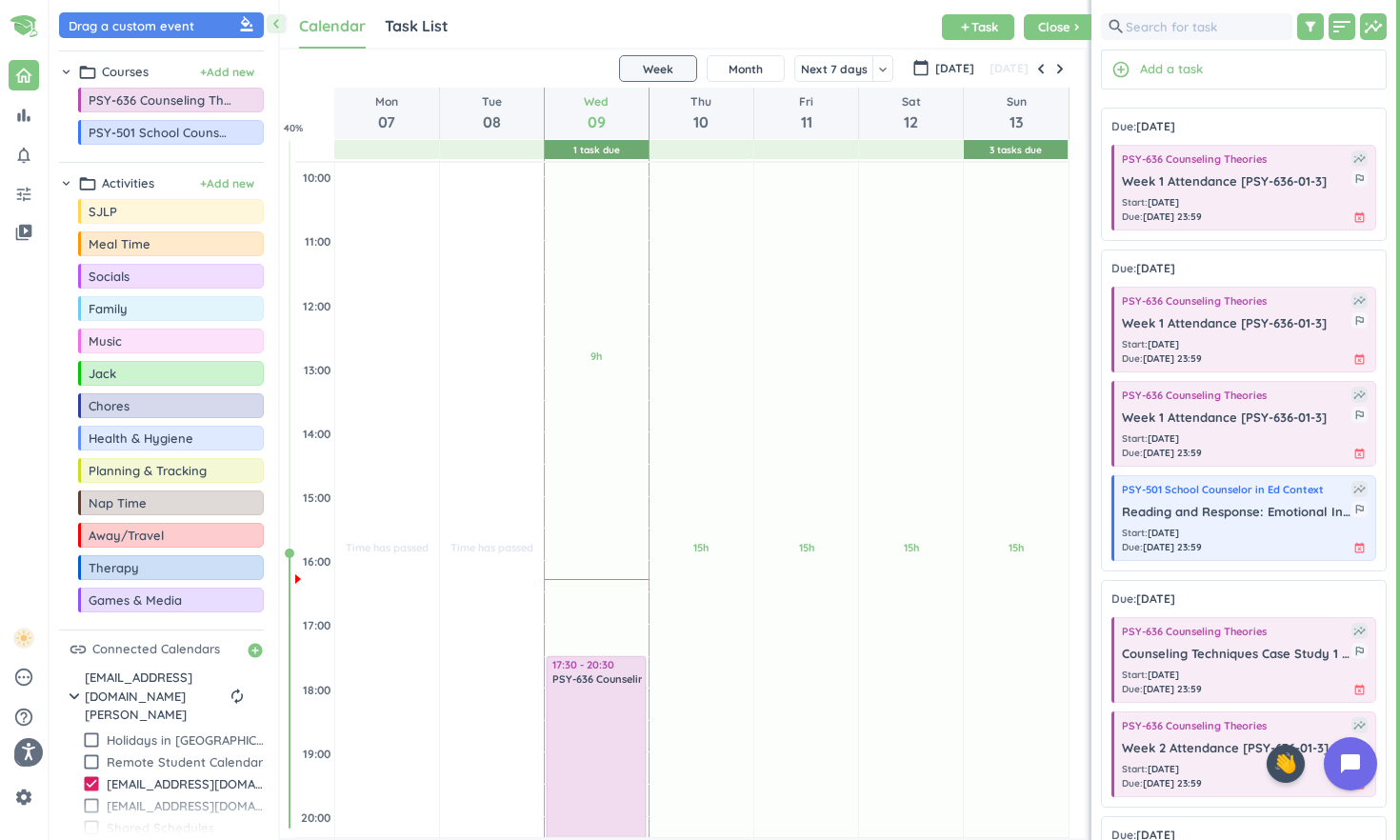 scroll, scrollTop: 361, scrollLeft: 0, axis: vertical 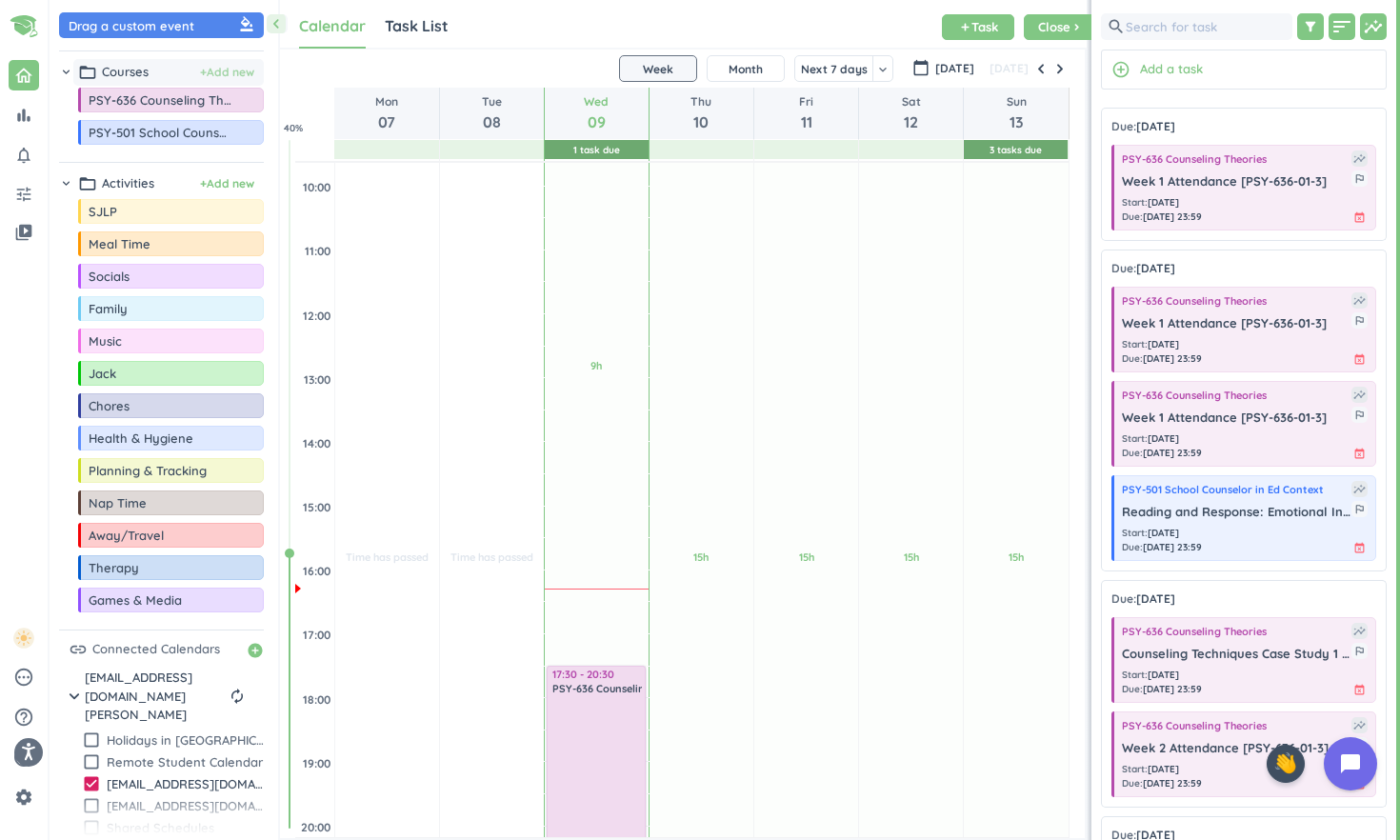 click on "+  Add new" at bounding box center [227, 72] 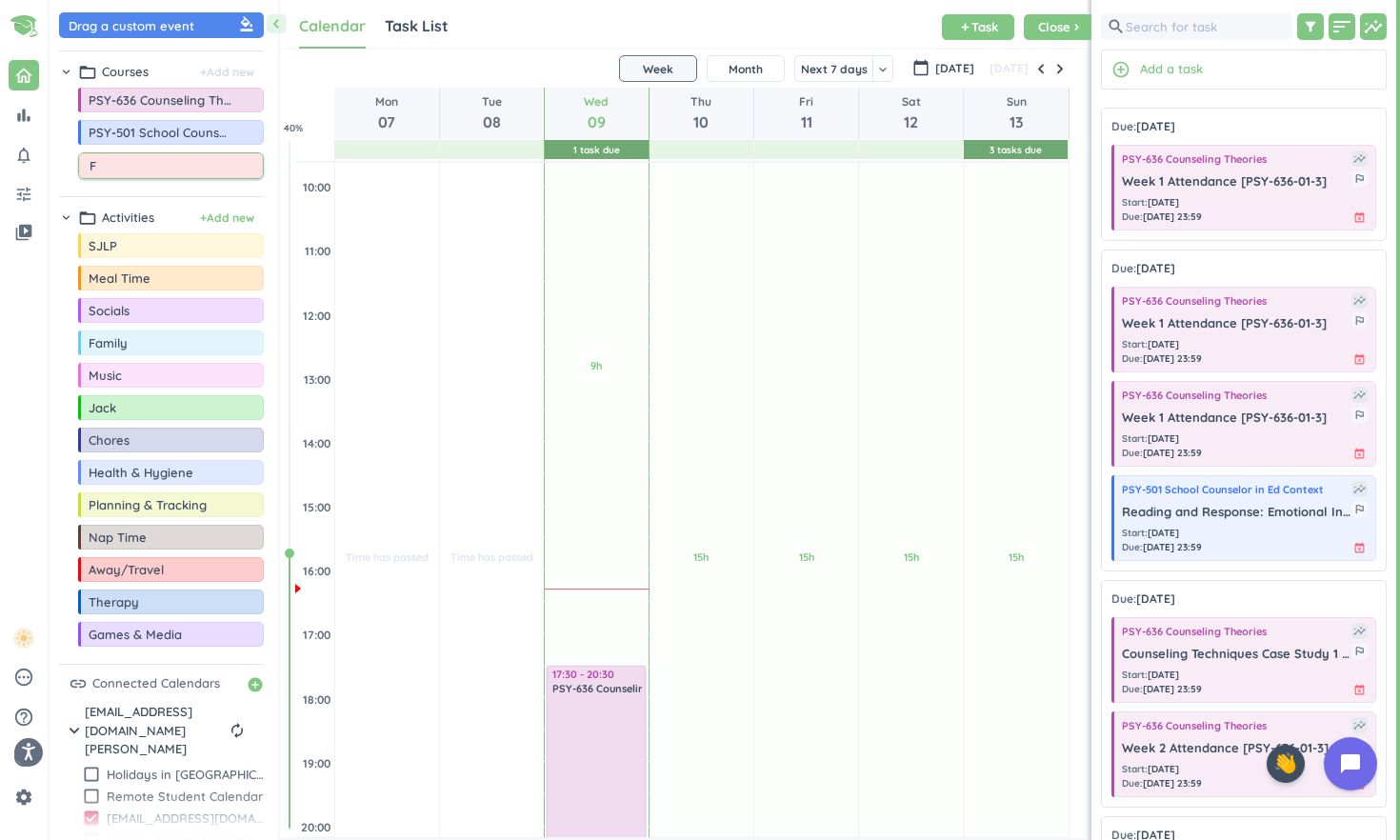 type on "FLEX" 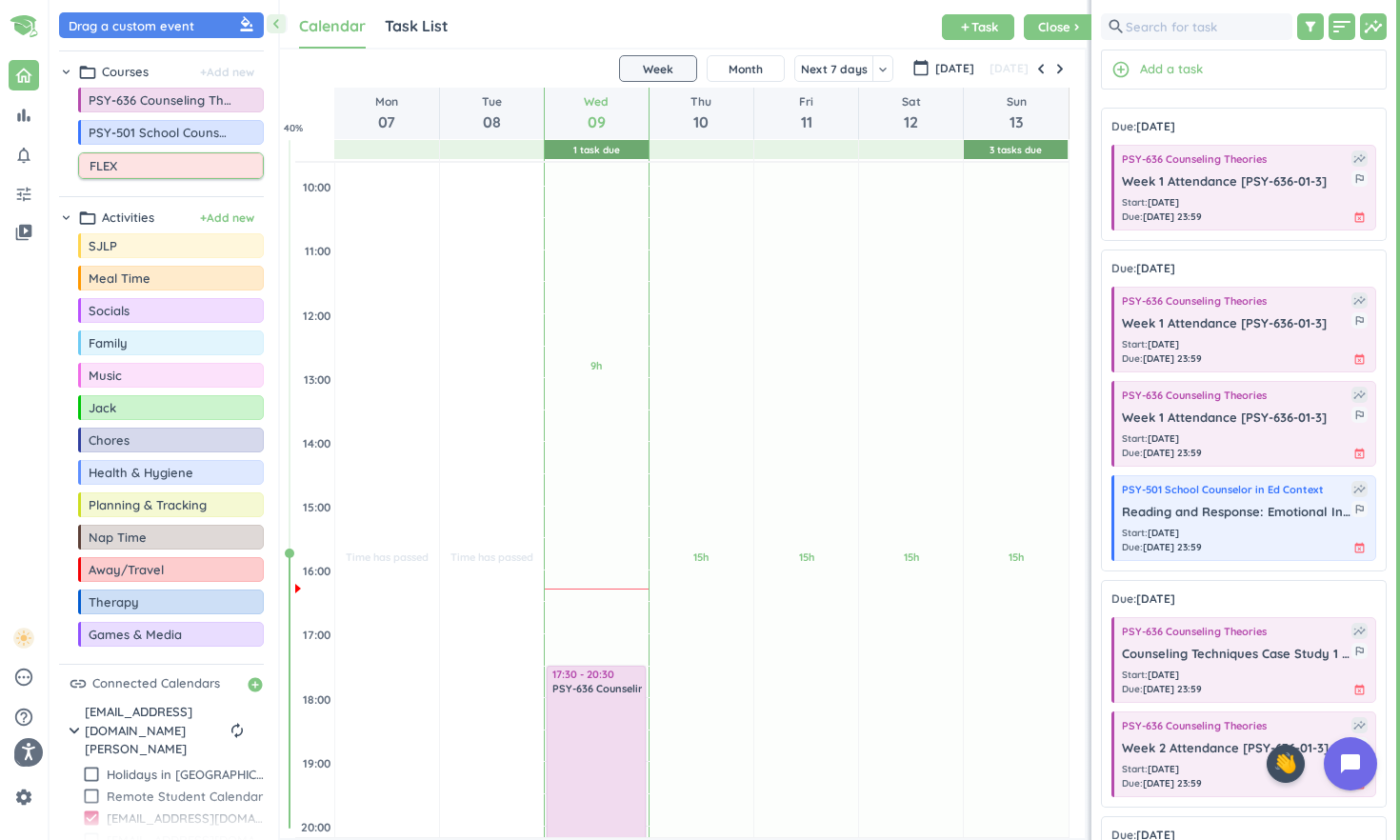click on "chevron_right folder_open Courses   +  Add new drag_indicator PSY-636 Counseling Theories more_horiz drag_indicator PSY-501 School Counselor in Ed Context more_horiz FLEX" at bounding box center (161, 124) 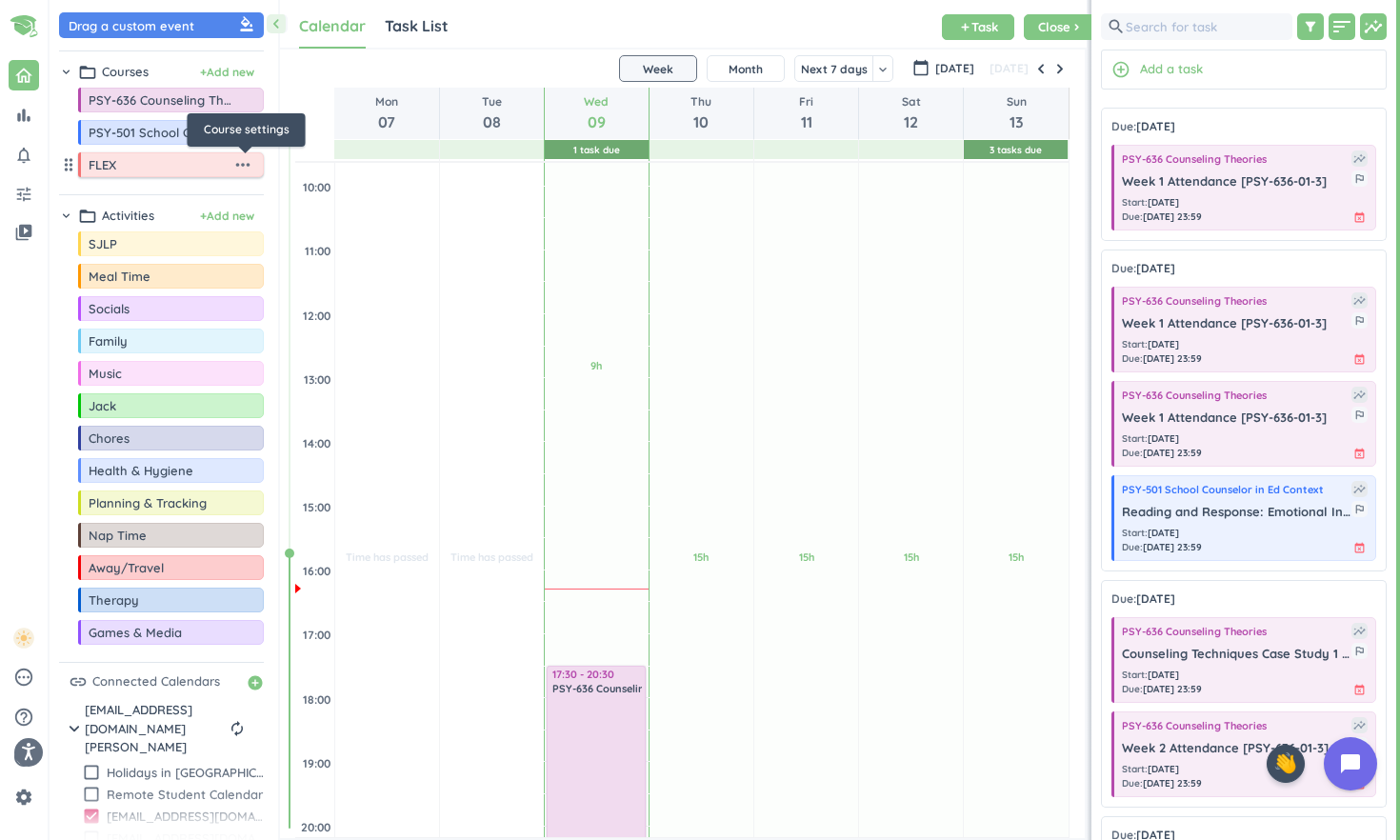 click on "more_horiz" at bounding box center [243, 165] 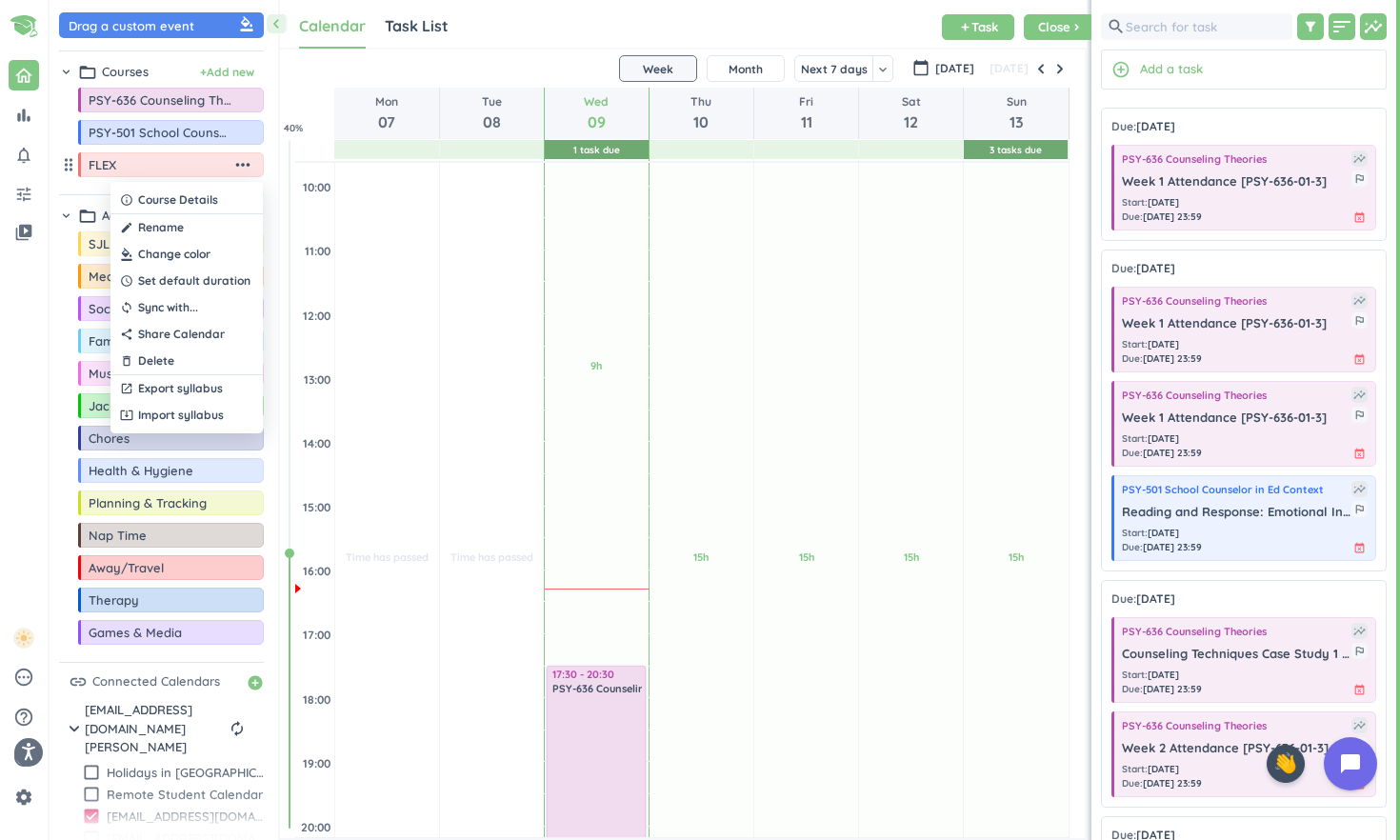 click at bounding box center (187, 254) 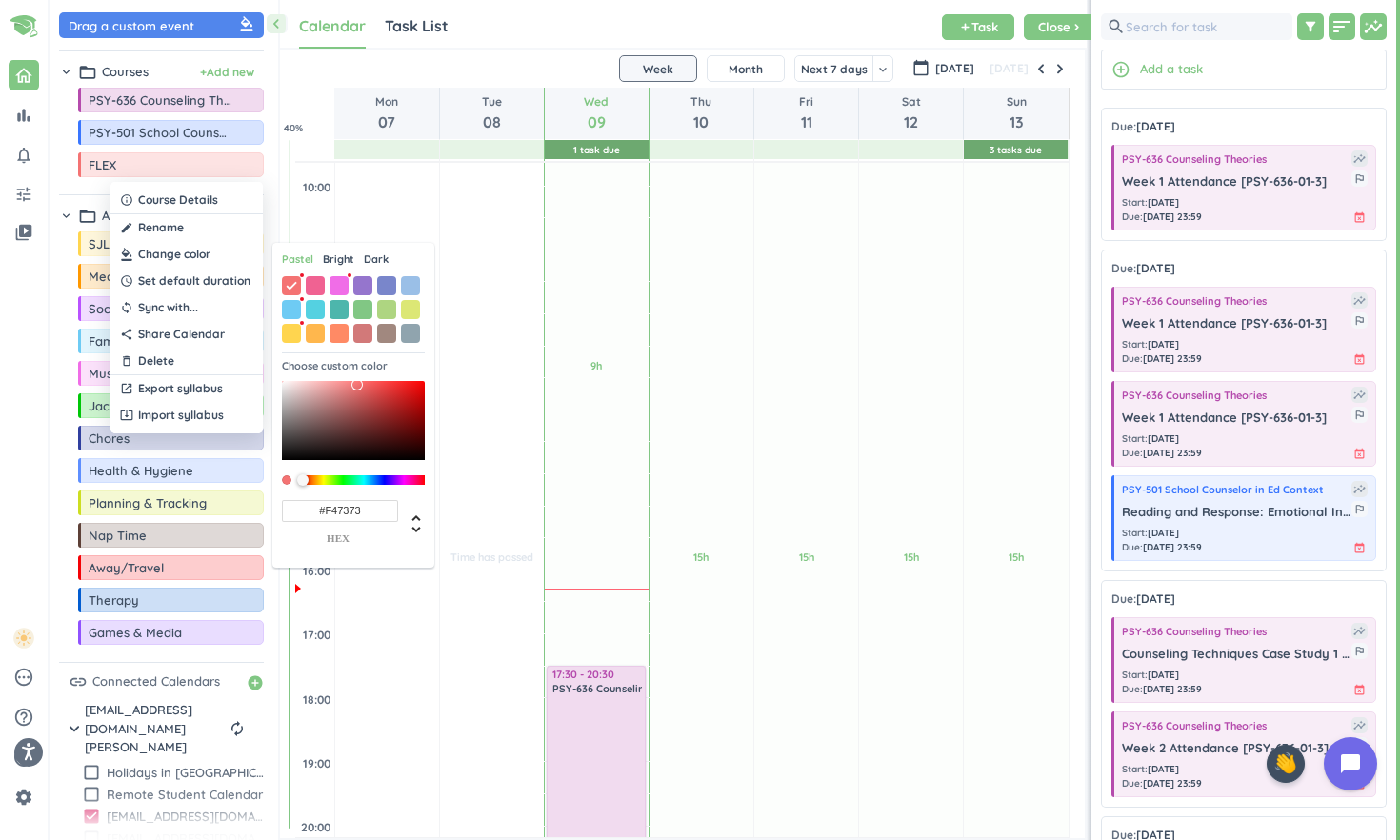 click on "Pastel Bright Dark Choose custom color #F47373 hex" at bounding box center (353, 405) 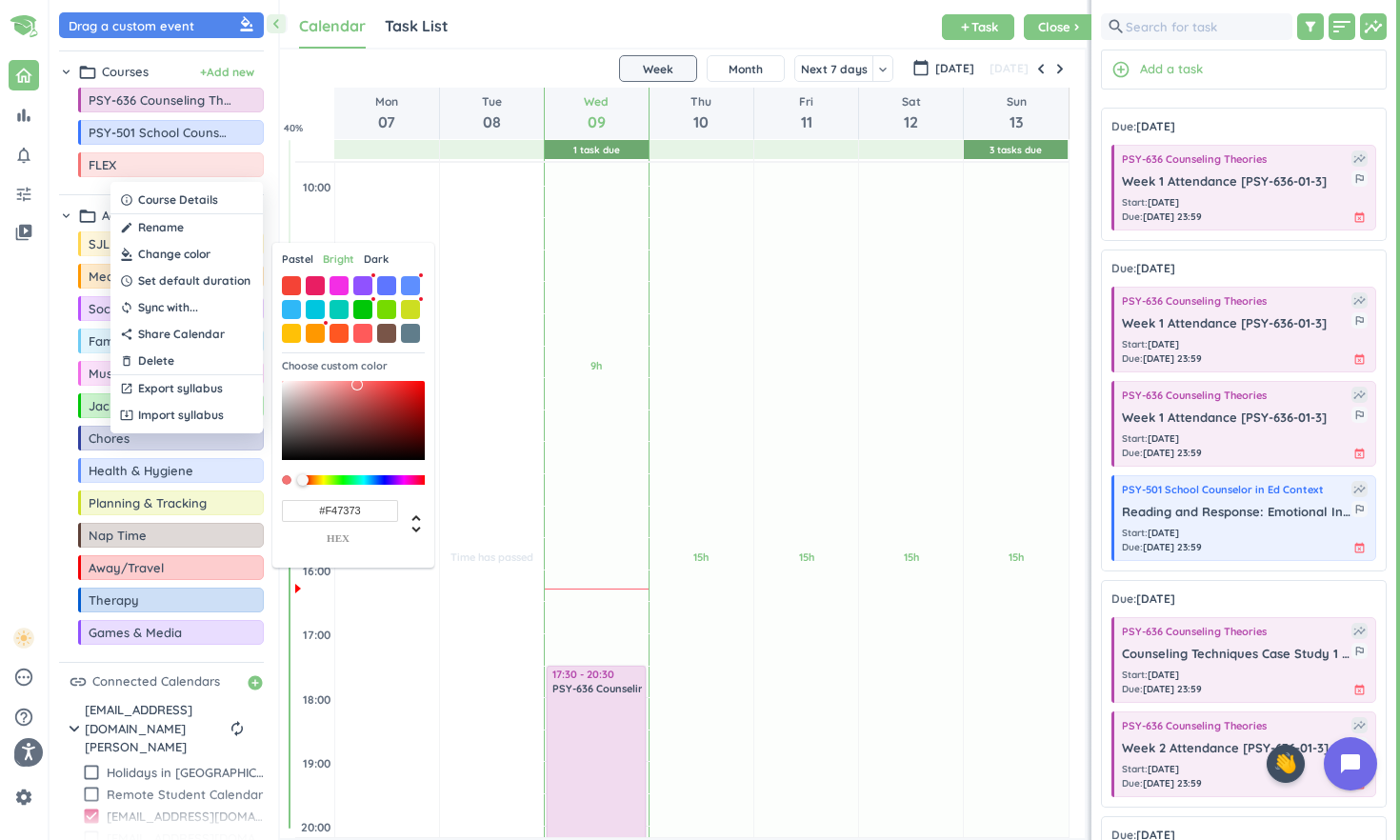 click on "Pastel" at bounding box center (297, 259) 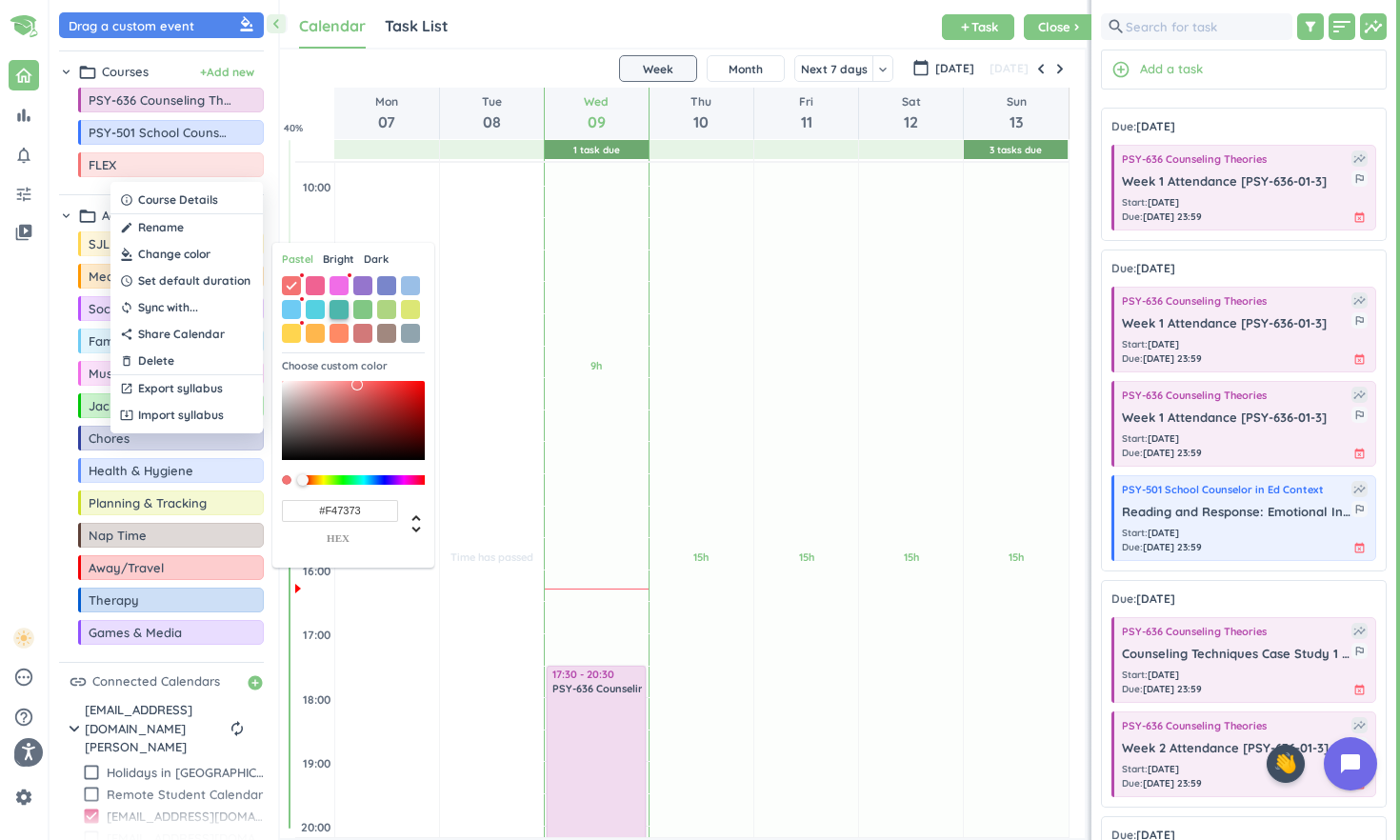 click at bounding box center [339, 310] 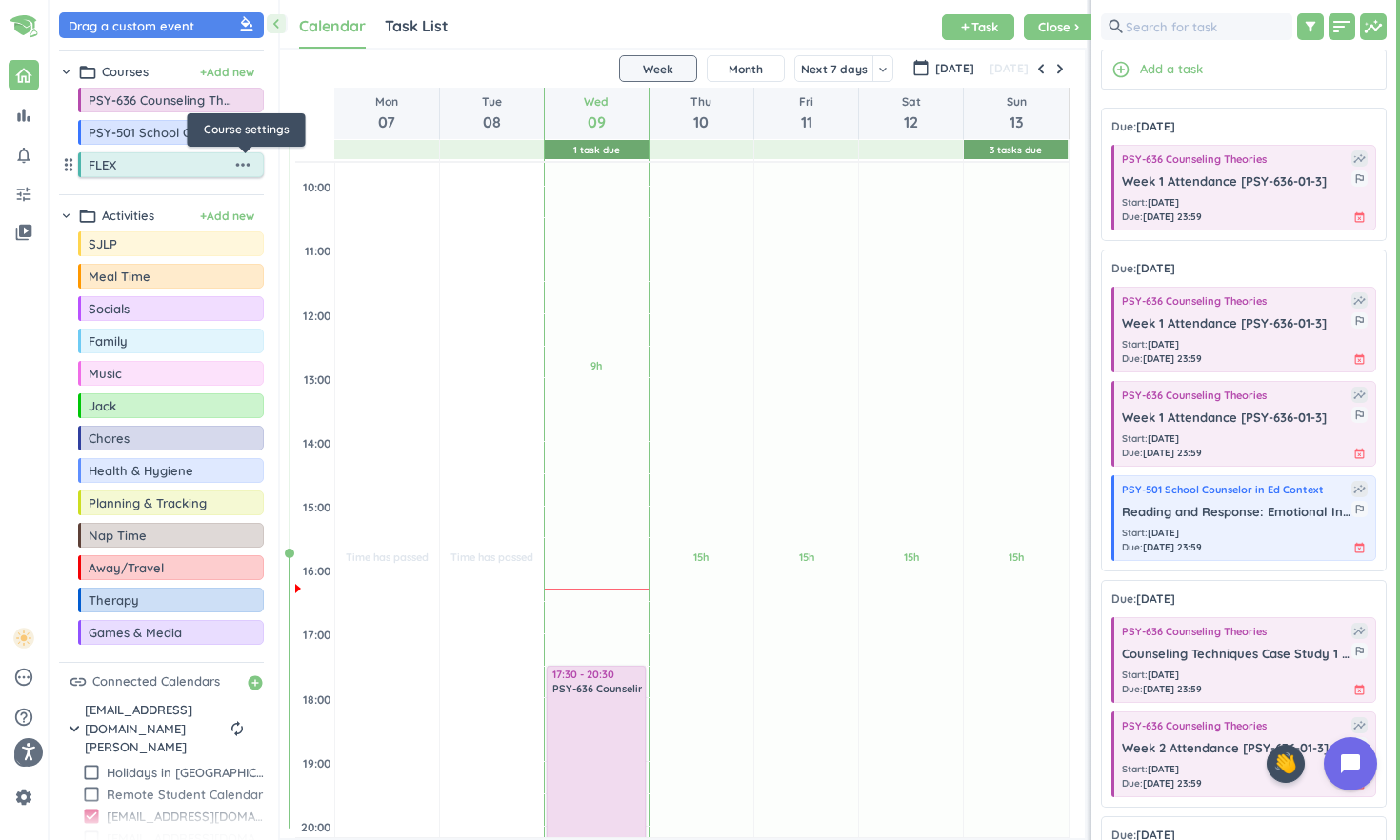 click on "more_horiz" at bounding box center (243, 165) 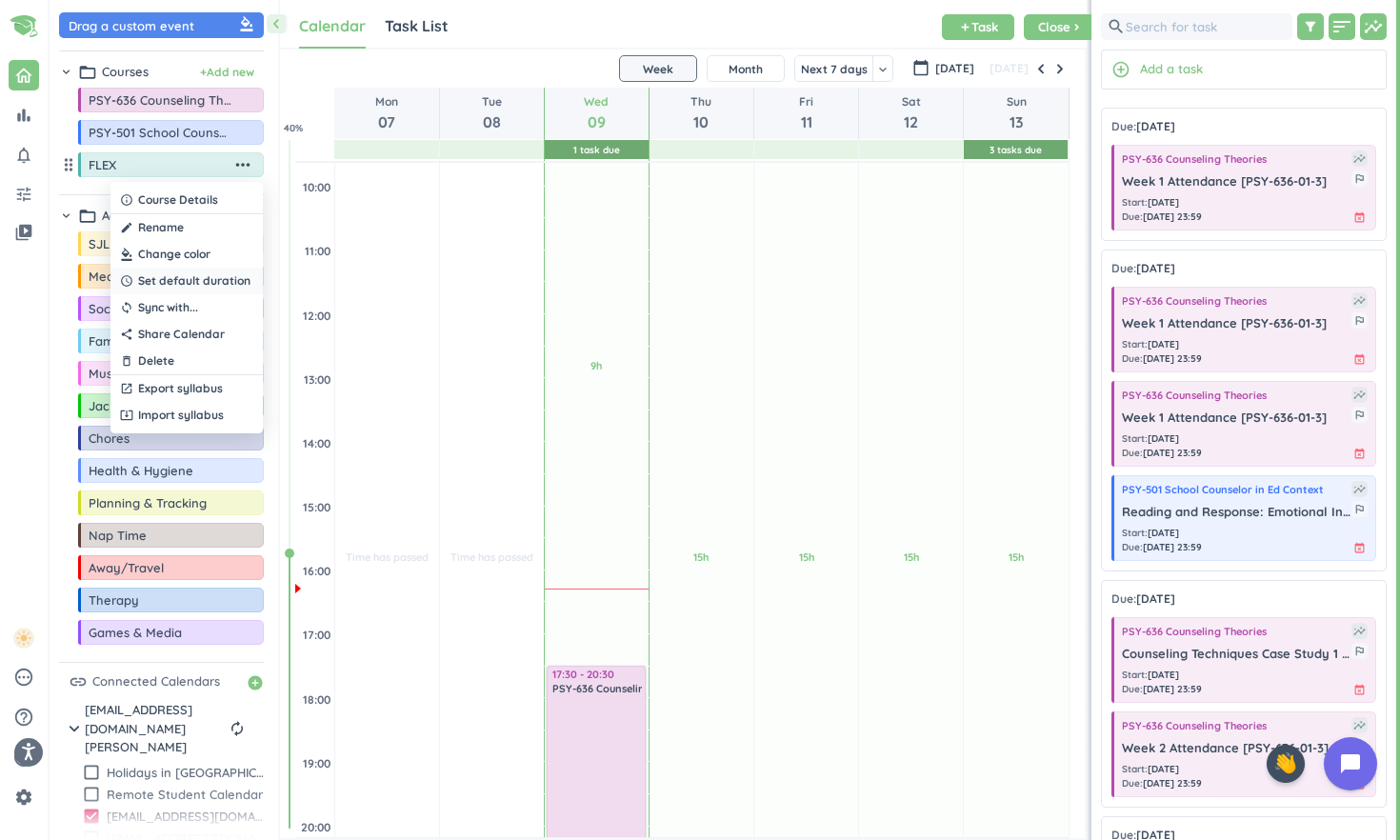 click on "Set default duration" at bounding box center [194, 281] 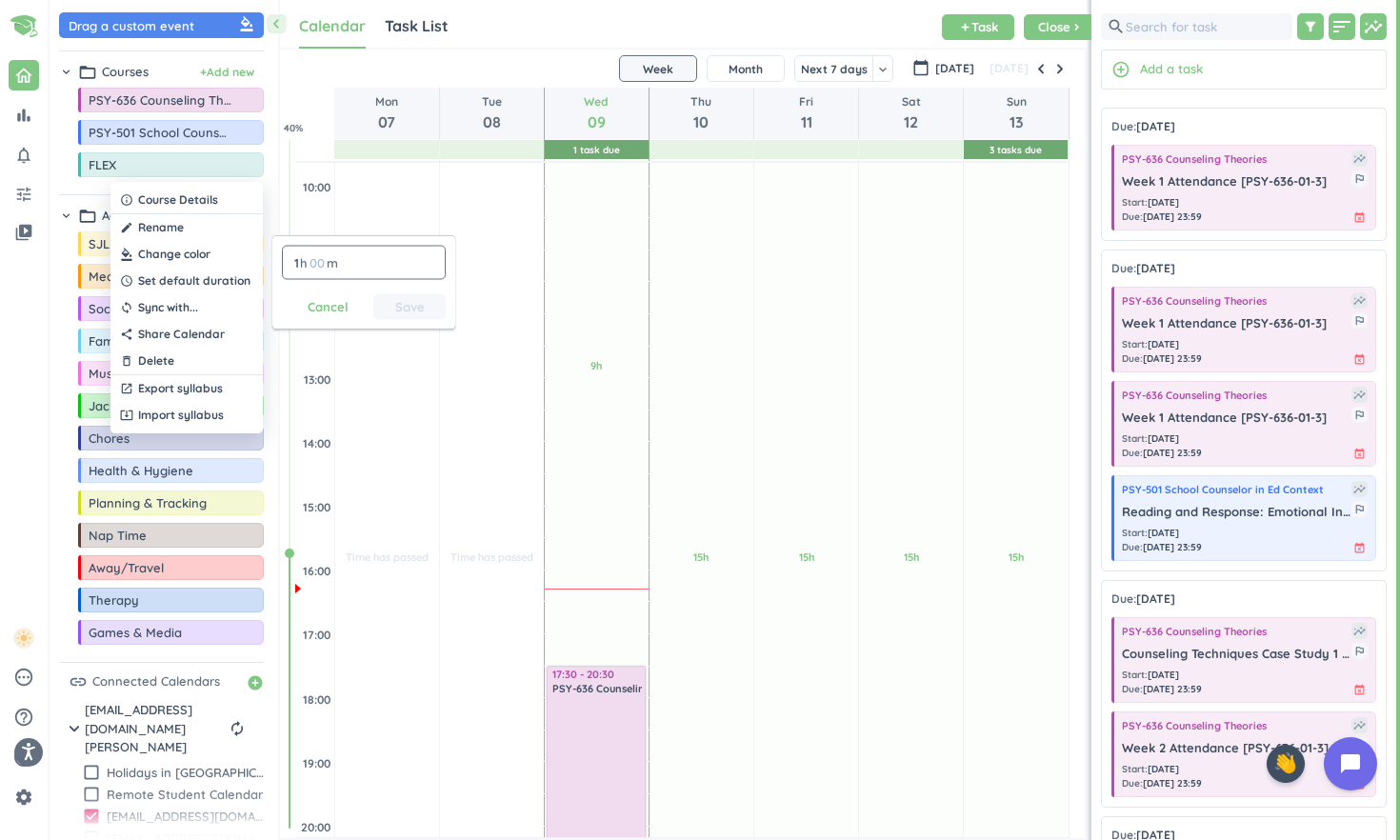 click on "1 1 00" at bounding box center (300, 263) 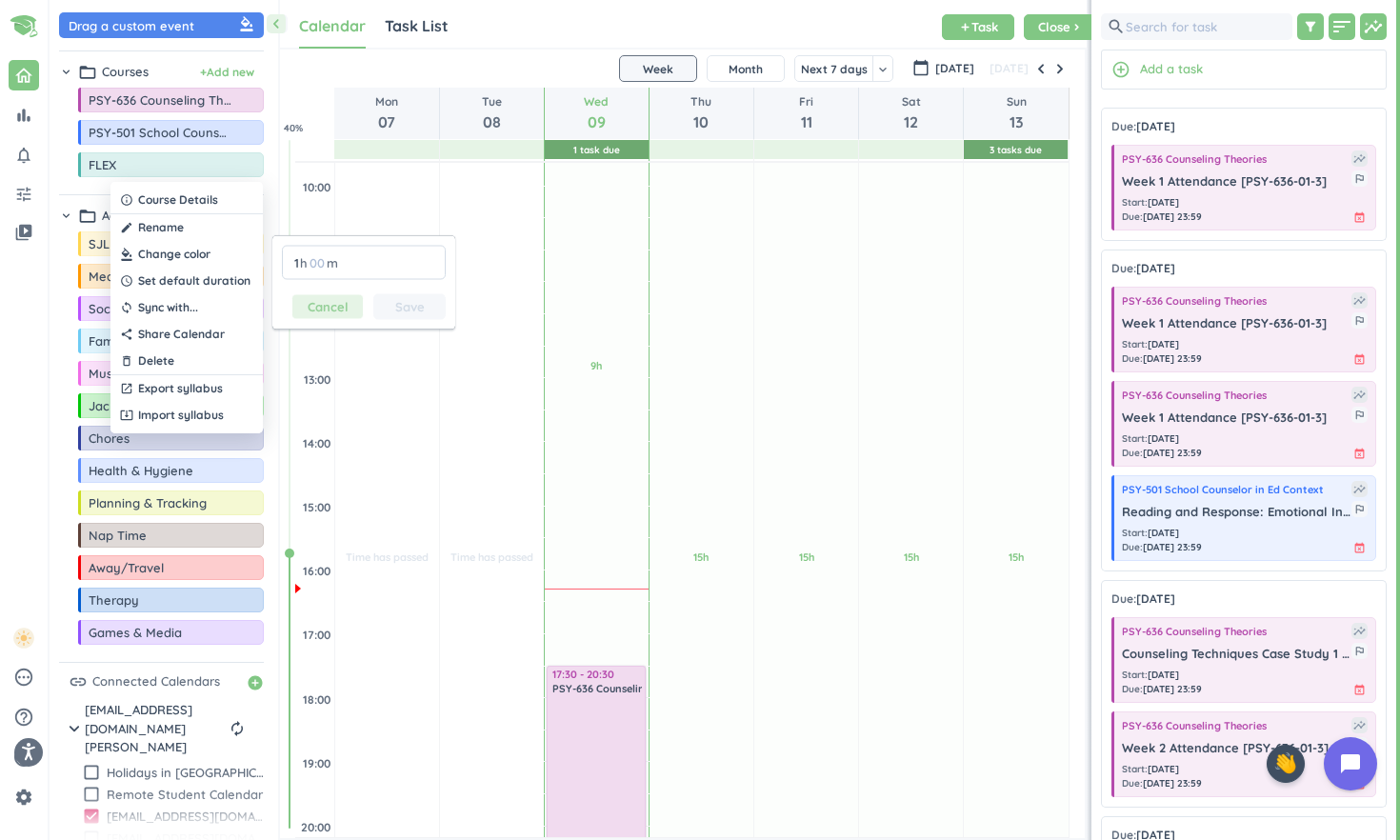 click on "Cancel" at bounding box center (328, 307) 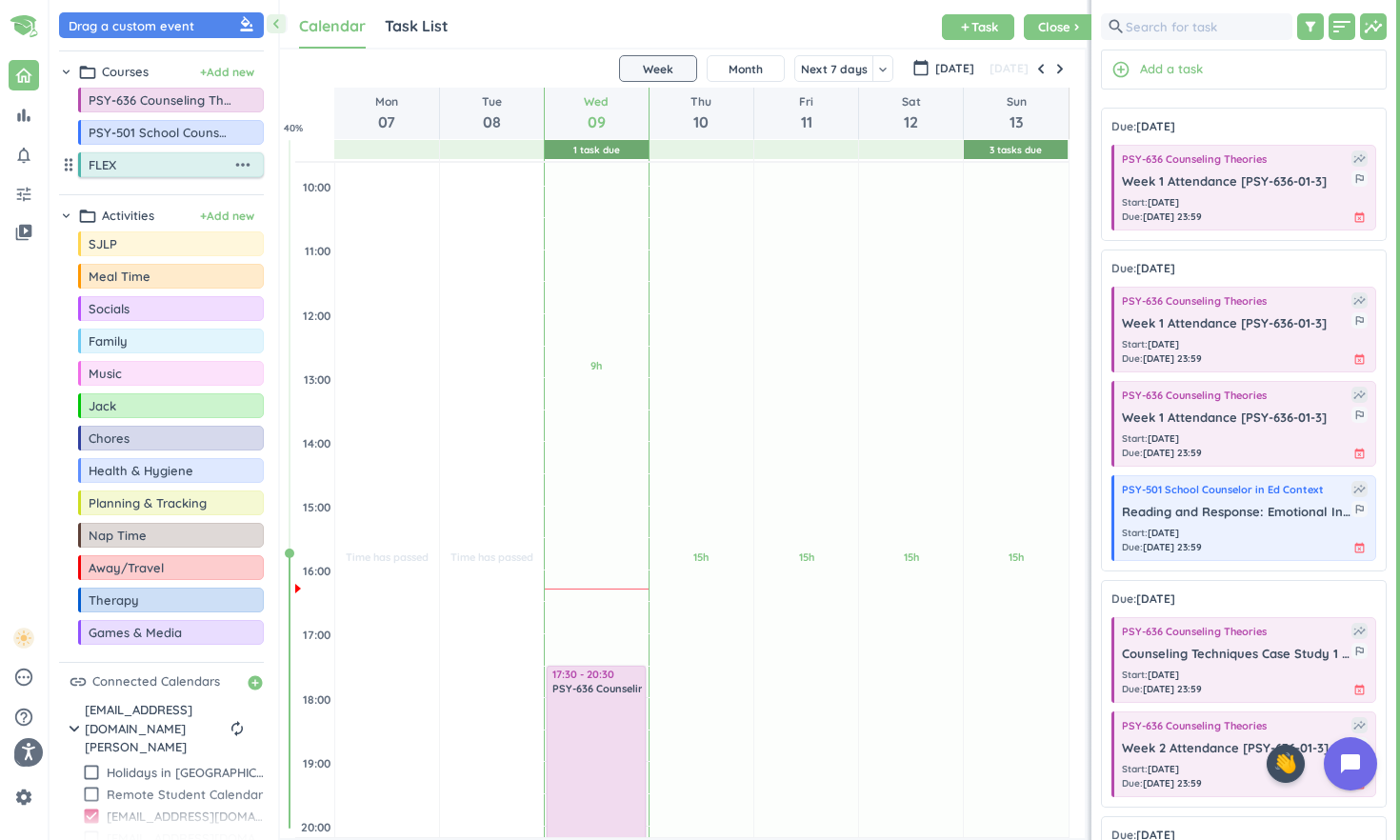 click on "more_horiz" at bounding box center (243, 165) 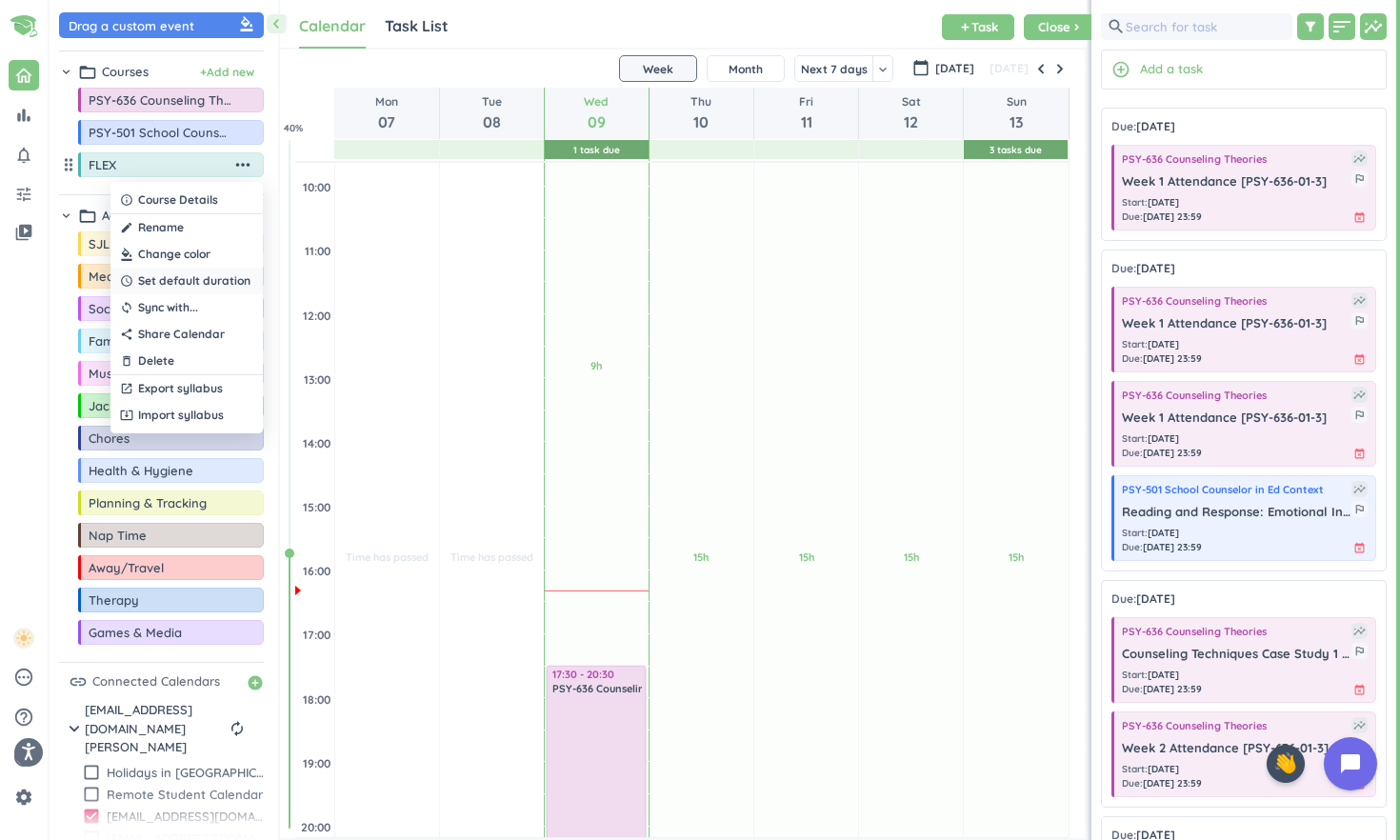 click on "Set default duration" at bounding box center [194, 281] 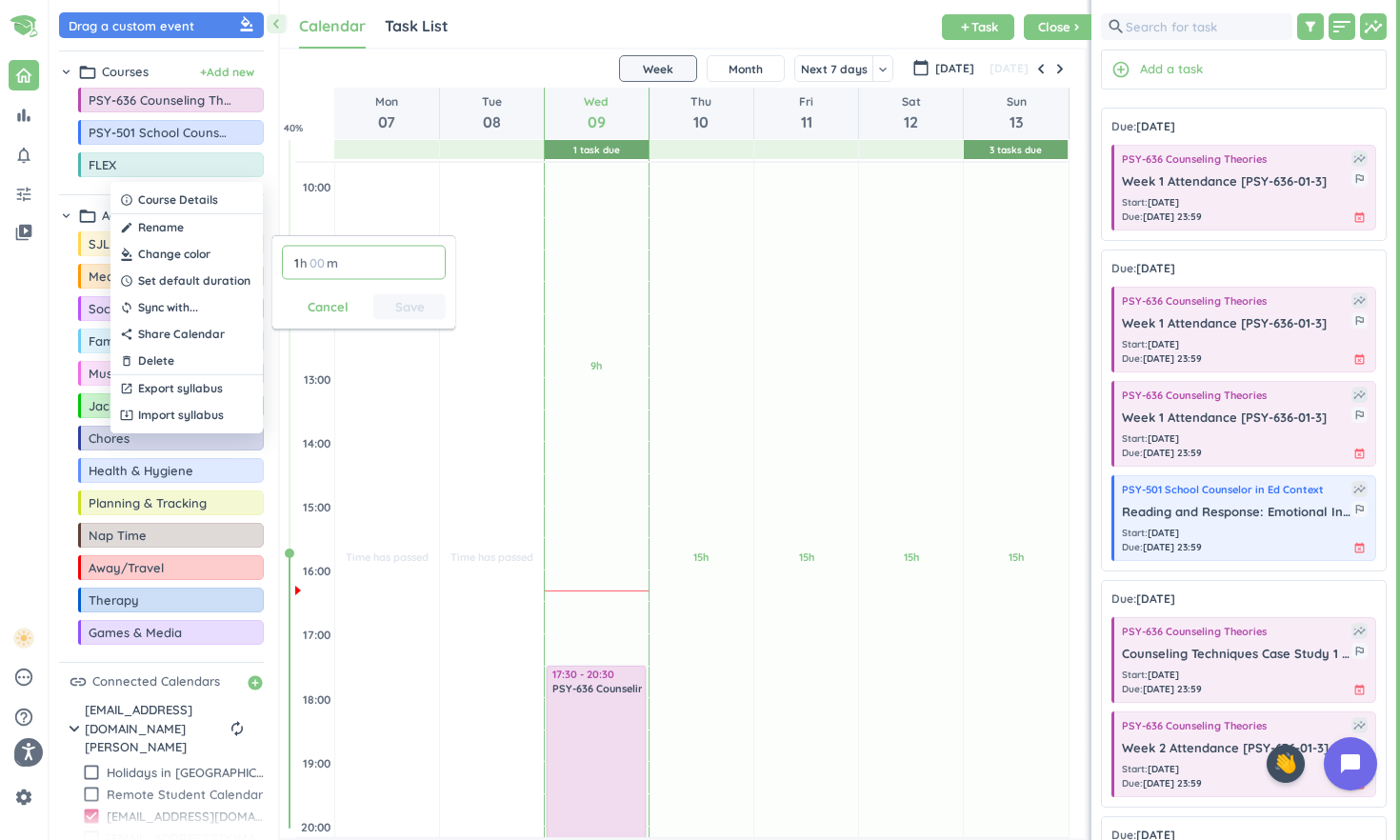 click on "1" at bounding box center (295, 263) 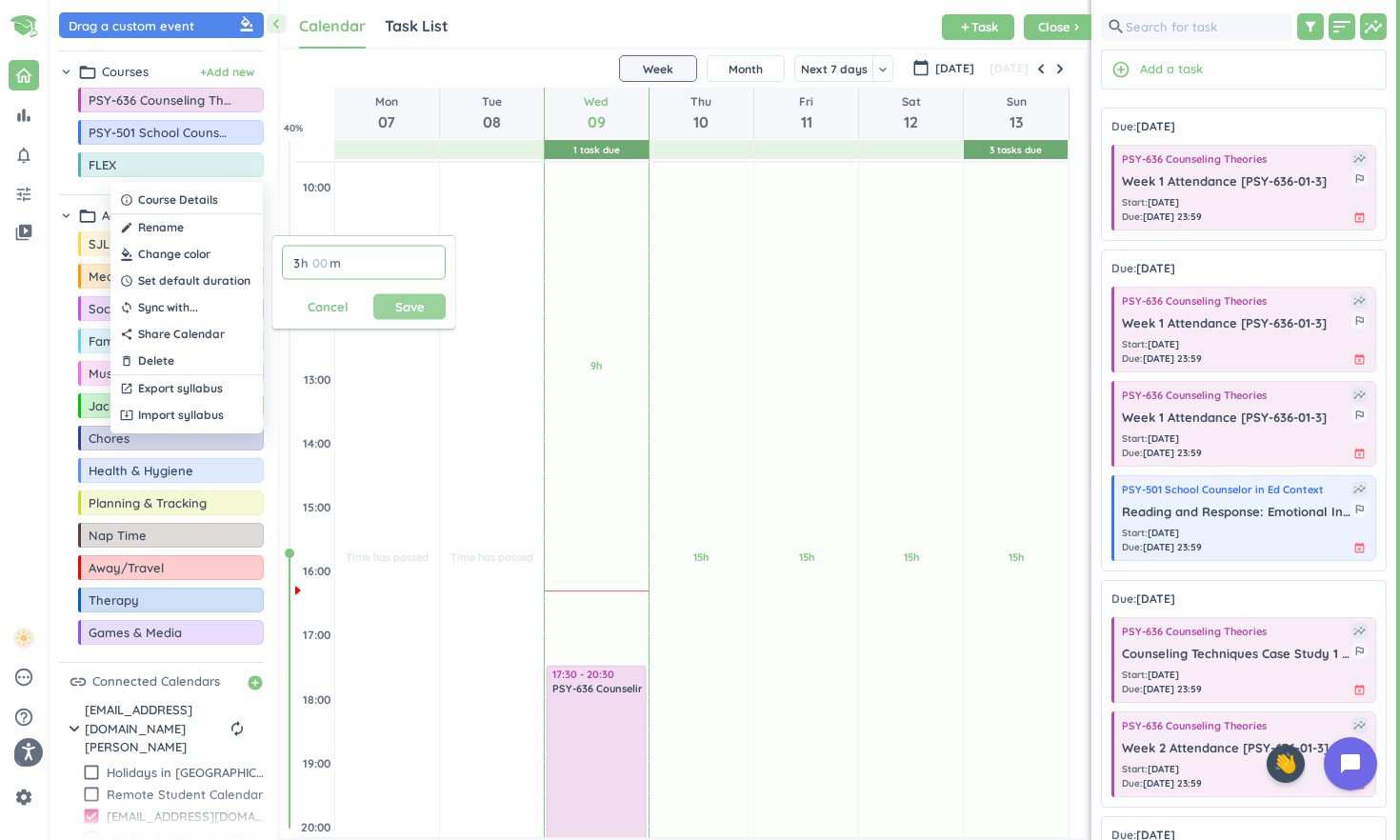 type on "3" 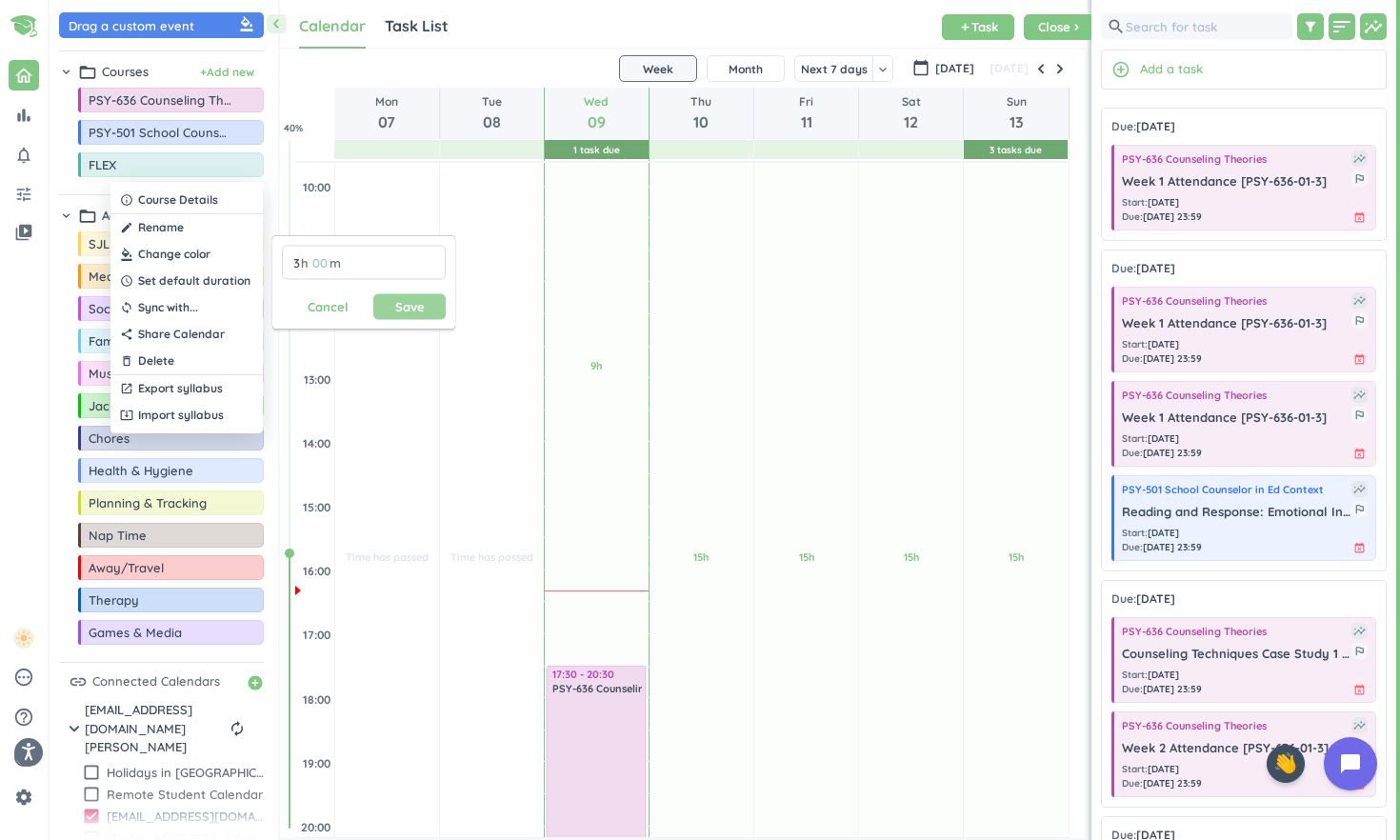 click on "Save" at bounding box center (410, 307) 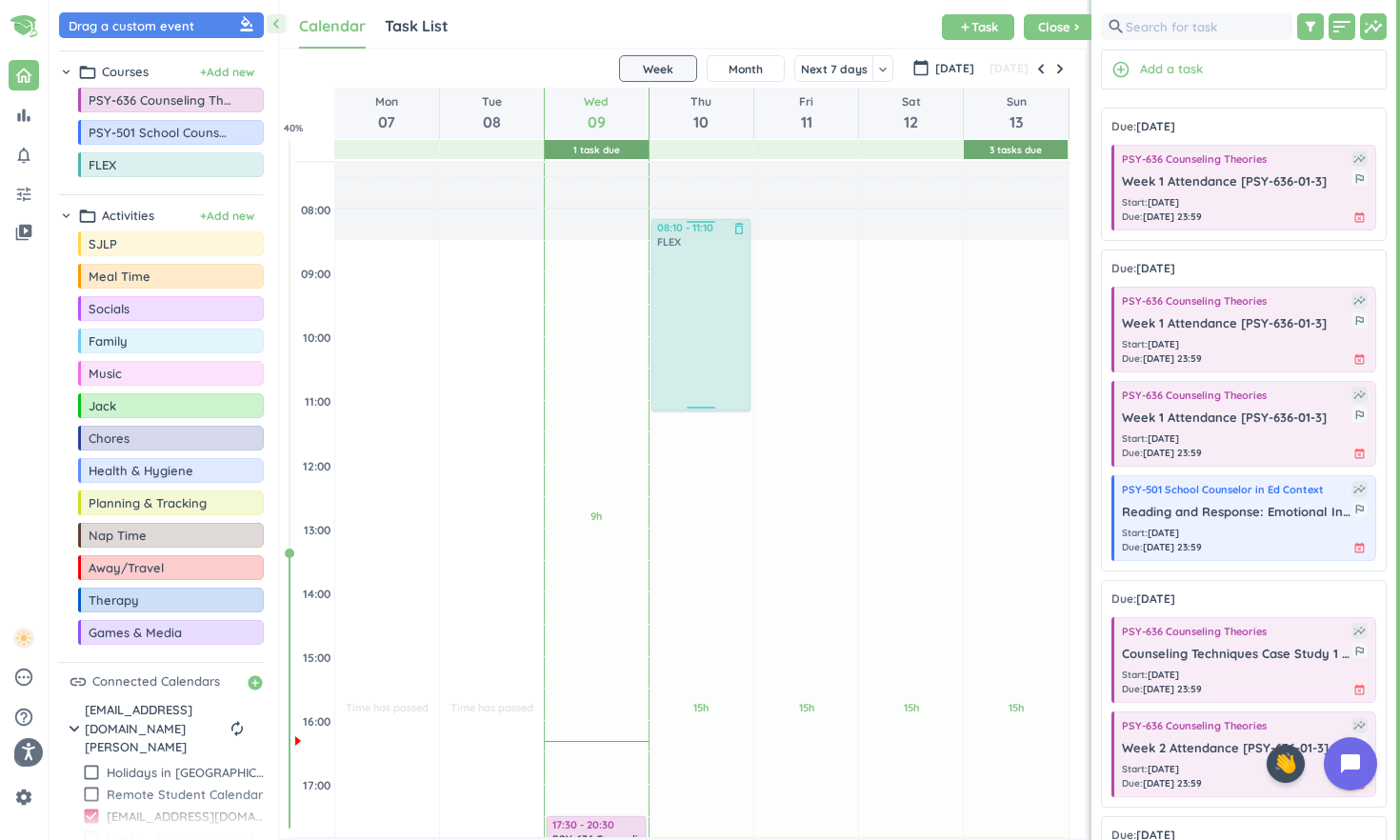 scroll, scrollTop: 203, scrollLeft: 0, axis: vertical 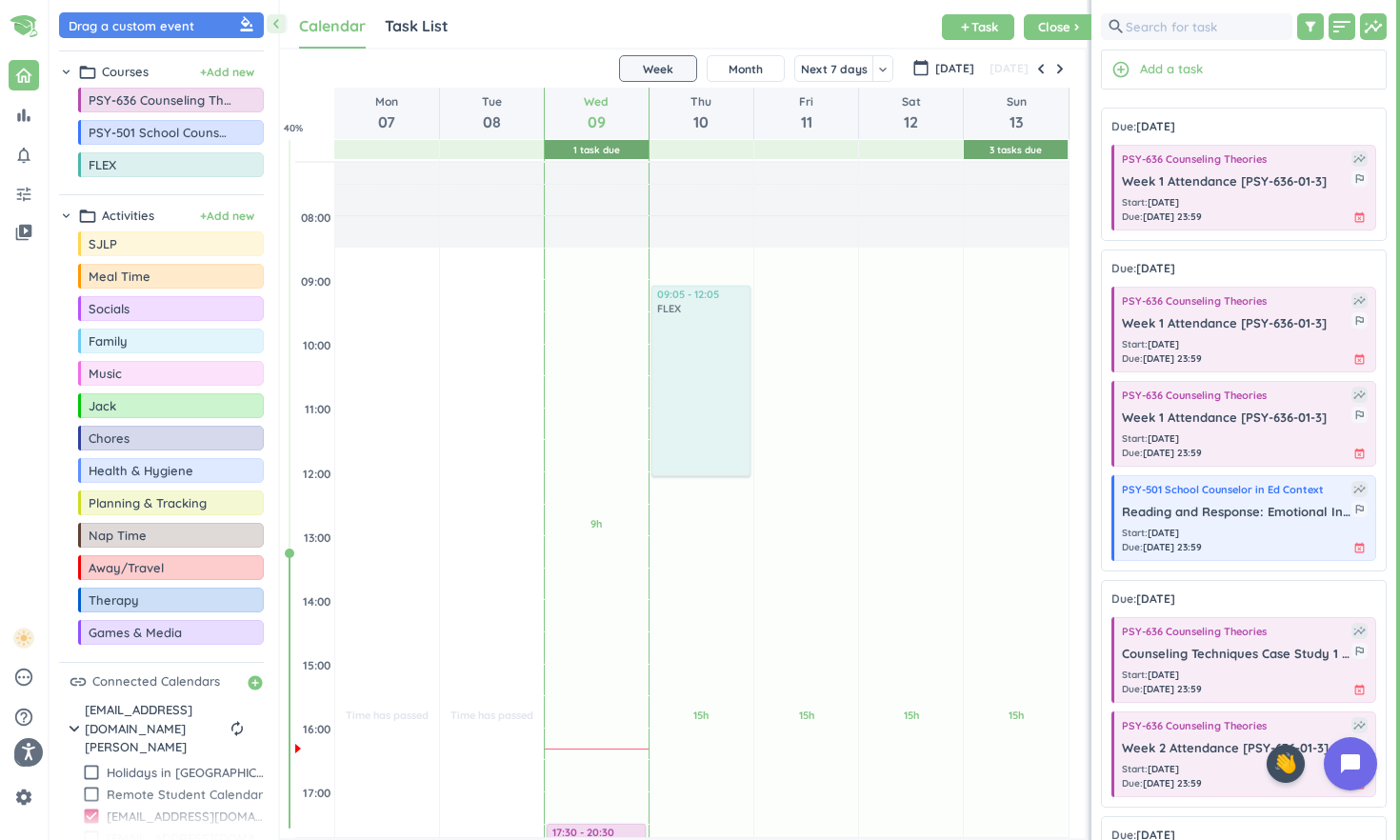 drag, startPoint x: 184, startPoint y: 169, endPoint x: 702, endPoint y: 281, distance: 529.9698 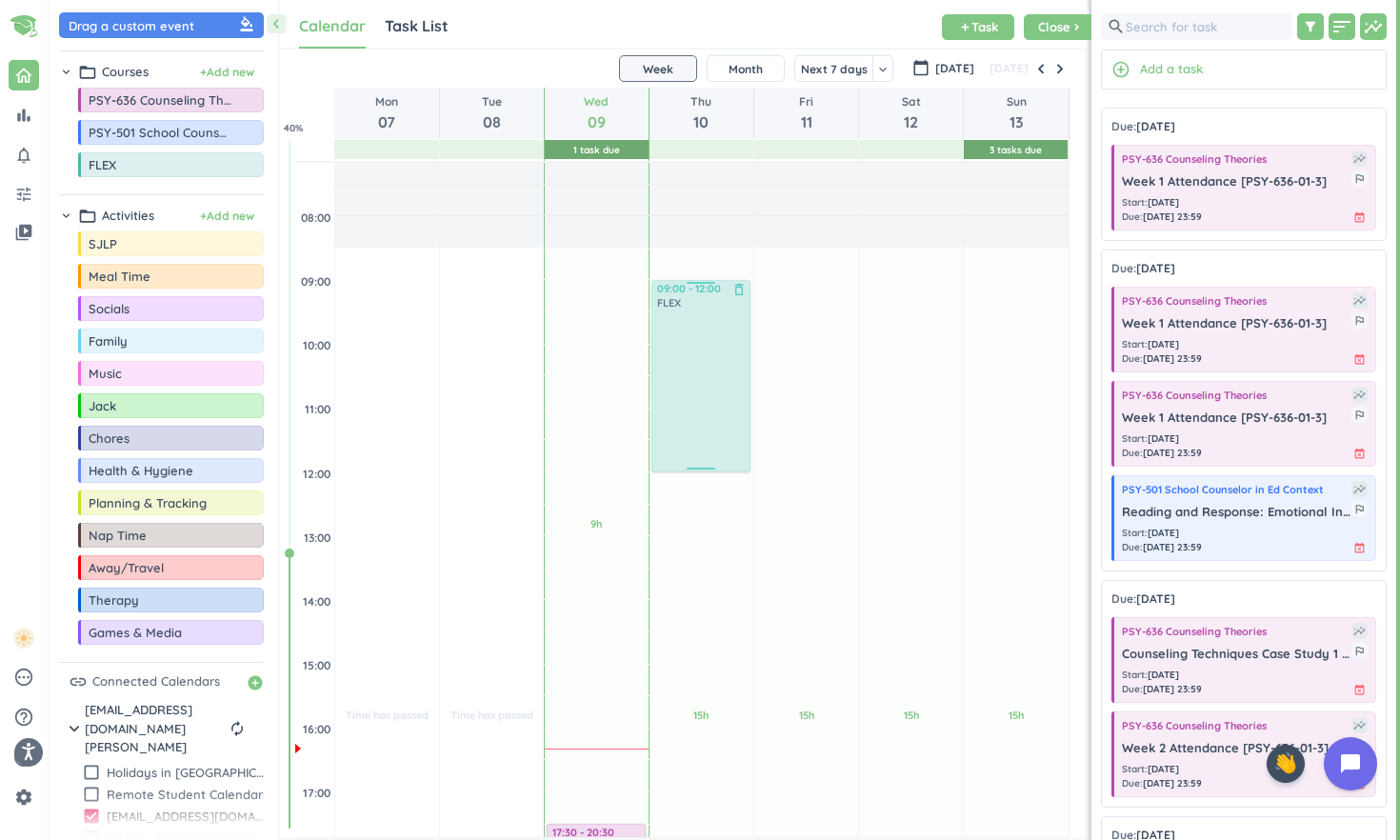 drag, startPoint x: 706, startPoint y: 380, endPoint x: 706, endPoint y: 362, distance: 18 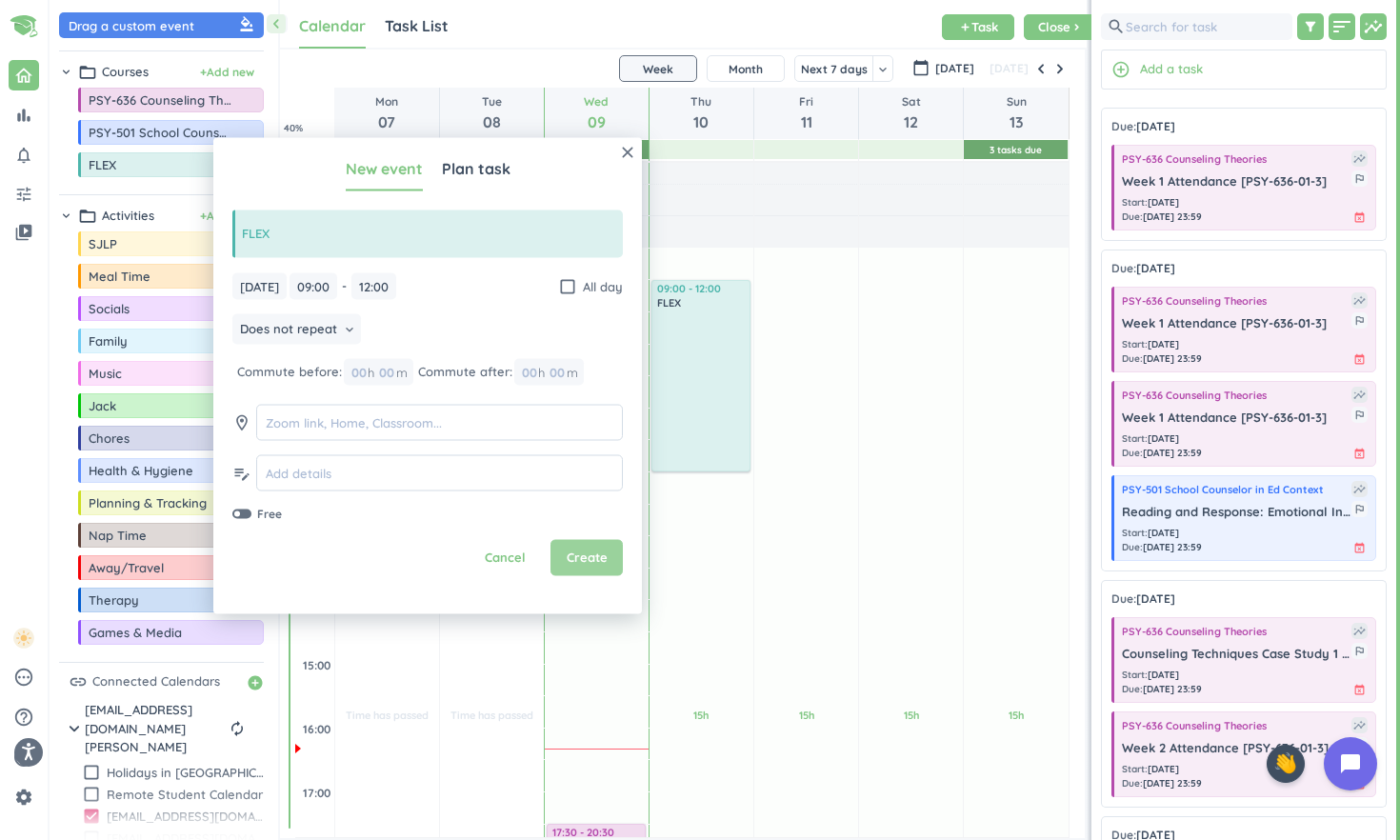 click on "Create" at bounding box center (587, 558) 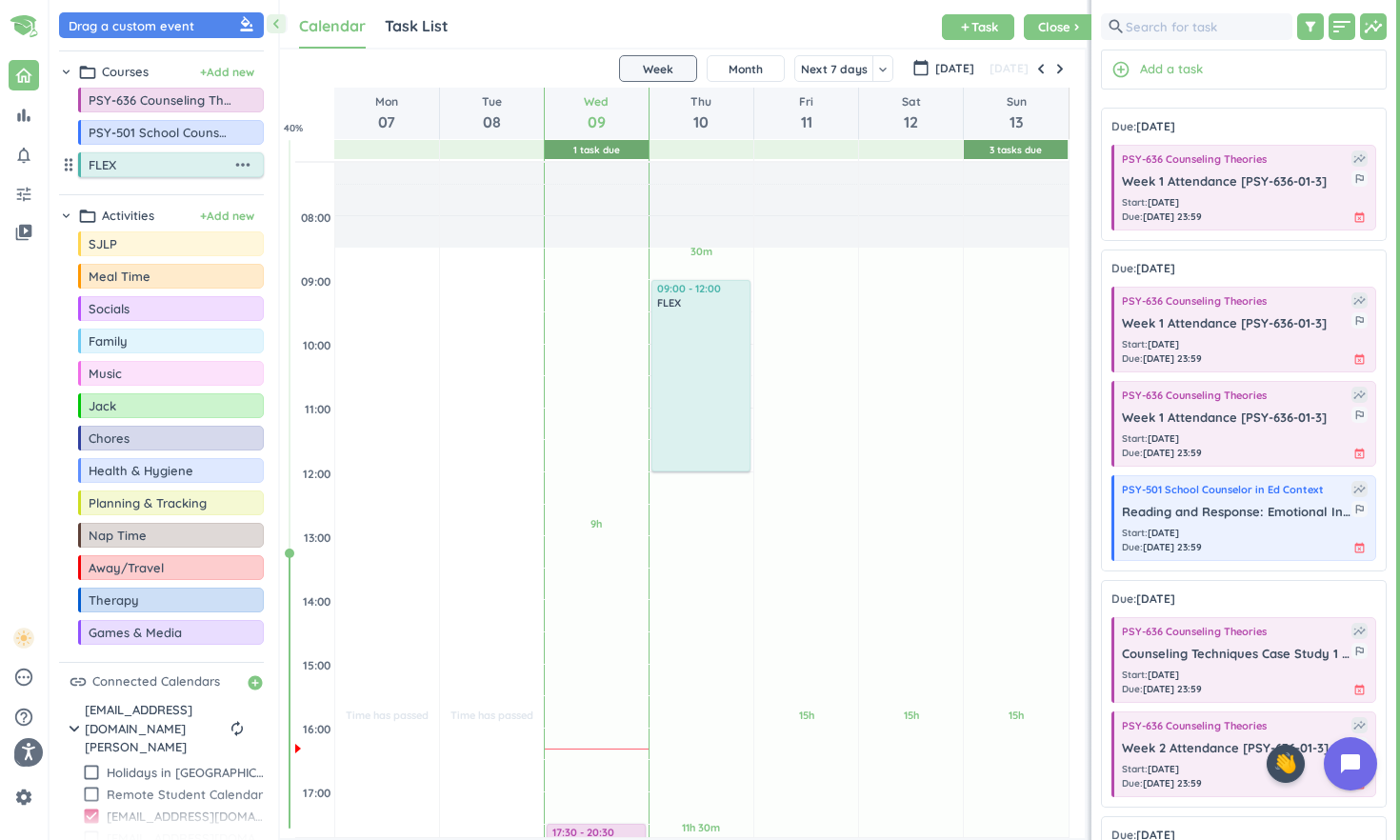 click on "more_horiz" at bounding box center (243, 165) 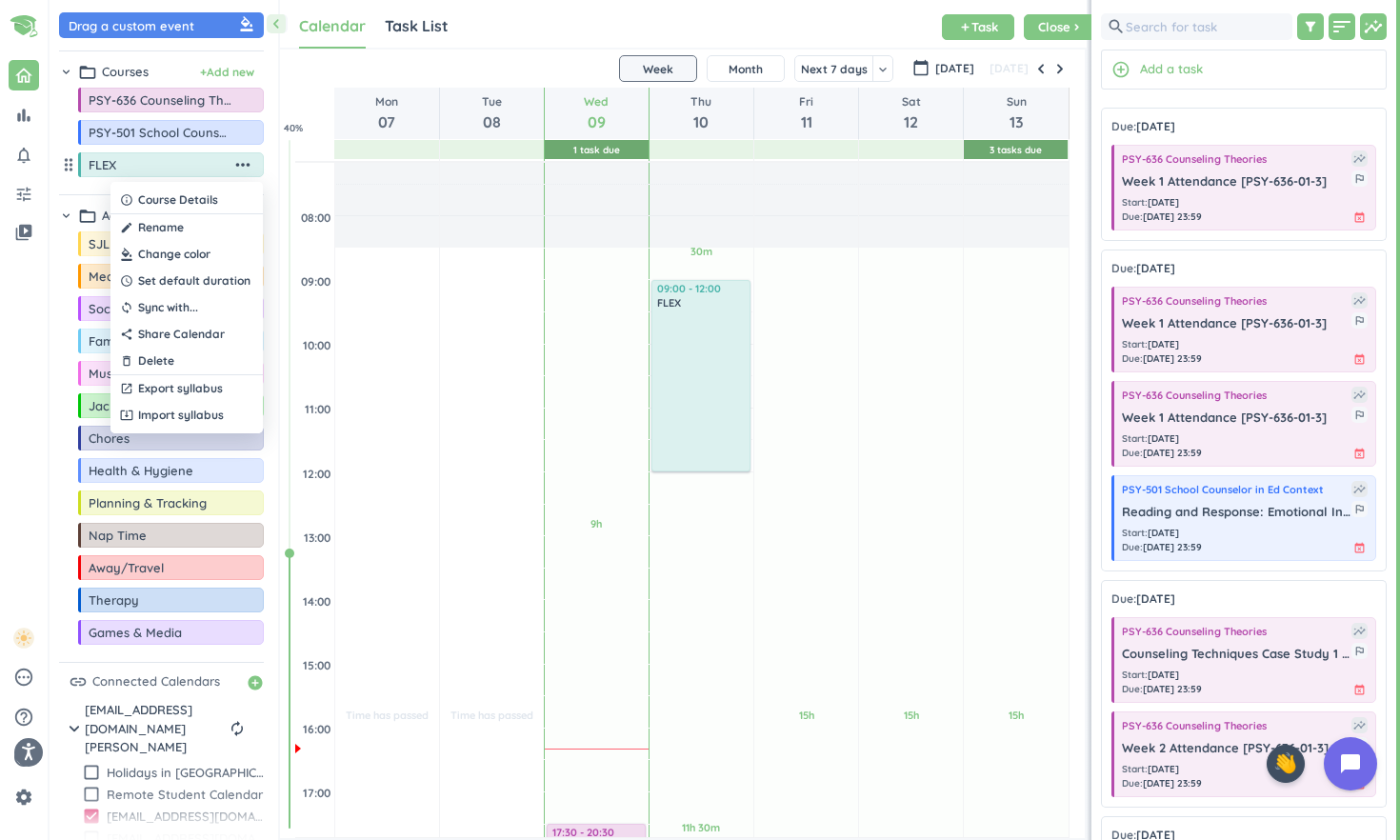click at bounding box center [187, 254] 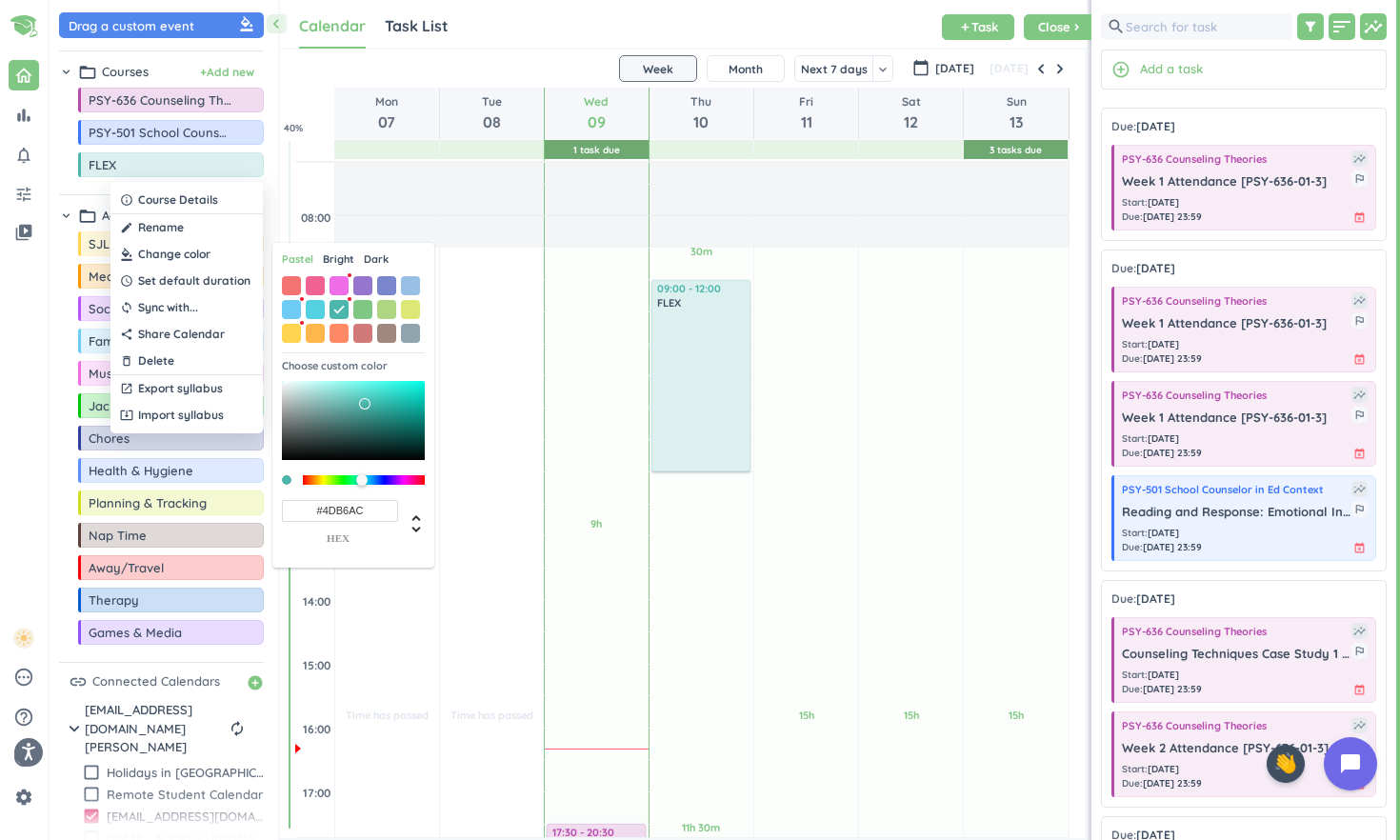 click on "Dark" at bounding box center (376, 259) 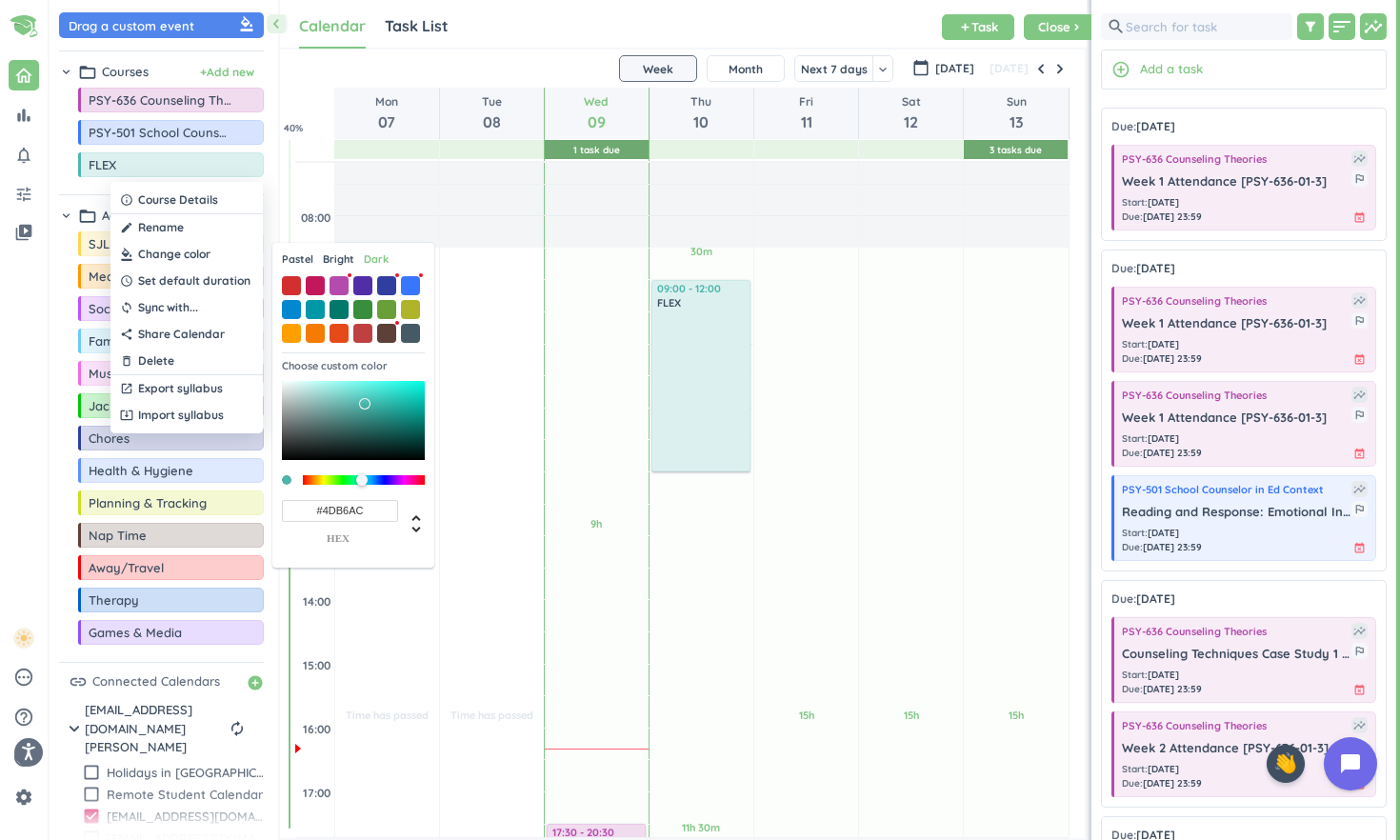 click on "Bright" at bounding box center [338, 259] 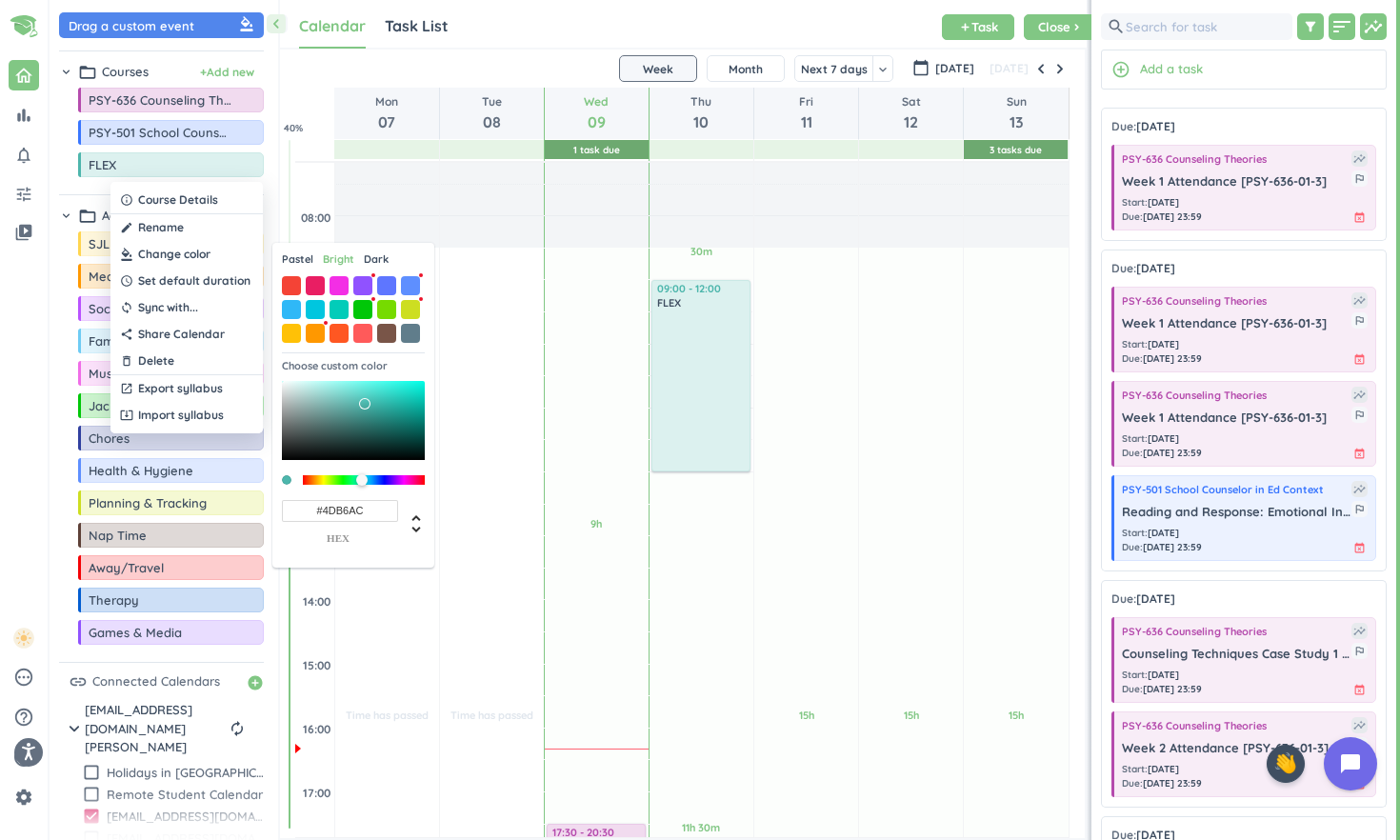 click on "Dark" at bounding box center [376, 259] 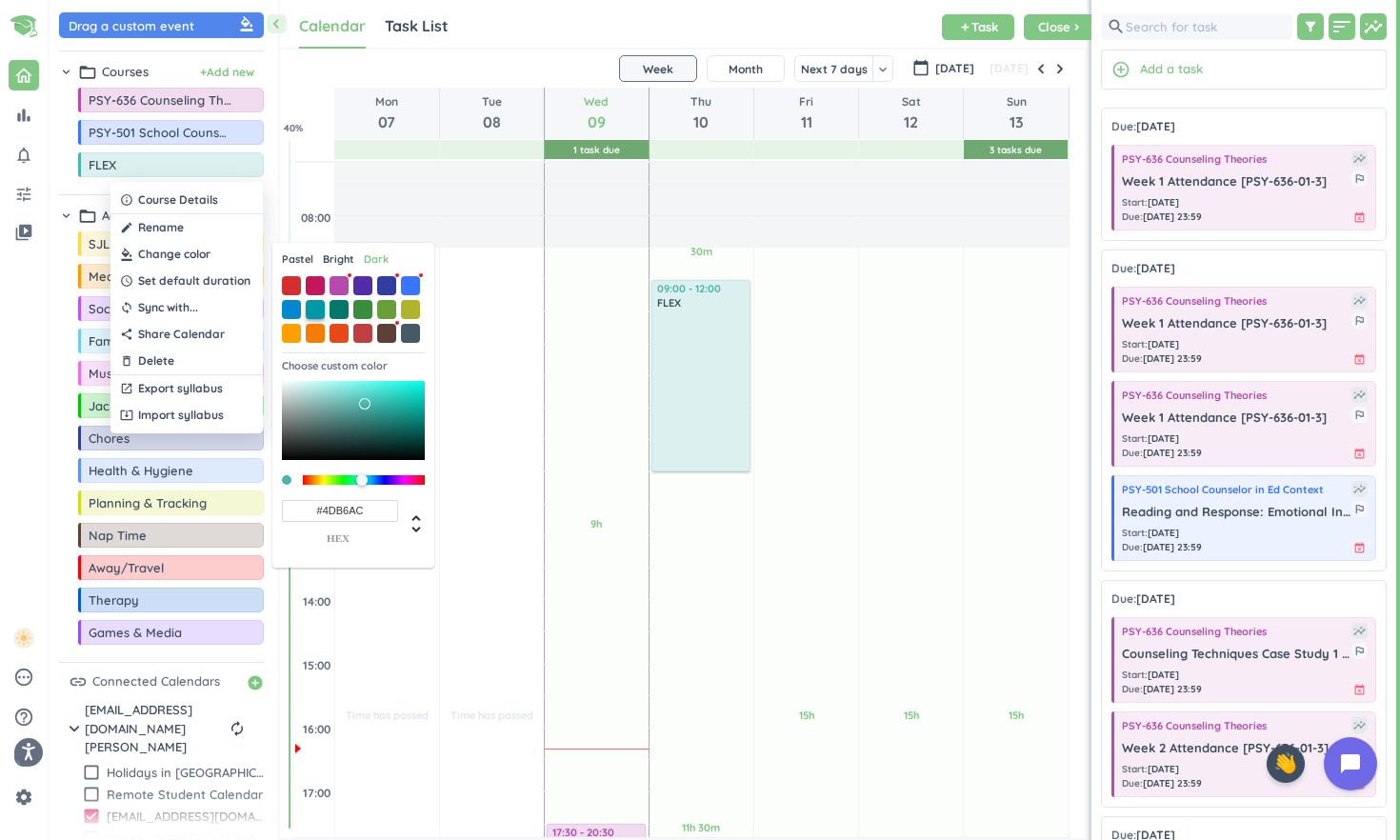 click at bounding box center [315, 310] 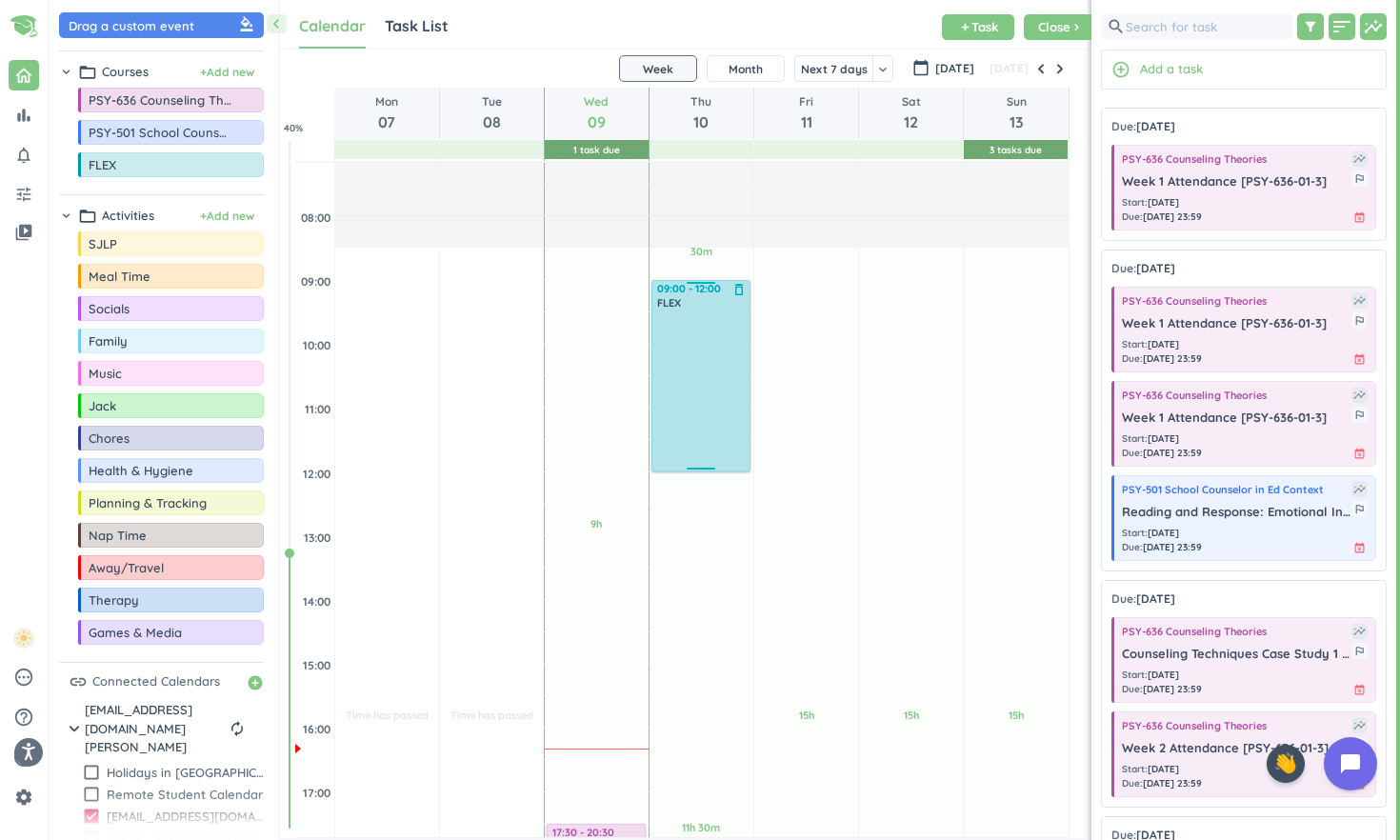 click at bounding box center (702, 390) 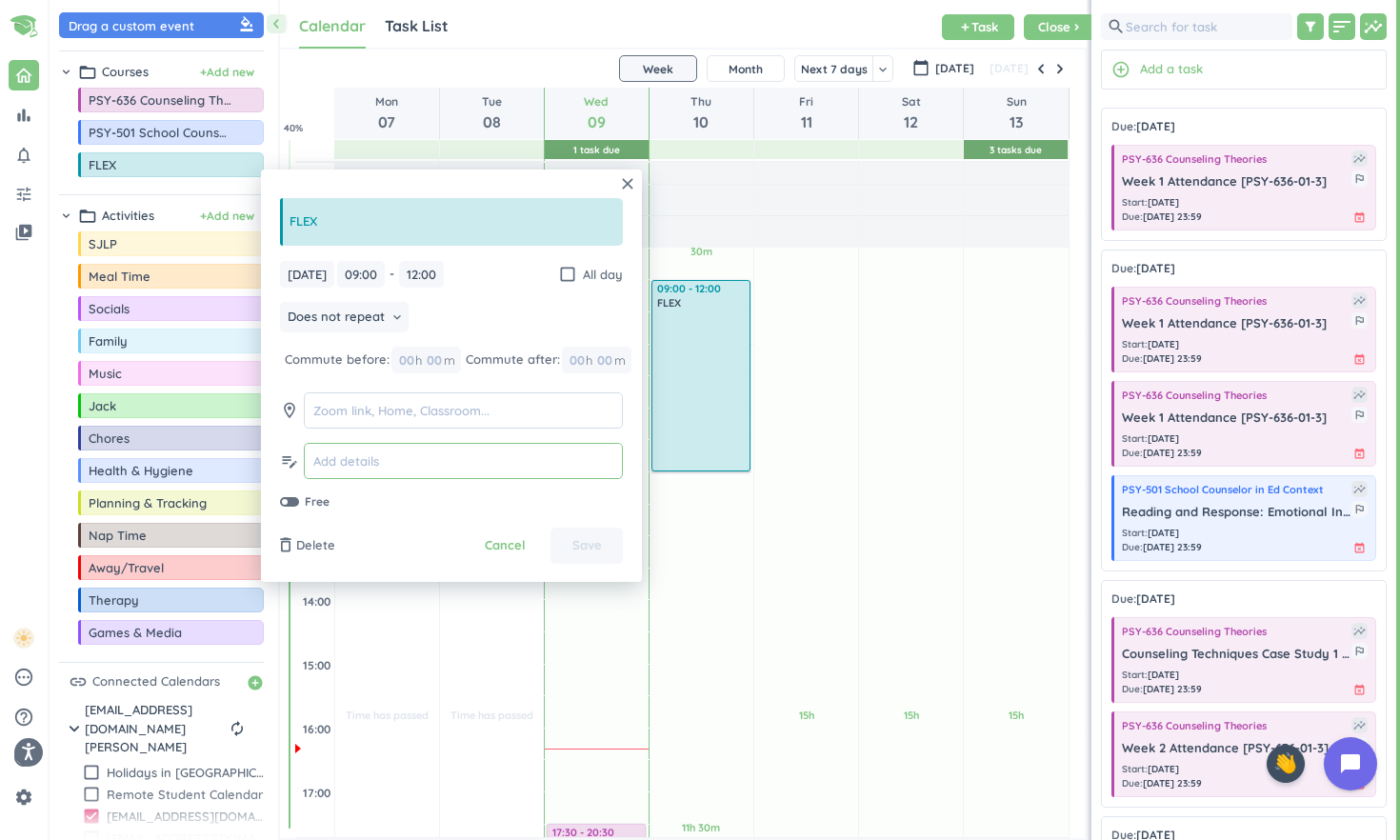 click at bounding box center [463, 461] 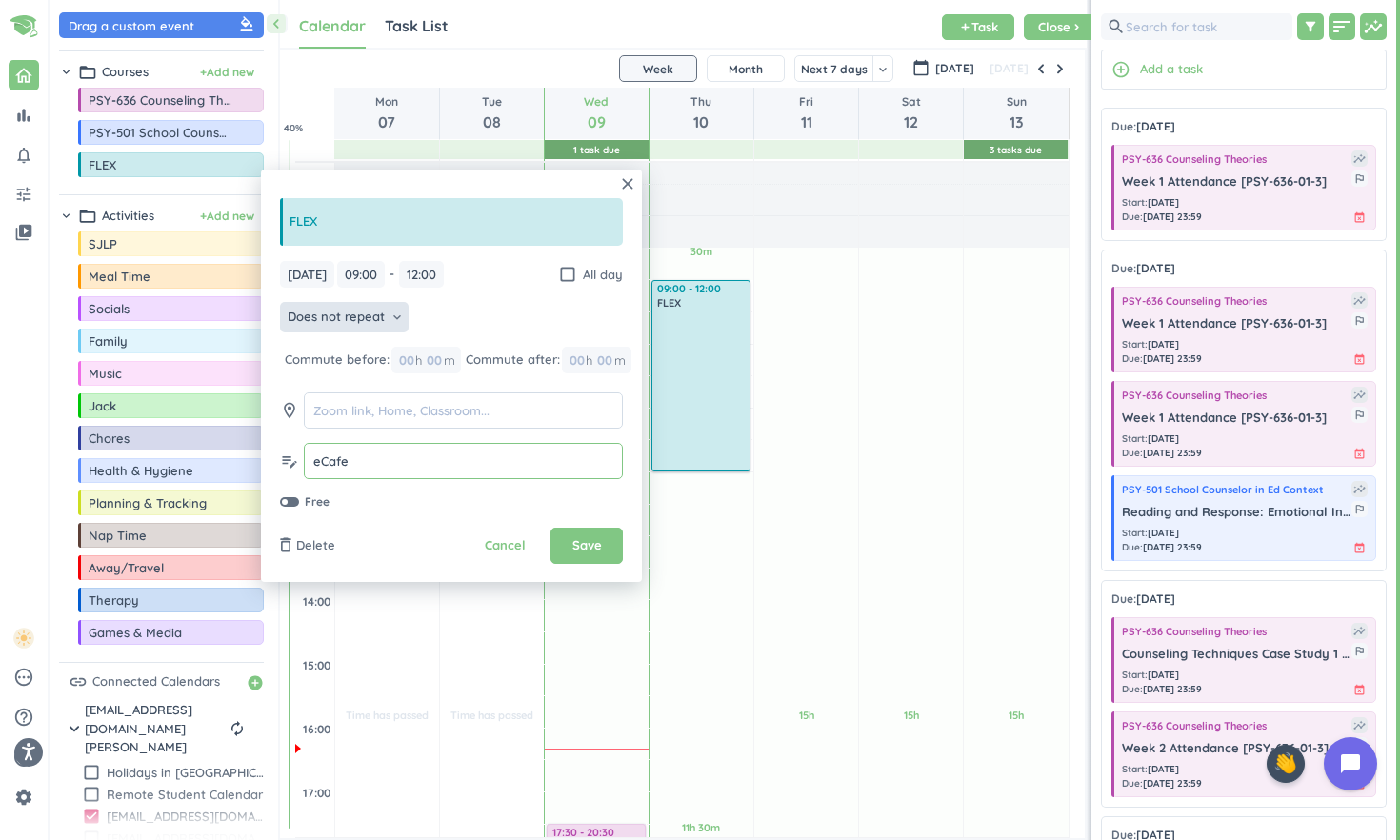 type on "eCafe" 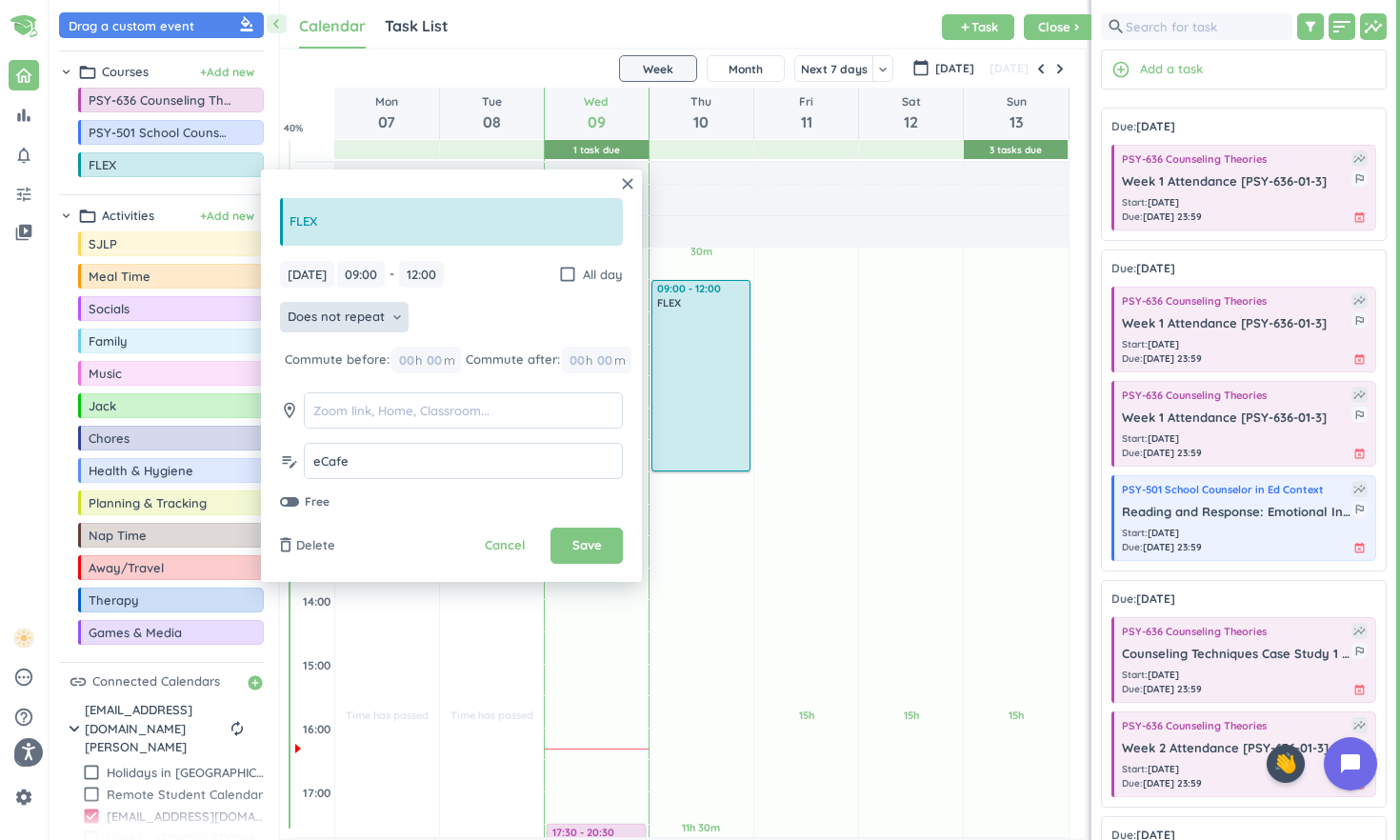click on "Does not repeat" at bounding box center [336, 317] 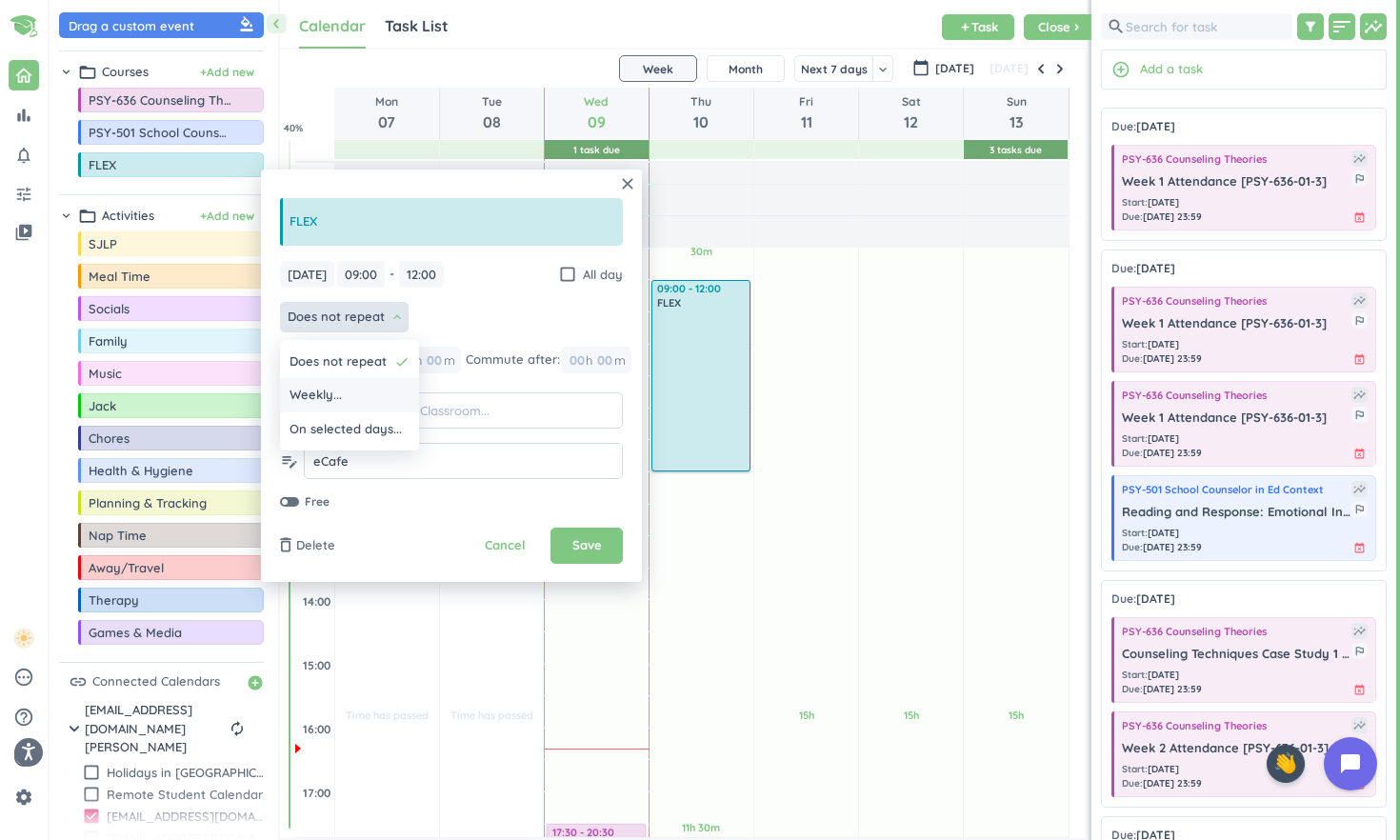 click on "Weekly..." at bounding box center [350, 395] 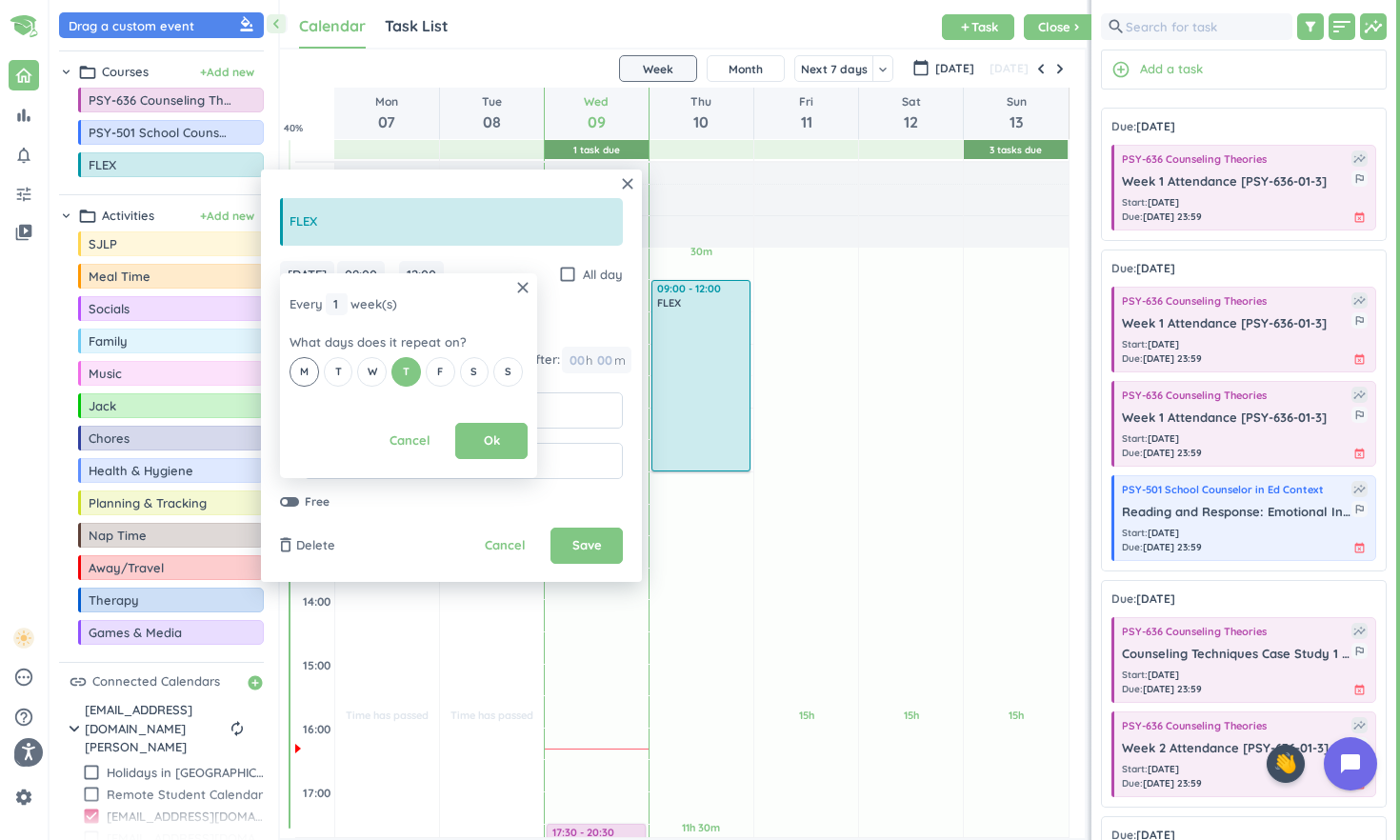 click on "M" at bounding box center [304, 371] 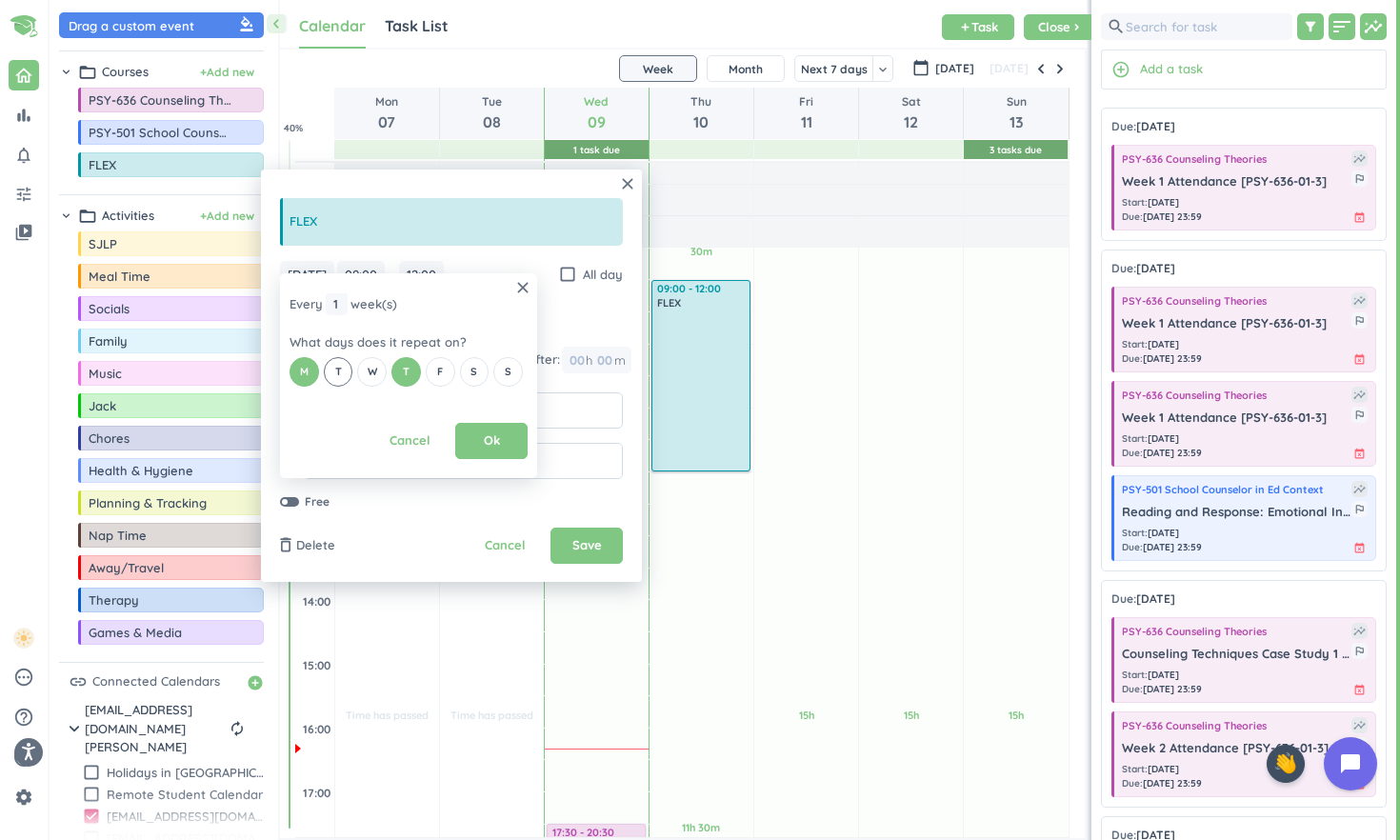 click on "T" at bounding box center [338, 371] 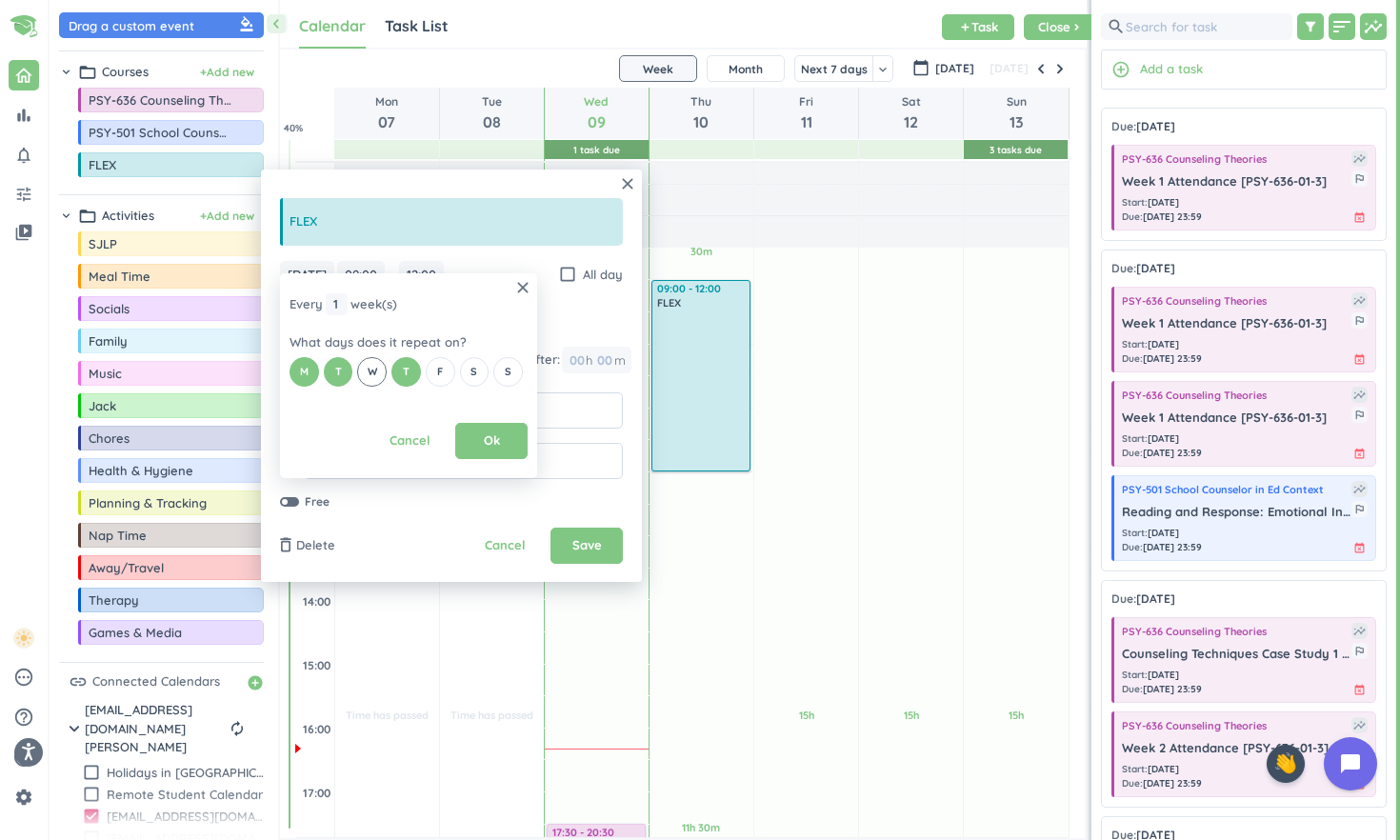 click on "W" at bounding box center [371, 371] 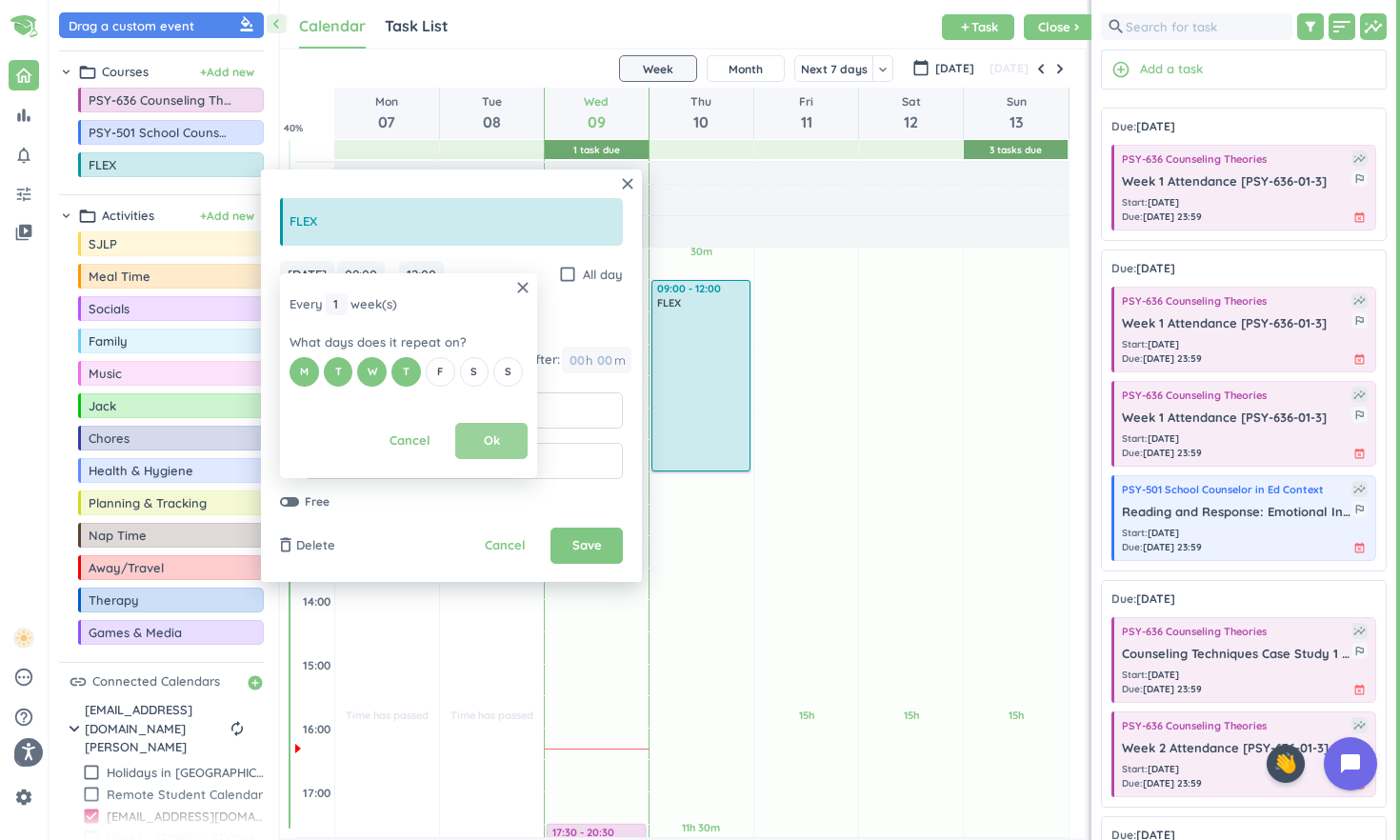 click on "Ok" at bounding box center [491, 441] 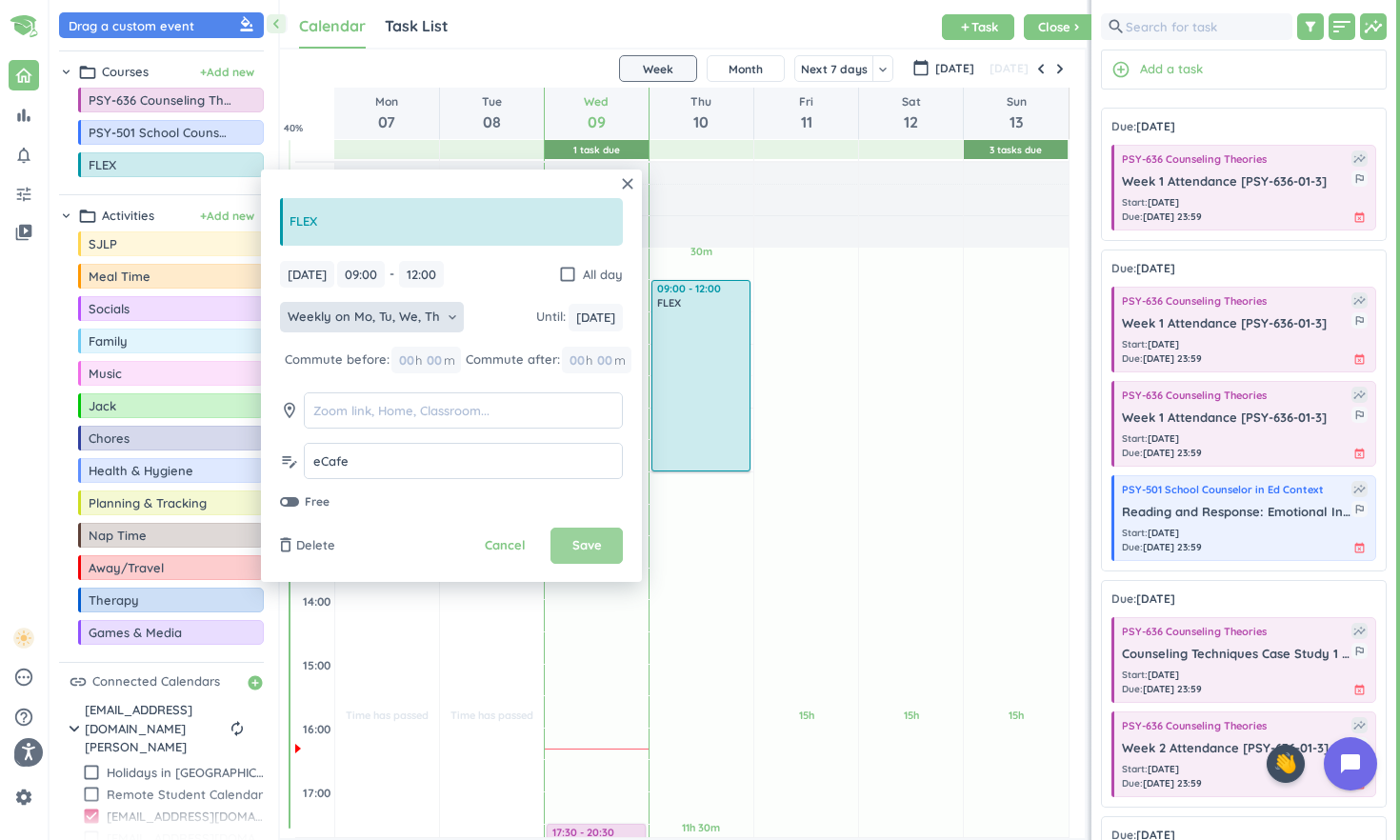 click on "Save" at bounding box center [587, 546] 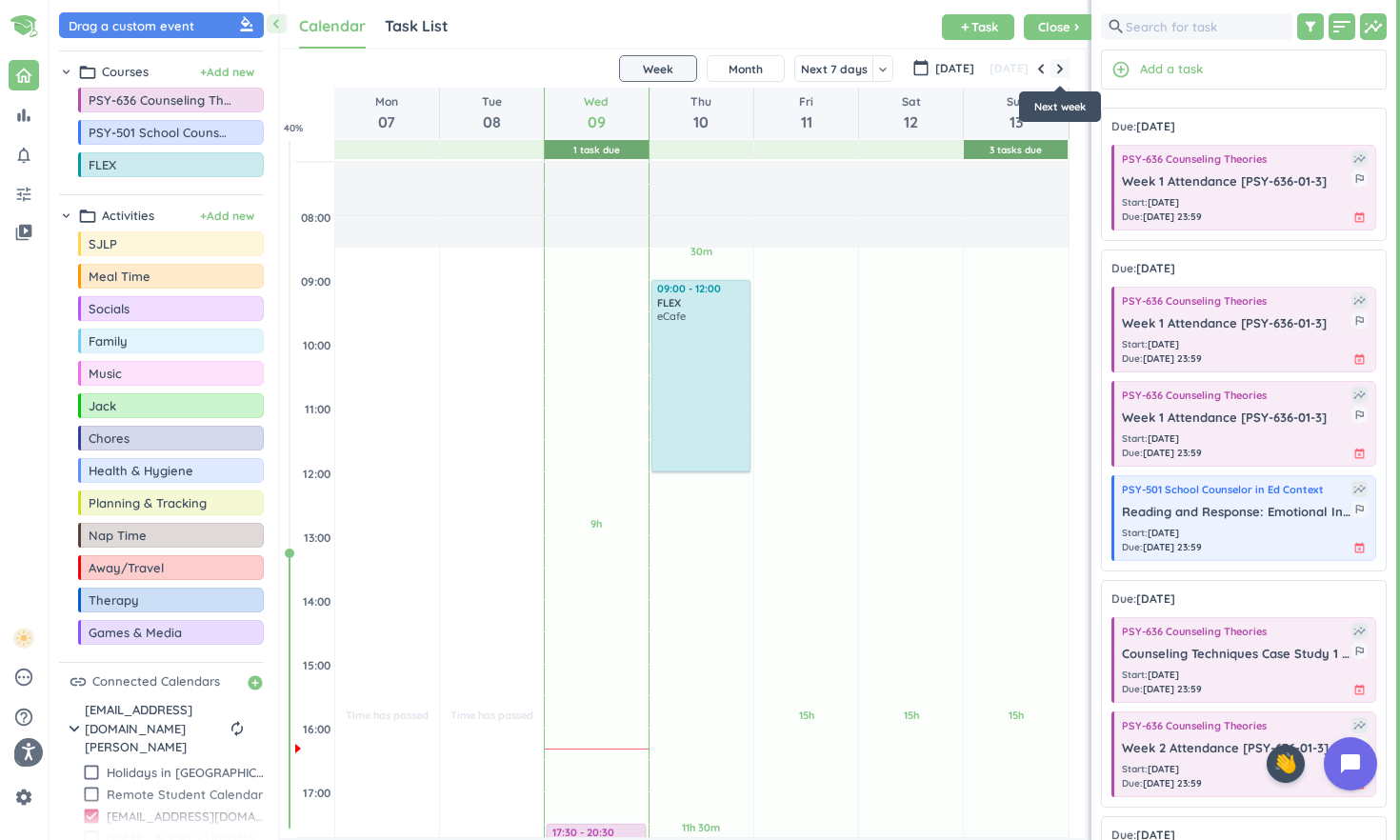 click at bounding box center [1060, 69] 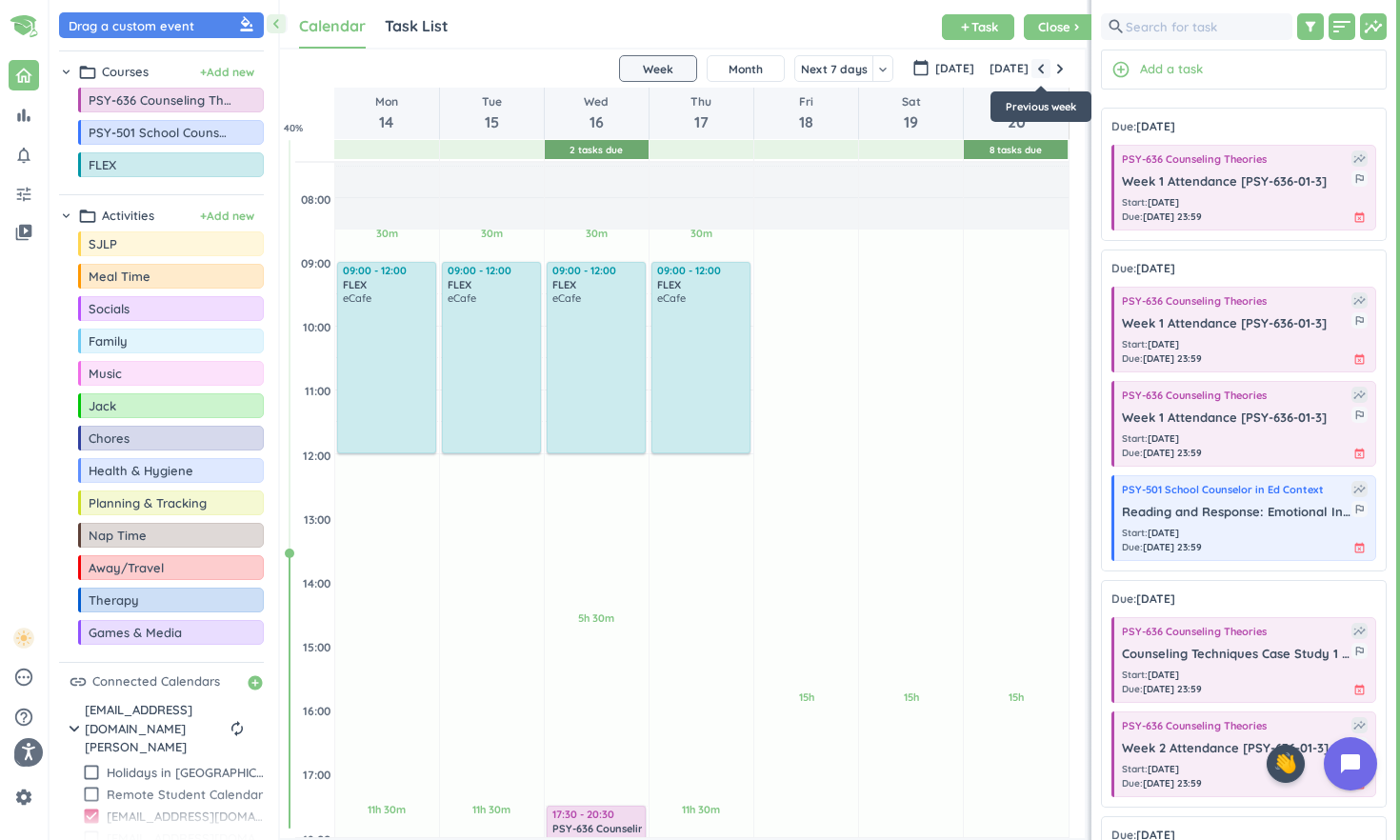 click at bounding box center (1041, 69) 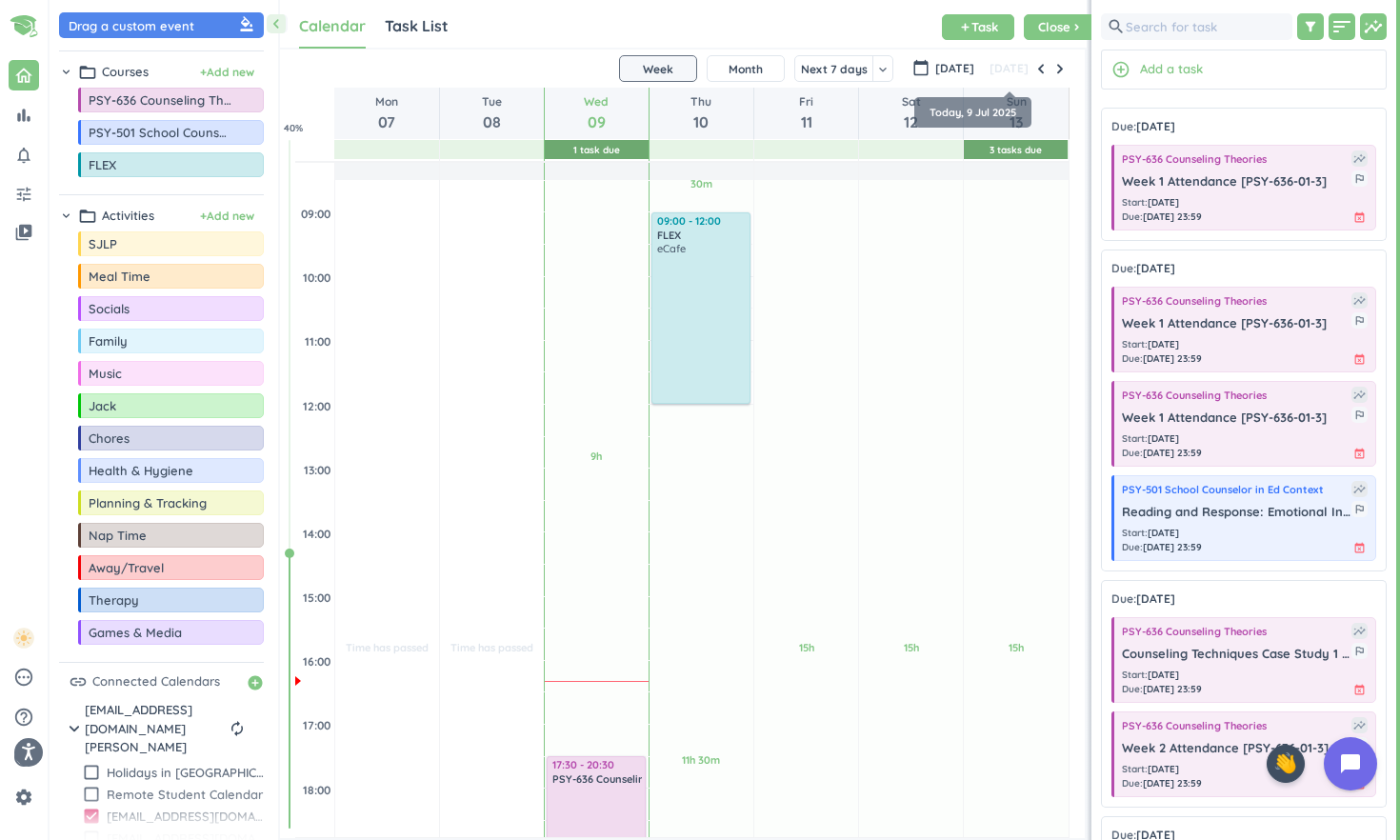 scroll, scrollTop: 157, scrollLeft: 0, axis: vertical 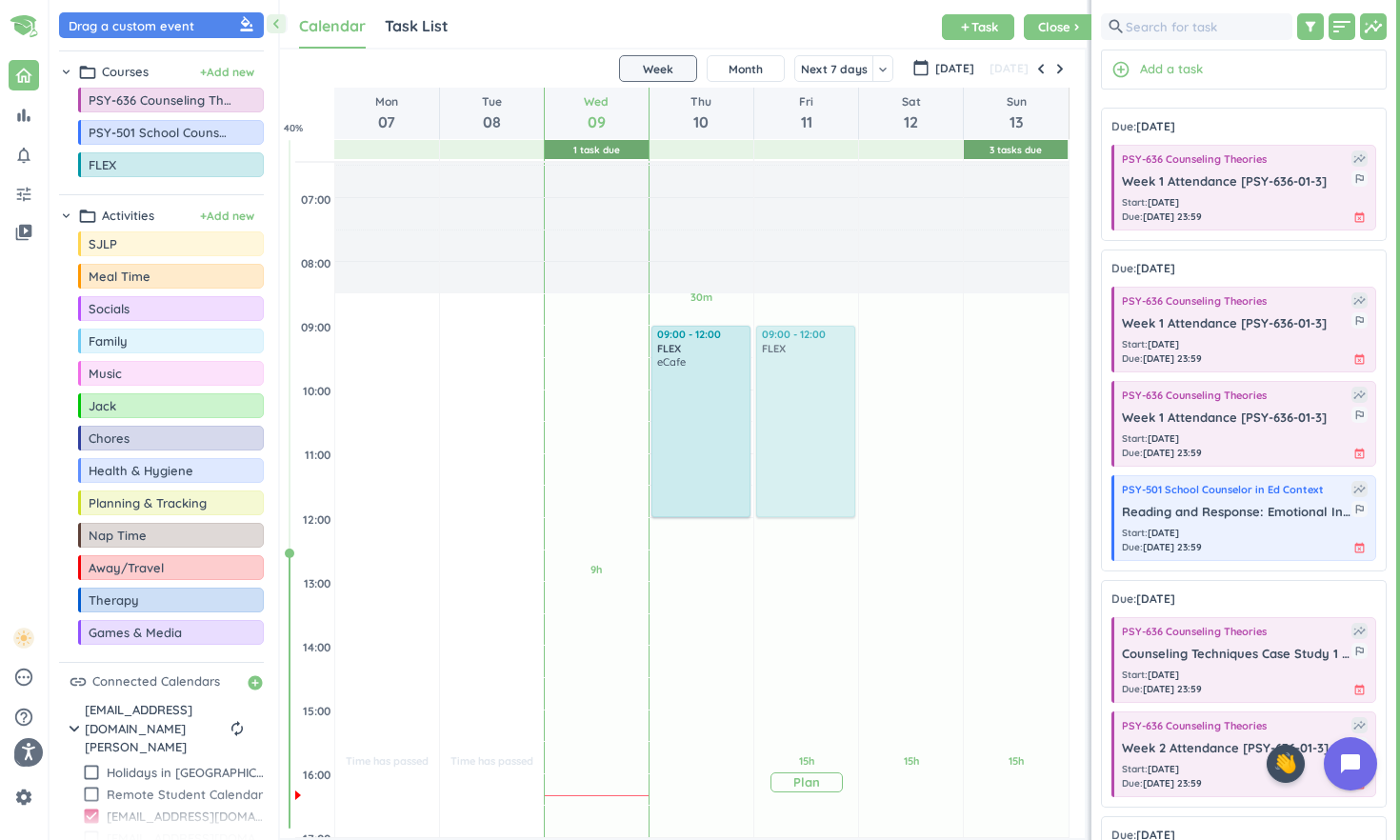 drag, startPoint x: 199, startPoint y: 167, endPoint x: 831, endPoint y: 329, distance: 652.4324 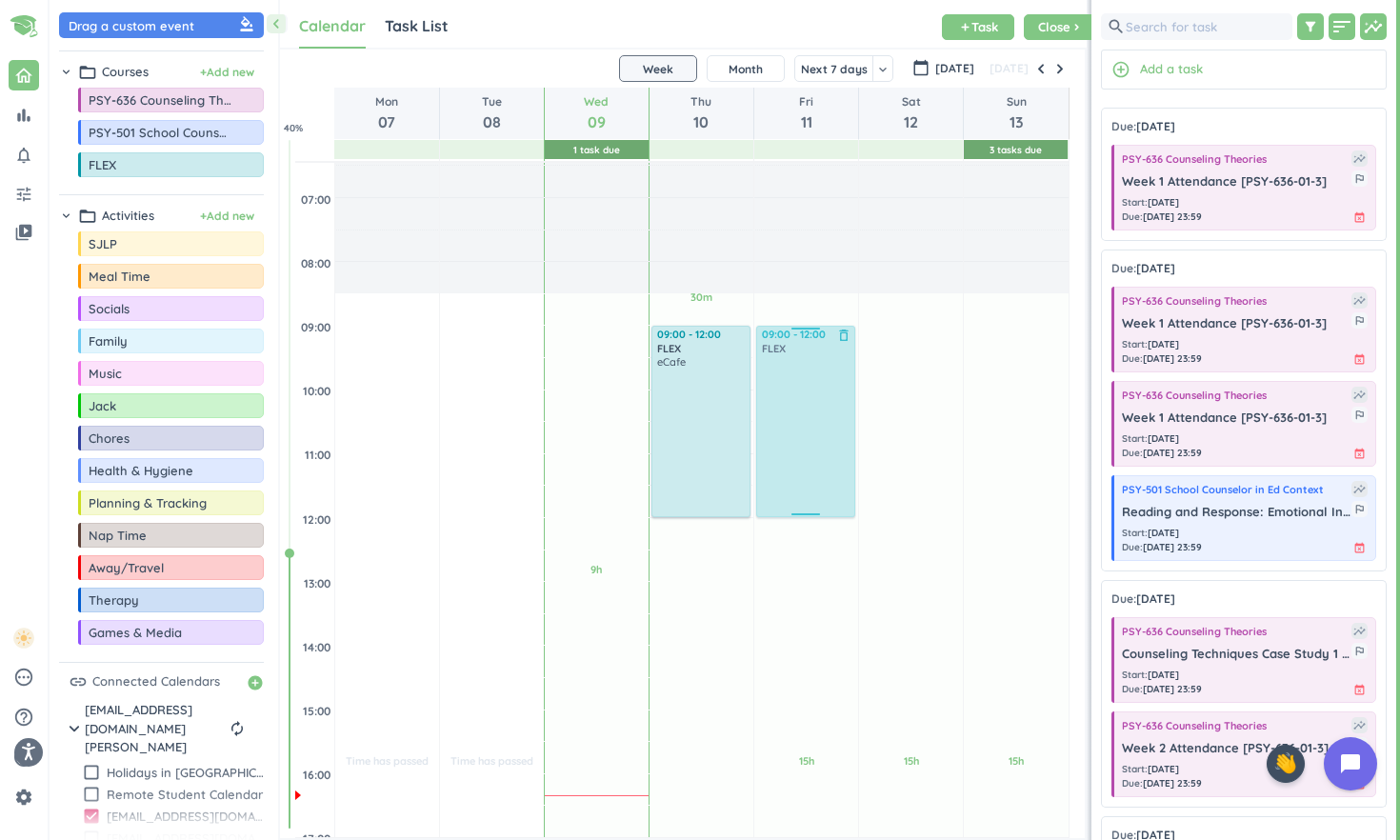 click on "chevron_left Drag a custom event format_color_fill chevron_right folder_open Courses   +  Add new drag_indicator PSY-636 Counseling Theories more_horiz drag_indicator PSY-501 School Counselor in Ed Context more_horiz drag_indicator FLEX more_horiz chevron_right folder_open Activities   +  Add new drag_indicator SJLP more_horiz drag_indicator Meal Time more_horiz drag_indicator Socials more_horiz drag_indicator Family more_horiz drag_indicator Music more_horiz drag_indicator Jack more_horiz drag_indicator Chores more_horiz drag_indicator Health & Hygiene more_horiz drag_indicator Planning & Tracking more_horiz drag_indicator Nap Time more_horiz drag_indicator Away/Travel more_horiz drag_indicator Therapy more_horiz drag_indicator Games & Media more_horiz link Connected Calendars add_circle chevron_right [EMAIL_ADDRESS][DOMAIN_NAME][PERSON_NAME] autorenew delete_outline check_box_outline_blank Holidays in [GEOGRAPHIC_DATA] check_box_outline_blank Remote Student Calendar  check_box [EMAIL_ADDRESS][DOMAIN_NAME][PERSON_NAME] check_box_outline_blank Calendar 1" at bounding box center (725, 420) 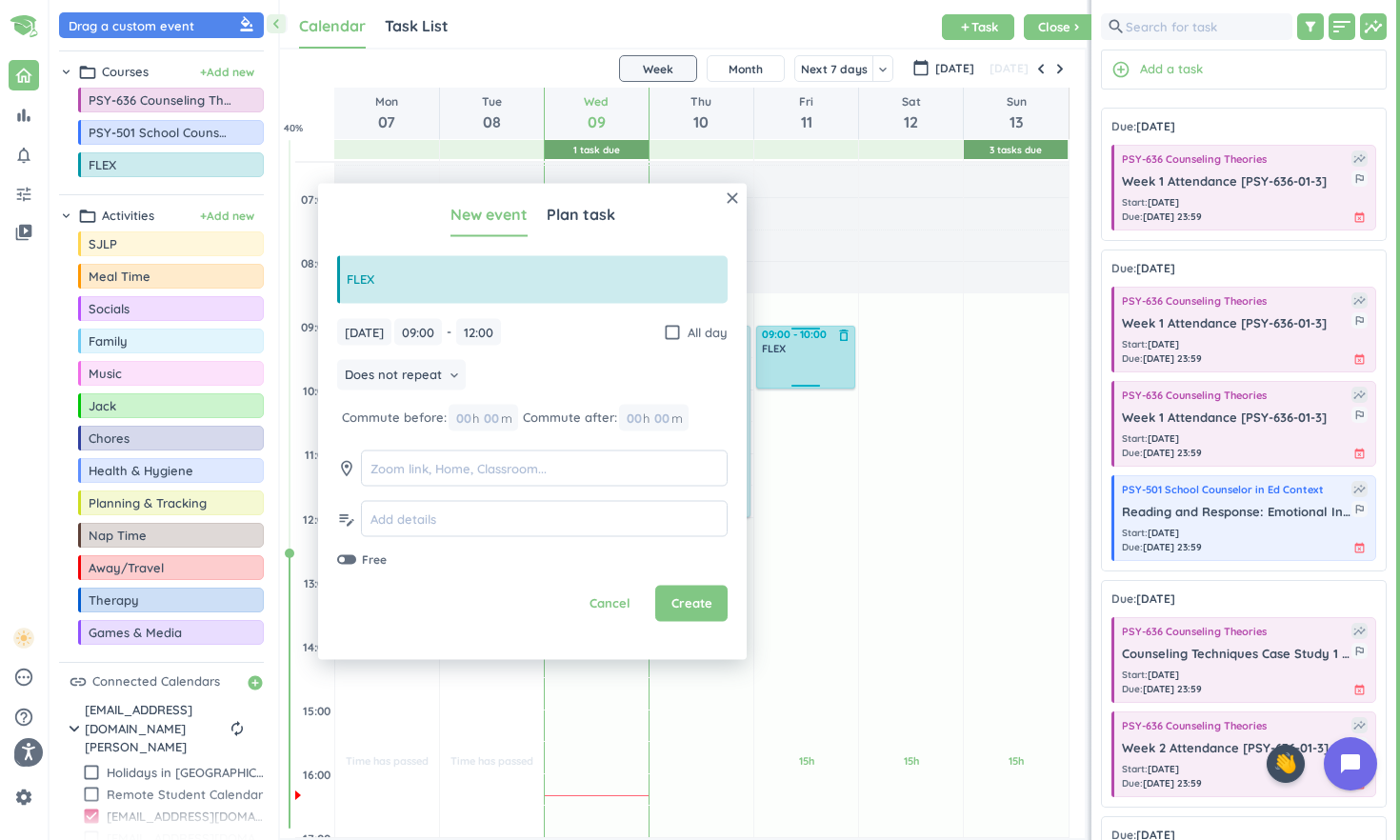 drag, startPoint x: 806, startPoint y: 516, endPoint x: 813, endPoint y: 389, distance: 127.19277 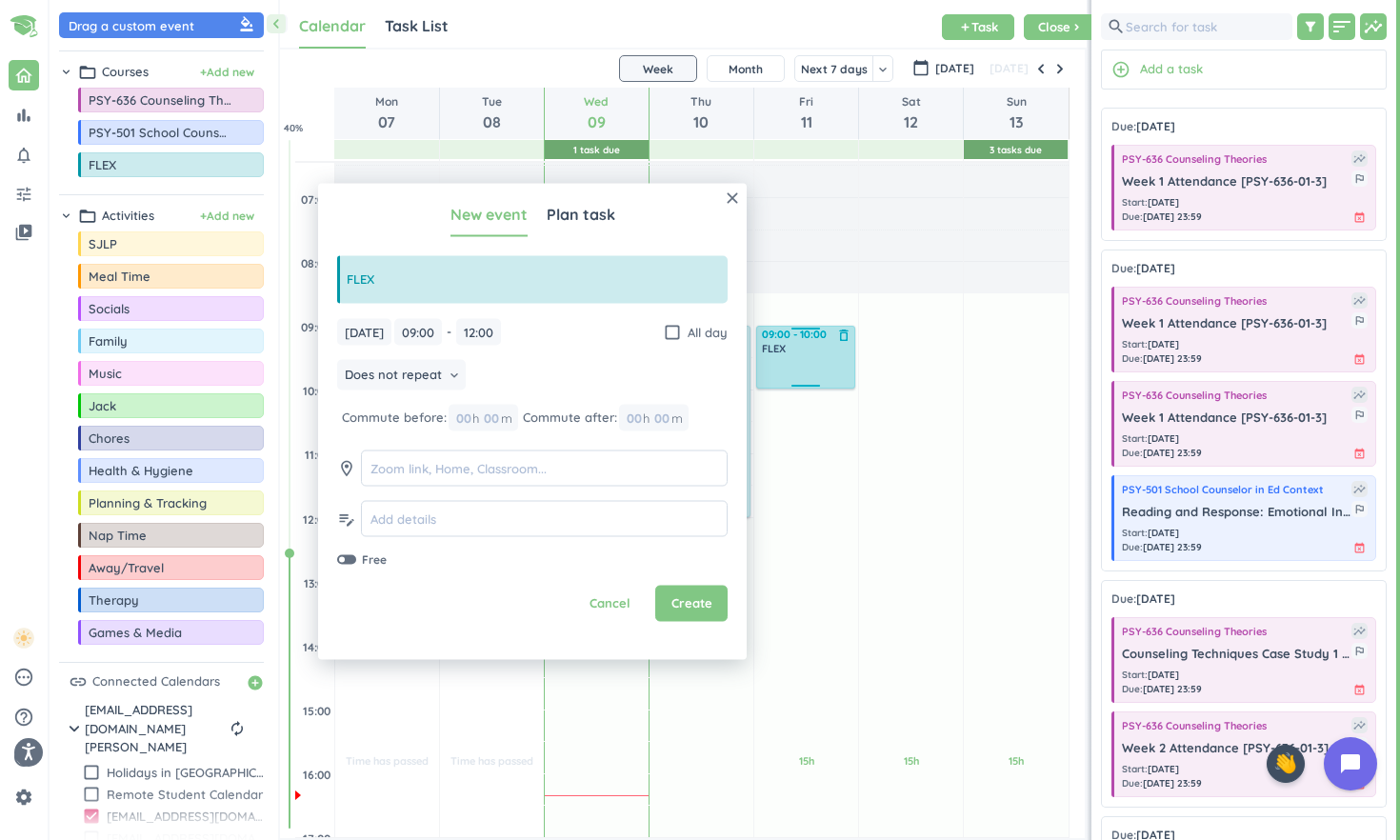 click on "15h  Past due Plan Adjust Awake Time Adjust Awake Time 09:00 - 12:00 FLEX delete_outline 09:00 - 10:00 FLEX delete_outline" at bounding box center (806, 773) 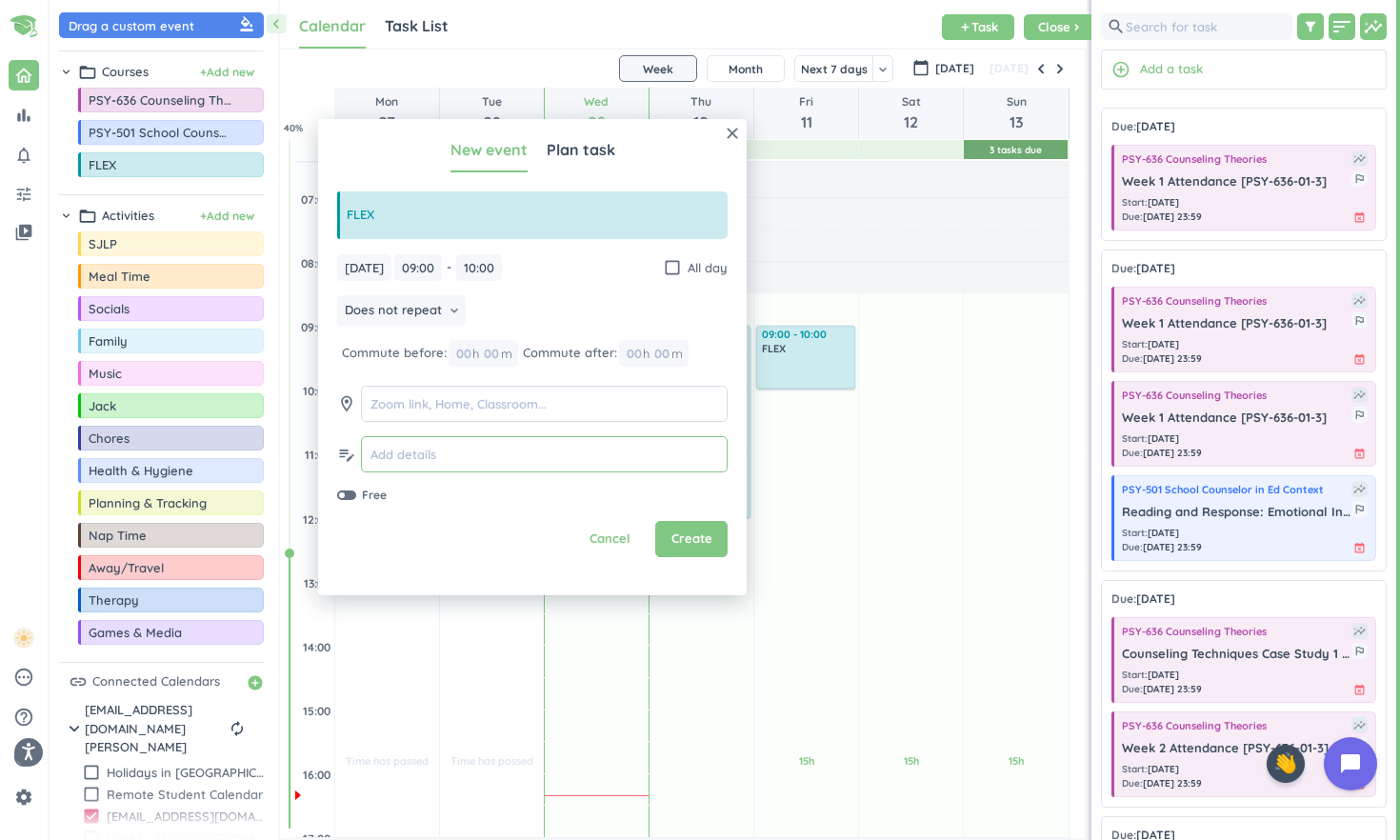 click at bounding box center (544, 454) 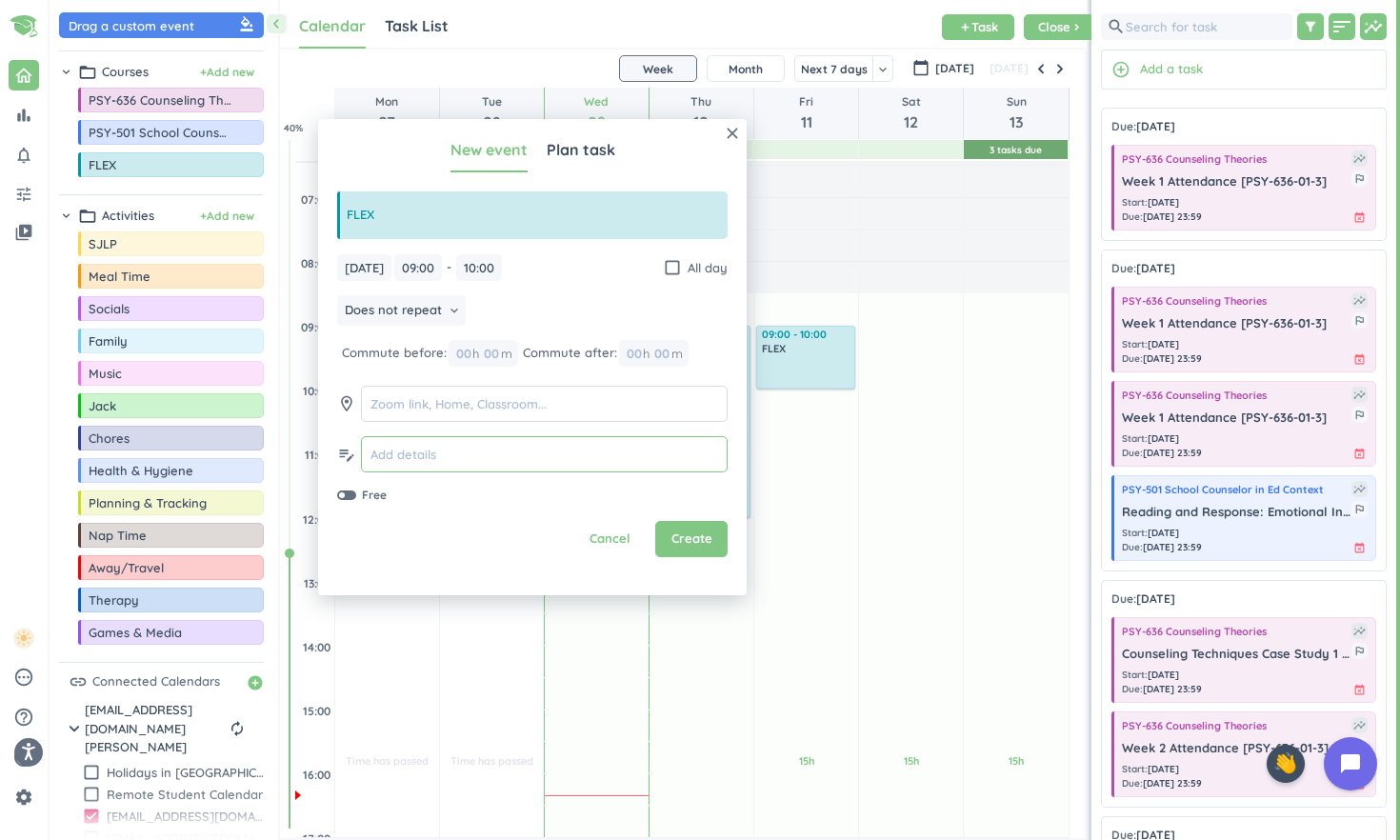 type on "M" 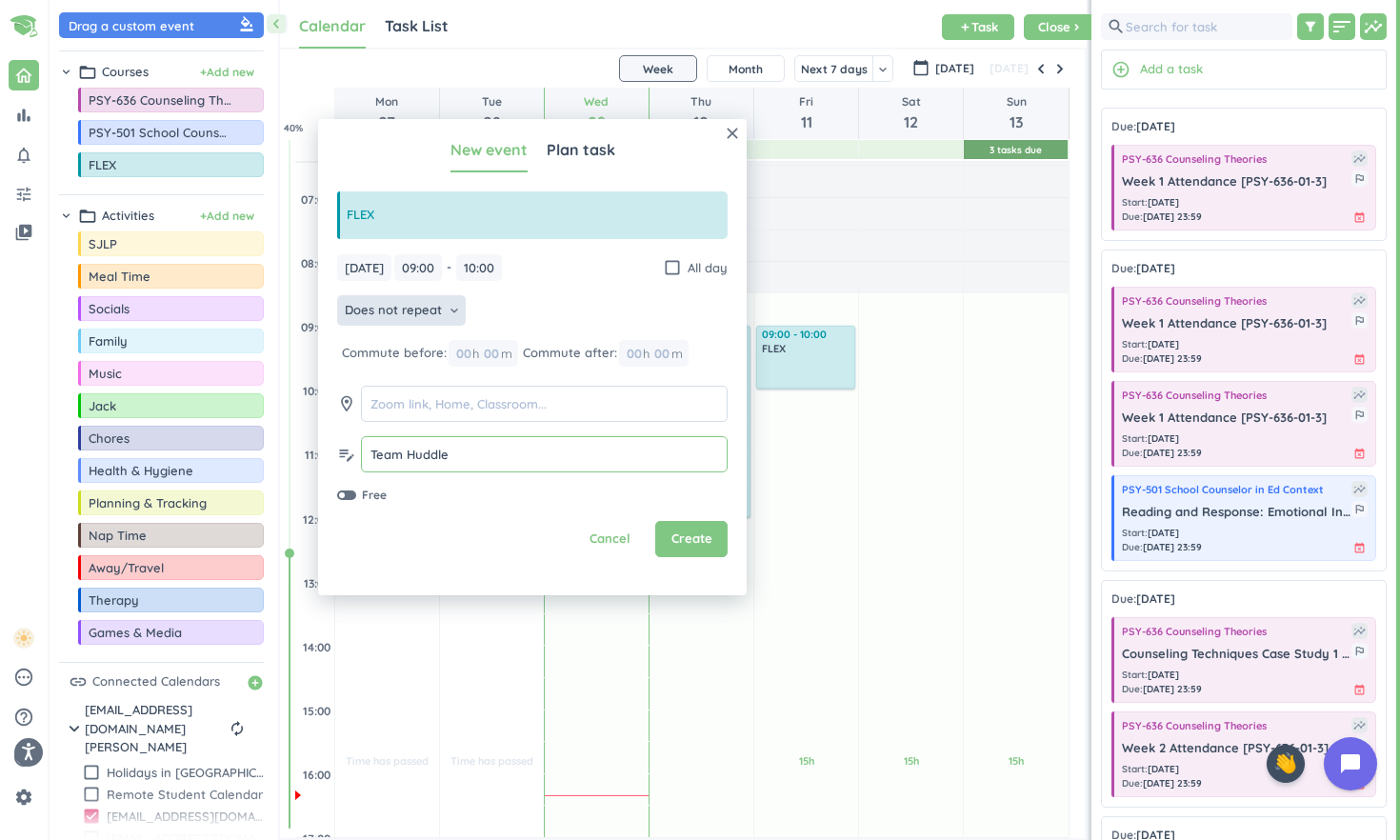 type on "Team Huddle" 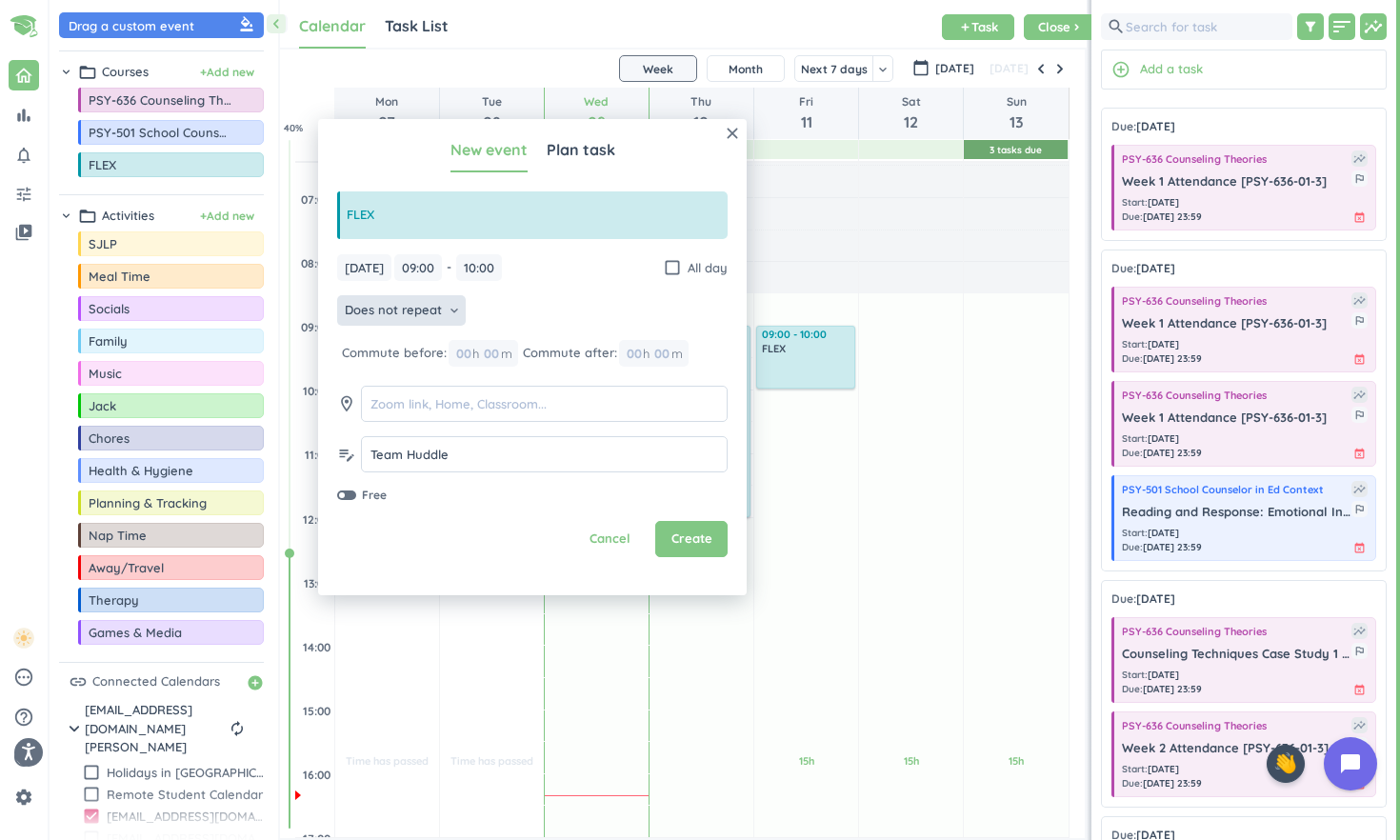 click on "Does not repeat" at bounding box center (393, 310) 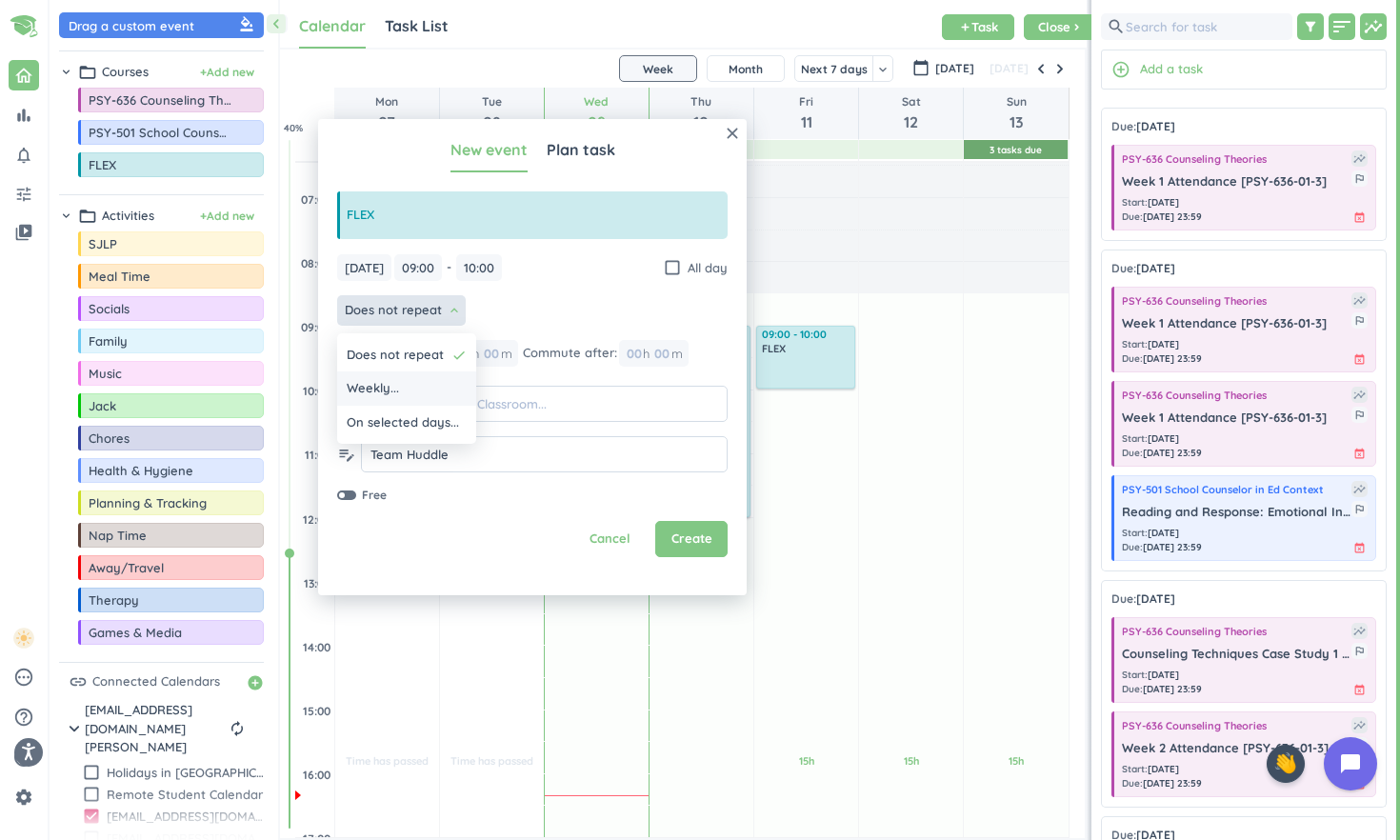 click on "Weekly..." at bounding box center [407, 389] 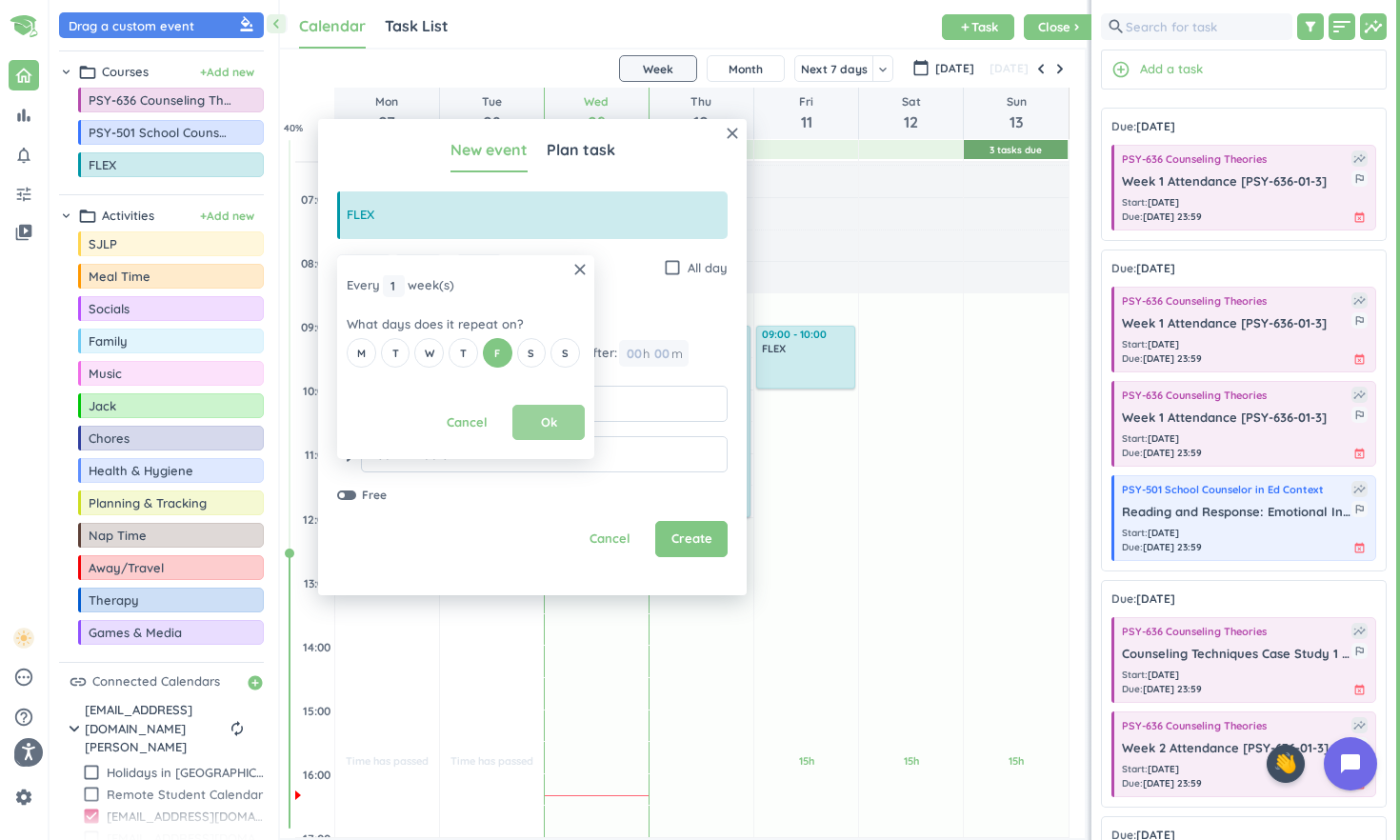 click on "Ok" at bounding box center (549, 423) 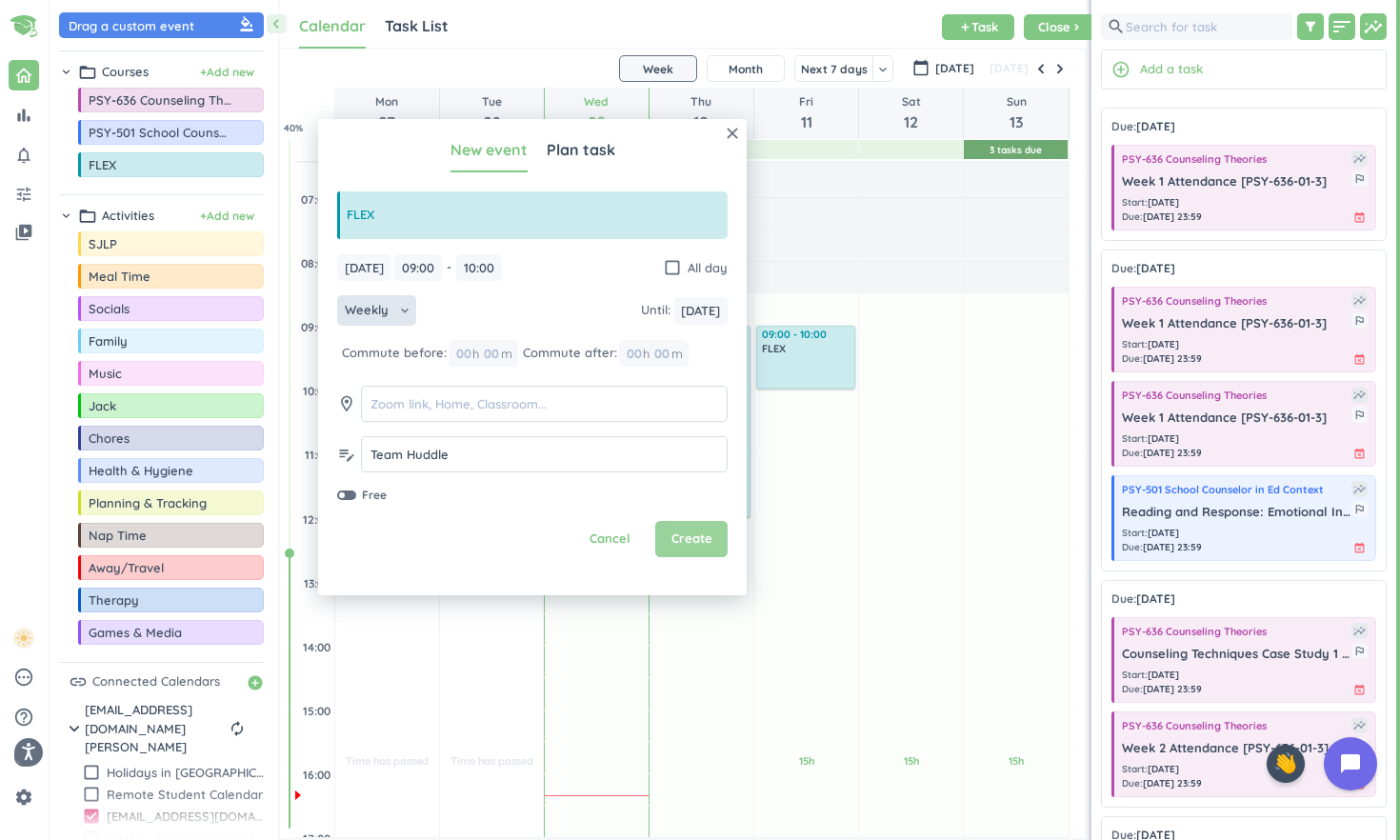 click on "Create" at bounding box center (691, 539) 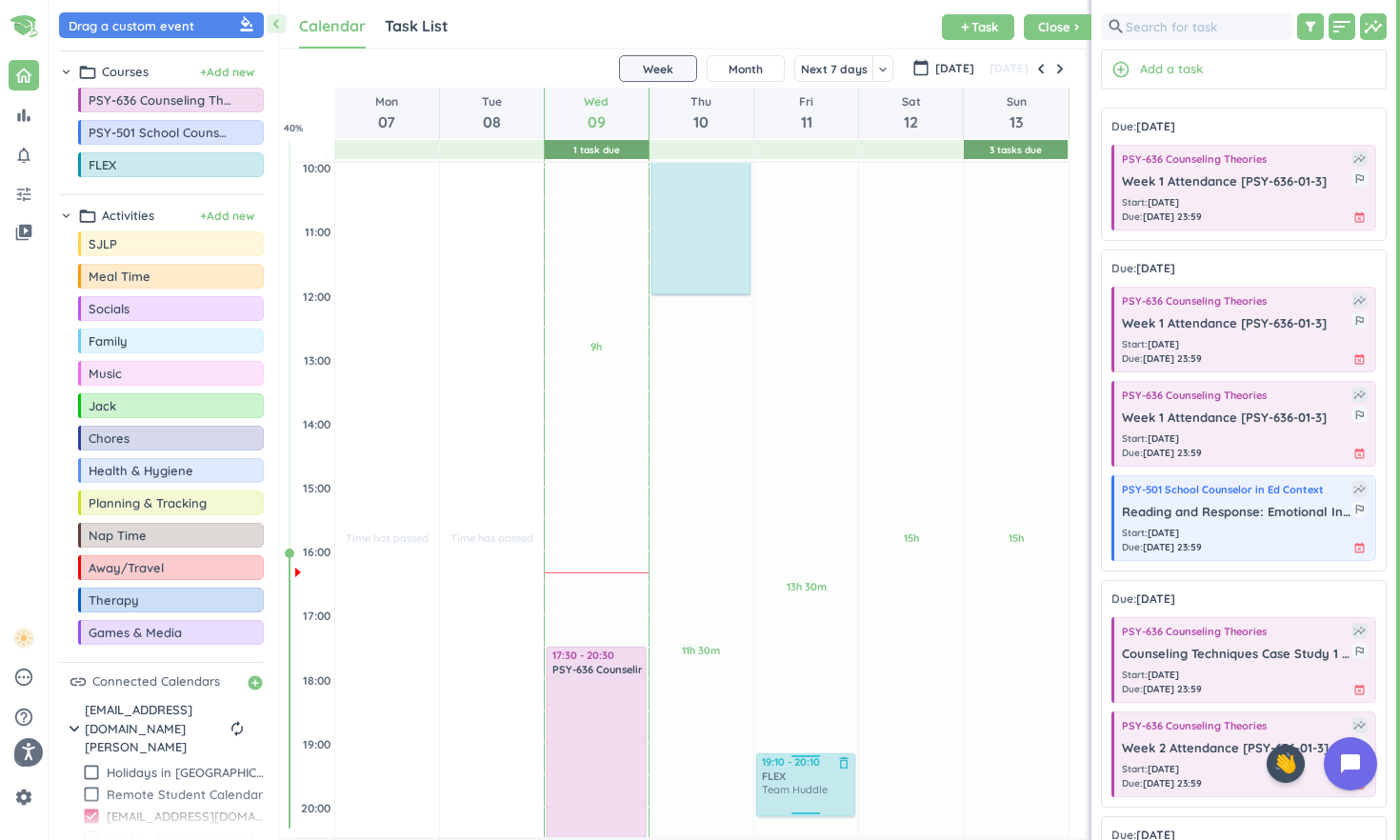 scroll, scrollTop: 402, scrollLeft: 0, axis: vertical 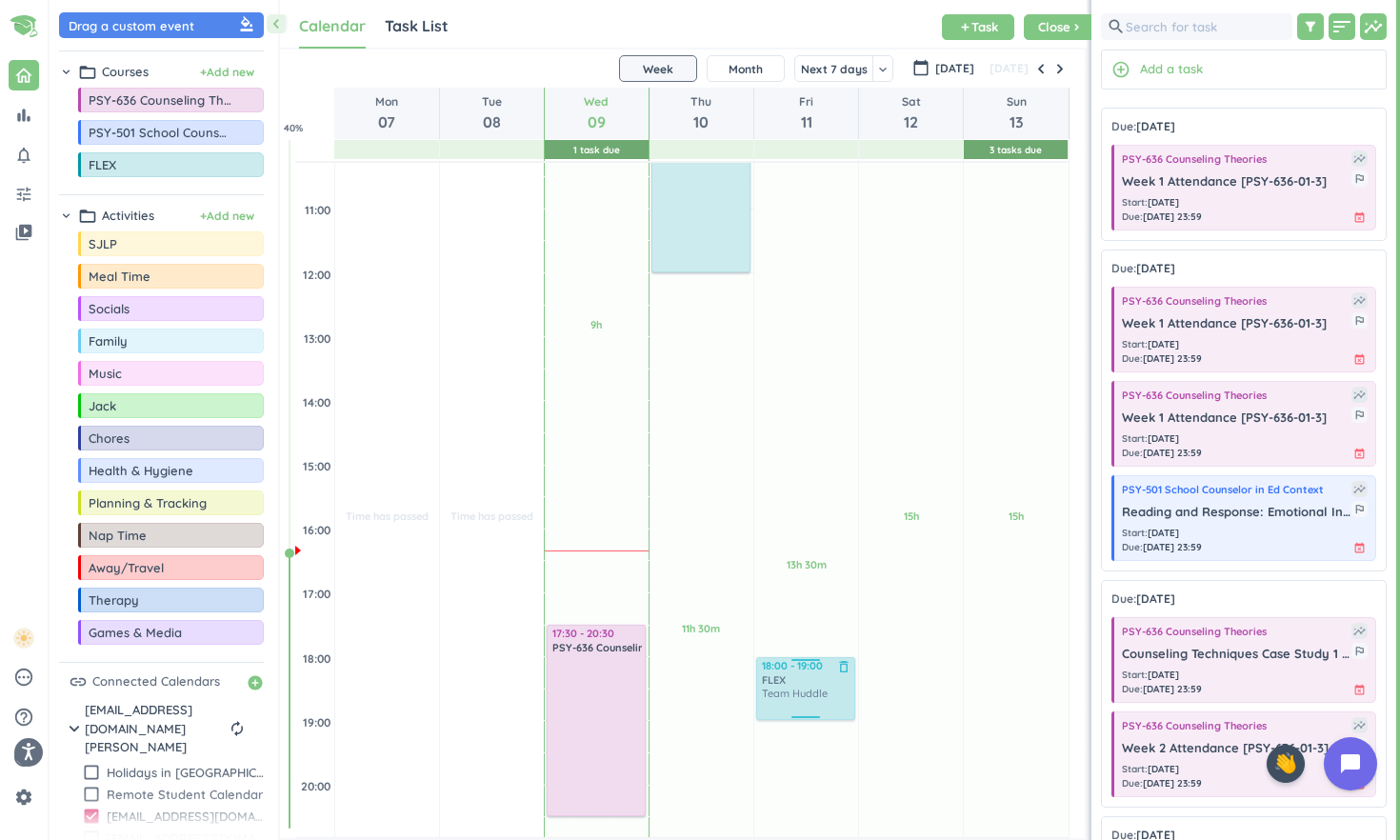 drag, startPoint x: 798, startPoint y: 300, endPoint x: 793, endPoint y: 696, distance: 396.03156 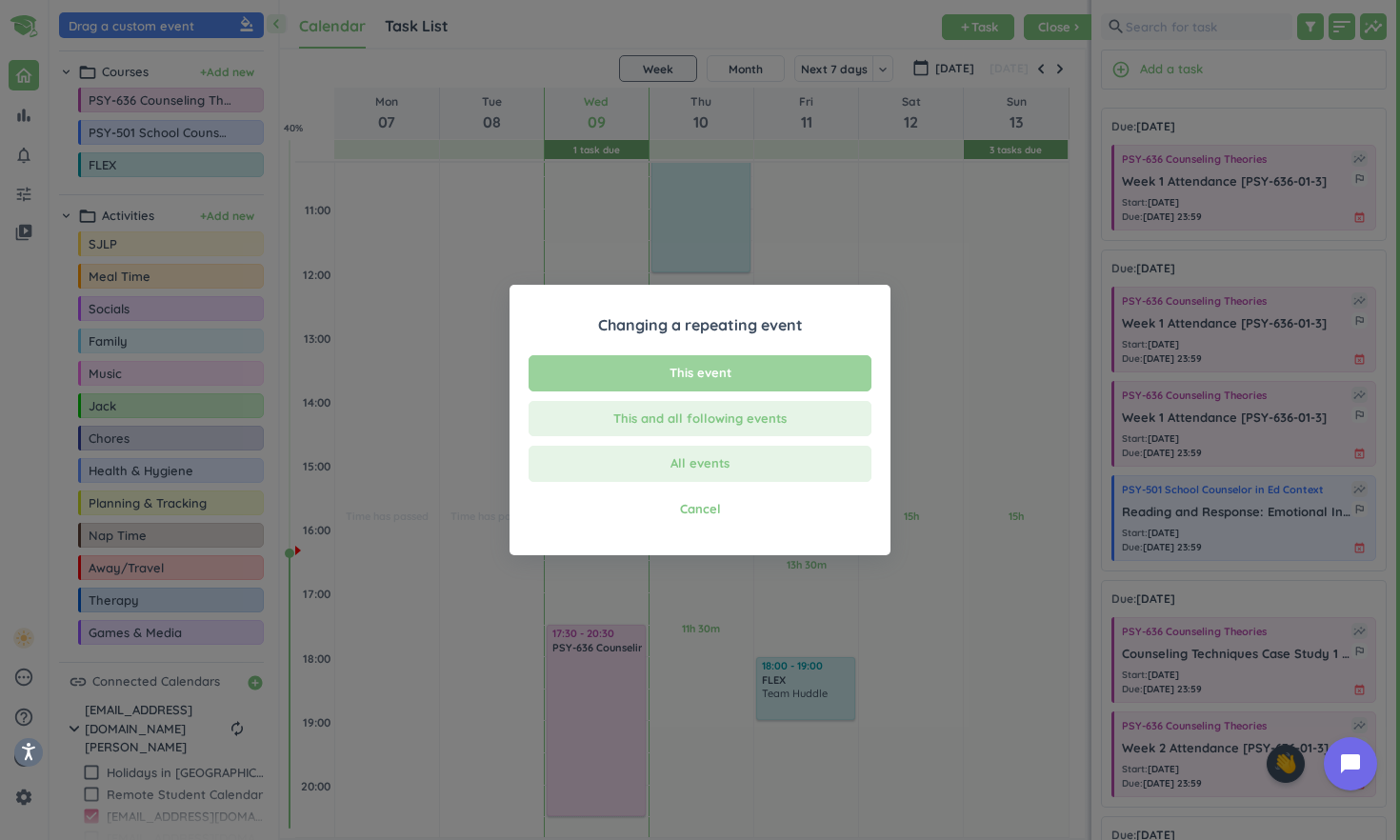 click on "This event" at bounding box center [700, 373] 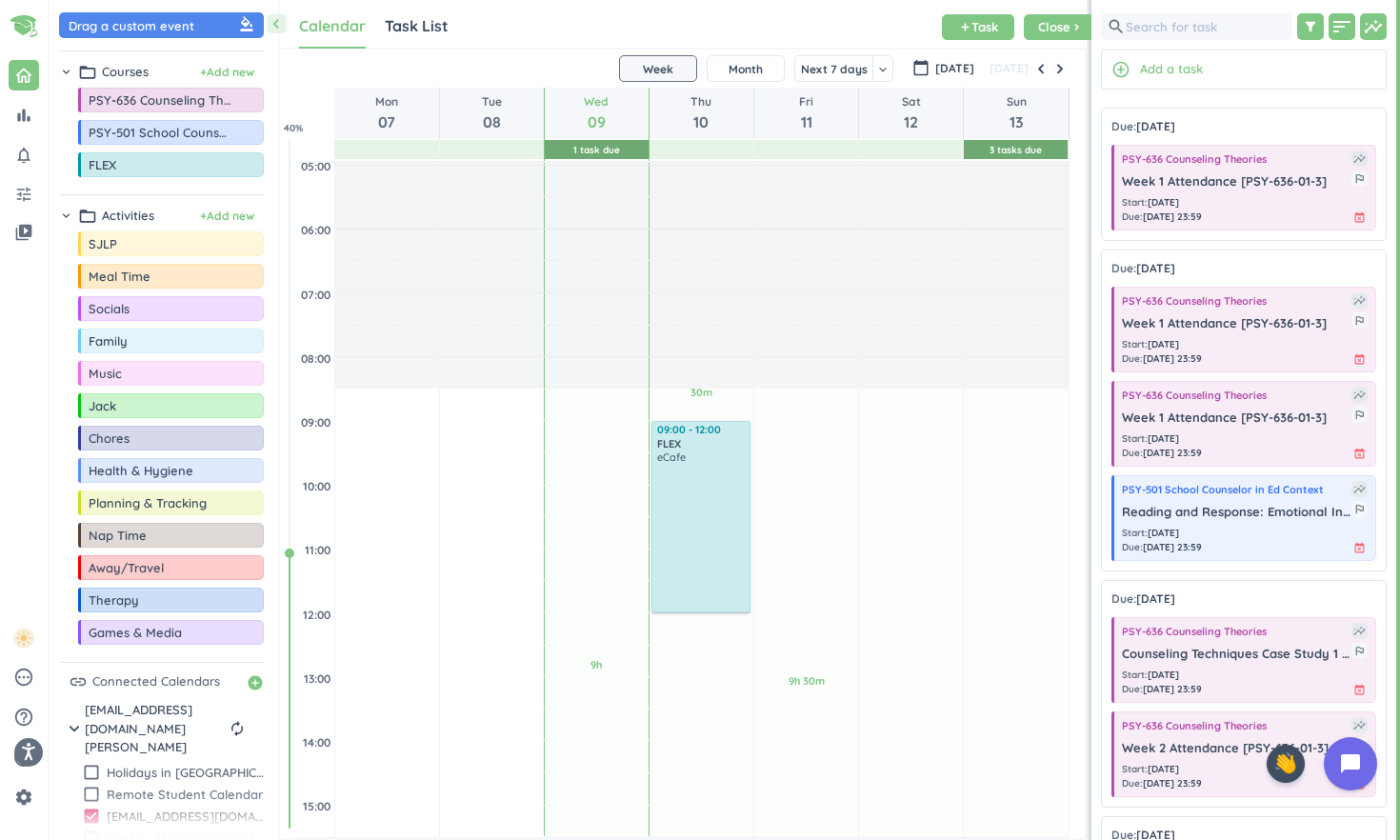 scroll, scrollTop: 73, scrollLeft: 0, axis: vertical 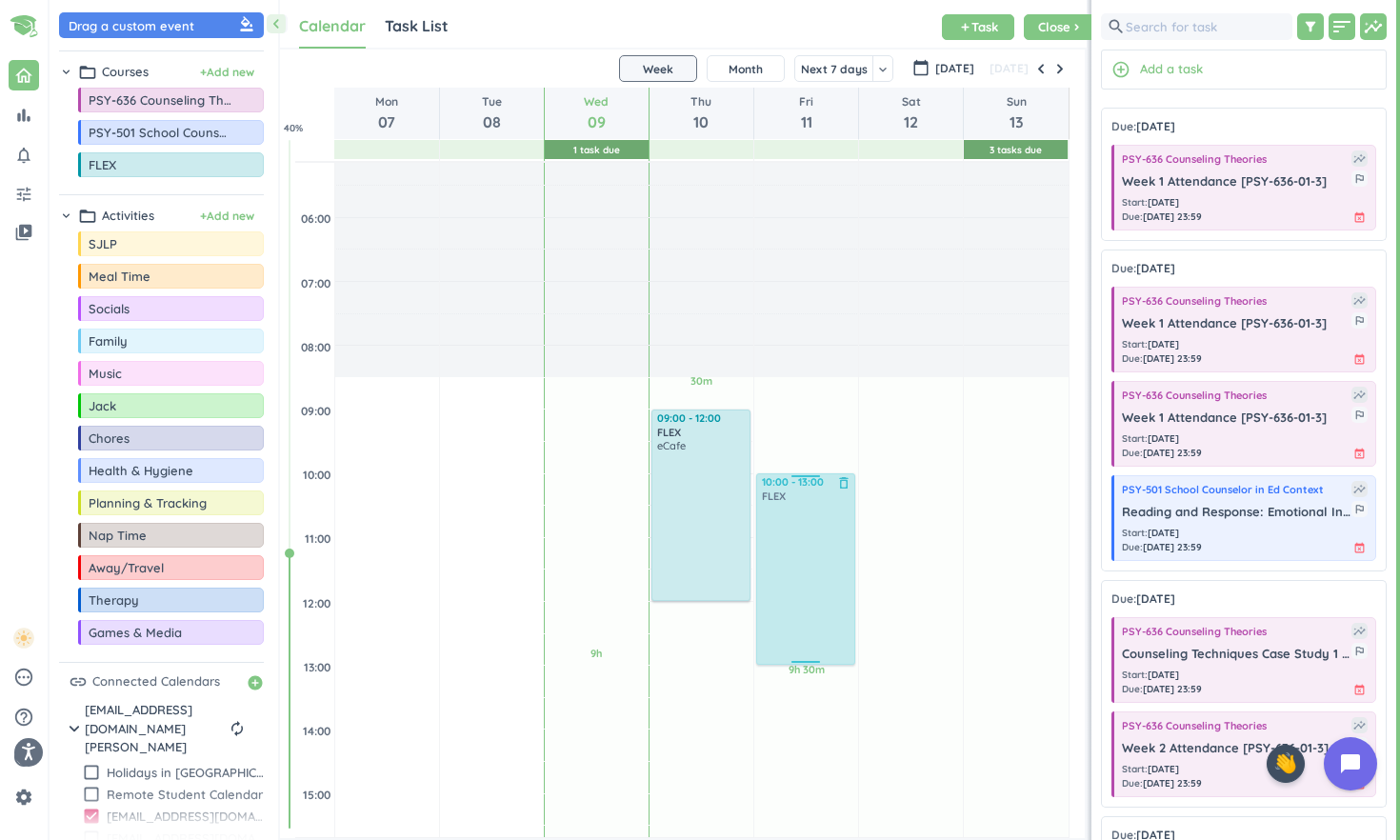 click on "chevron_left Drag a custom event format_color_fill chevron_right folder_open Courses   +  Add new drag_indicator PSY-636 Counseling Theories more_horiz drag_indicator PSY-501 School Counselor in Ed Context more_horiz drag_indicator FLEX more_horiz chevron_right folder_open Activities   +  Add new drag_indicator SJLP more_horiz drag_indicator Meal Time more_horiz drag_indicator Socials more_horiz drag_indicator Family more_horiz drag_indicator Music more_horiz drag_indicator Jack more_horiz drag_indicator Chores more_horiz drag_indicator Health & Hygiene more_horiz drag_indicator Planning & Tracking more_horiz drag_indicator Nap Time more_horiz drag_indicator Away/Travel more_horiz drag_indicator Therapy more_horiz drag_indicator Games & Media more_horiz link Connected Calendars add_circle chevron_right [EMAIL_ADDRESS][DOMAIN_NAME][PERSON_NAME] autorenew delete_outline check_box_outline_blank Holidays in [GEOGRAPHIC_DATA] check_box_outline_blank Remote Student Calendar  check_box [EMAIL_ADDRESS][DOMAIN_NAME][PERSON_NAME] check_box_outline_blank Calendar 1" at bounding box center [725, 420] 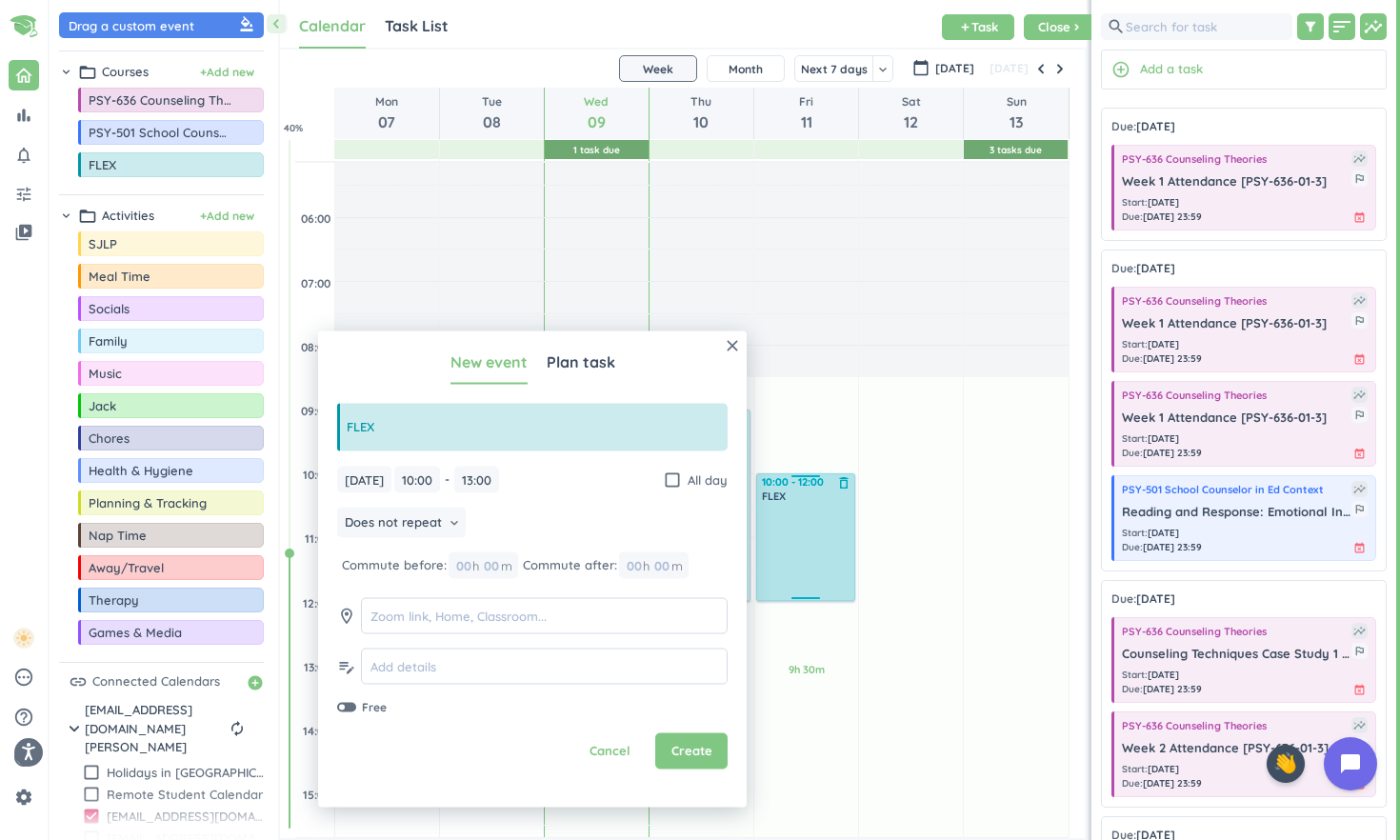 drag, startPoint x: 799, startPoint y: 663, endPoint x: 799, endPoint y: 598, distance: 65 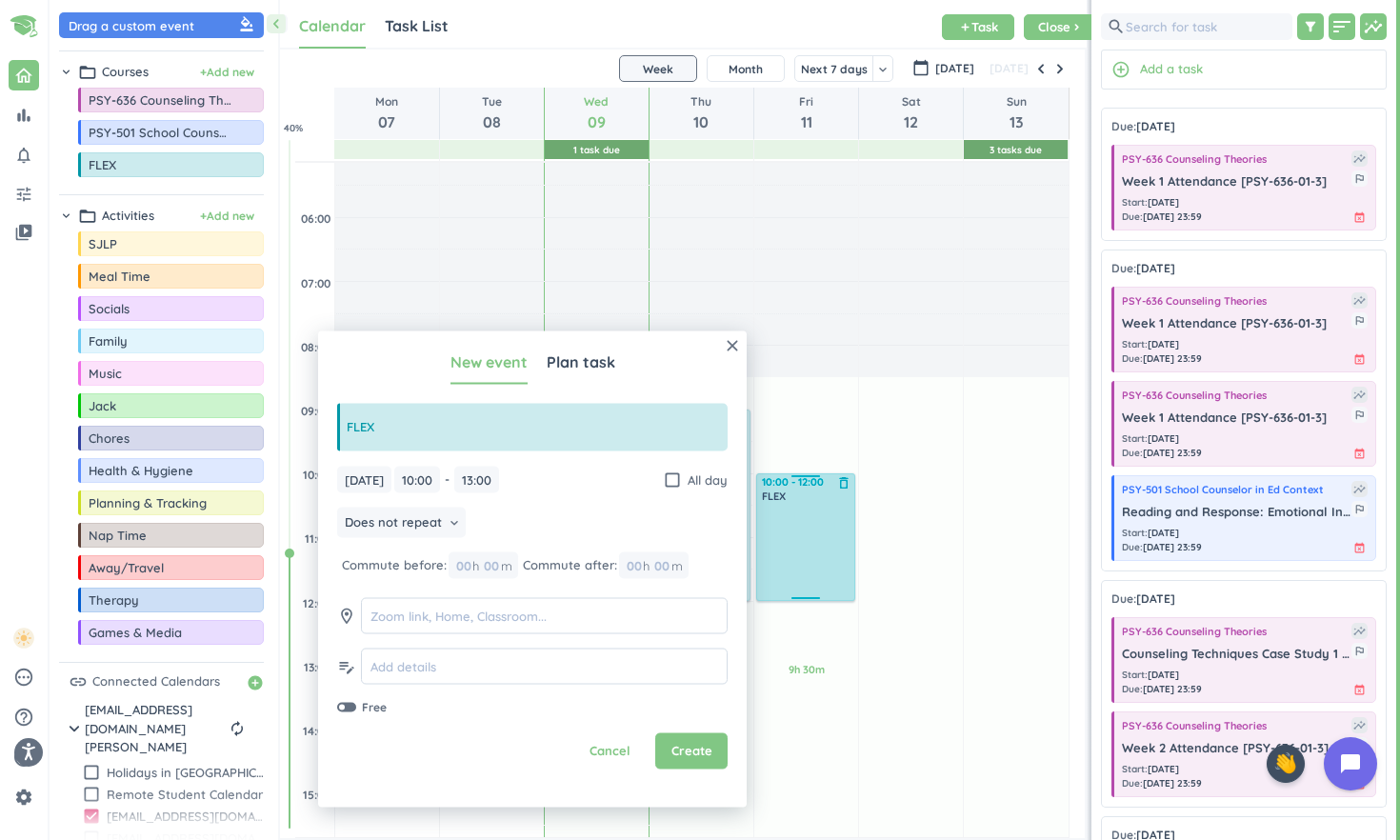 click on "9h 30m Past due Plan 4h 30m Past due Plan Adjust Awake Time Adjust Awake Time 10:00 - 13:00 FLEX delete_outline 18:00 - 19:00 FLEX delete_outline Team Huddle 10:00 - 12:00 FLEX delete_outline" at bounding box center [806, 857] 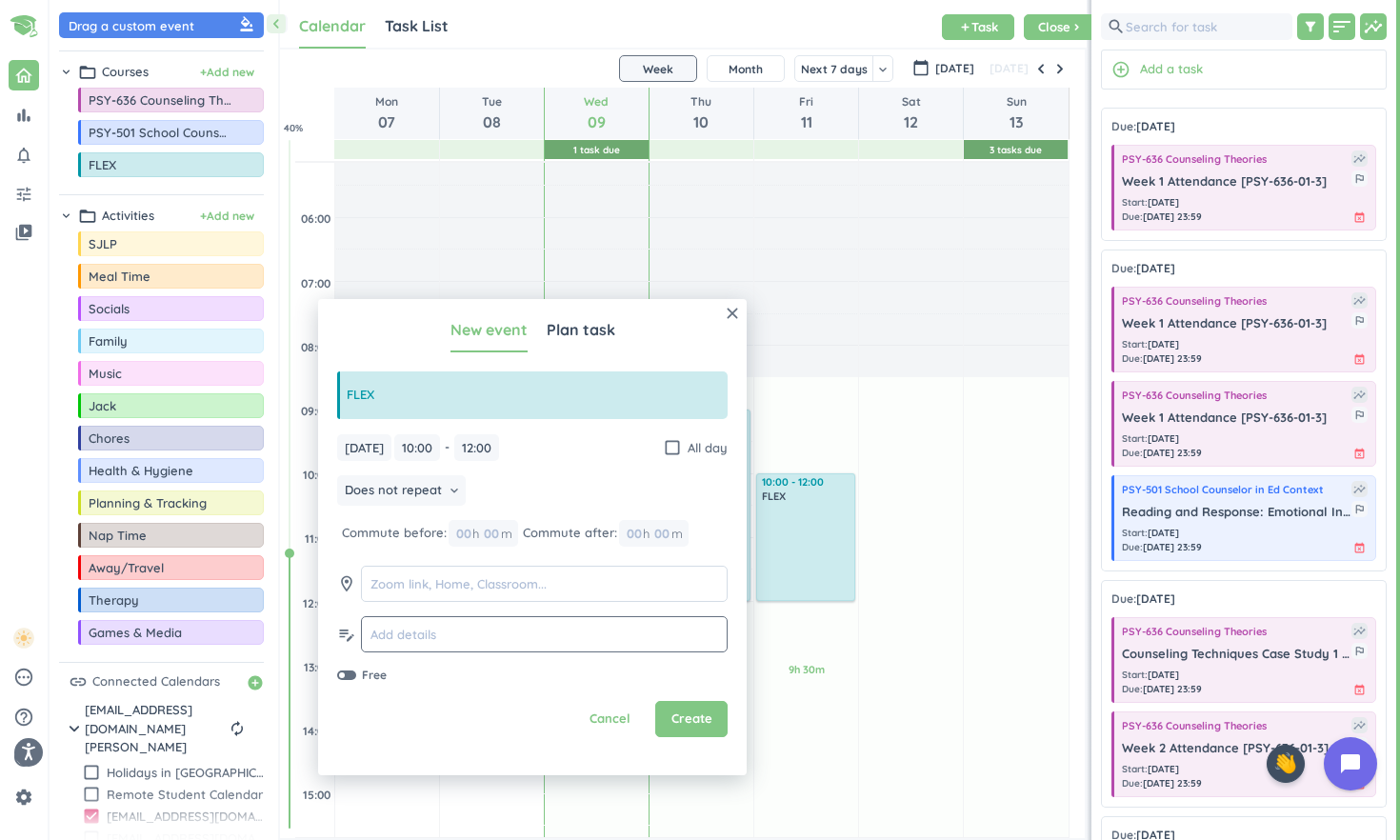 click 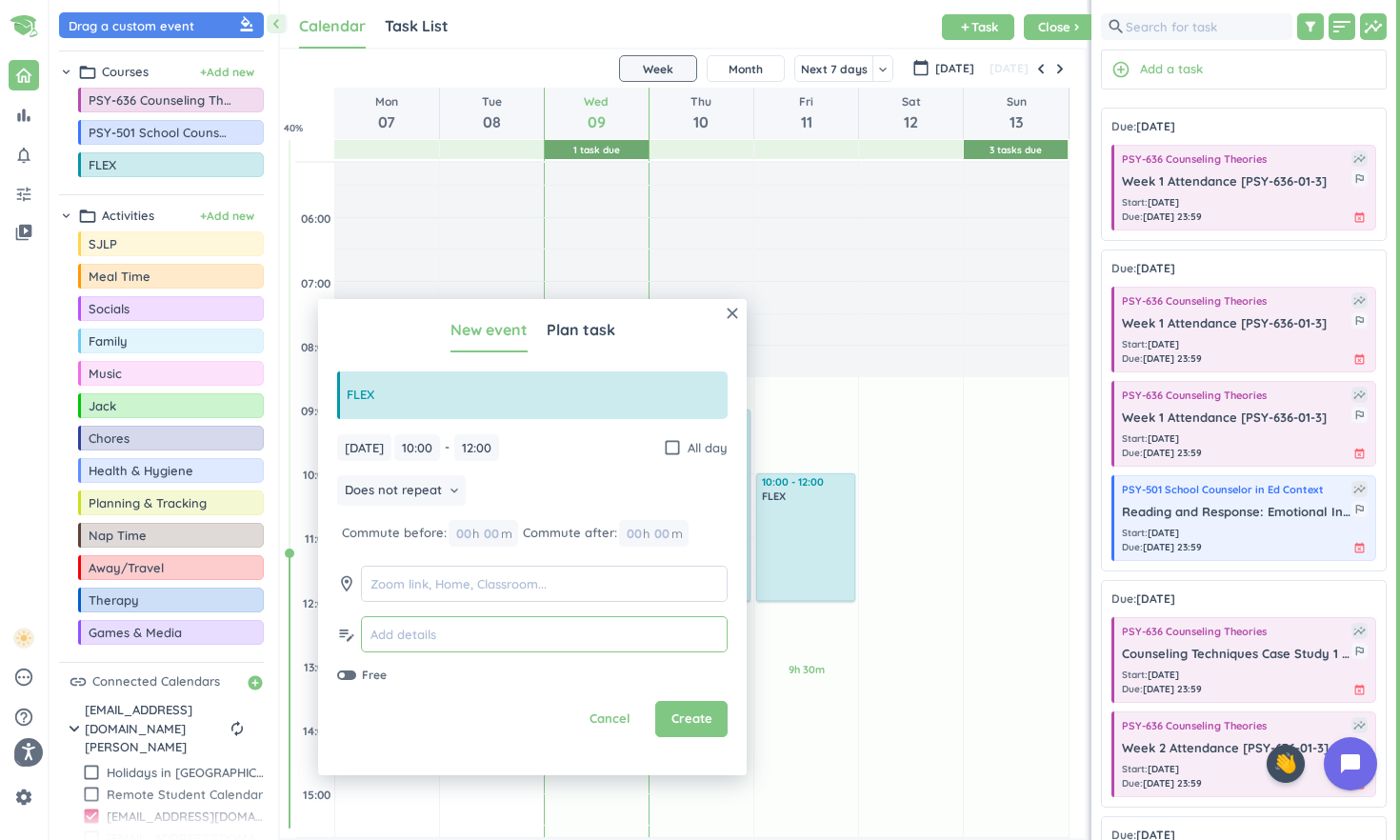 click at bounding box center [544, 634] 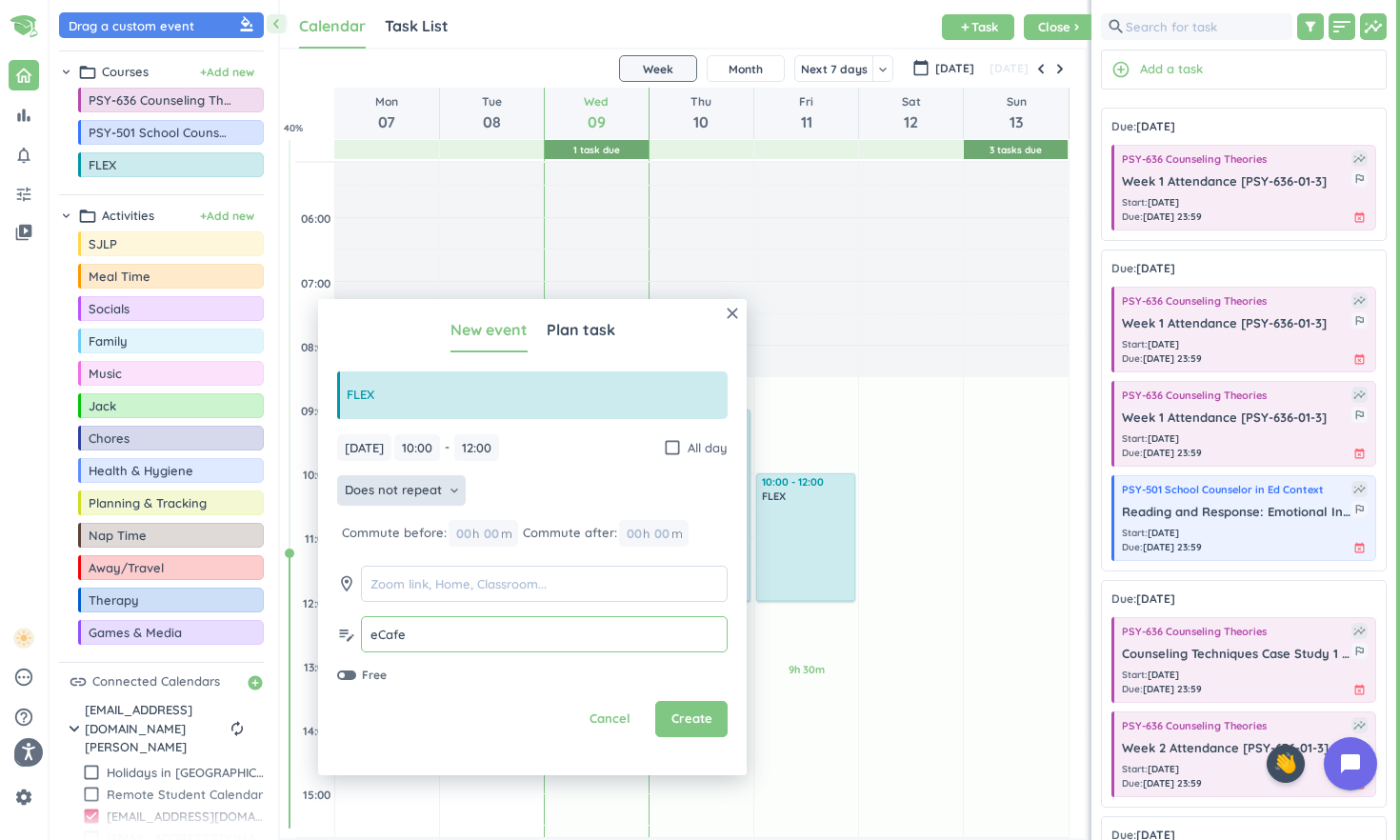 type on "eCafe" 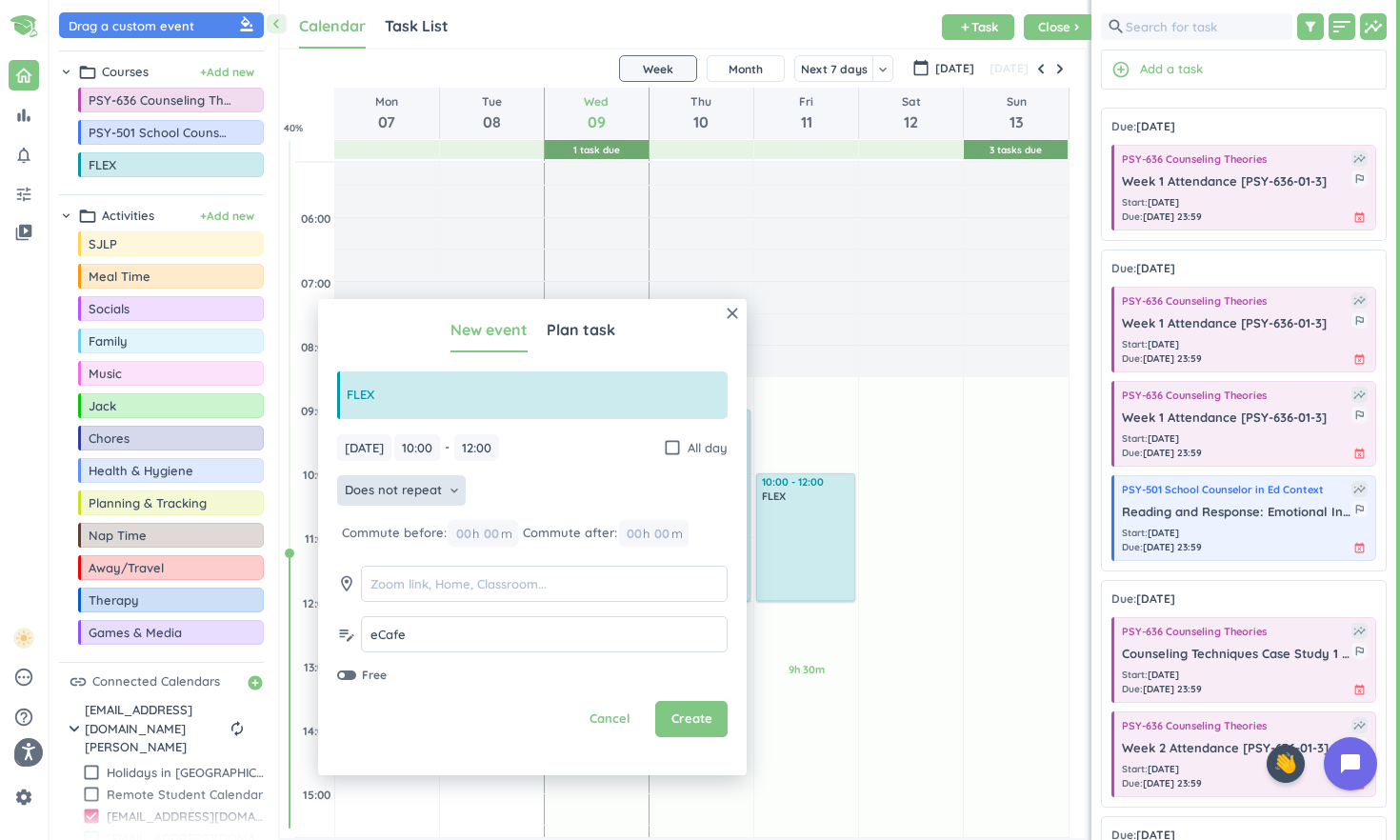 click on "keyboard_arrow_down" at bounding box center (454, 490) 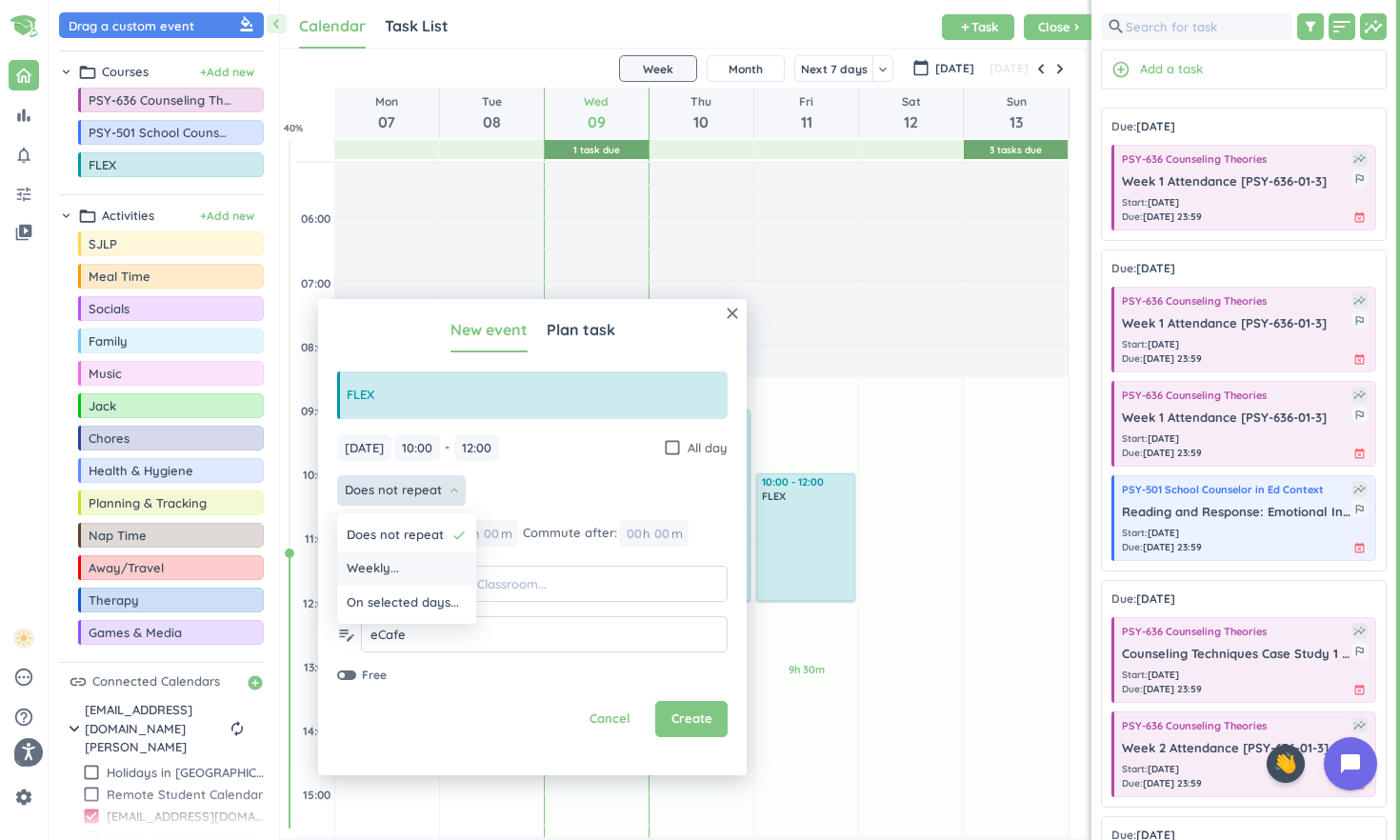 click on "Weekly..." at bounding box center (407, 569) 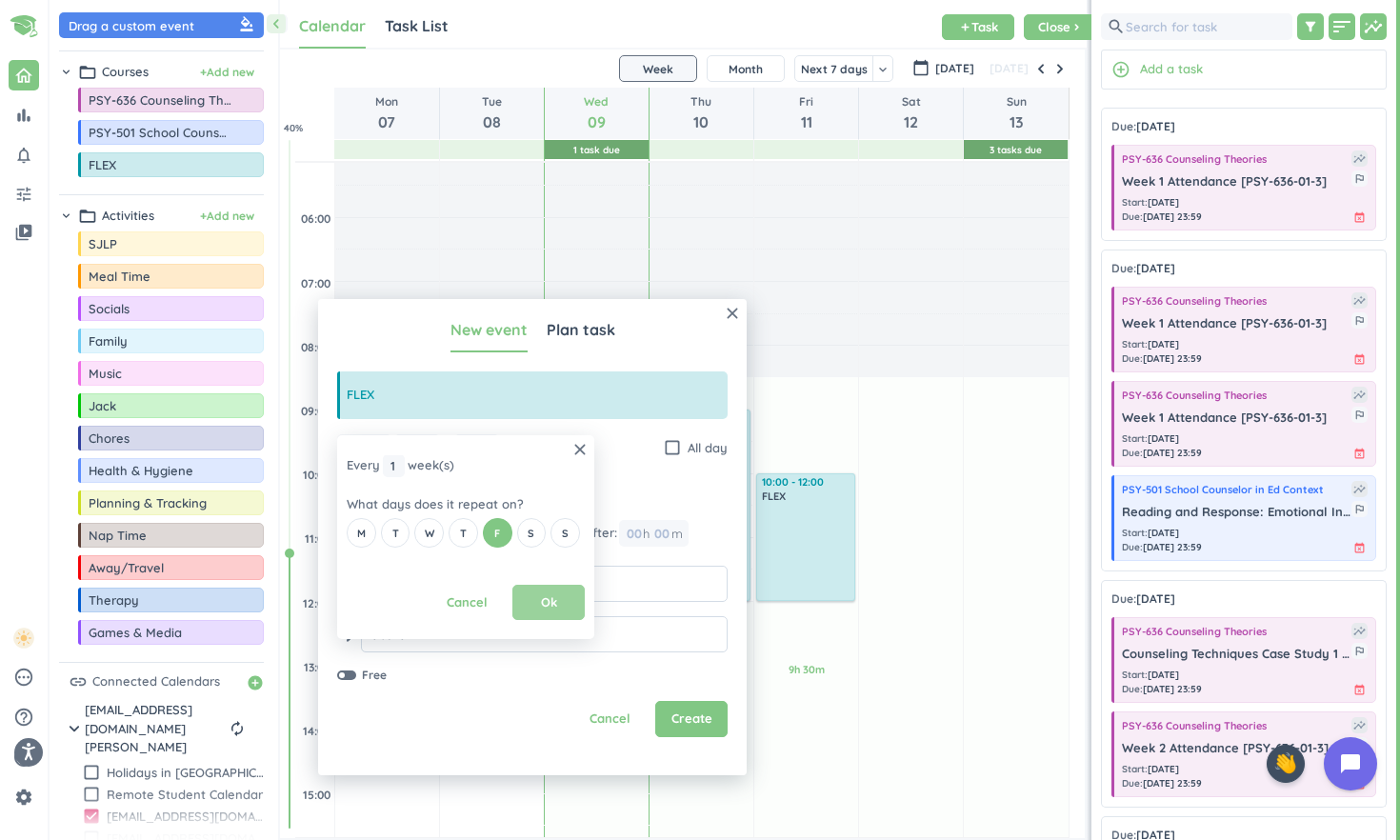 click on "Ok" at bounding box center (549, 603) 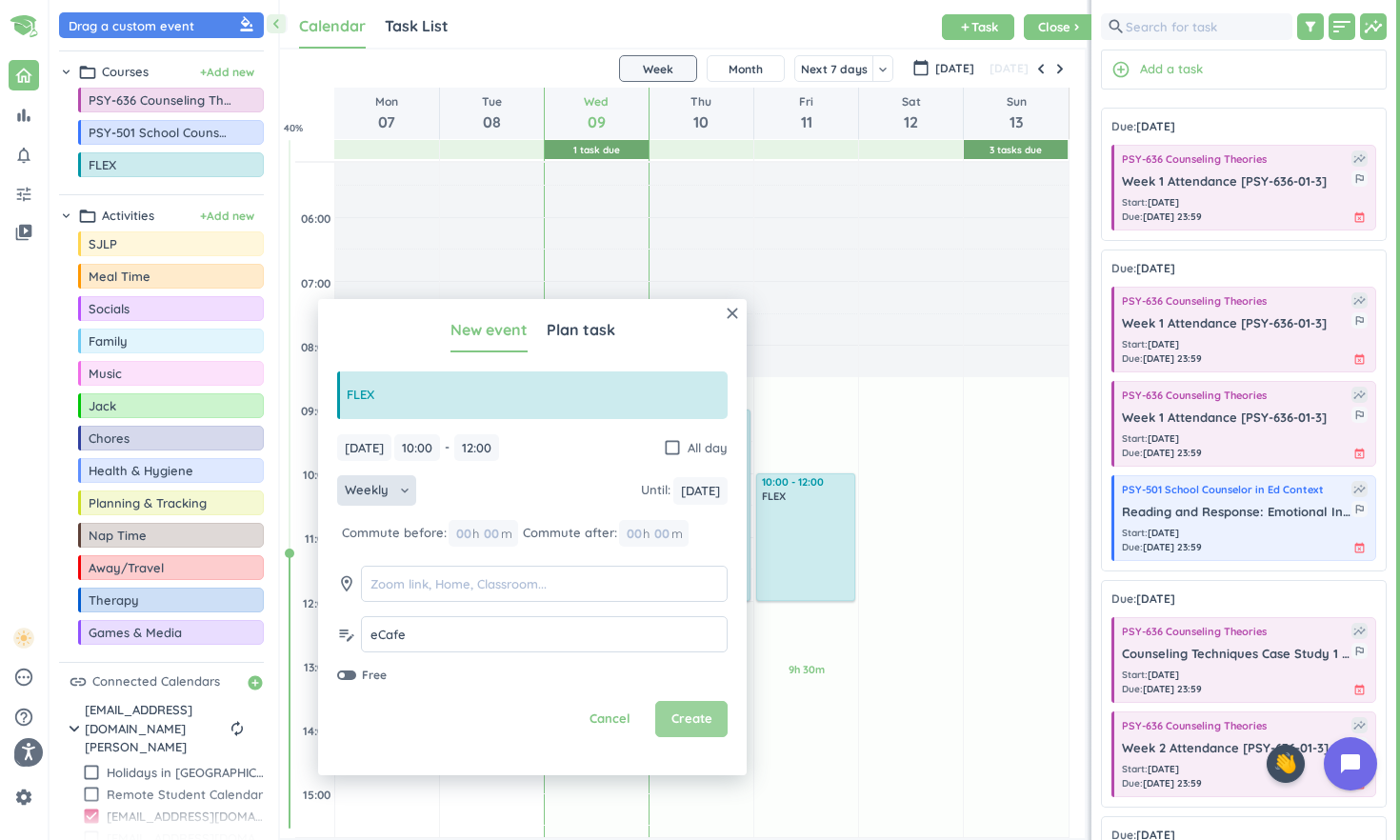 click on "Create" at bounding box center [691, 719] 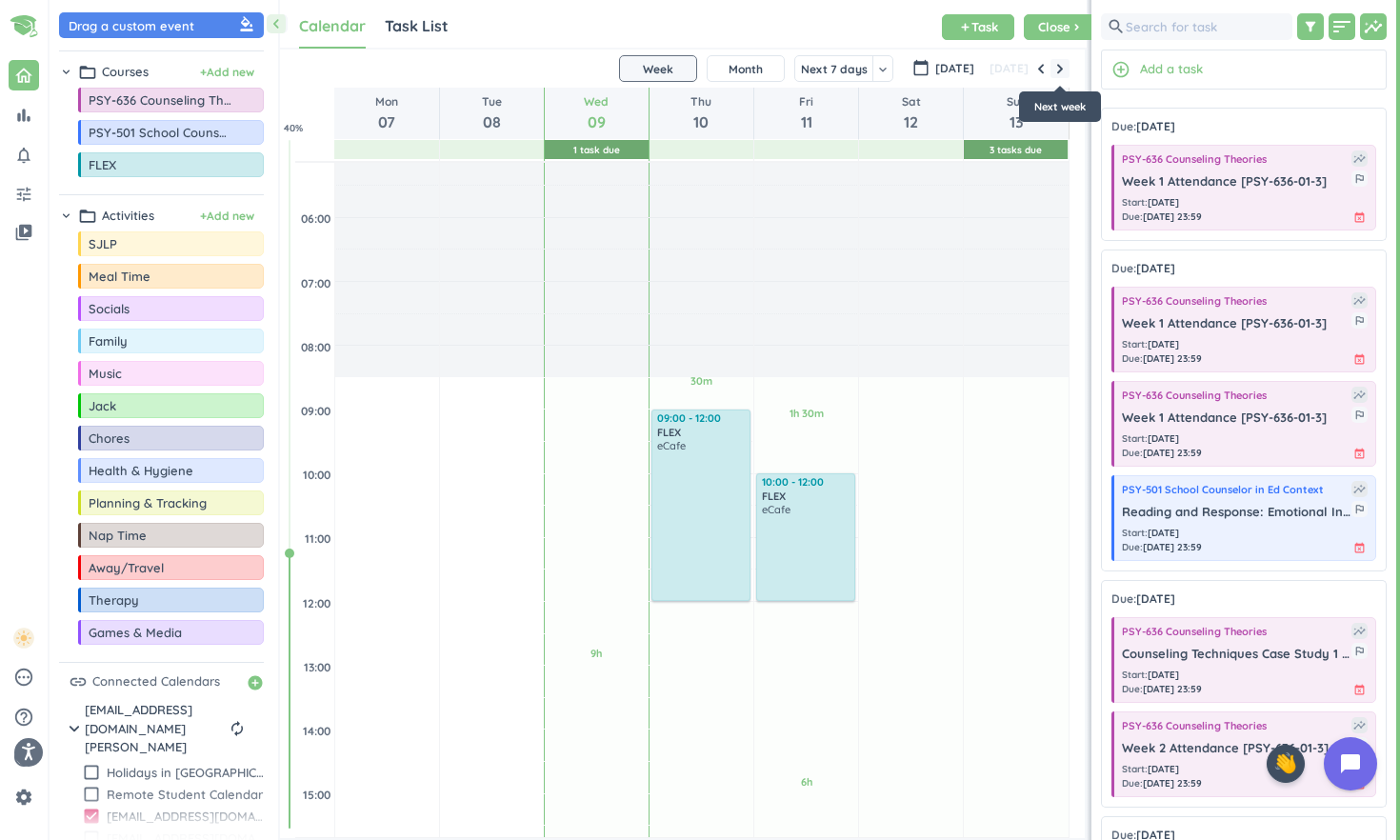 click at bounding box center (1060, 69) 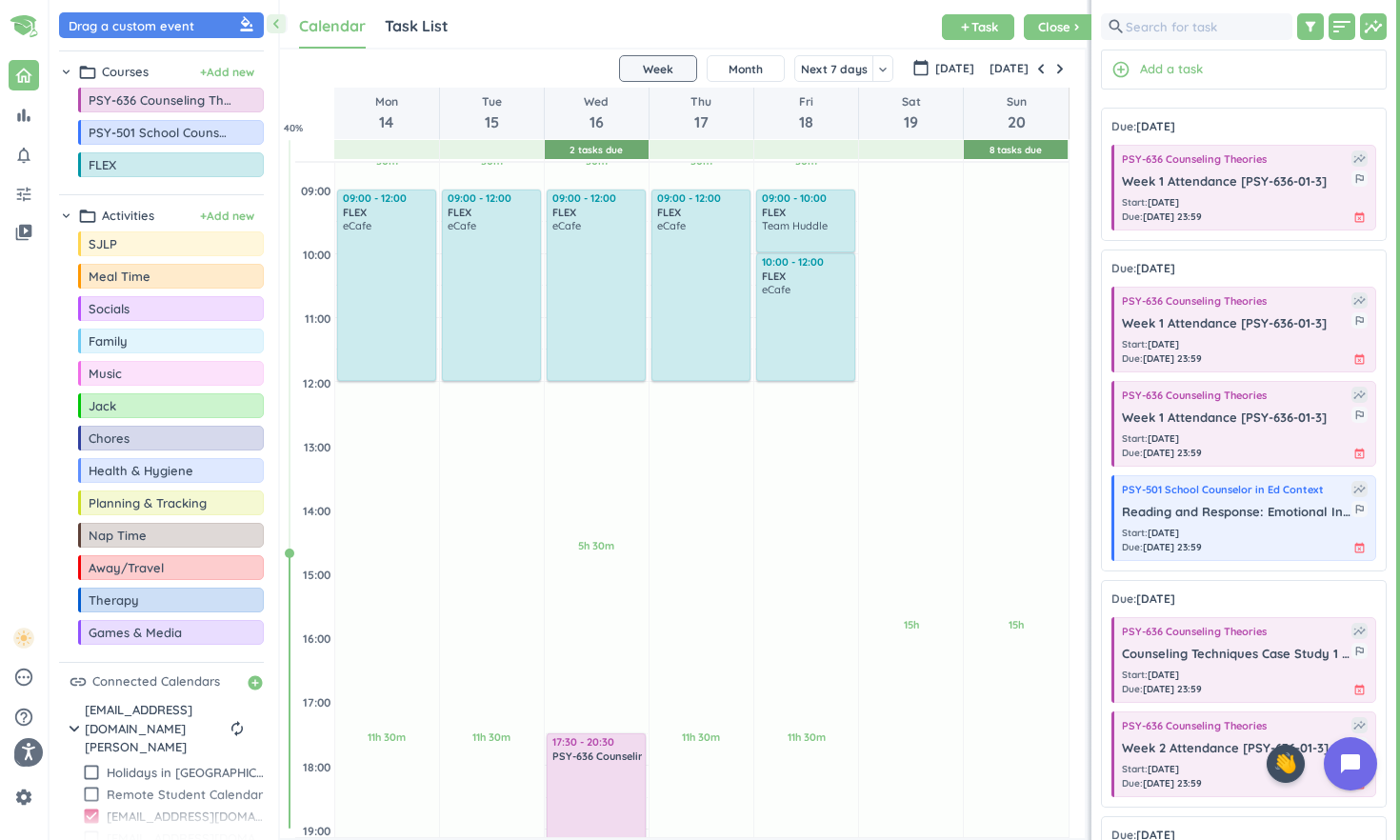 scroll, scrollTop: 281, scrollLeft: 0, axis: vertical 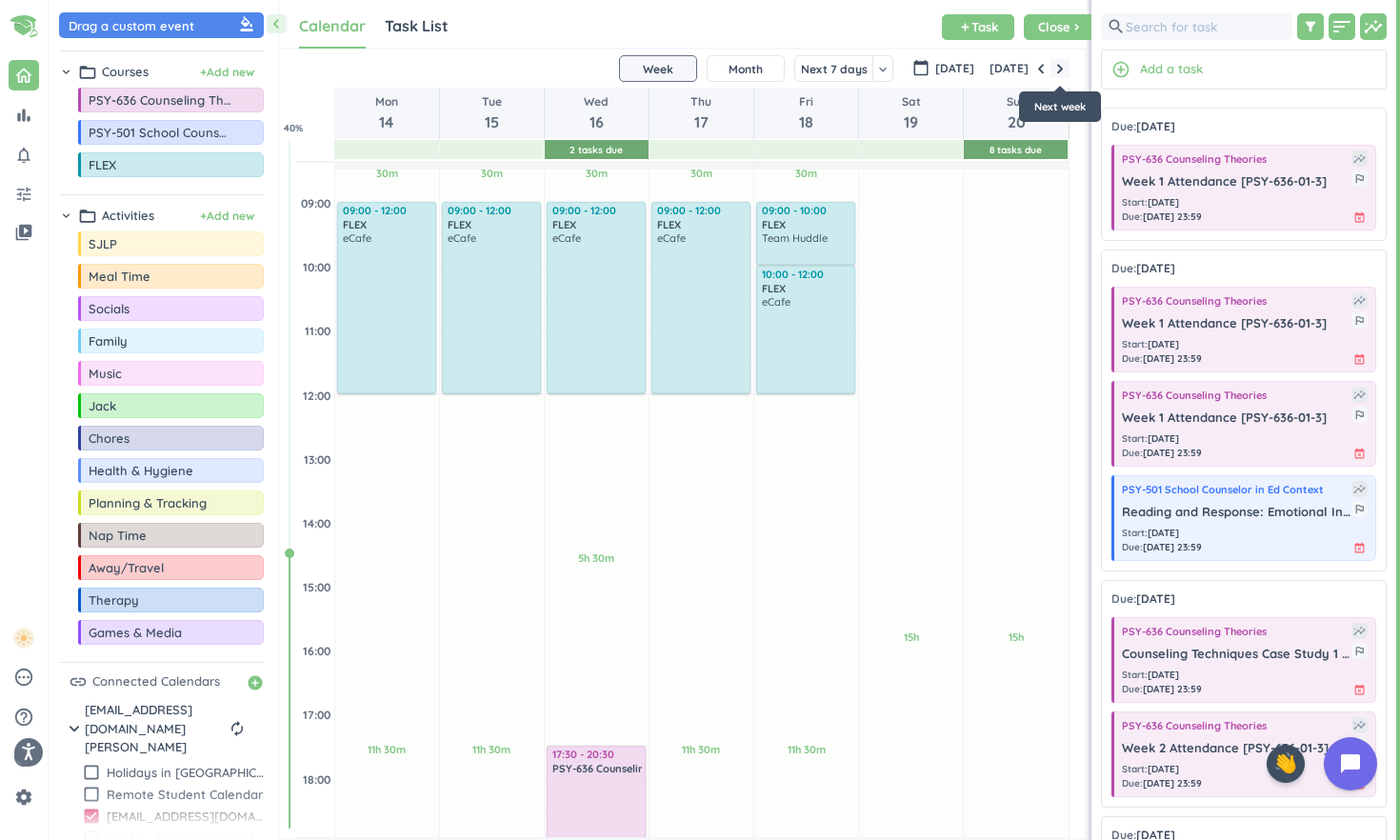 click at bounding box center (1060, 69) 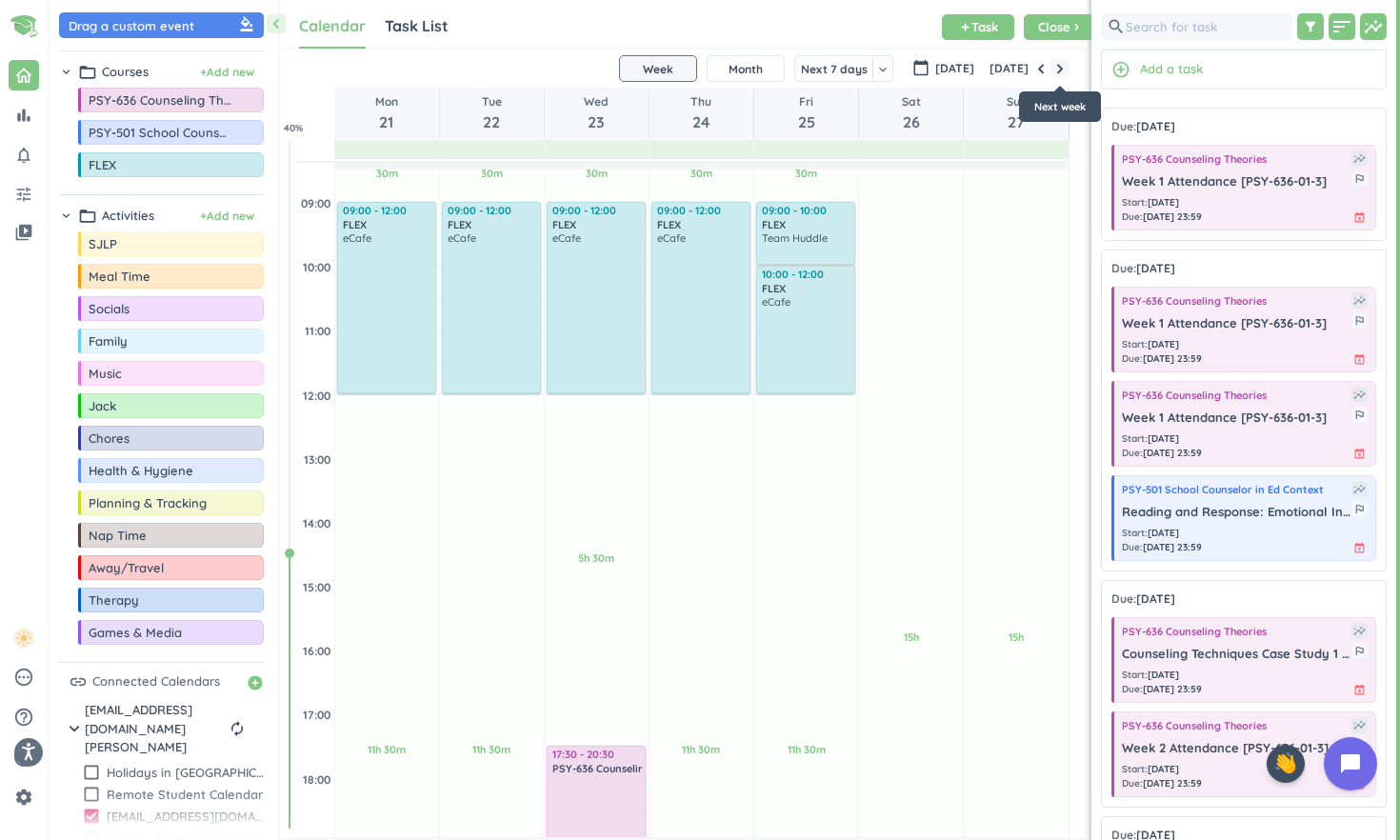 scroll, scrollTop: 321, scrollLeft: 0, axis: vertical 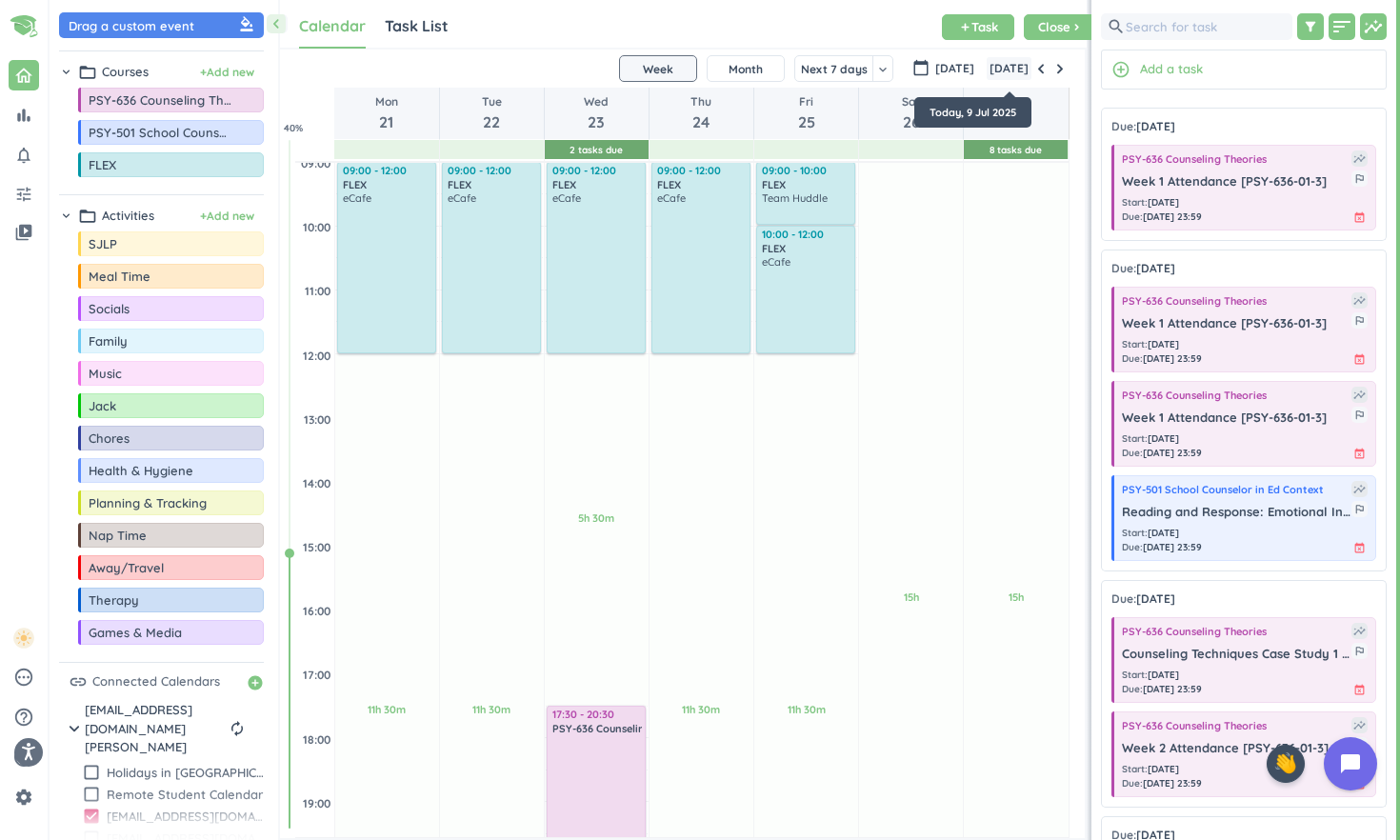 click on "[DATE]" at bounding box center [1009, 69] 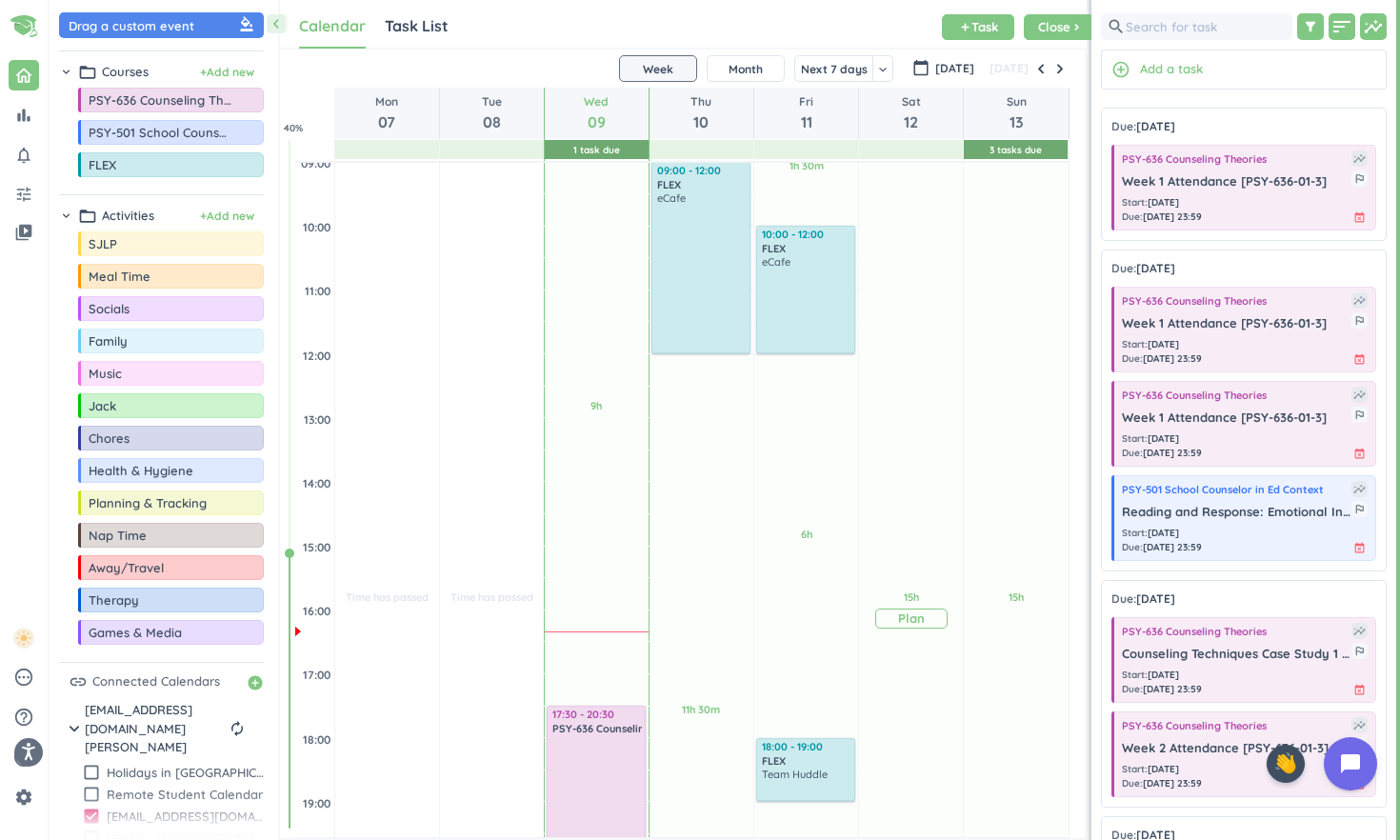 scroll, scrollTop: 230, scrollLeft: 0, axis: vertical 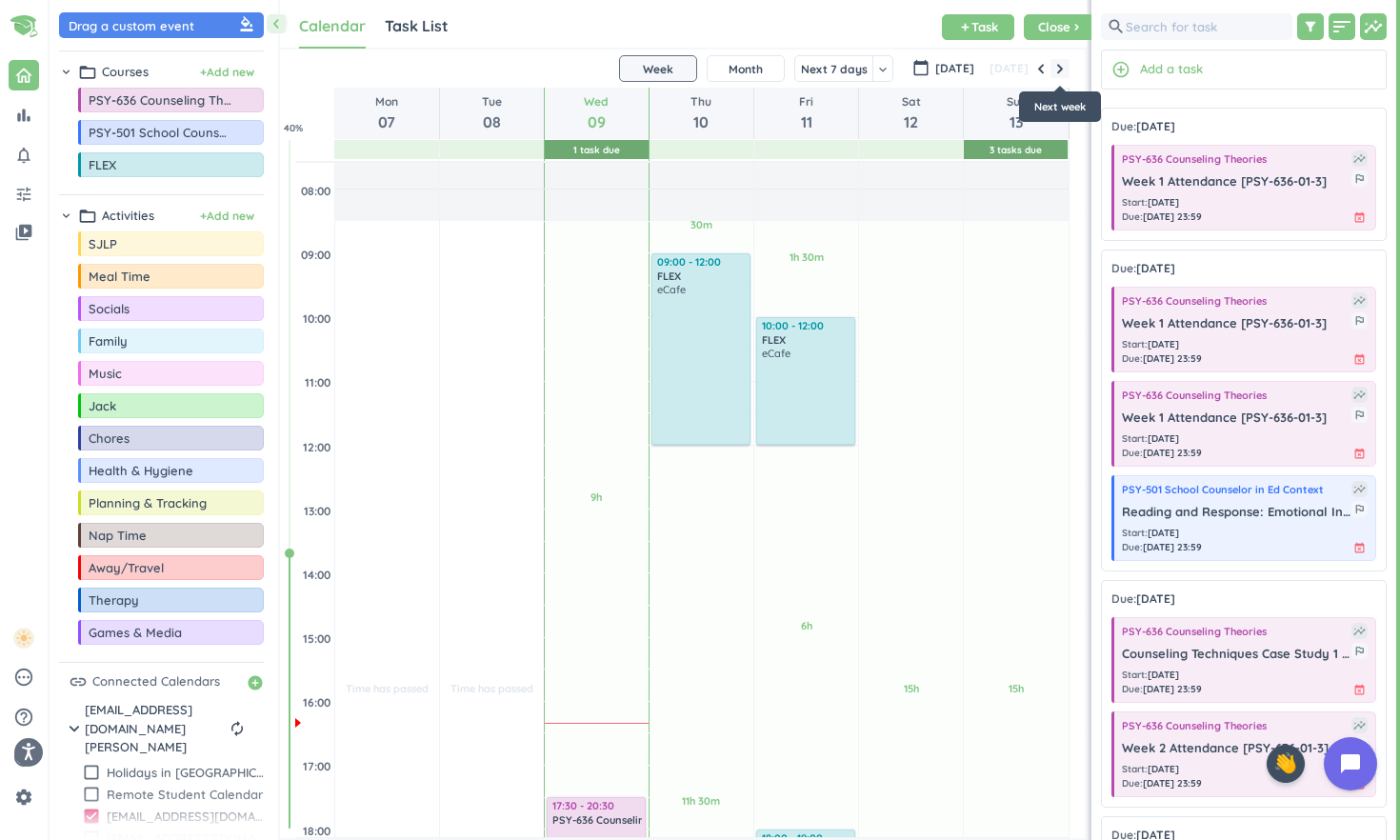 click at bounding box center (1060, 69) 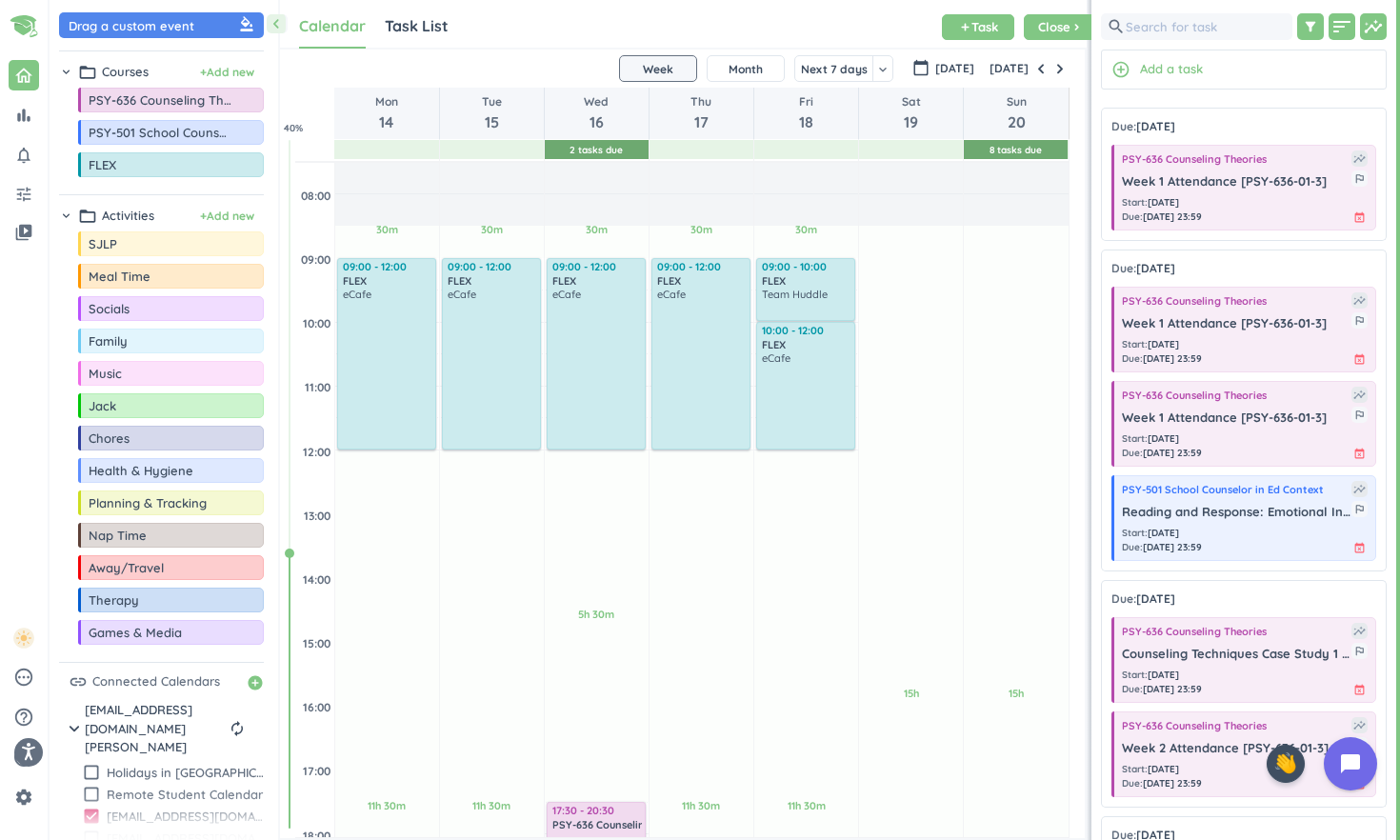 scroll, scrollTop: 214, scrollLeft: 0, axis: vertical 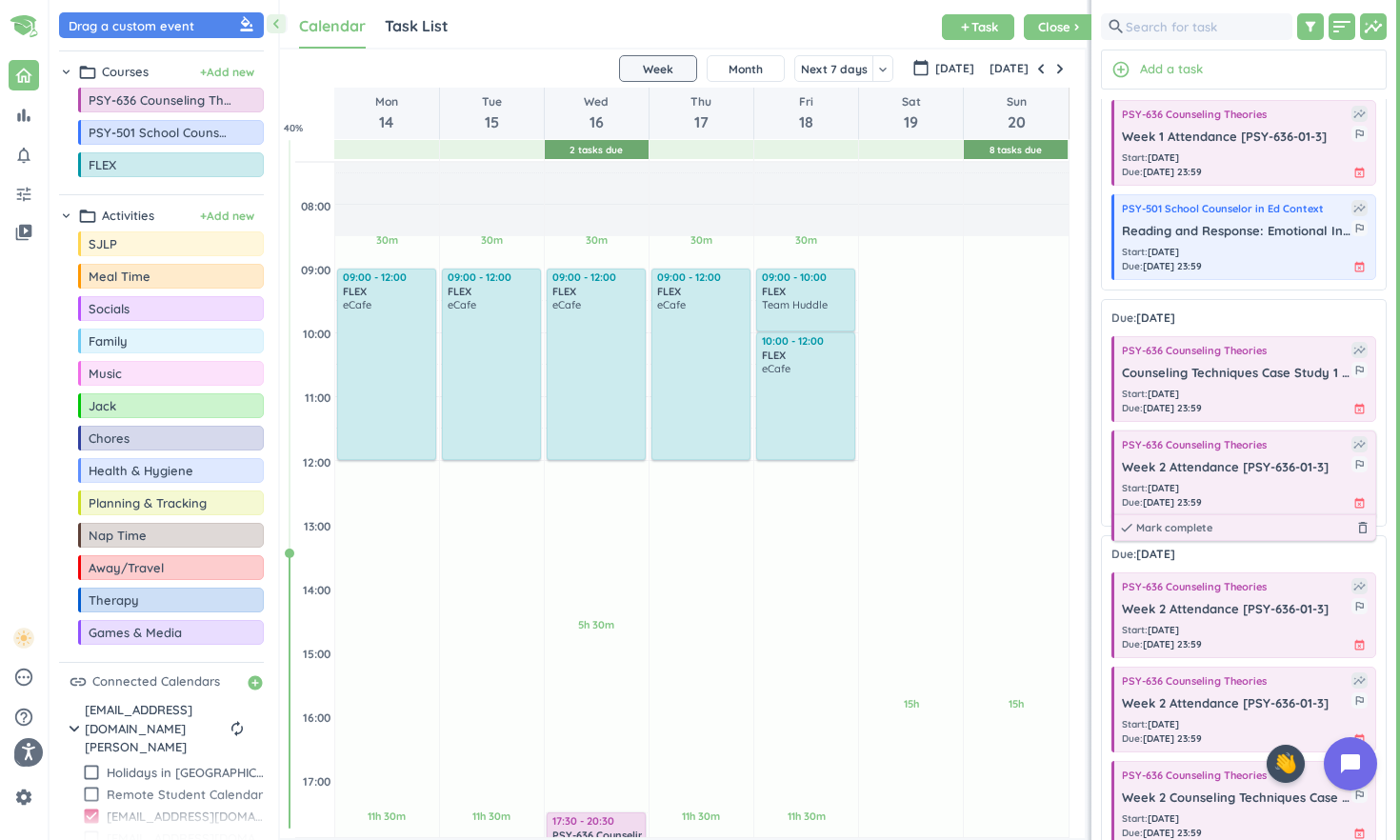 click on "Start :  [DATE] Due :  [DATE] 23:59 event_busy" at bounding box center (1245, 495) 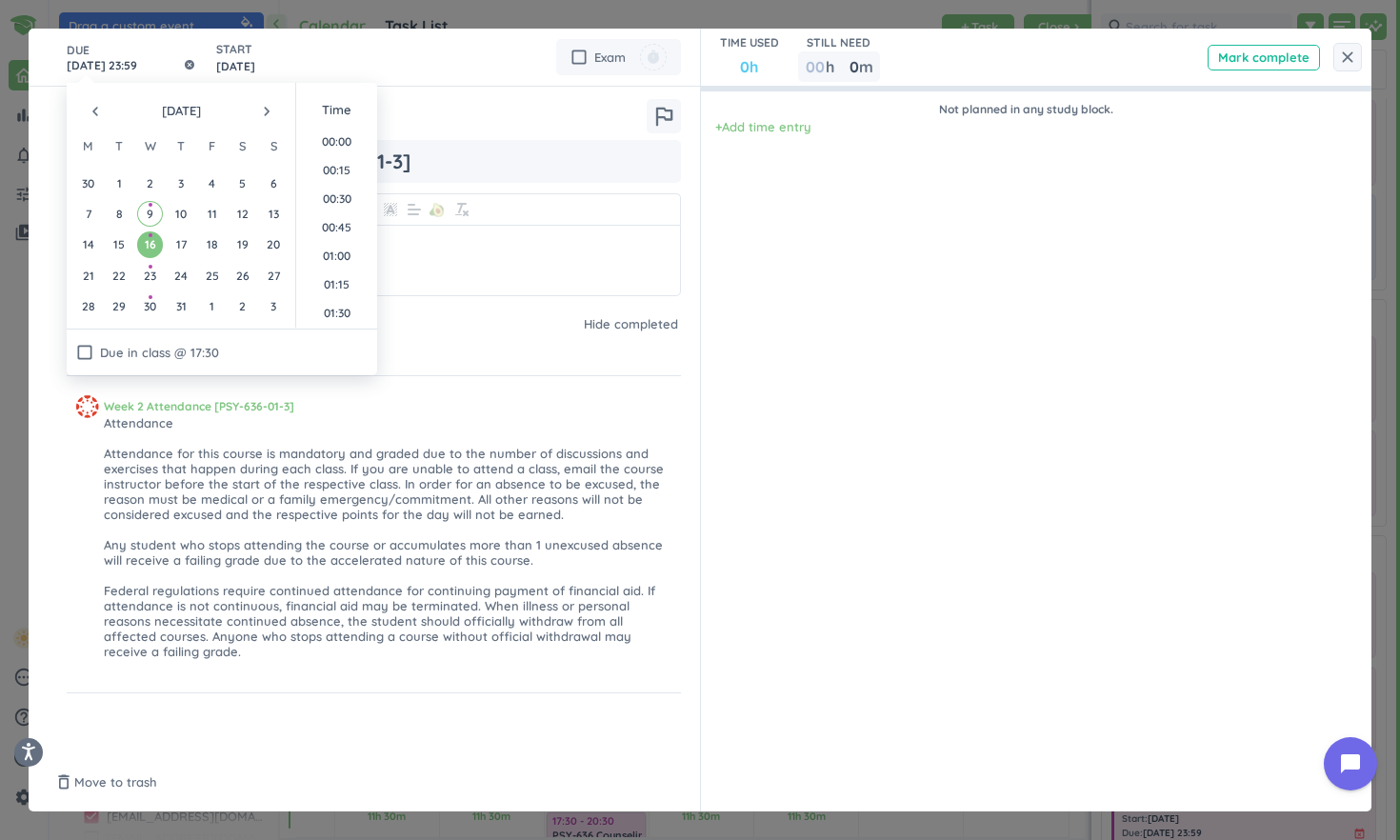 click on "[DATE] 23:59" at bounding box center (131, 57) 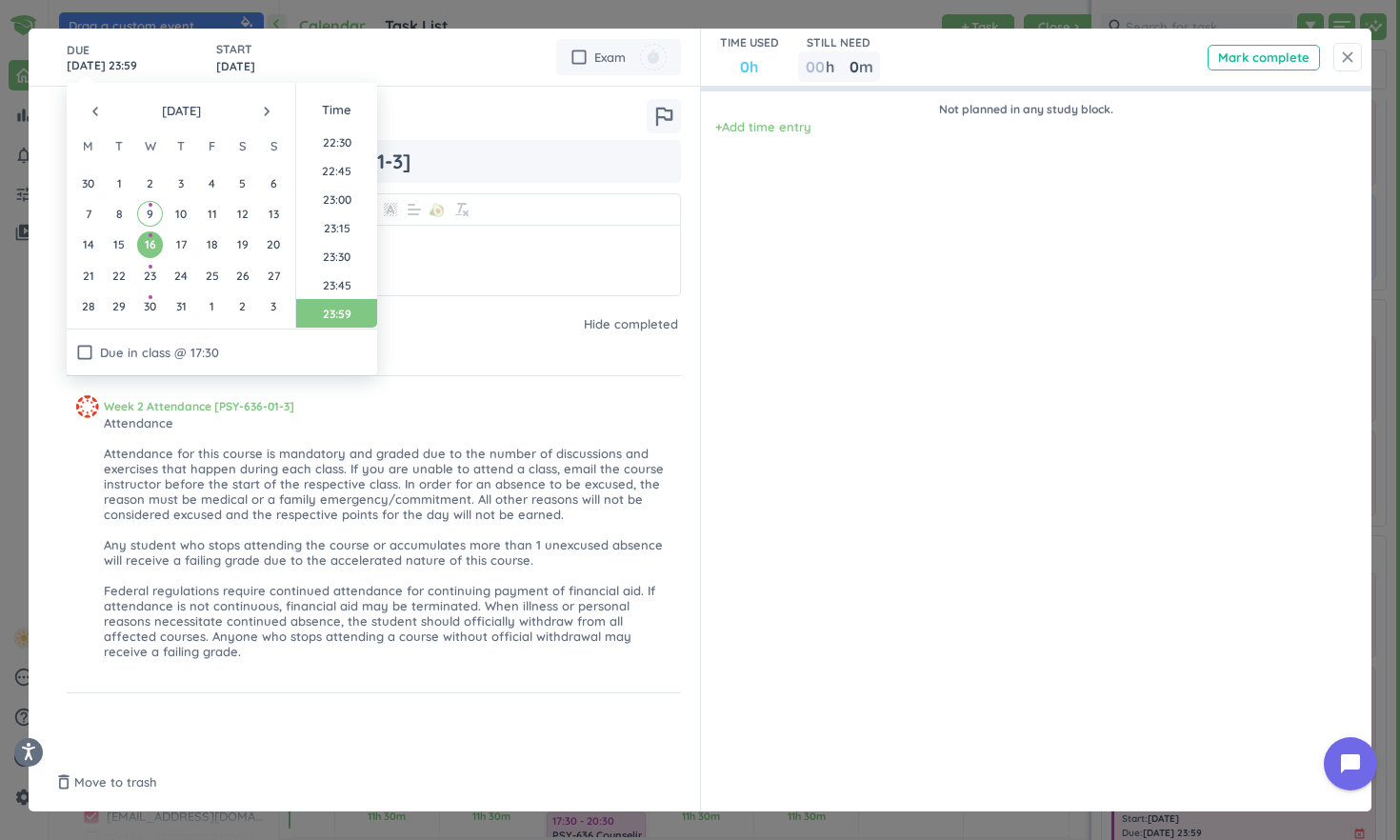 click on "close" at bounding box center [1348, 57] 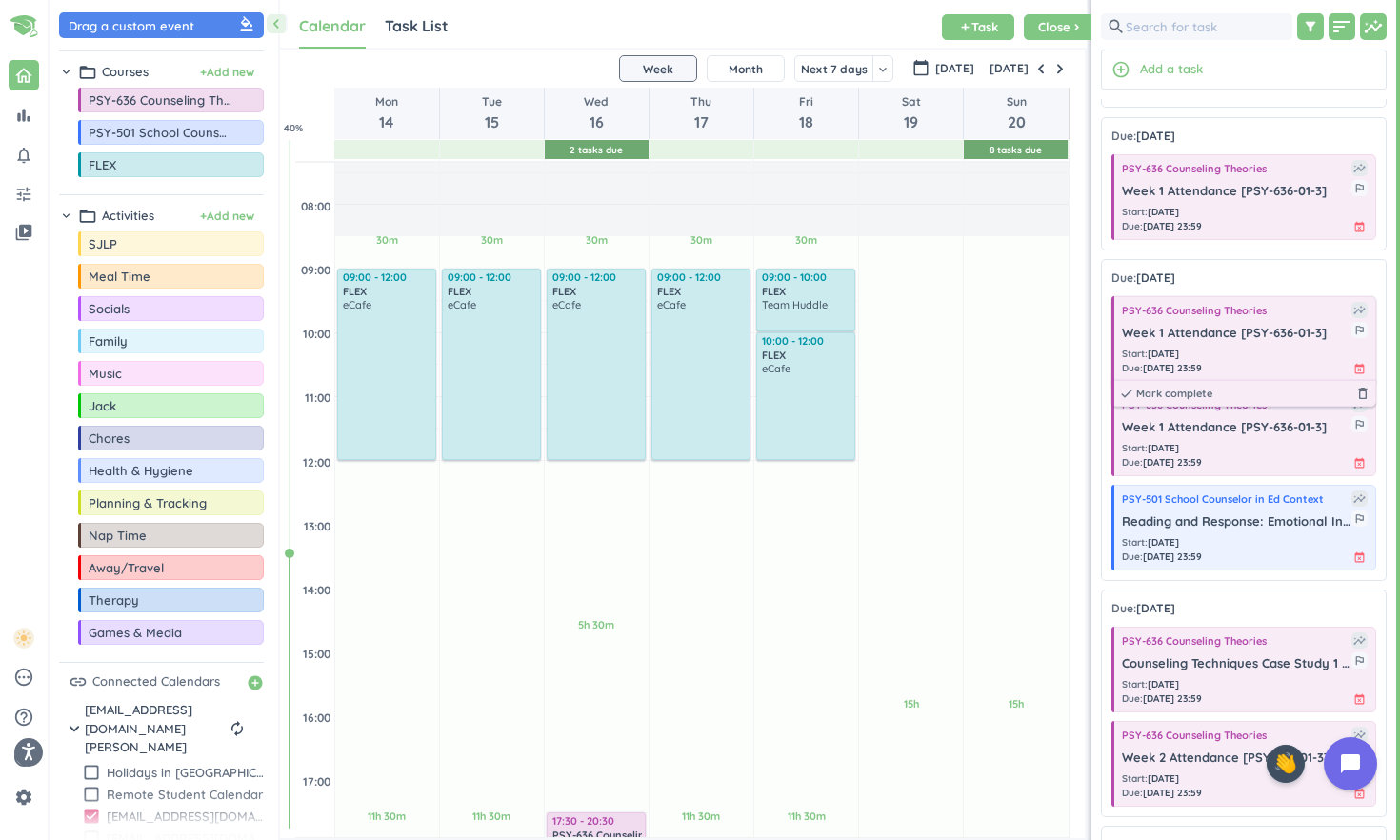 scroll, scrollTop: 10, scrollLeft: 0, axis: vertical 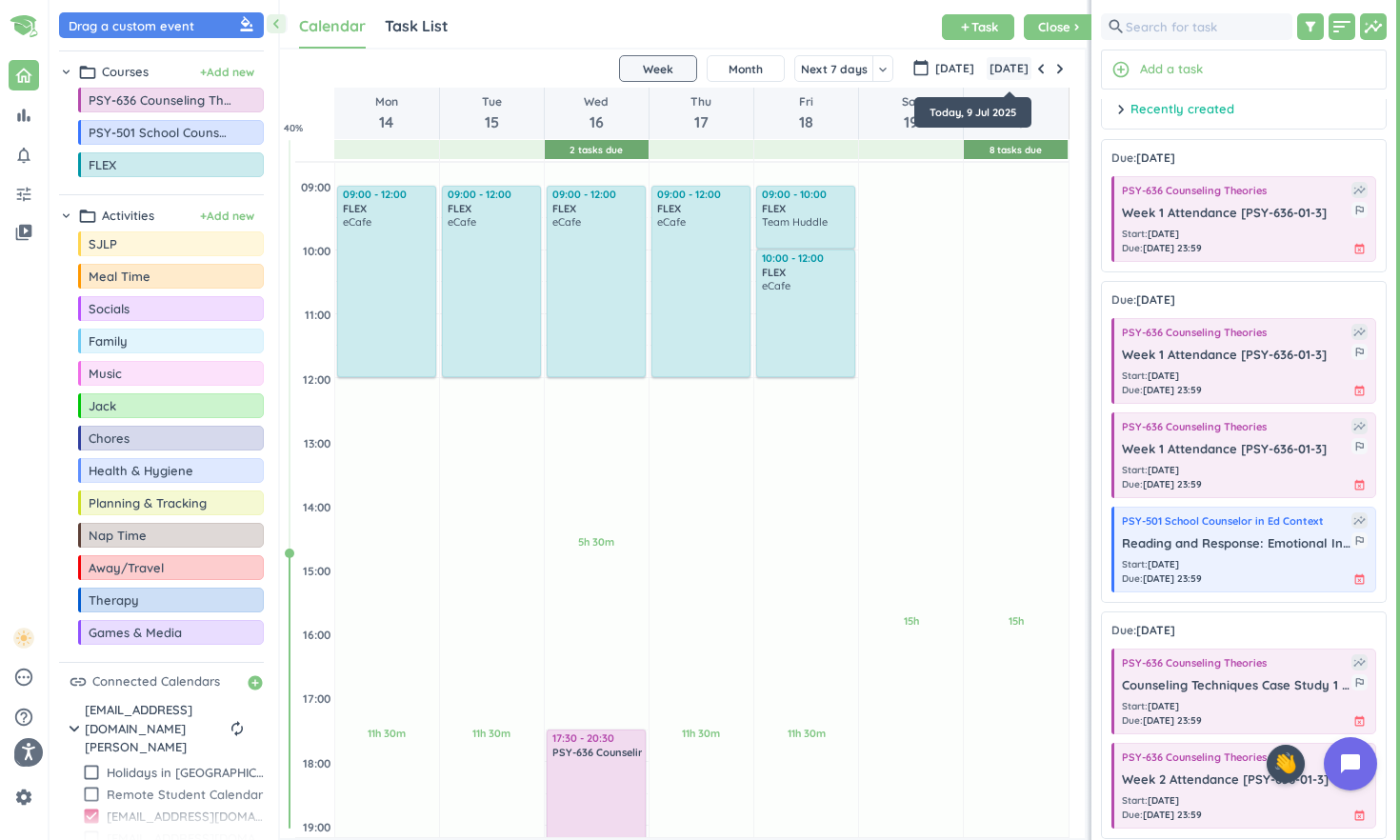 click on "[DATE]" at bounding box center (1009, 69) 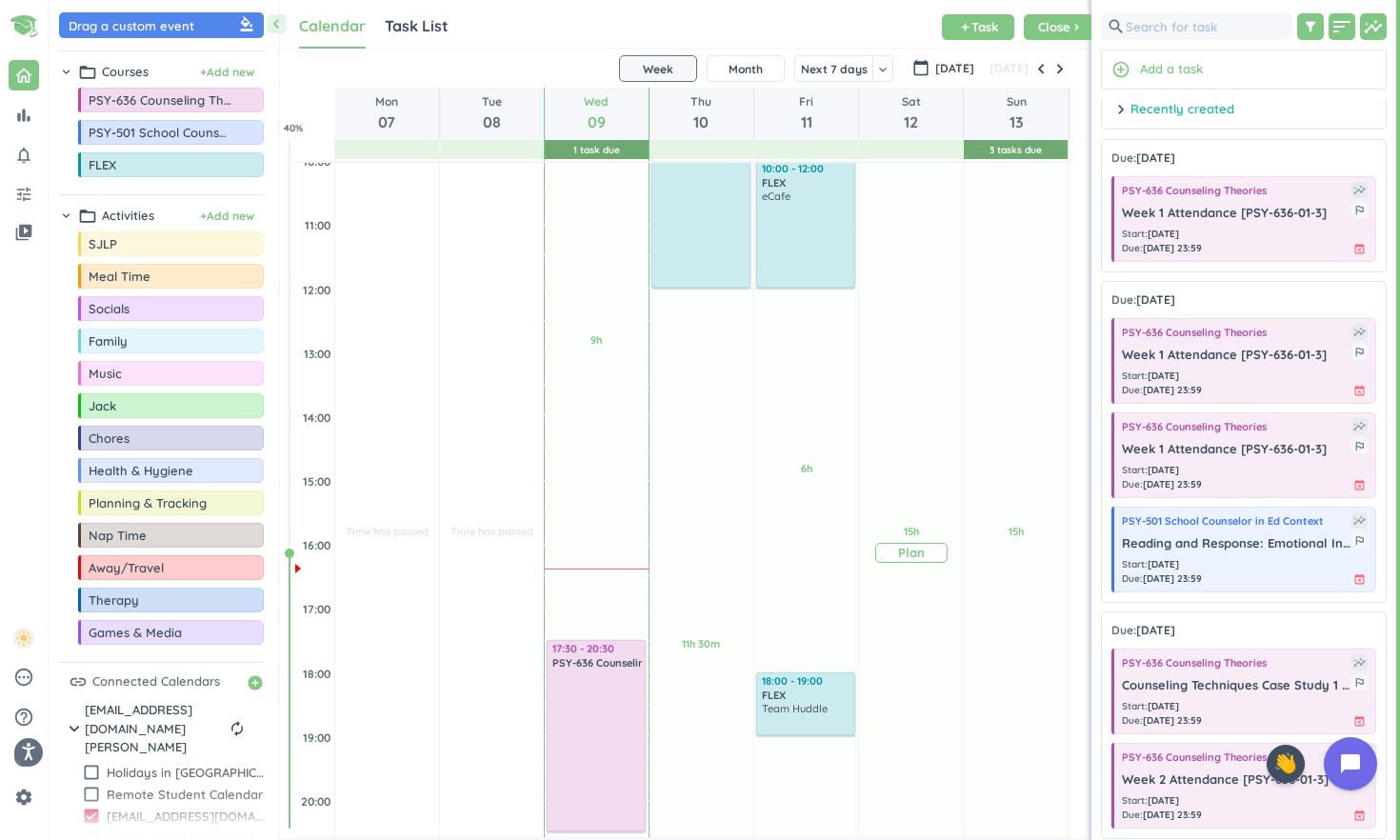 scroll, scrollTop: 390, scrollLeft: 0, axis: vertical 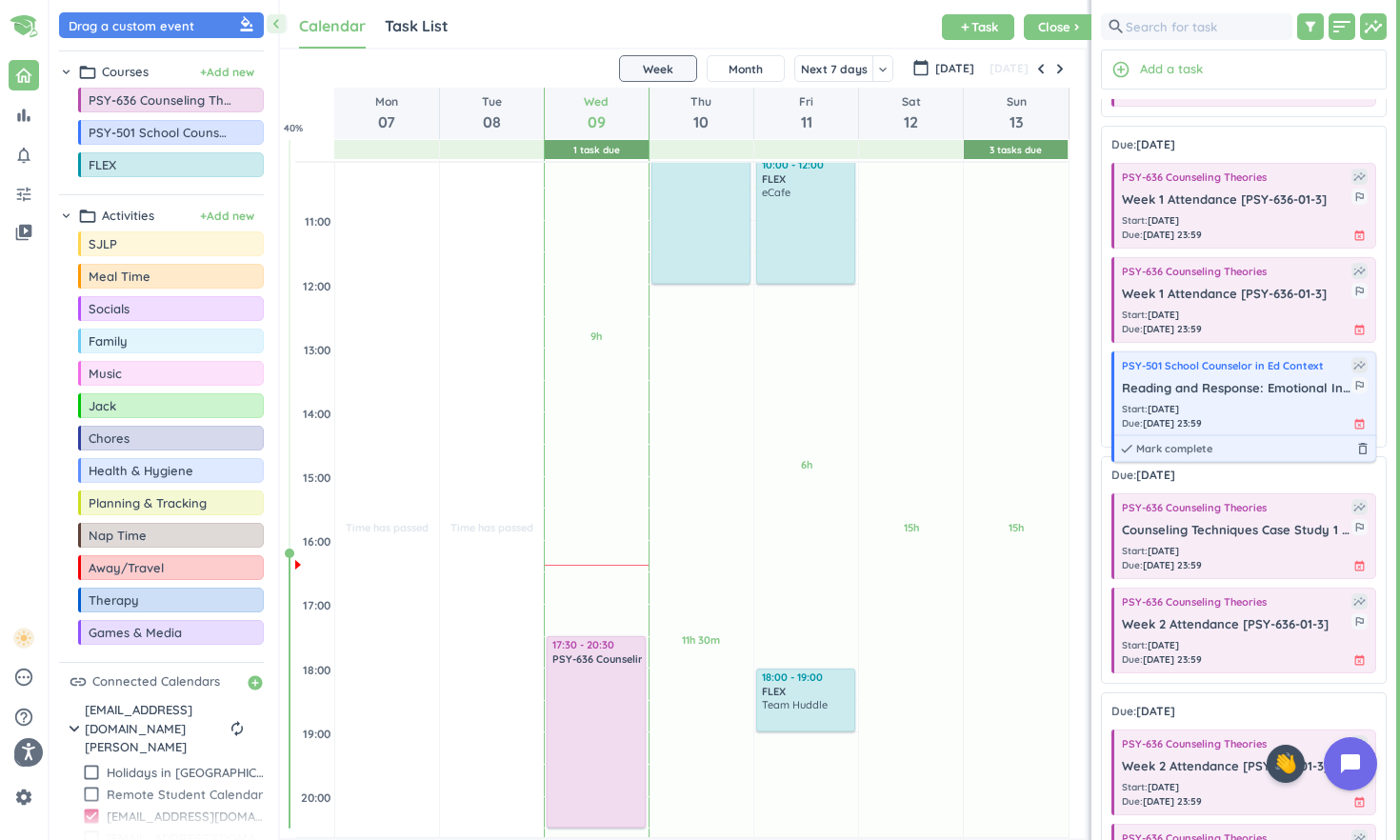 click on "Reading and Response: Emotional Intelligence for Therapists  [PSY-501-90-3]" at bounding box center (1236, 389) 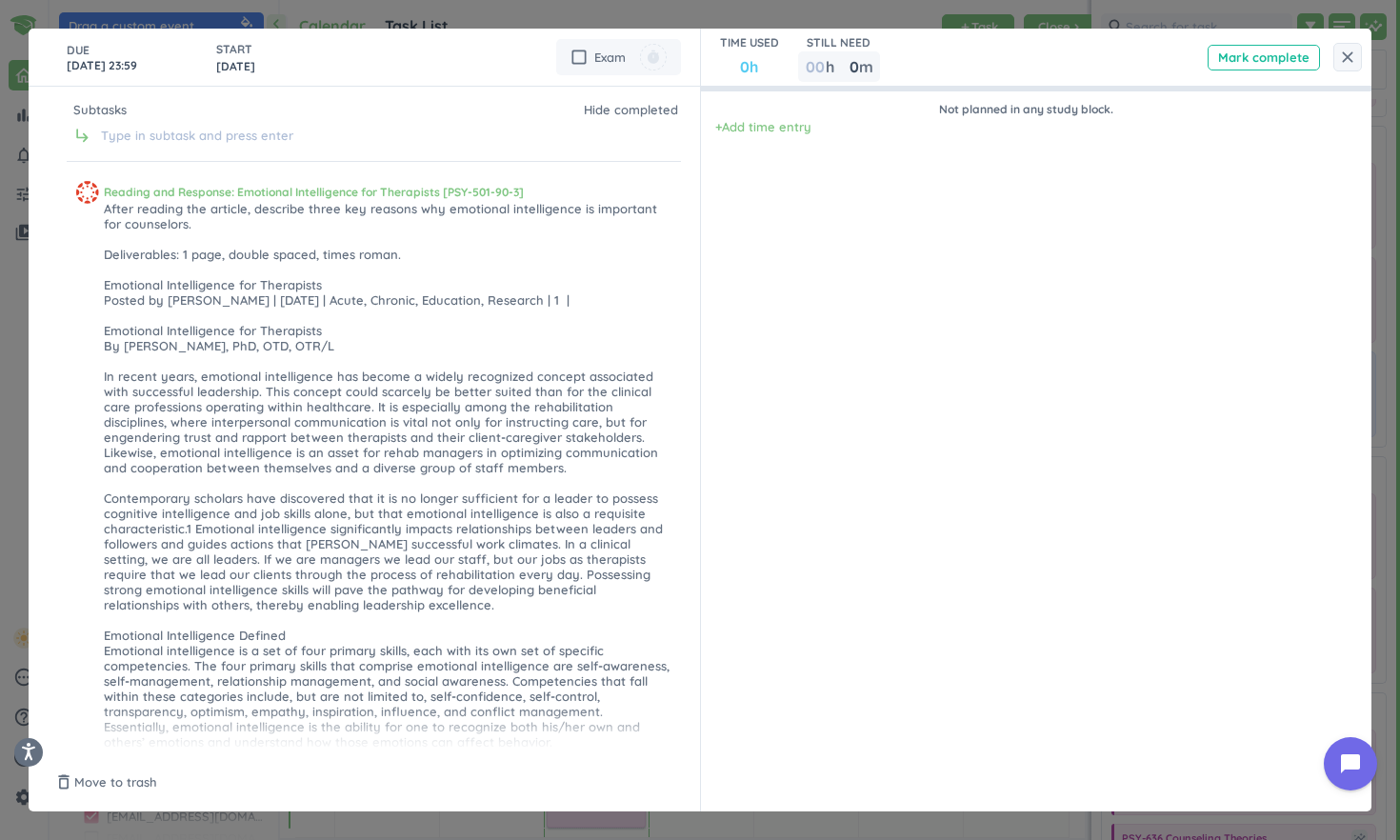 scroll, scrollTop: 78, scrollLeft: 0, axis: vertical 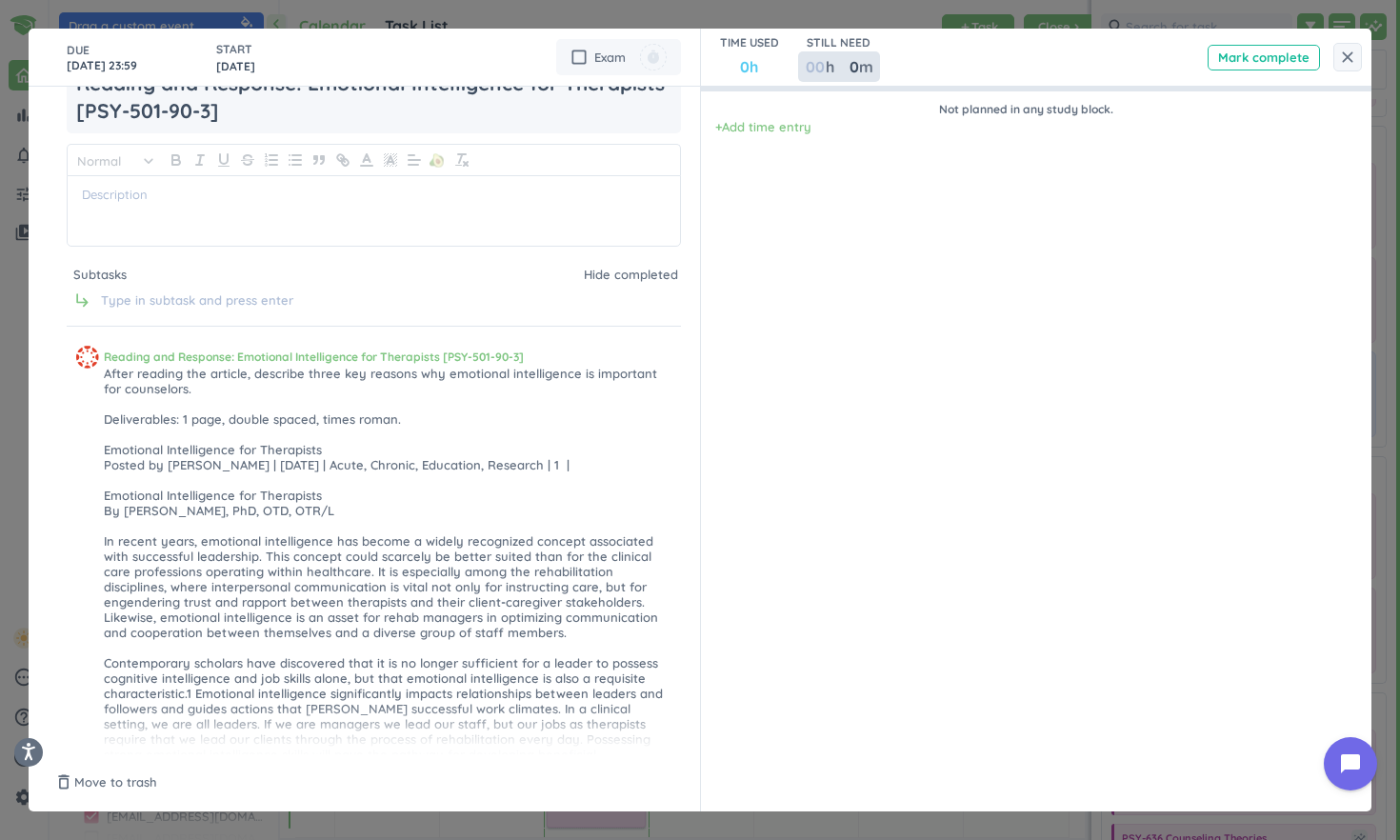 click at bounding box center (814, 67) 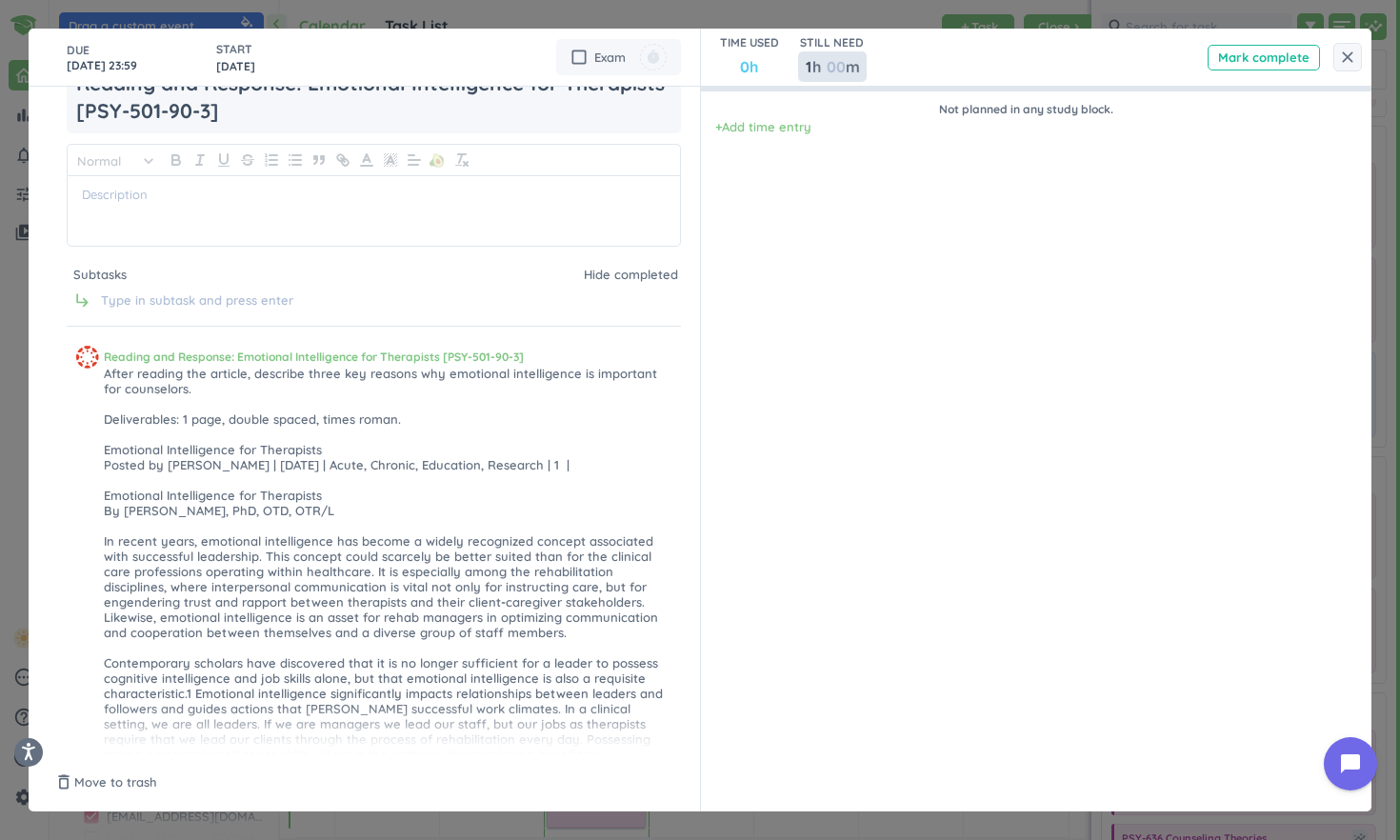 type on "1" 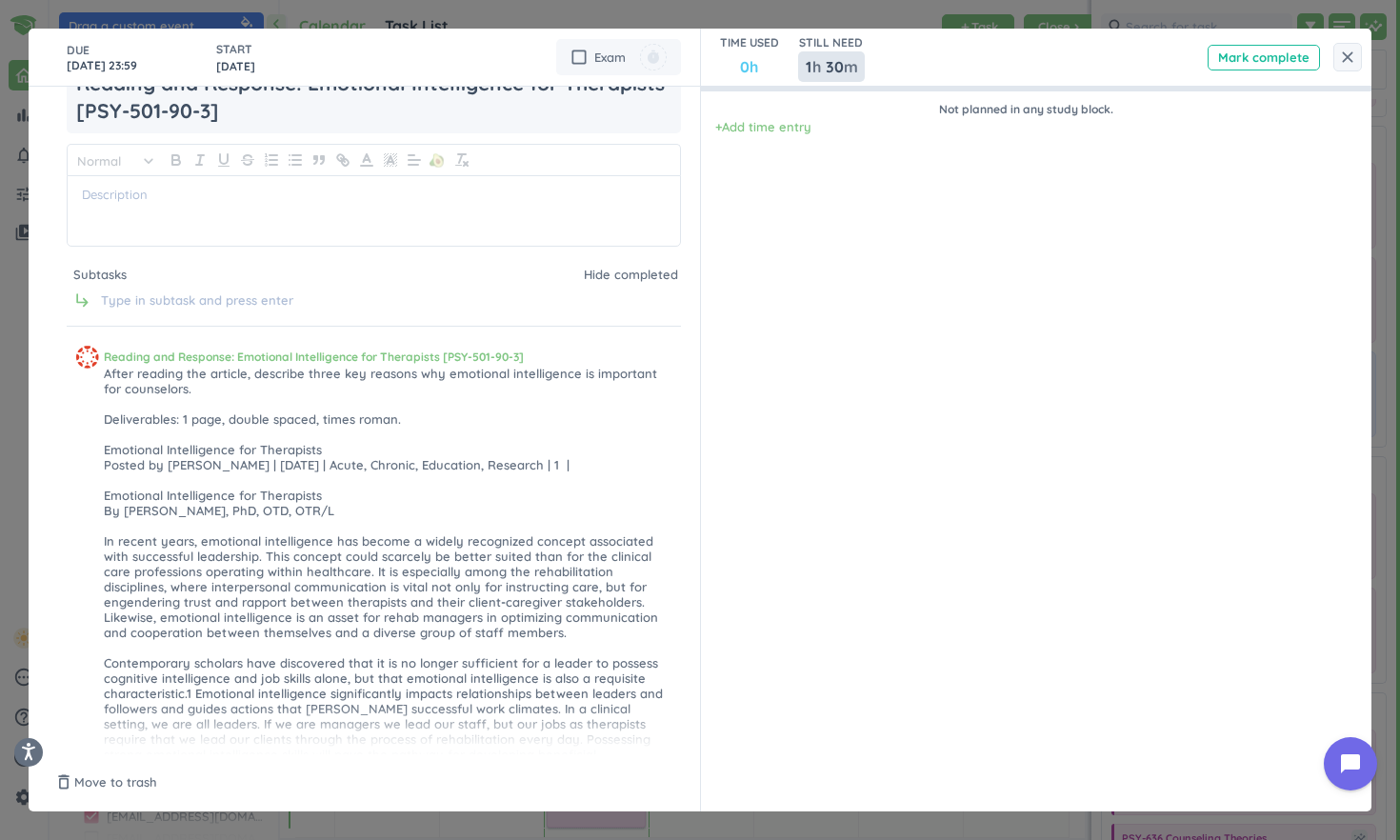 type on "30" 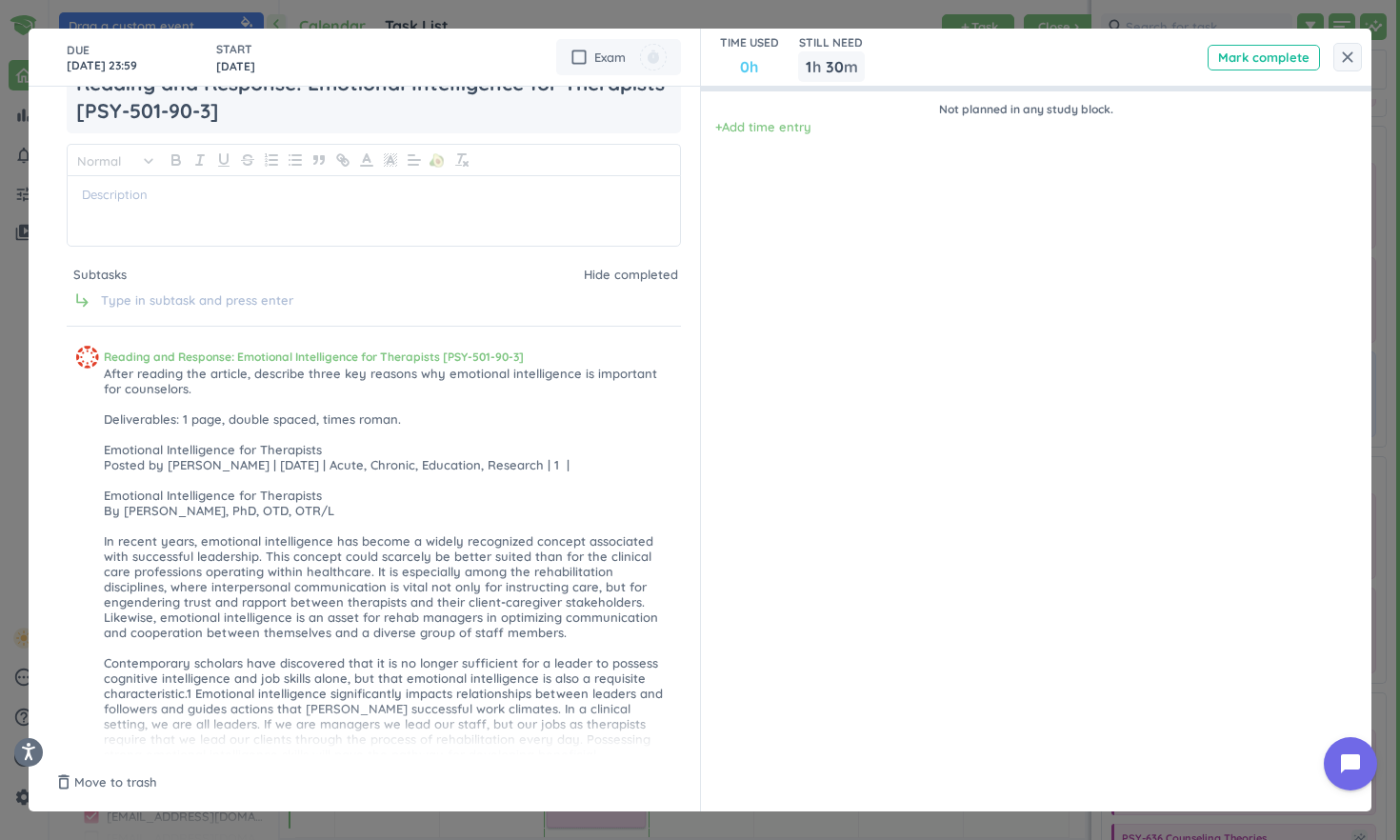 click on "Not planned in any study block. +  Add time entry" at bounding box center (1027, 420) 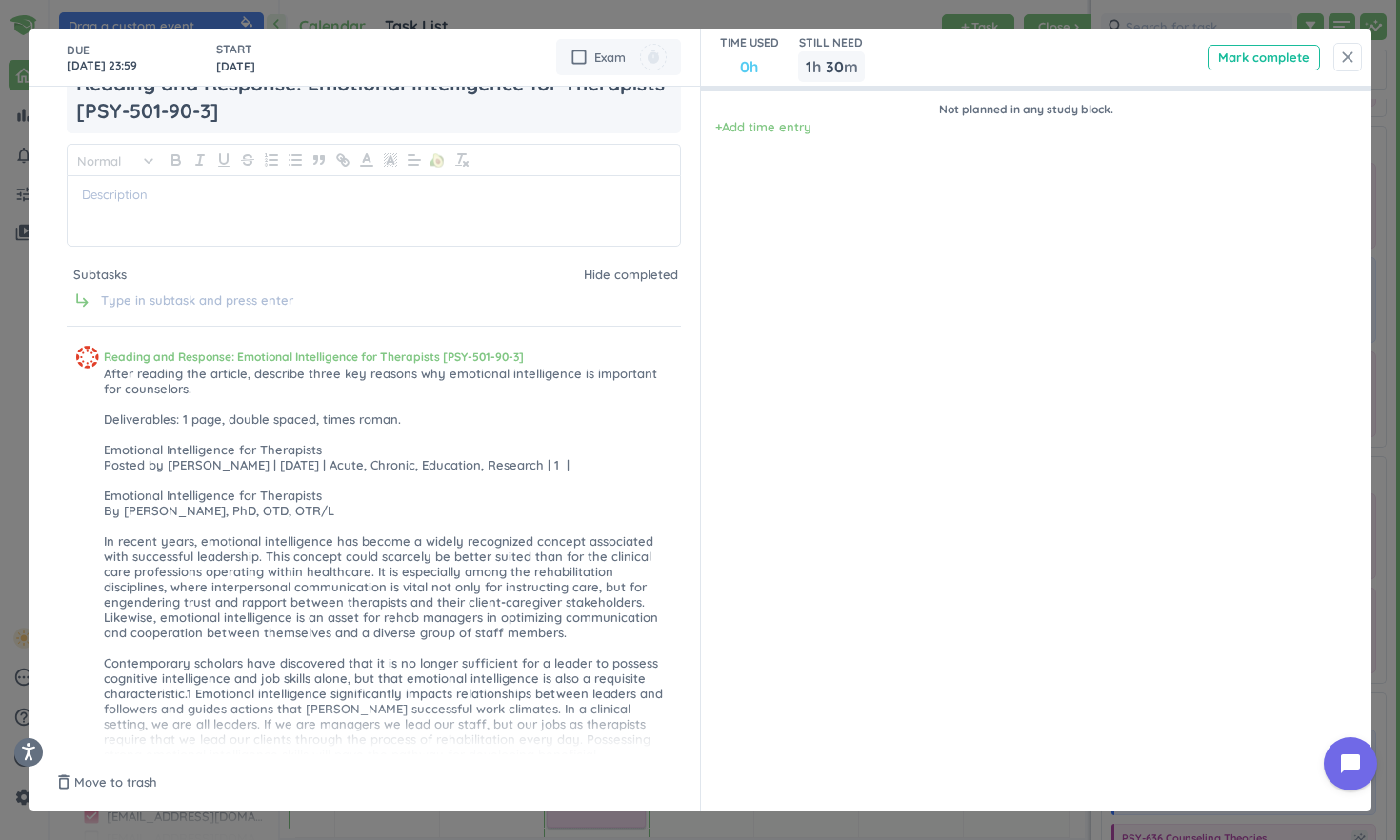 click on "close" at bounding box center (1348, 57) 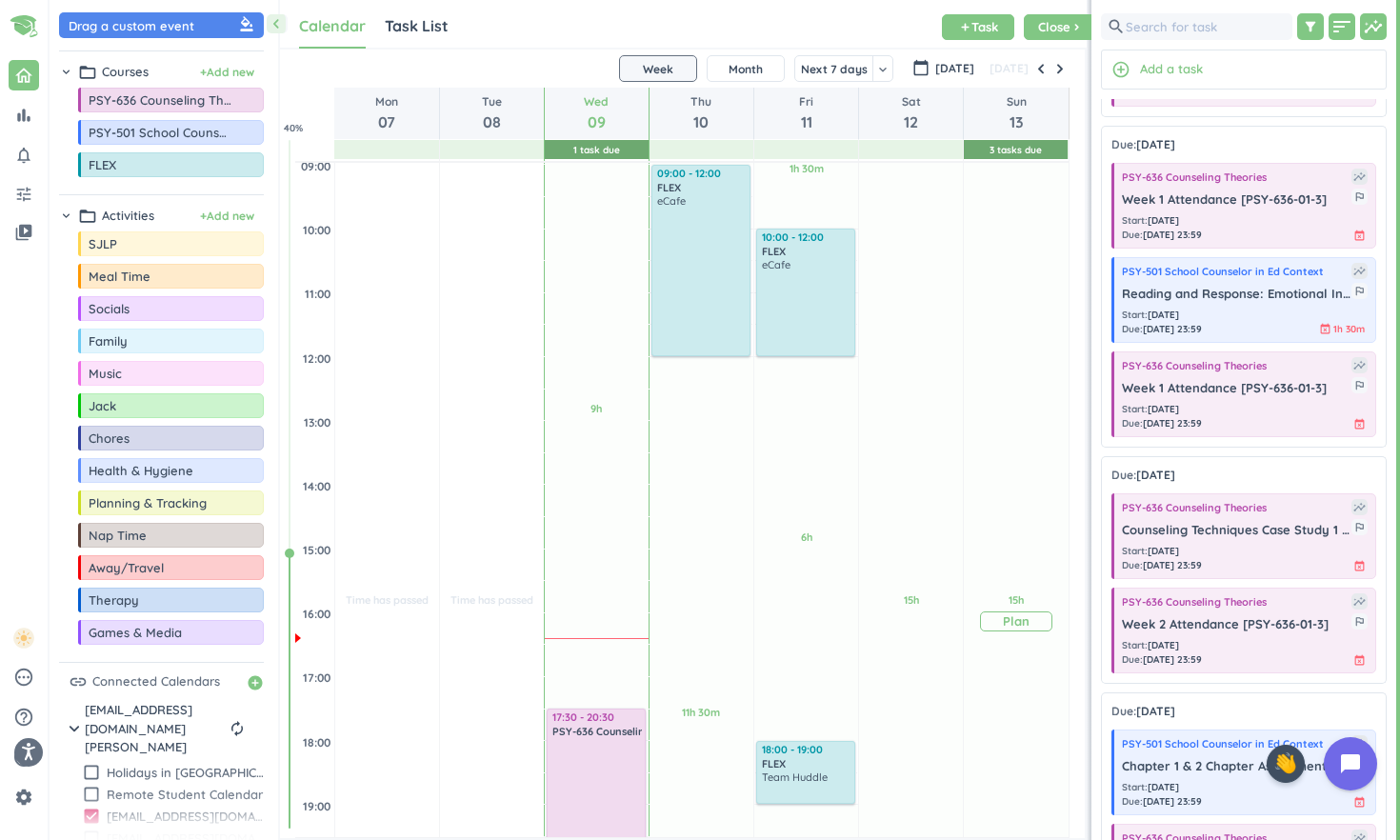 scroll, scrollTop: 277, scrollLeft: 0, axis: vertical 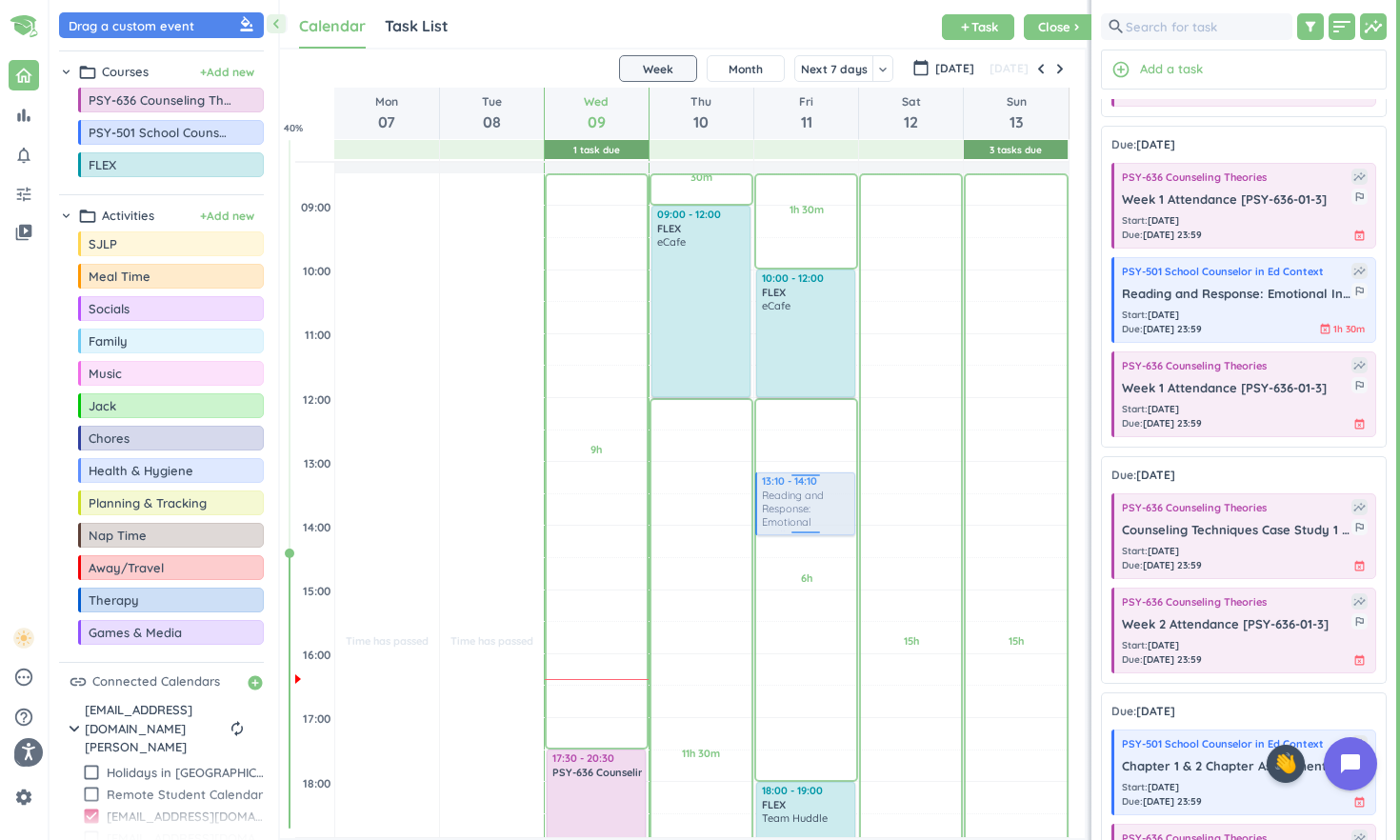 click on "chevron_left Drag a custom event format_color_fill chevron_right folder_open Courses   +  Add new drag_indicator PSY-636 Counseling Theories more_horiz drag_indicator PSY-501 School Counselor in Ed Context more_horiz drag_indicator FLEX more_horiz chevron_right folder_open Activities   +  Add new drag_indicator SJLP more_horiz drag_indicator Meal Time more_horiz drag_indicator Socials more_horiz drag_indicator Family more_horiz drag_indicator Music more_horiz drag_indicator Jack more_horiz drag_indicator Chores more_horiz drag_indicator Health & Hygiene more_horiz drag_indicator Planning & Tracking more_horiz drag_indicator Nap Time more_horiz drag_indicator Away/Travel more_horiz drag_indicator Therapy more_horiz drag_indicator Games & Media more_horiz link Connected Calendars add_circle chevron_right [EMAIL_ADDRESS][DOMAIN_NAME][PERSON_NAME] autorenew delete_outline check_box_outline_blank Holidays in [GEOGRAPHIC_DATA] check_box_outline_blank Remote Student Calendar  check_box [EMAIL_ADDRESS][DOMAIN_NAME][PERSON_NAME] check_box_outline_blank Calendar 1" at bounding box center [725, 420] 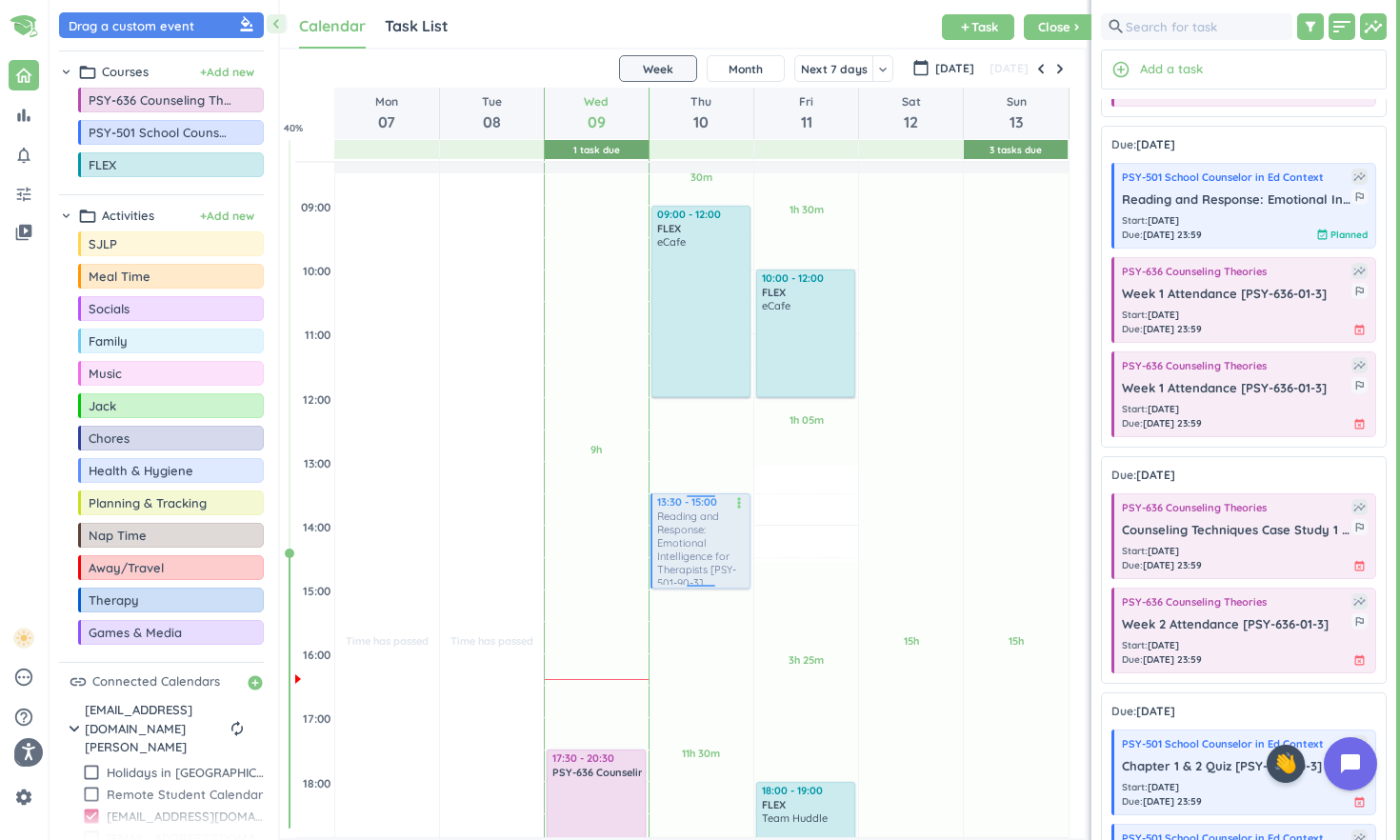 drag, startPoint x: 810, startPoint y: 521, endPoint x: 726, endPoint y: 562, distance: 93.47192 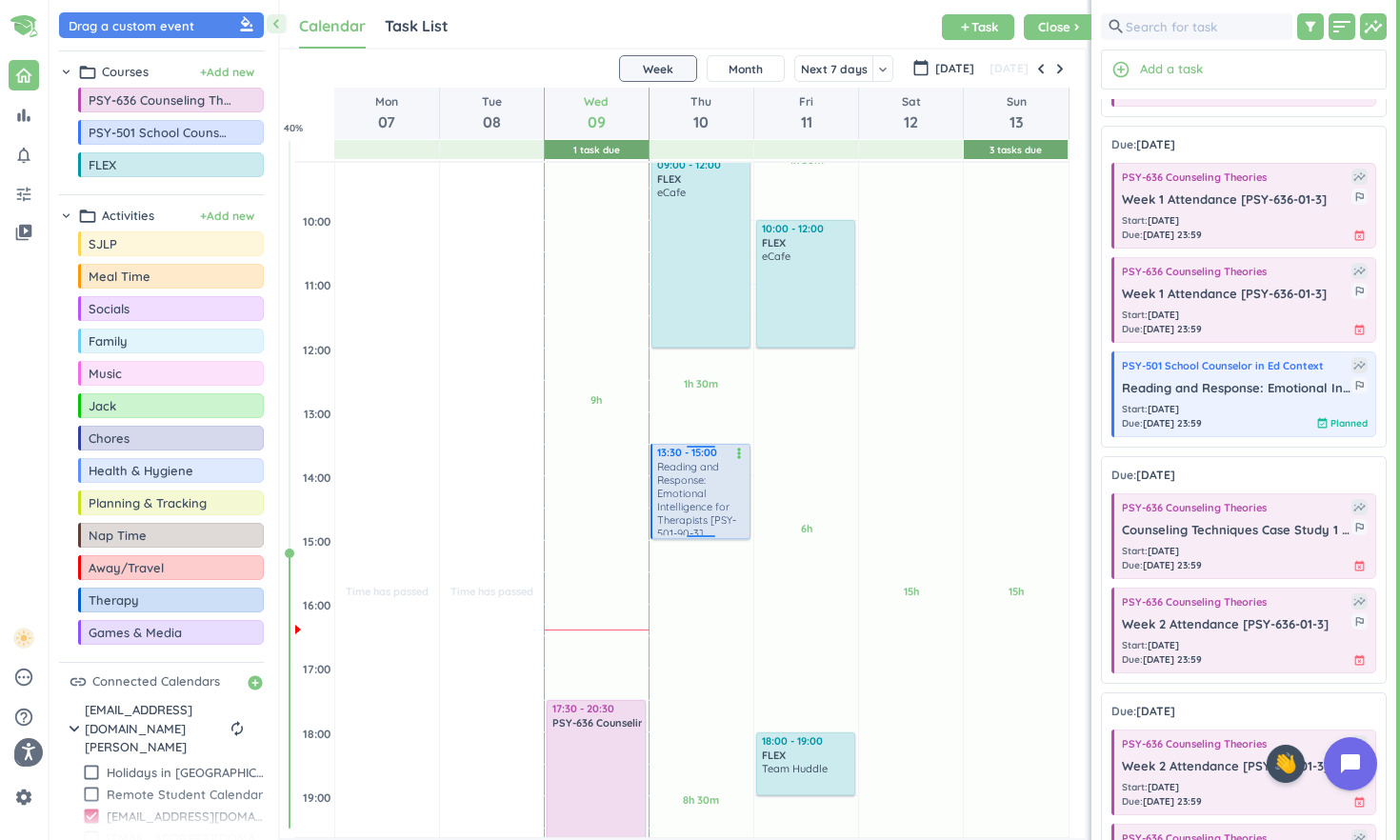 scroll, scrollTop: 284, scrollLeft: 0, axis: vertical 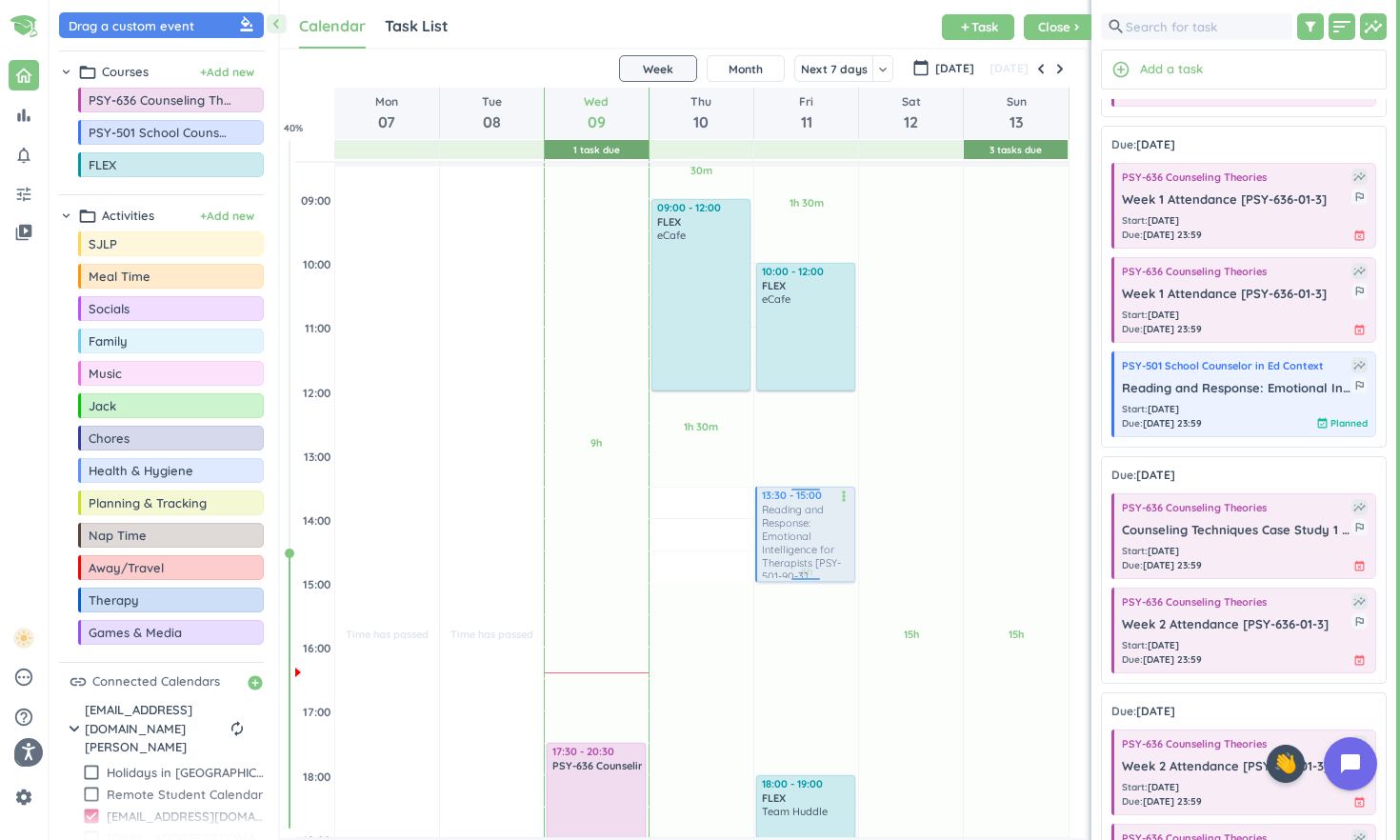 drag, startPoint x: 690, startPoint y: 547, endPoint x: 774, endPoint y: 562, distance: 85.328776 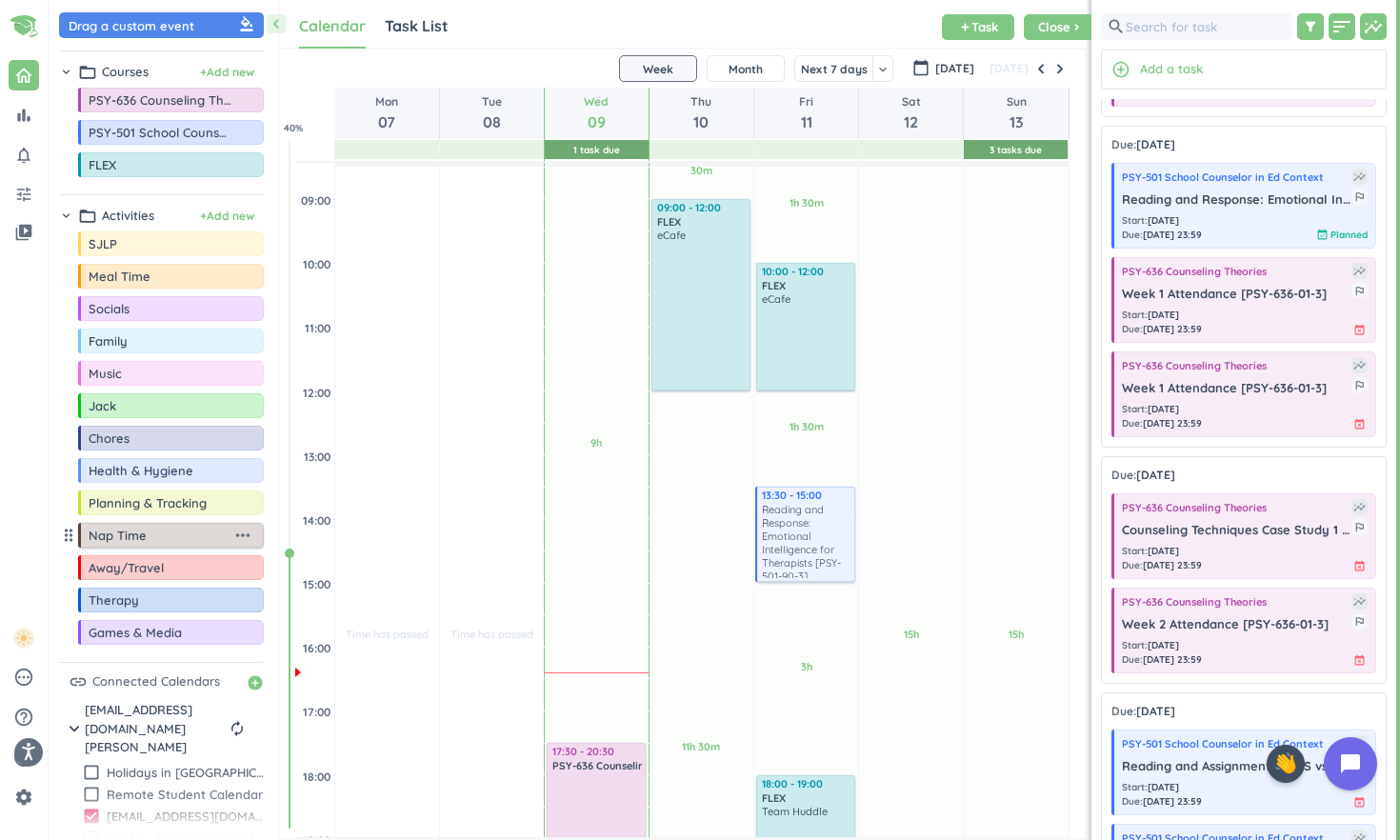 scroll, scrollTop: 35, scrollLeft: 0, axis: vertical 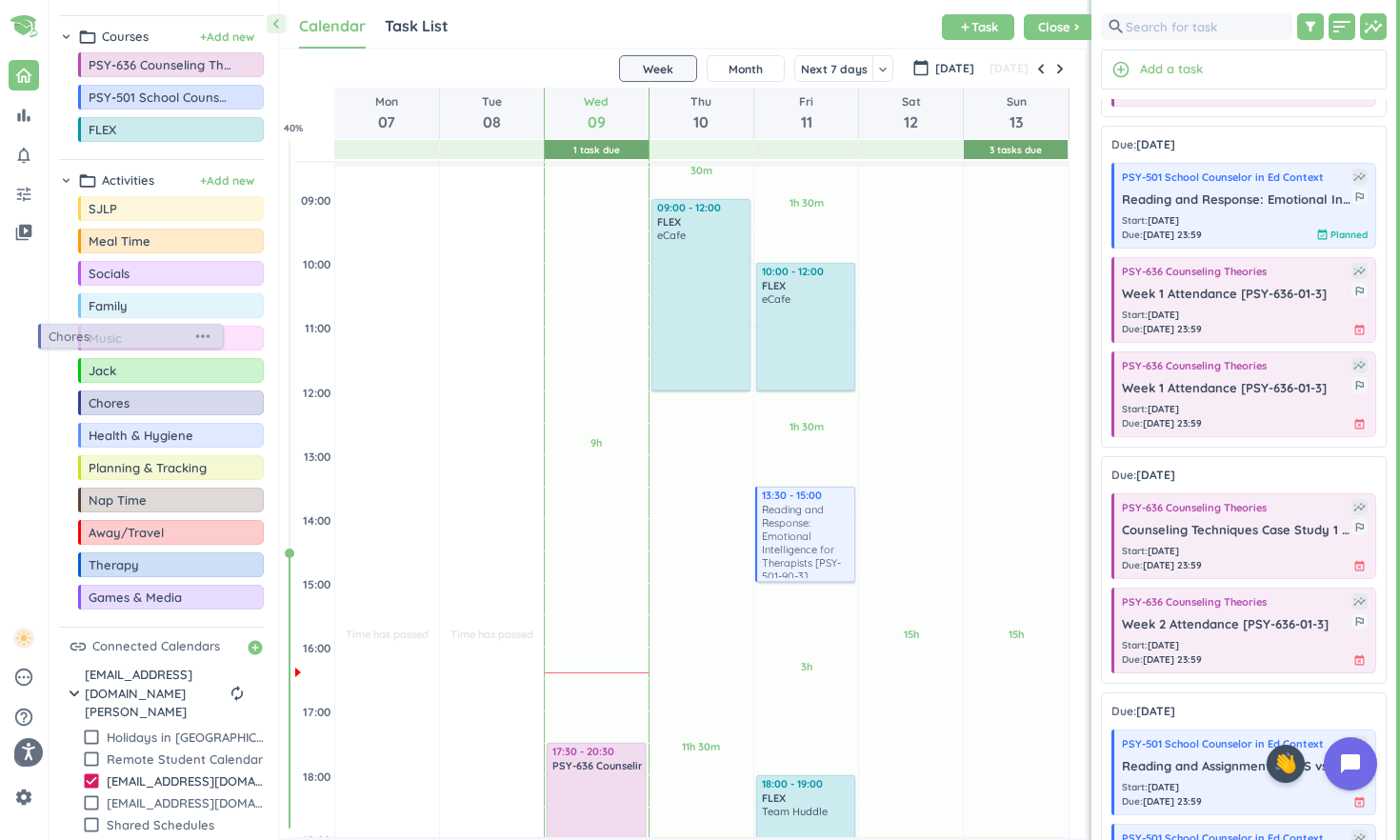 drag, startPoint x: 153, startPoint y: 411, endPoint x: 73, endPoint y: 330, distance: 113.846388 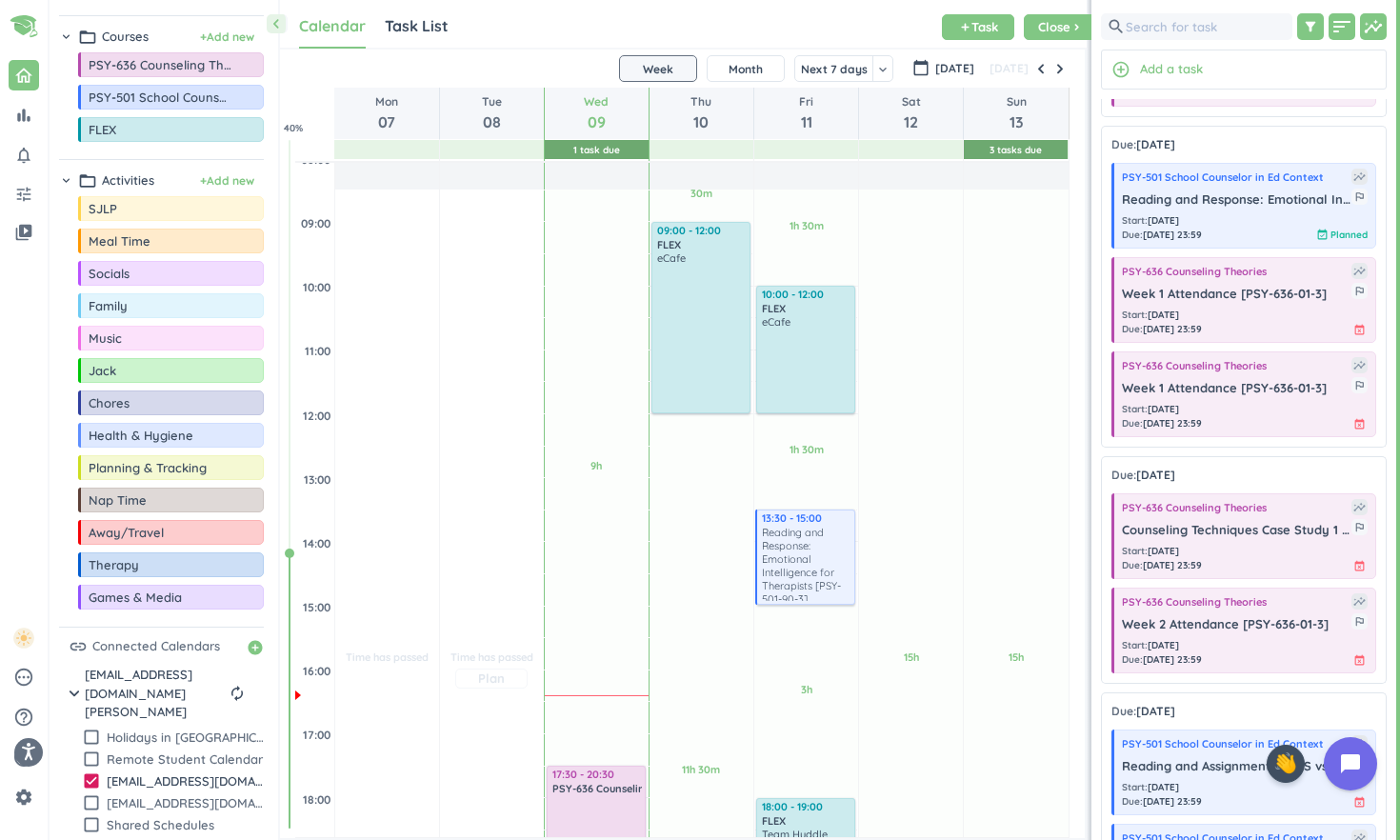 scroll, scrollTop: 243, scrollLeft: 0, axis: vertical 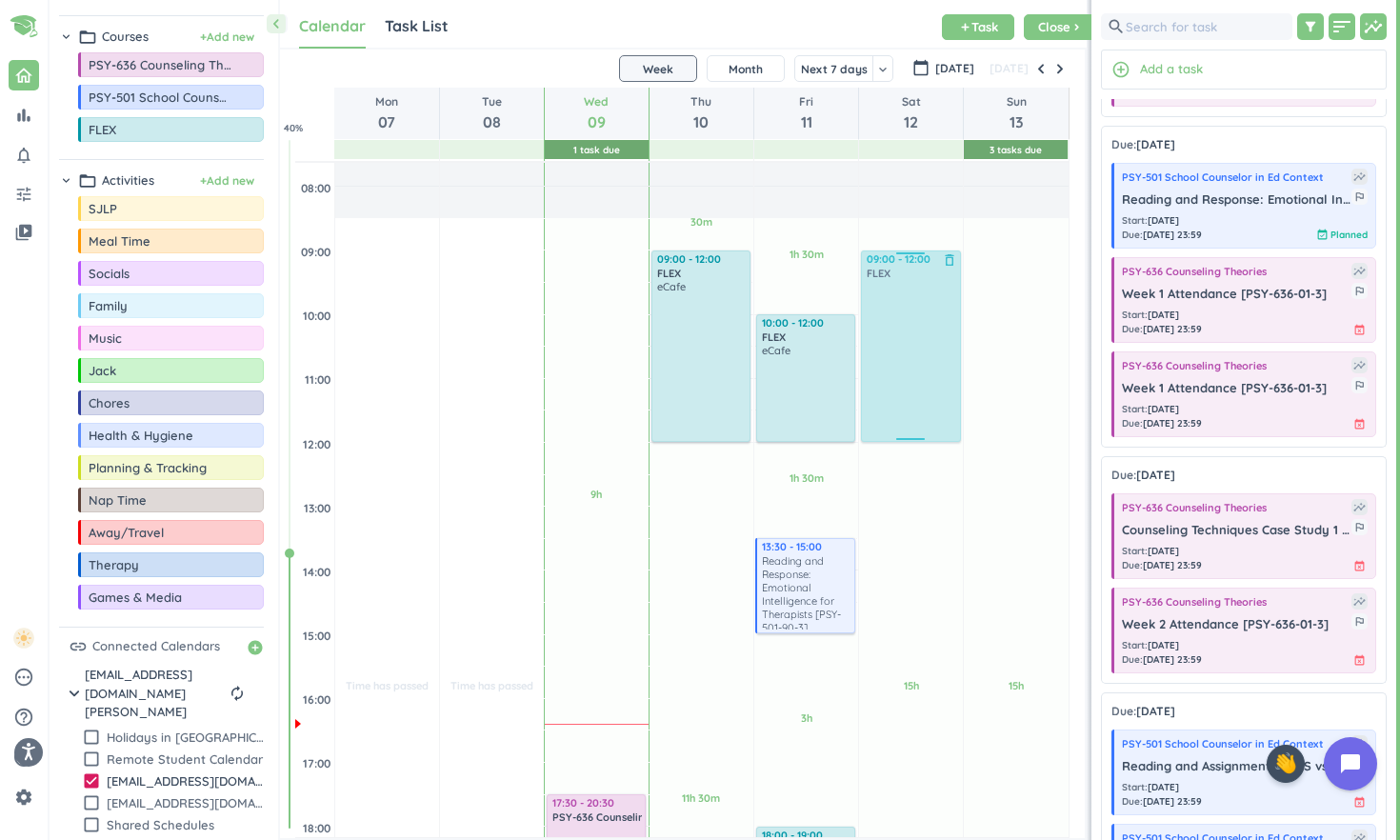 drag, startPoint x: 140, startPoint y: 131, endPoint x: 910, endPoint y: 251, distance: 779.2946 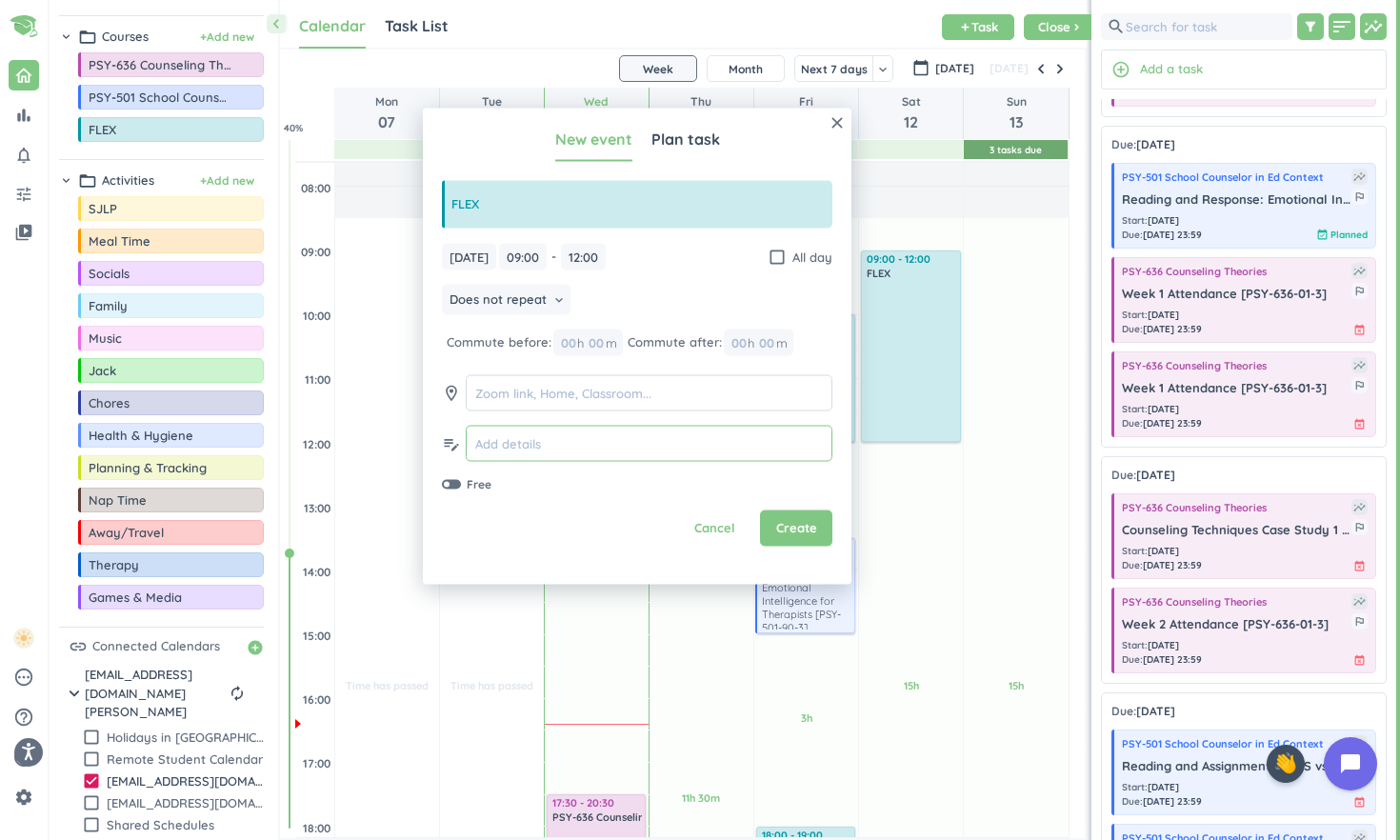 click at bounding box center (649, 443) 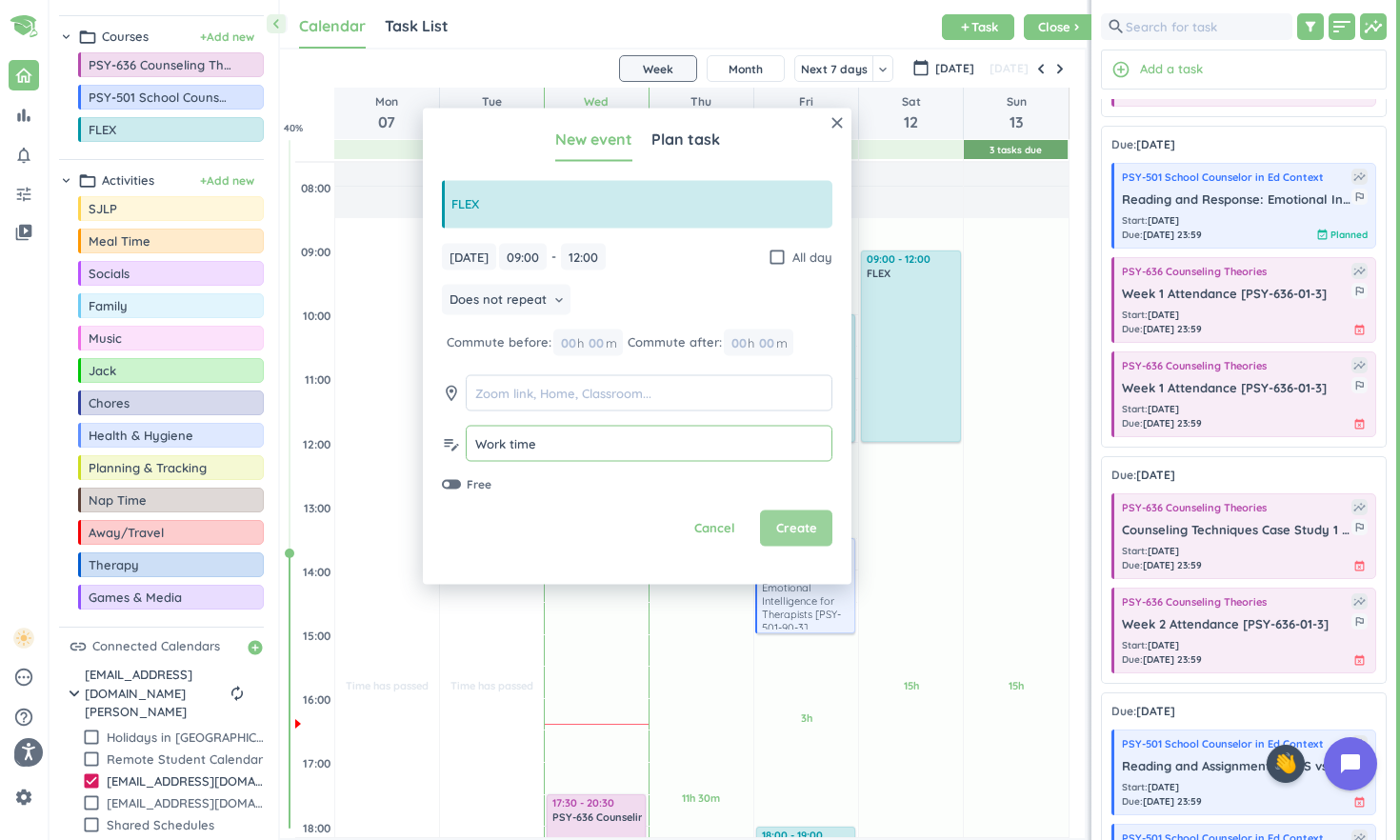 type on "Work time" 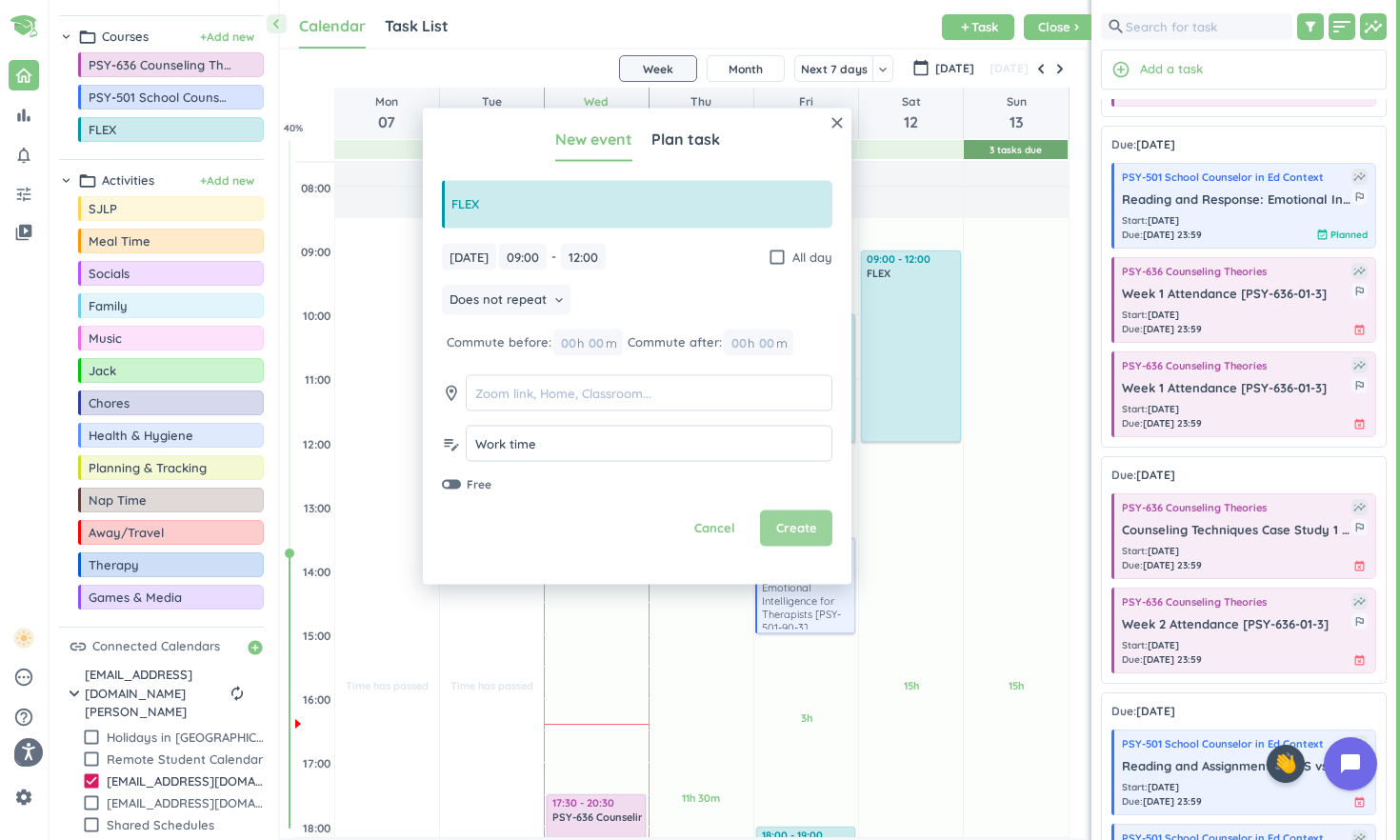 click on "Create" at bounding box center (796, 529) 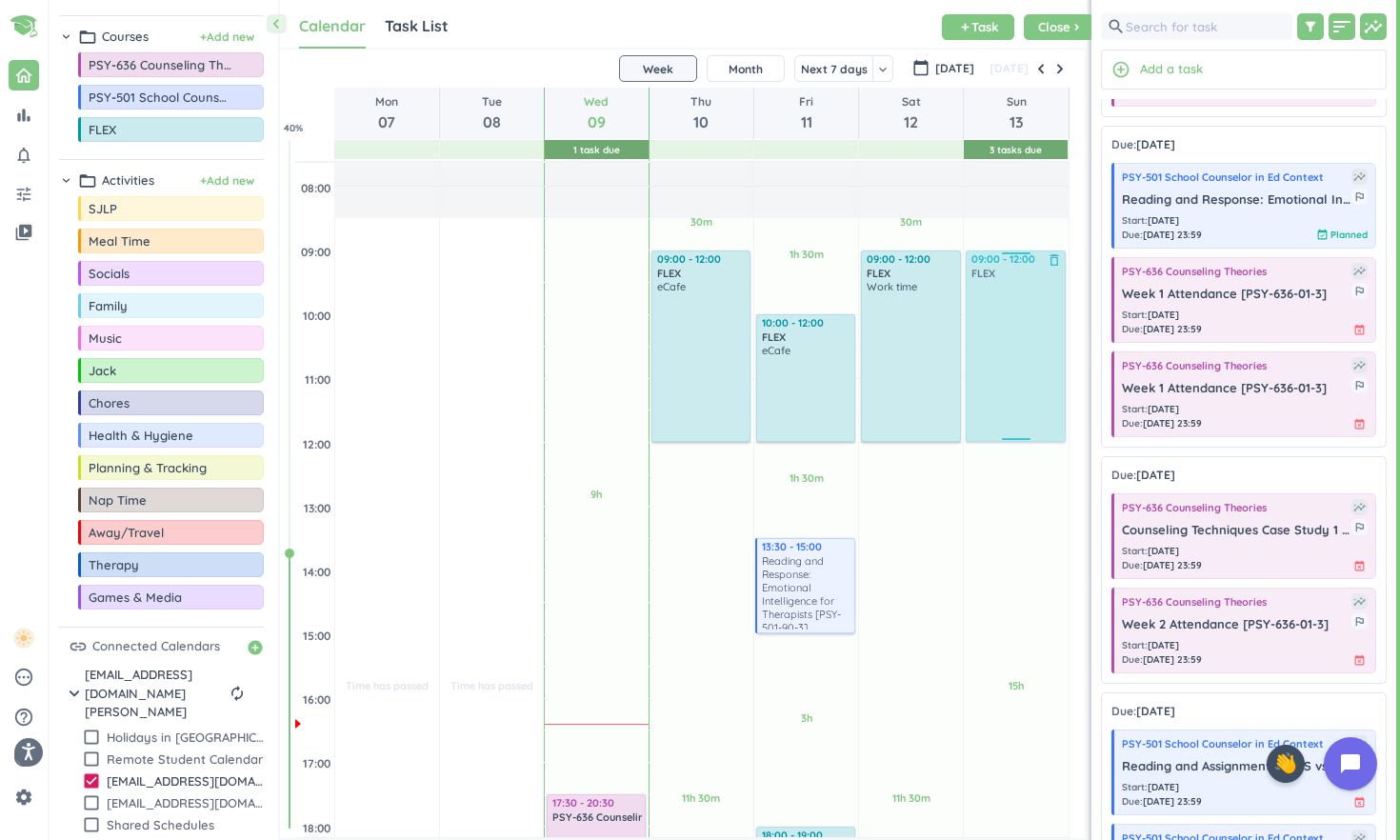 click on "chevron_left Drag a custom event format_color_fill chevron_right folder_open Courses   +  Add new drag_indicator PSY-636 Counseling Theories more_horiz drag_indicator PSY-501 School Counselor in Ed Context more_horiz drag_indicator FLEX more_horiz chevron_right folder_open Activities   +  Add new drag_indicator SJLP more_horiz drag_indicator Meal Time more_horiz drag_indicator Socials more_horiz drag_indicator Family more_horiz drag_indicator Music more_horiz drag_indicator Jack more_horiz drag_indicator Chores more_horiz drag_indicator Health & Hygiene more_horiz drag_indicator Planning & Tracking more_horiz drag_indicator Nap Time more_horiz drag_indicator Away/Travel more_horiz drag_indicator Therapy more_horiz drag_indicator Games & Media more_horiz link Connected Calendars add_circle chevron_right [EMAIL_ADDRESS][DOMAIN_NAME][PERSON_NAME] autorenew delete_outline check_box_outline_blank Holidays in [GEOGRAPHIC_DATA] check_box_outline_blank Remote Student Calendar  check_box [EMAIL_ADDRESS][DOMAIN_NAME][PERSON_NAME] check_box_outline_blank Calendar 1" at bounding box center [725, 420] 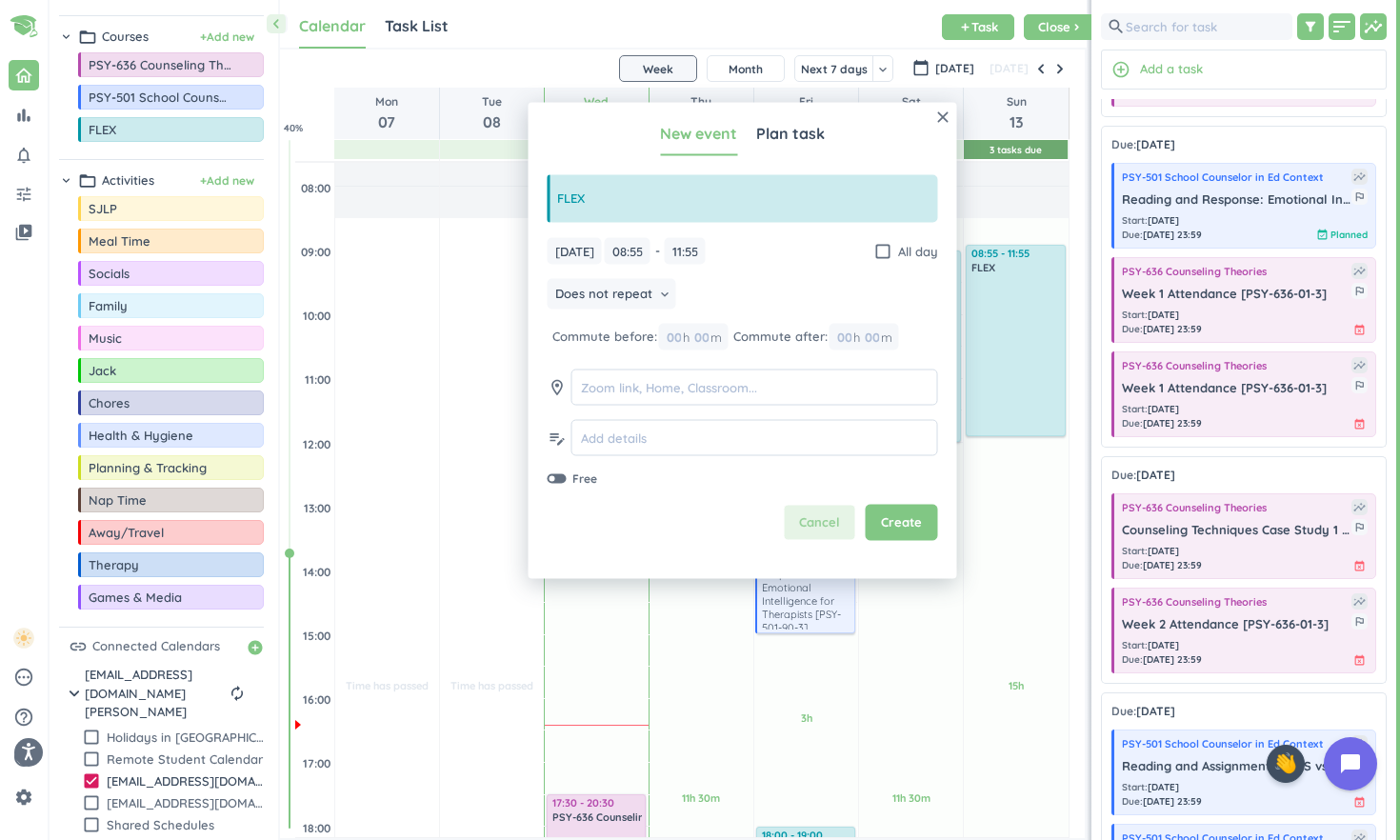 click on "Cancel" at bounding box center [819, 523] 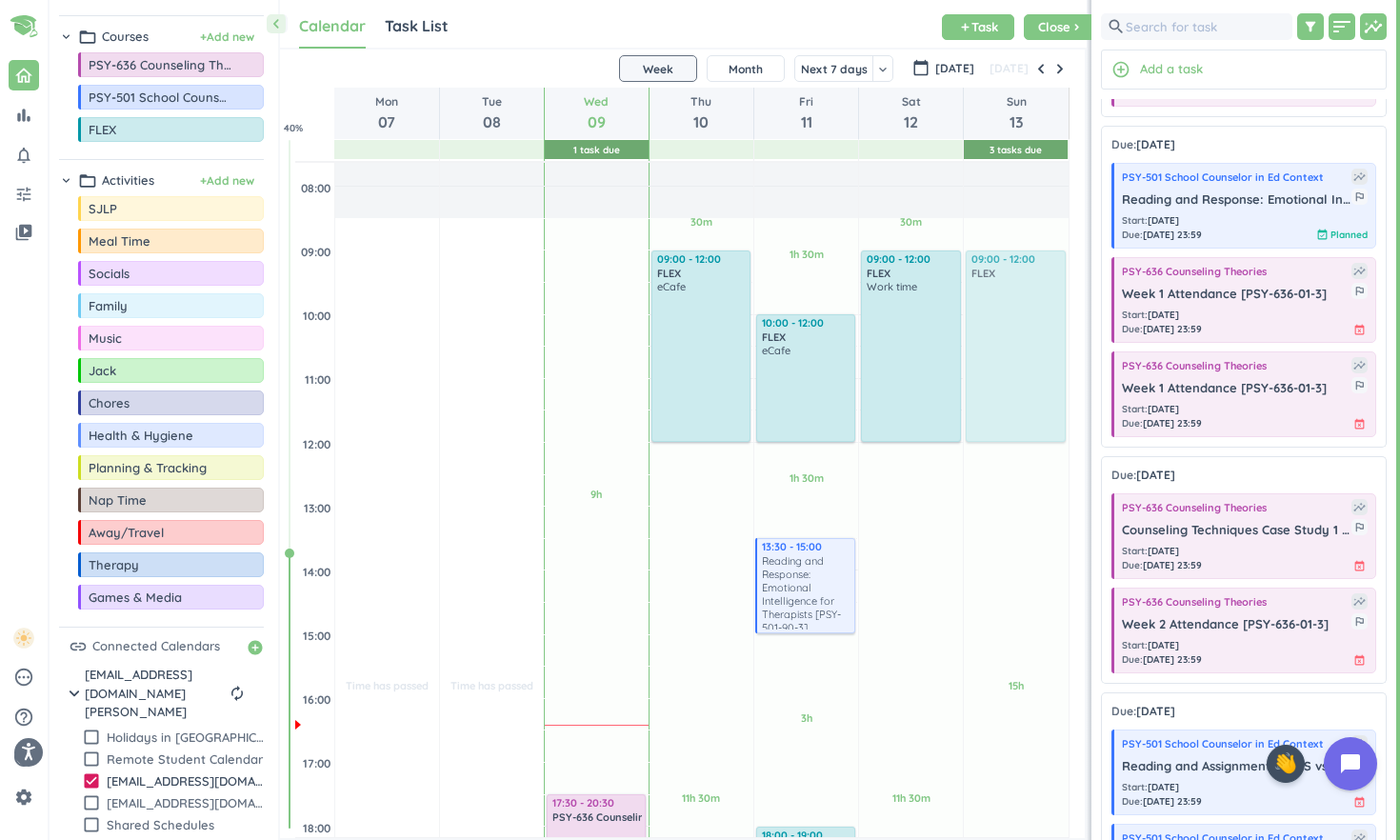 drag, startPoint x: 194, startPoint y: 130, endPoint x: 1015, endPoint y: 250, distance: 829.72345 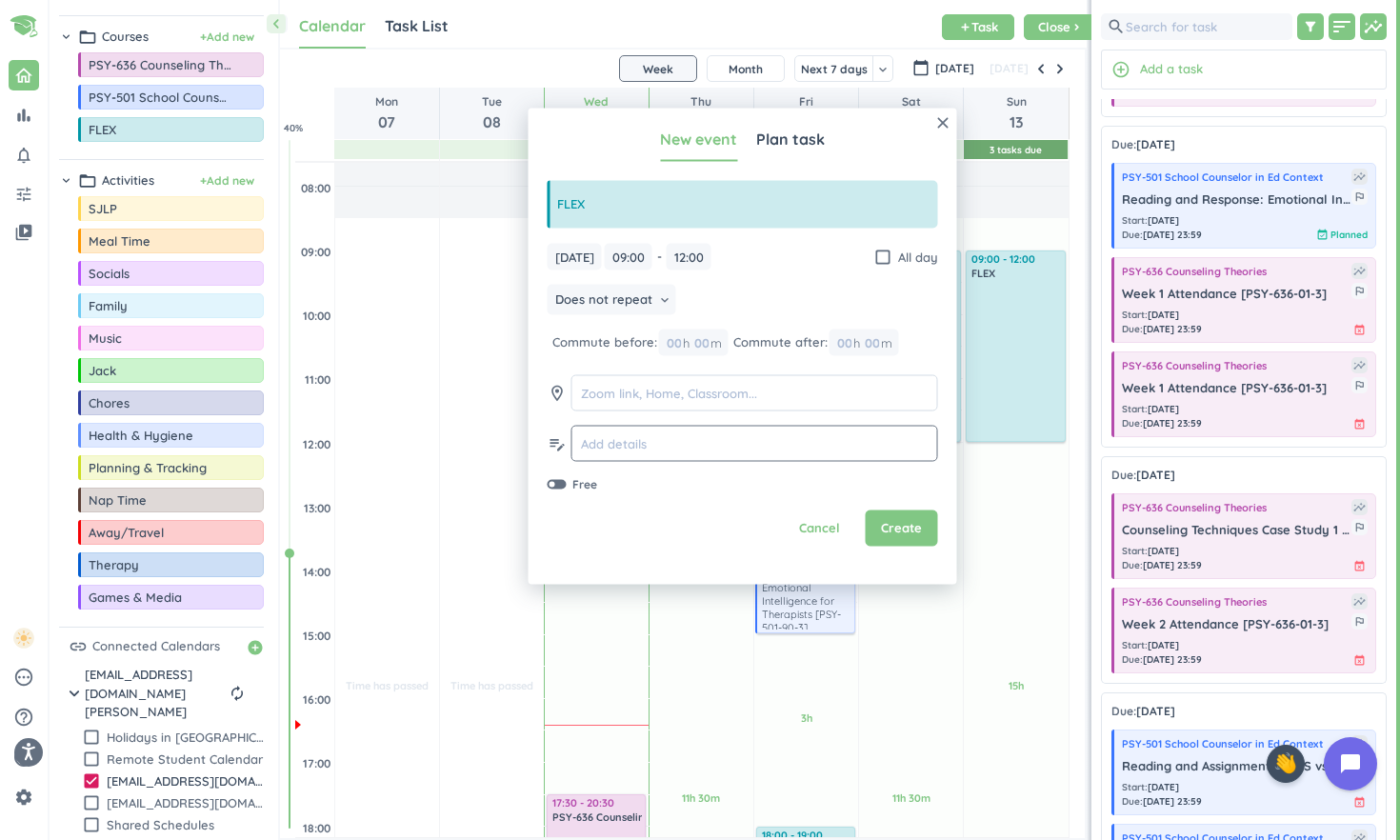 click 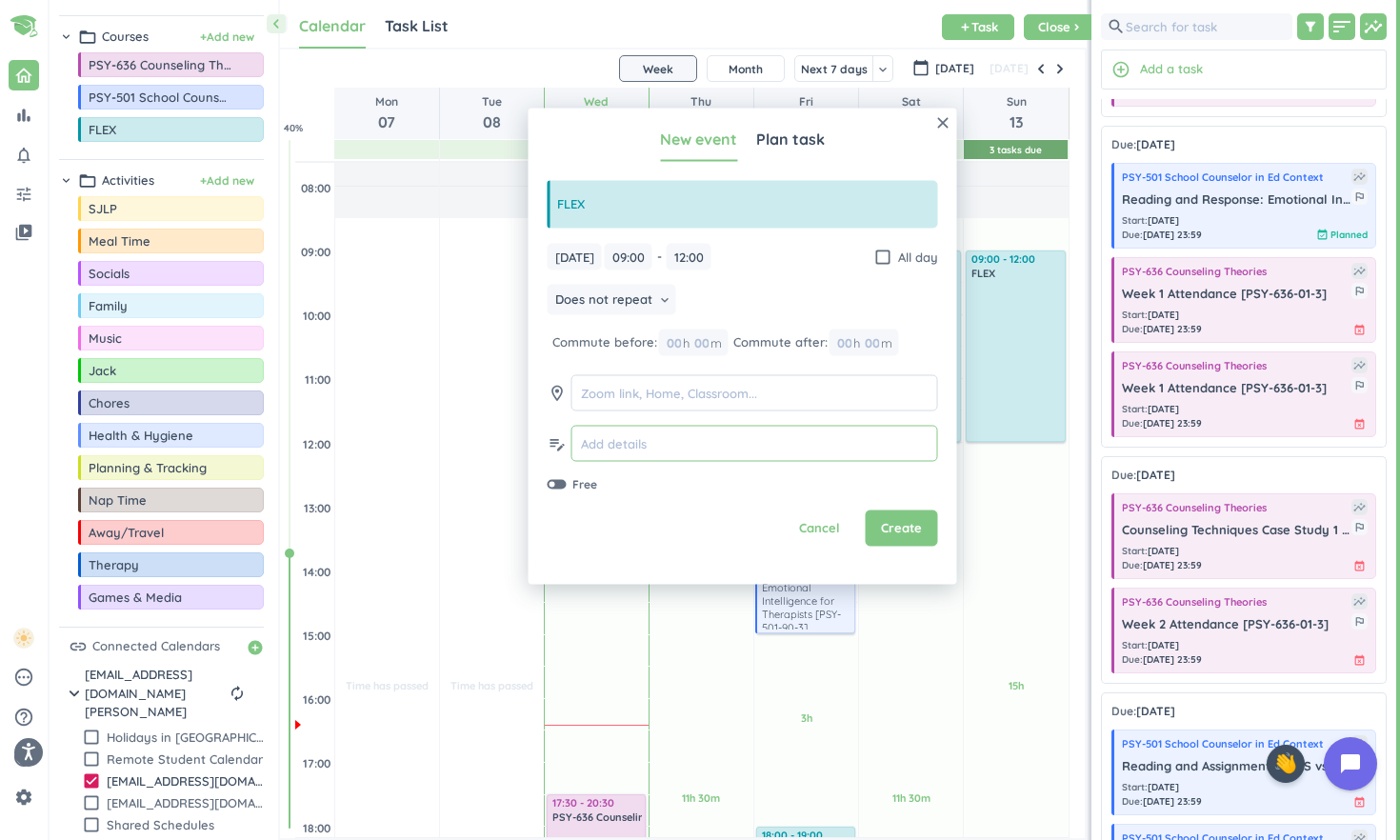 click at bounding box center (754, 443) 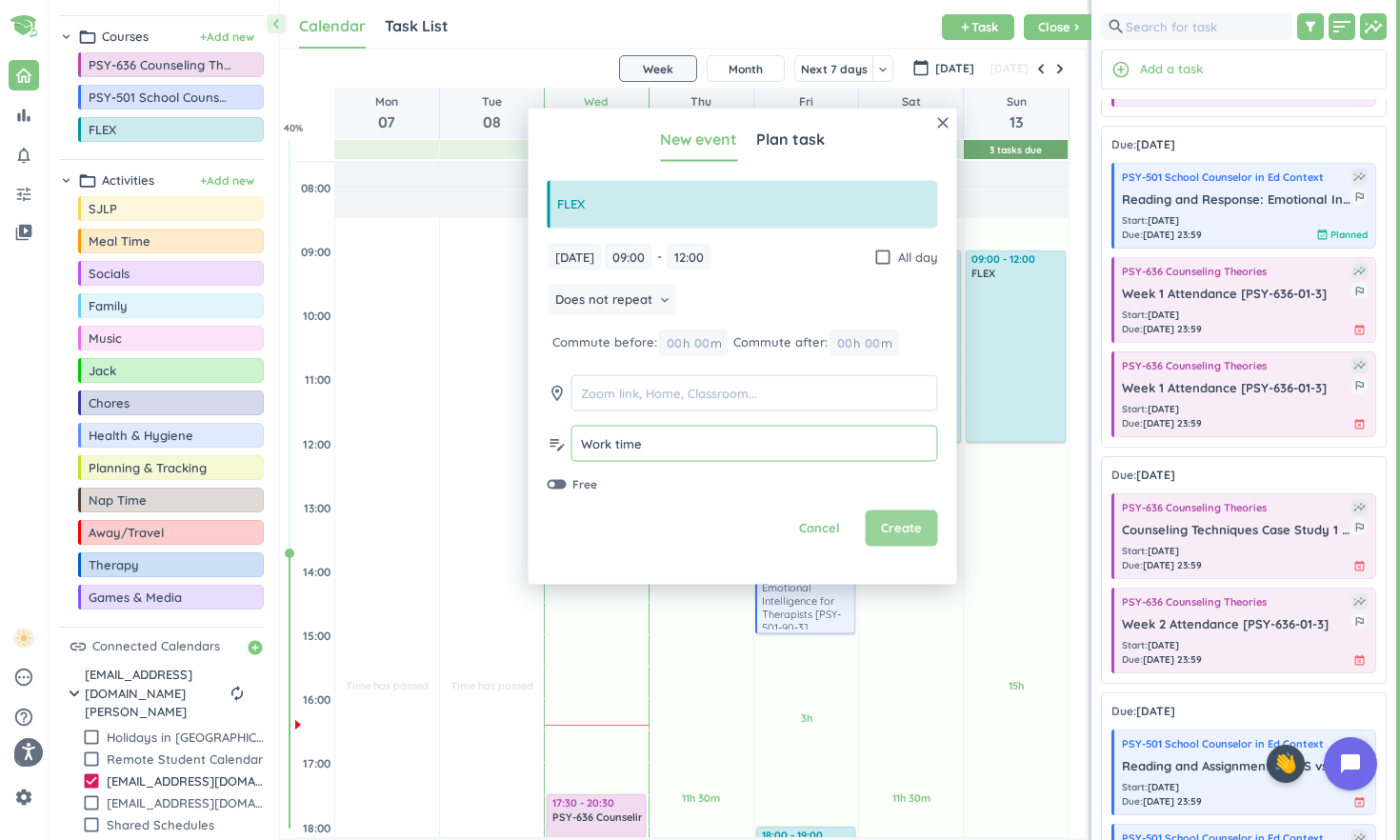 type on "Work time" 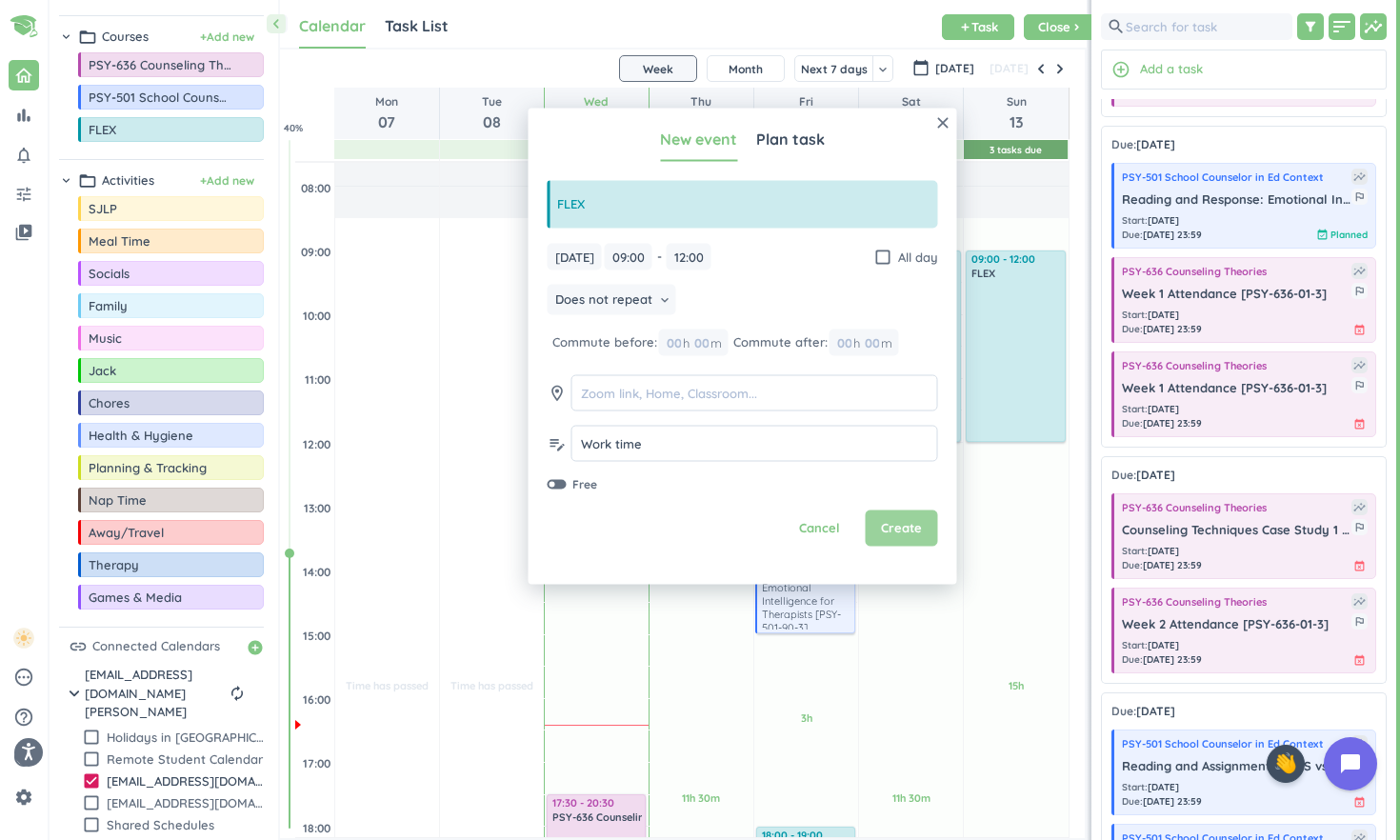 click on "Create" at bounding box center [902, 529] 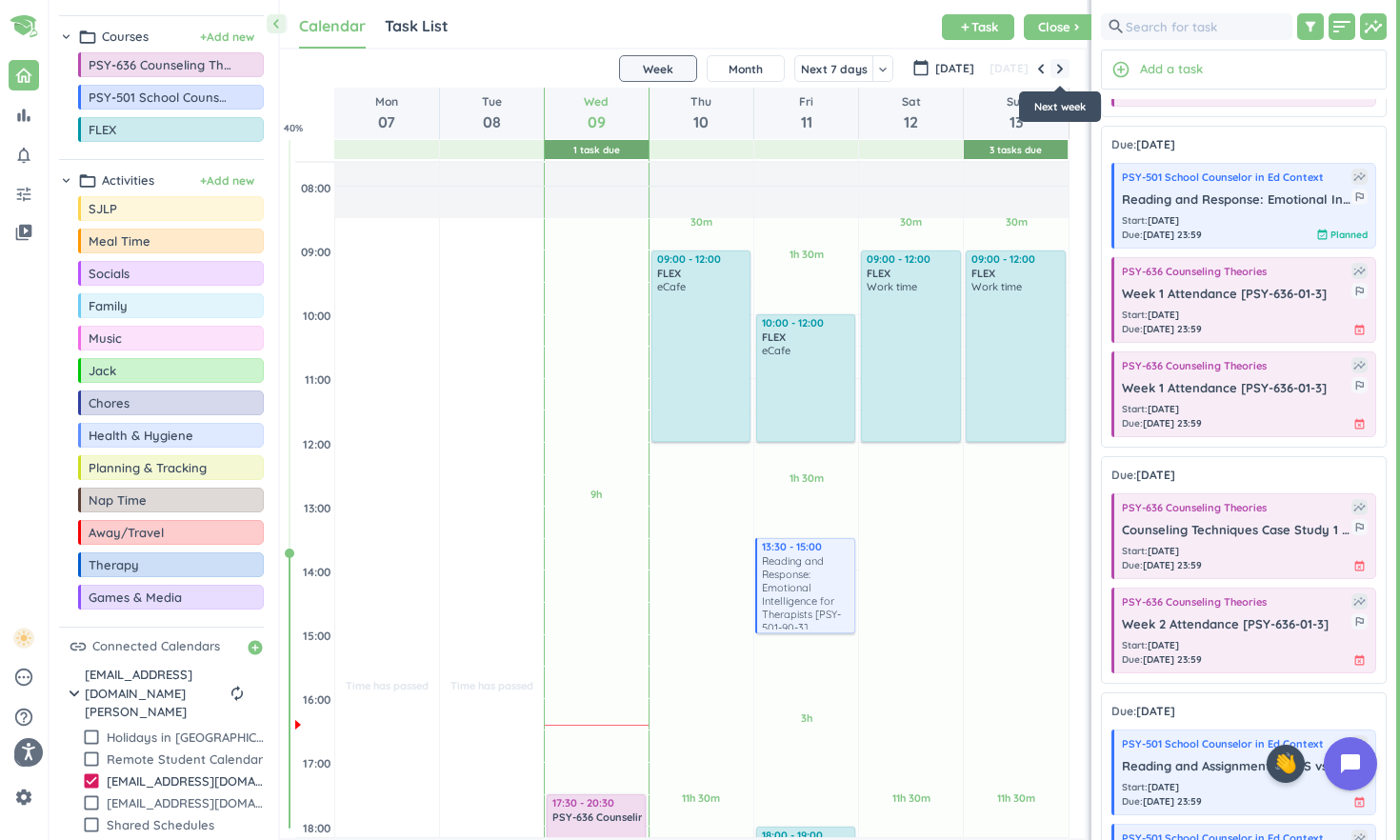 click at bounding box center [1060, 69] 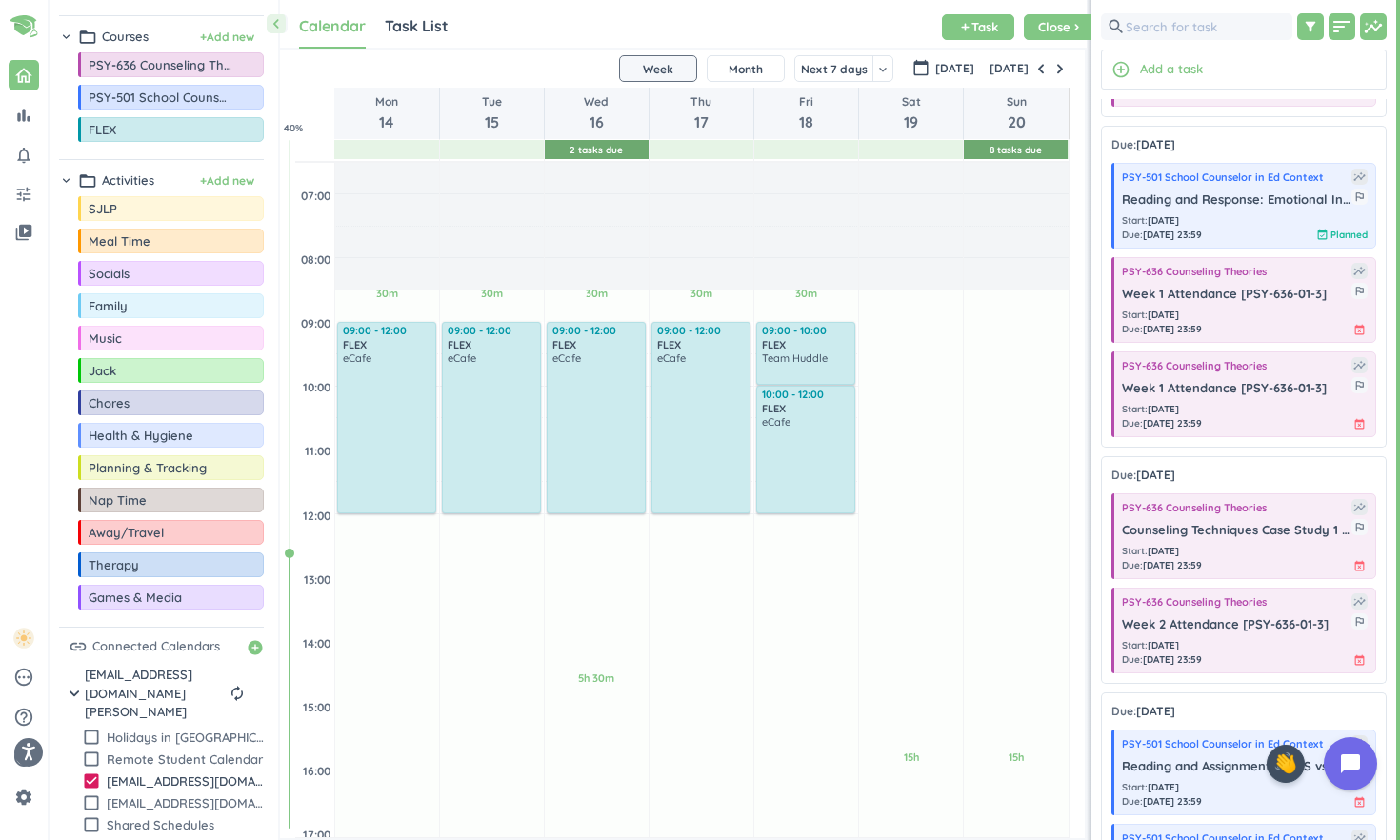 scroll, scrollTop: 156, scrollLeft: 0, axis: vertical 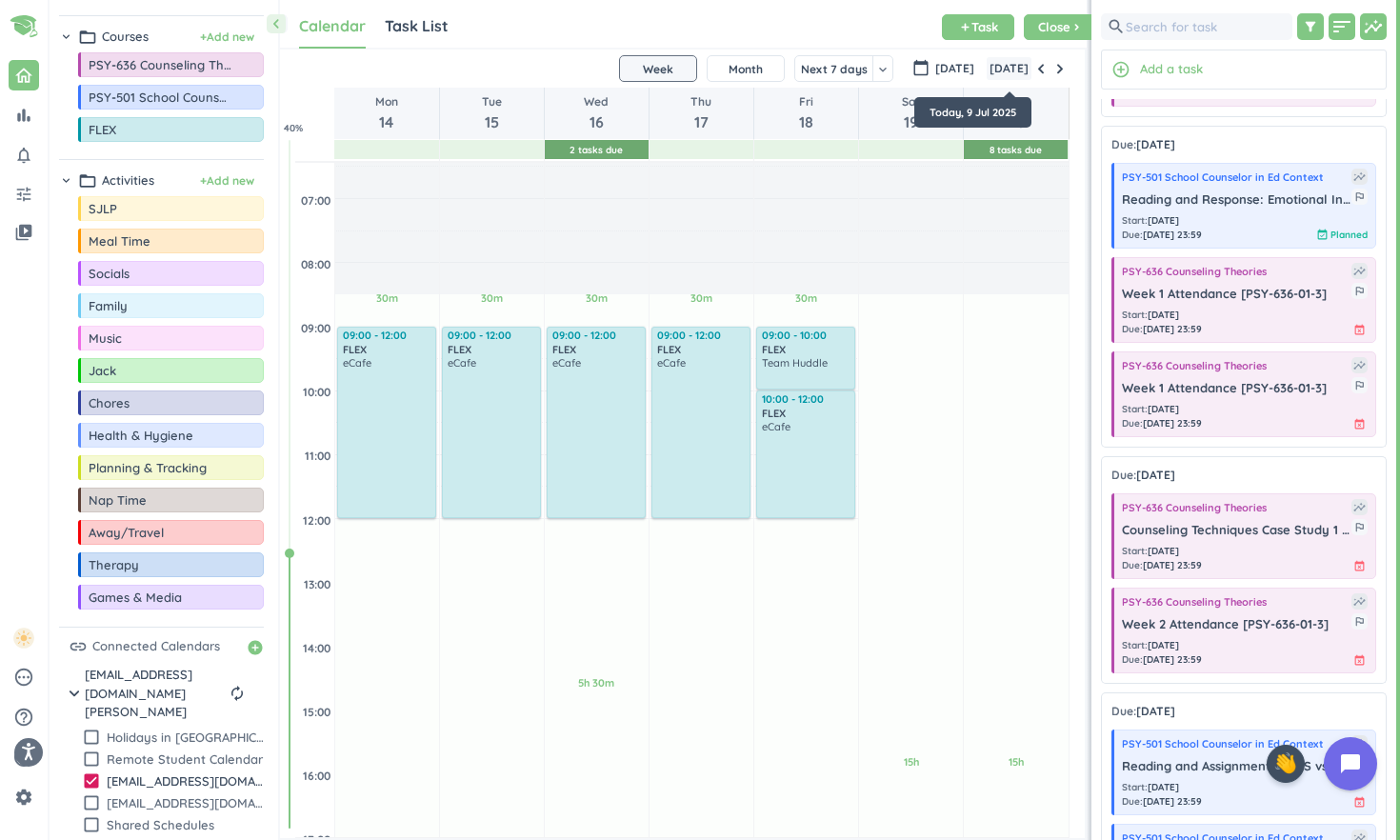 click on "[DATE]" at bounding box center (1009, 69) 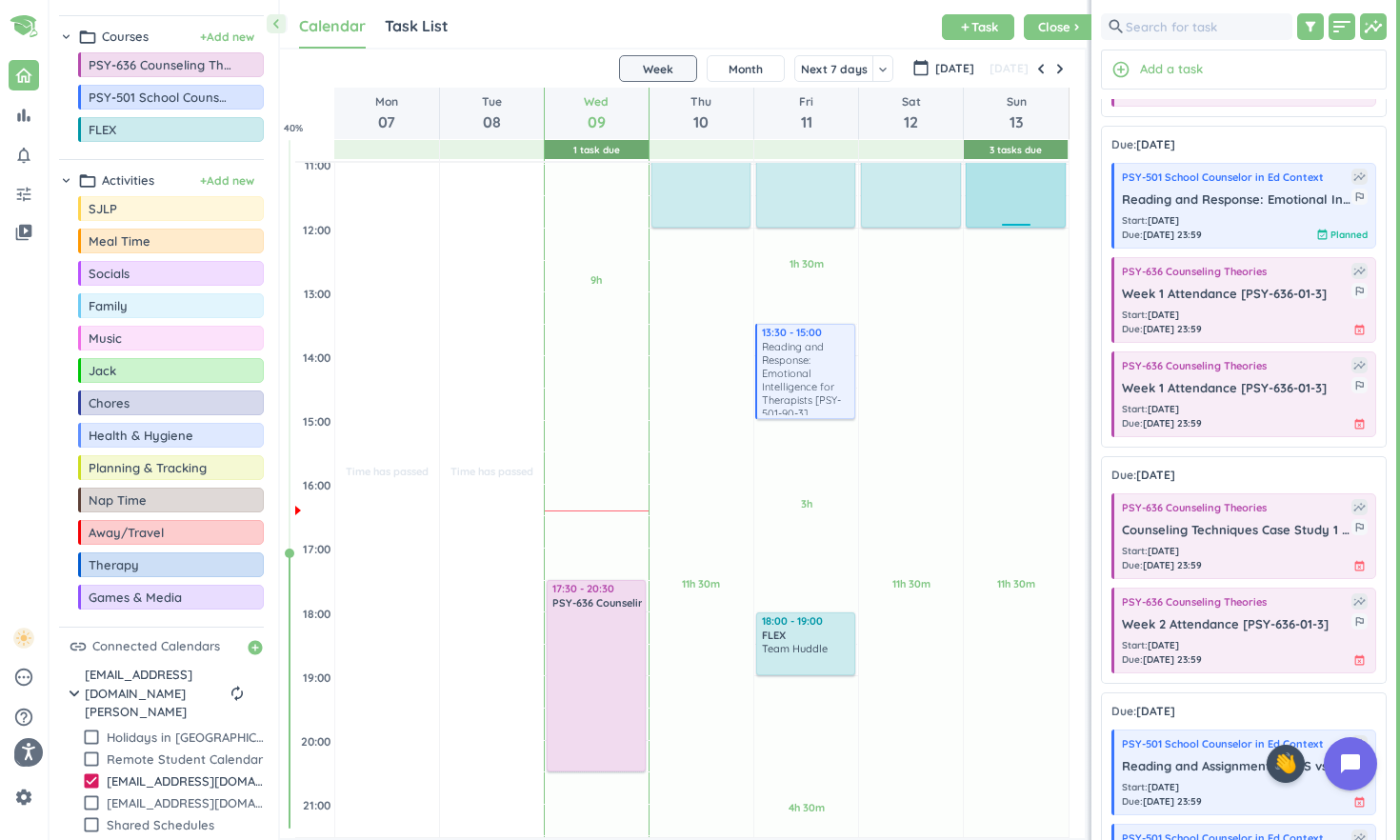 scroll, scrollTop: 480, scrollLeft: 0, axis: vertical 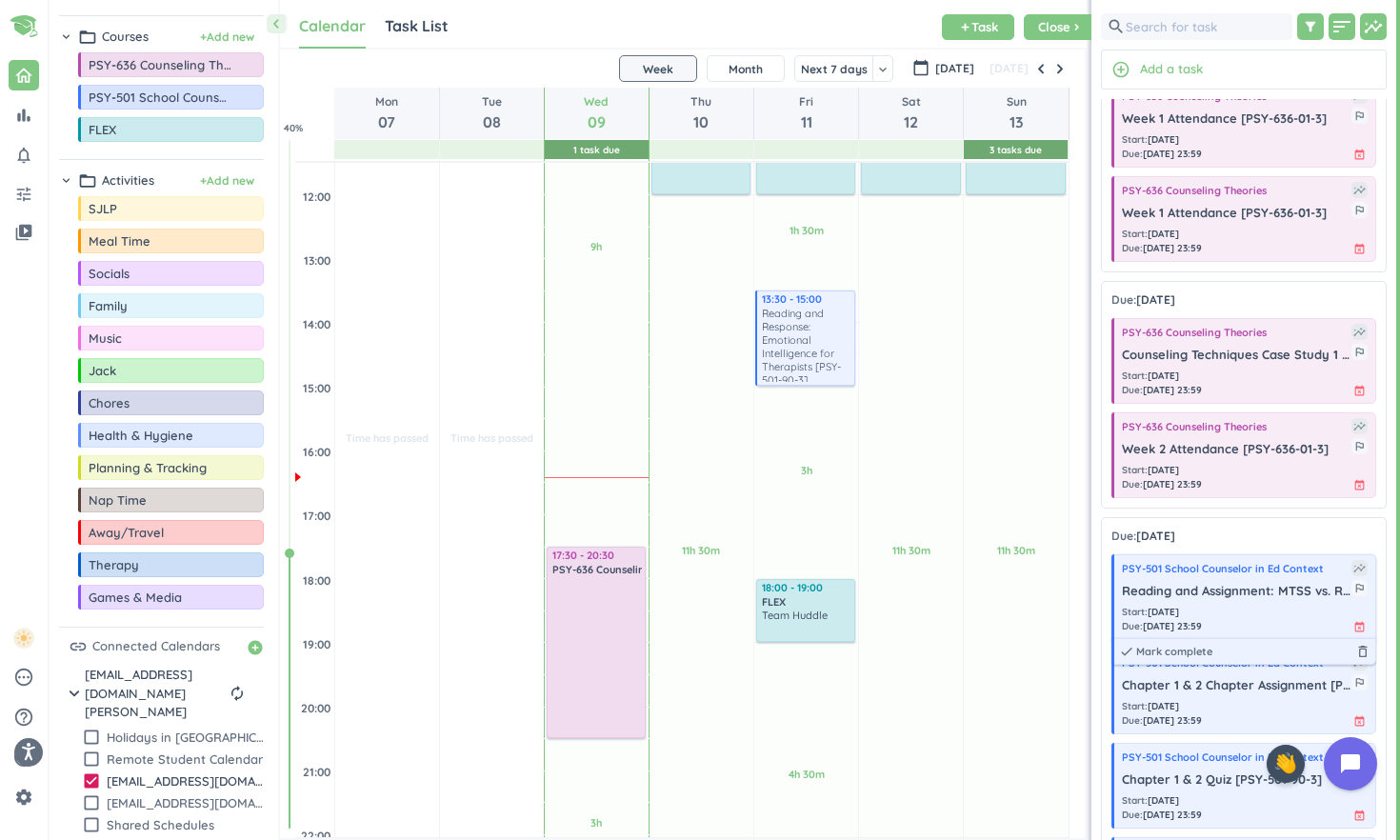 click on "Reading and Assignment: MTSS vs. RTI [PSY-501-90-3]" at bounding box center [1236, 591] 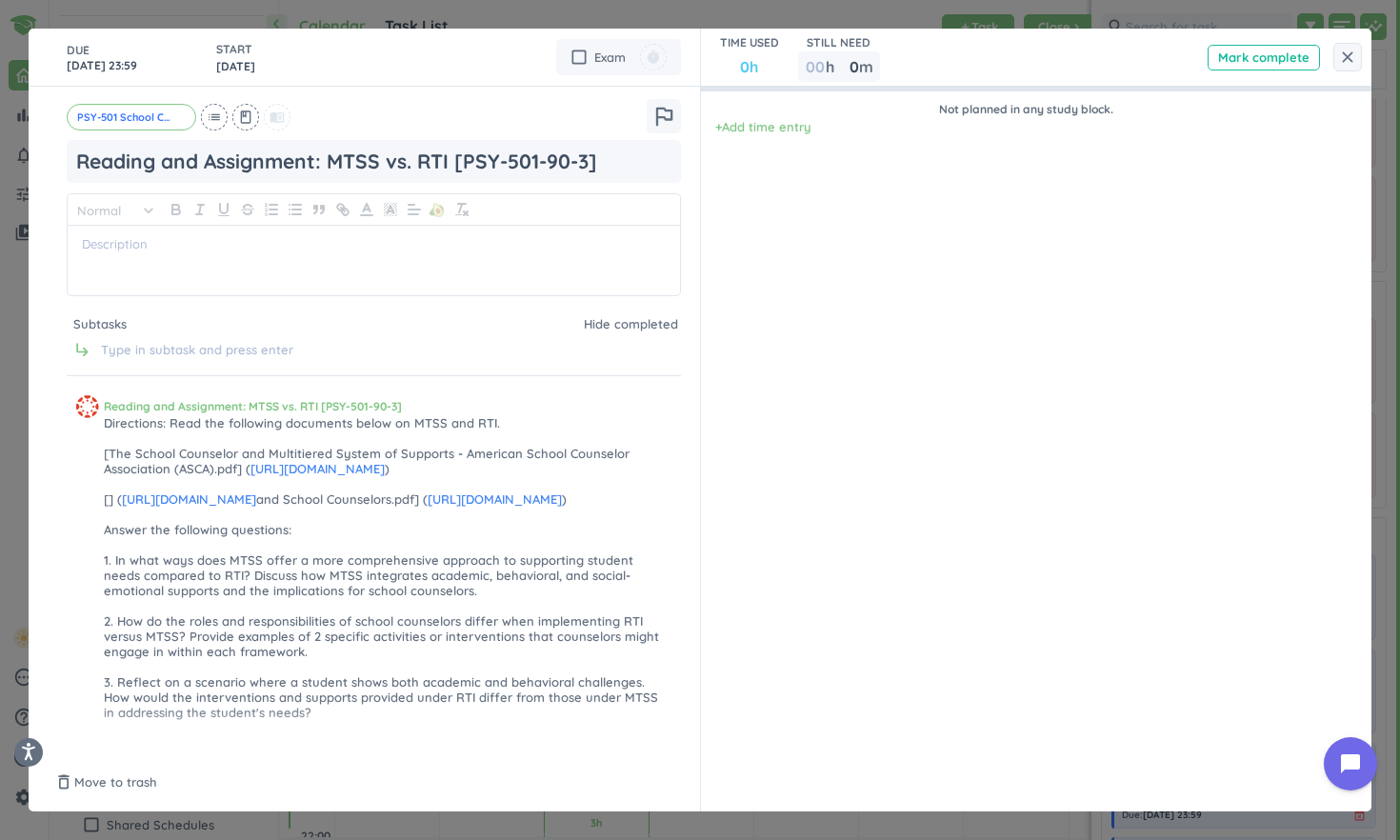 scroll, scrollTop: 55, scrollLeft: 0, axis: vertical 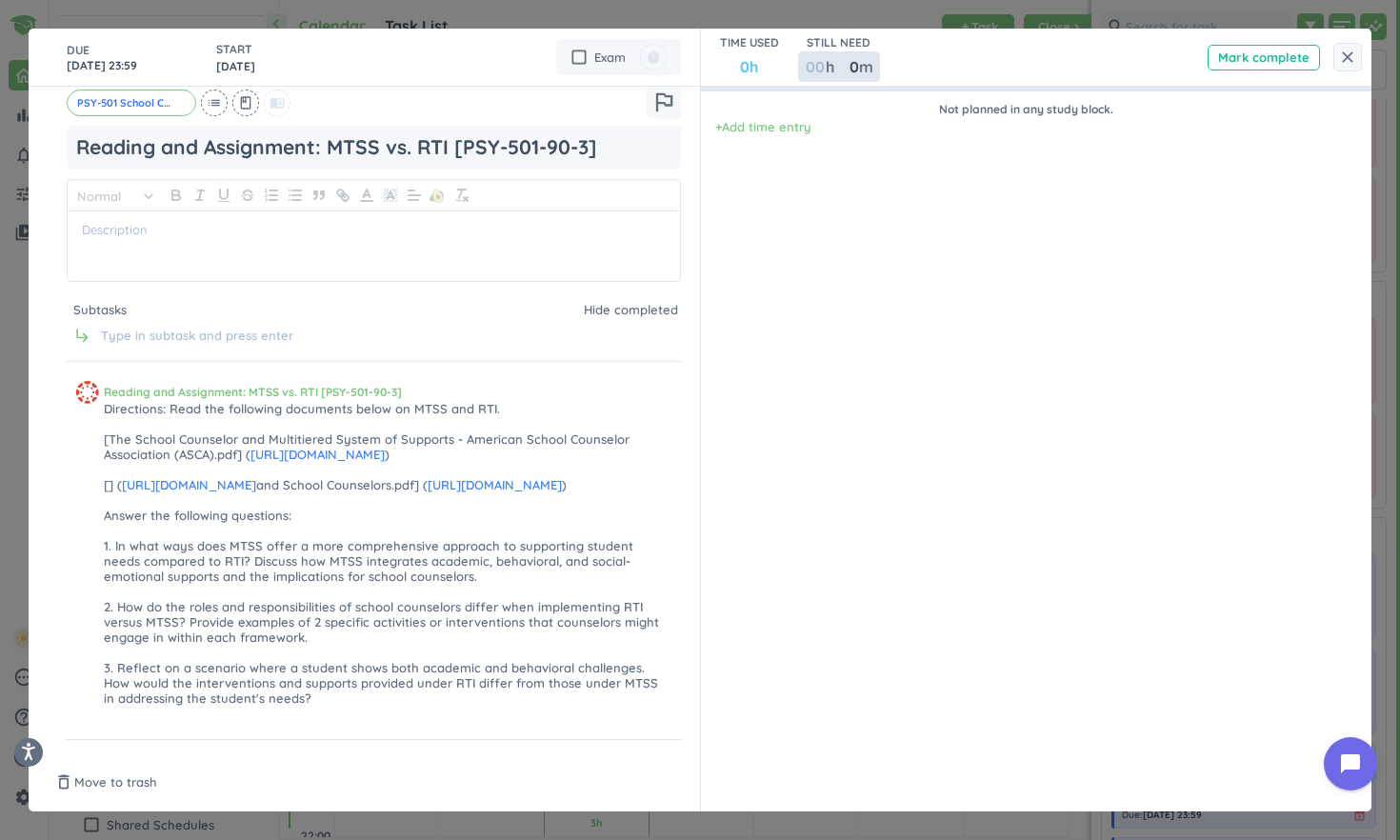 click at bounding box center (814, 67) 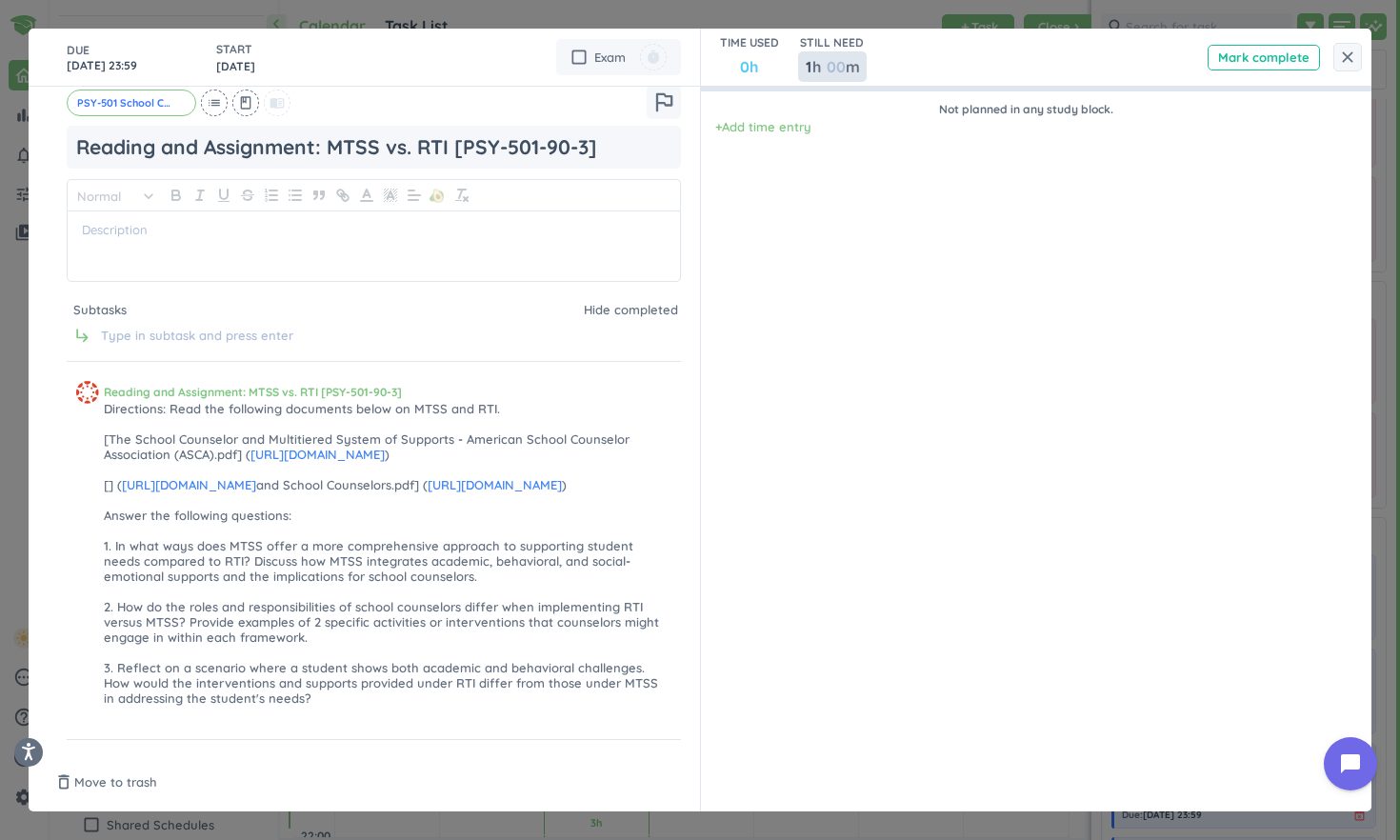 type on "1" 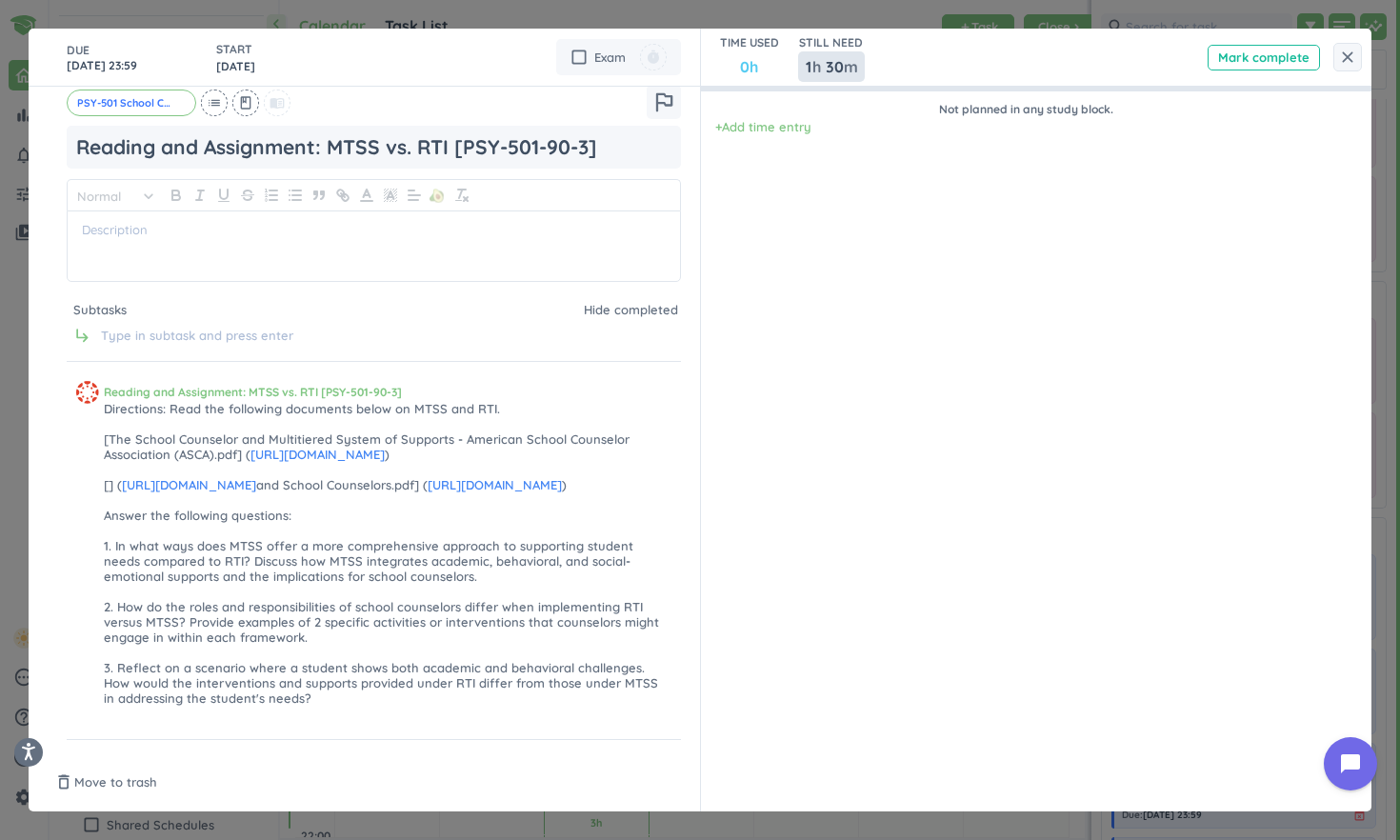type on "30" 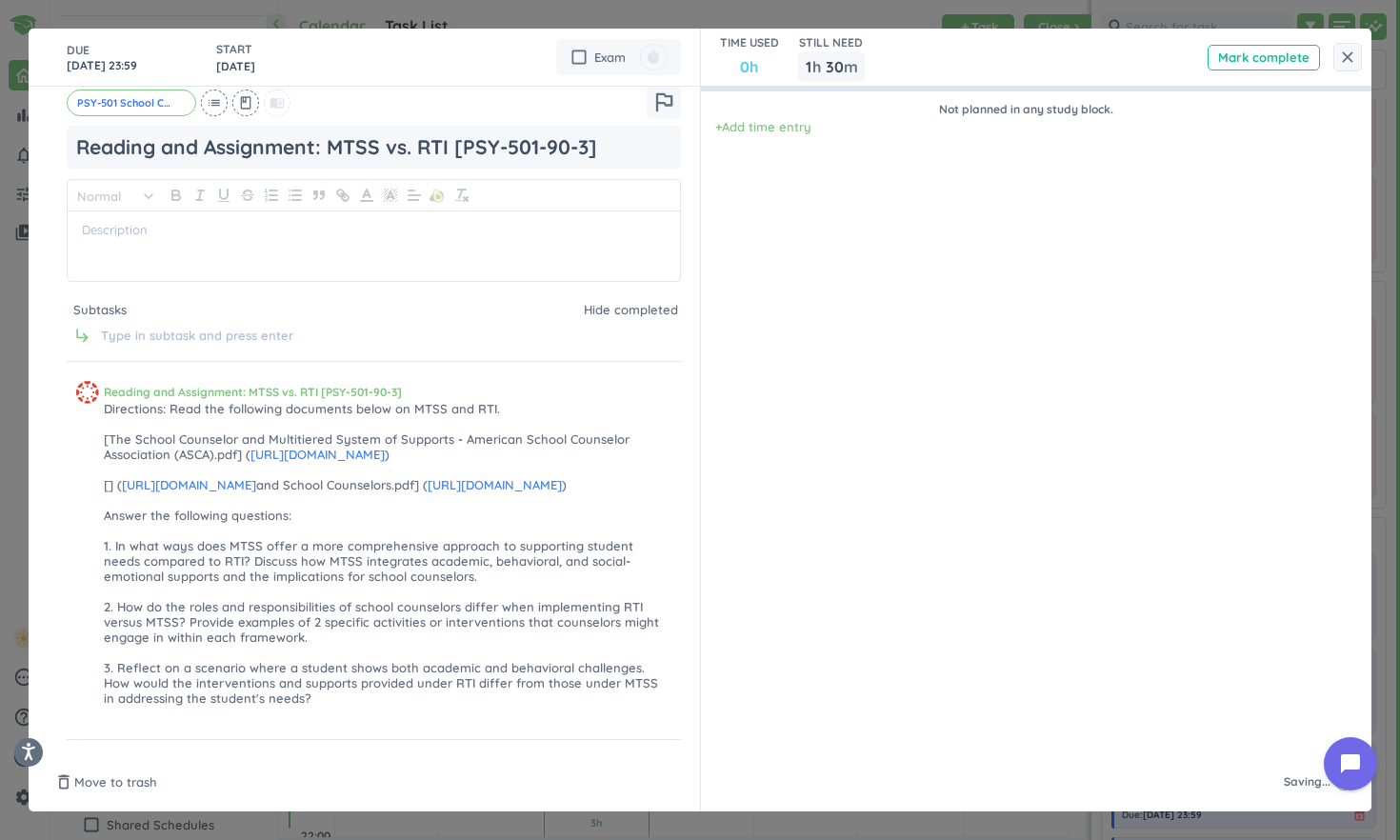 click on "Not planned in any study block. +  Add time entry" at bounding box center (1027, 420) 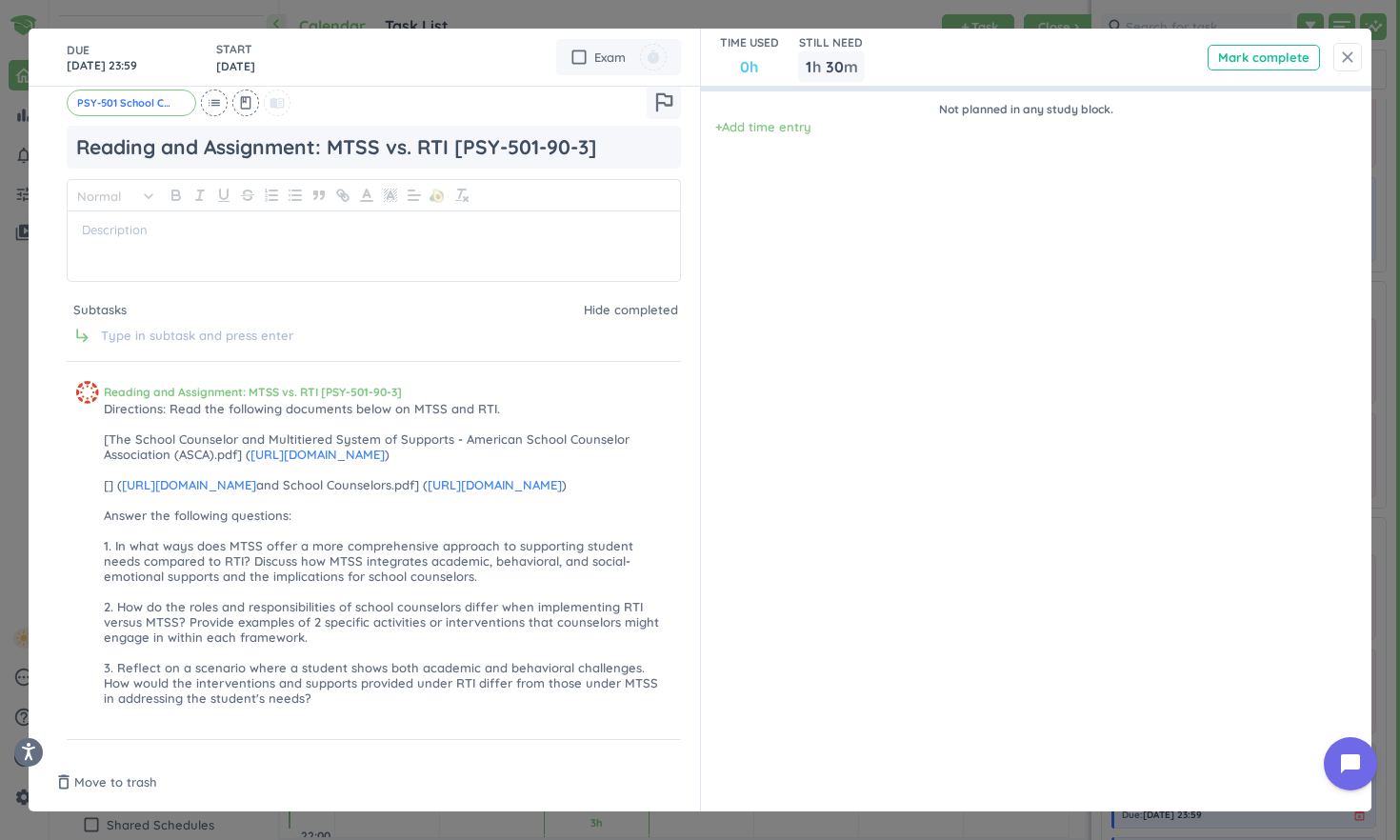 click on "close" at bounding box center (1348, 57) 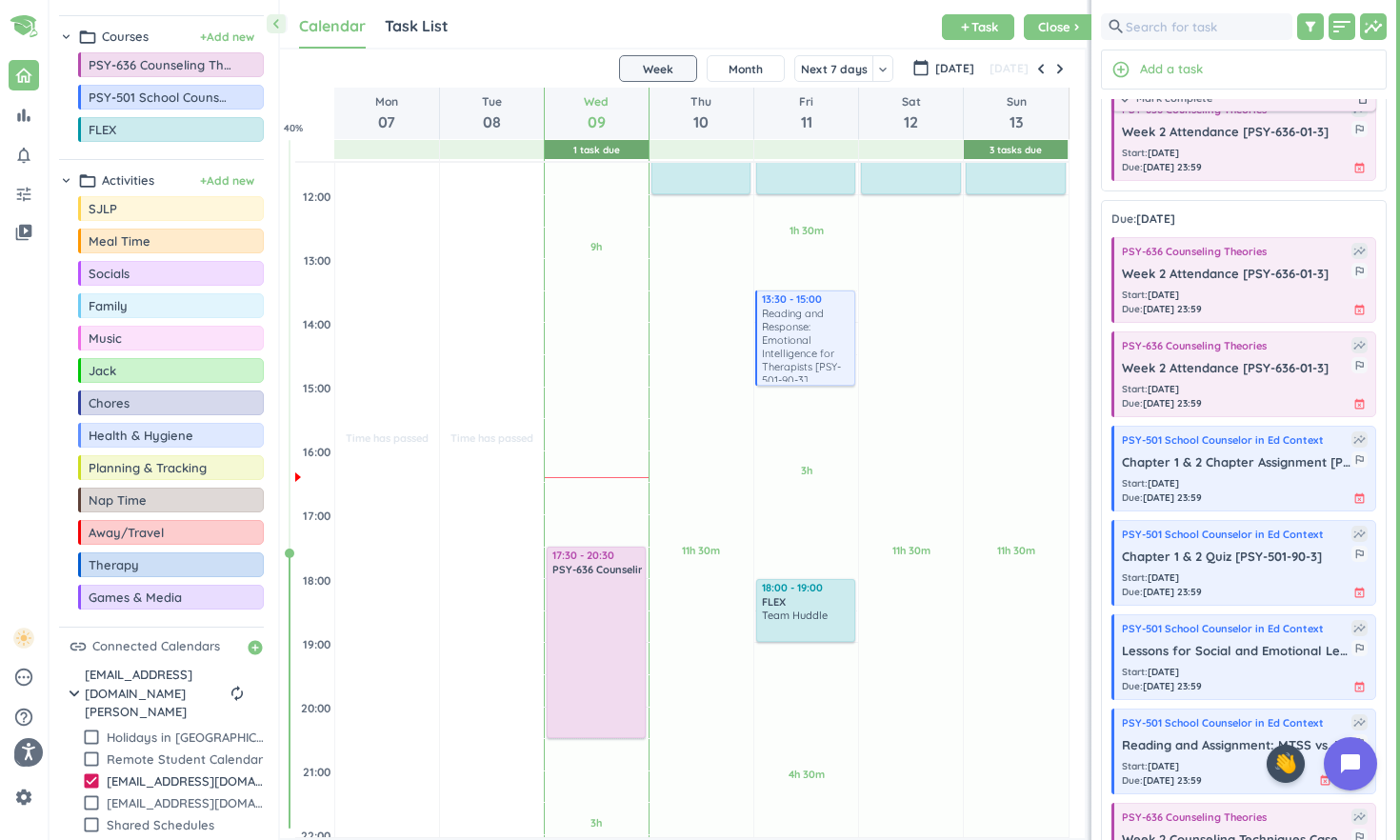 scroll, scrollTop: 660, scrollLeft: 0, axis: vertical 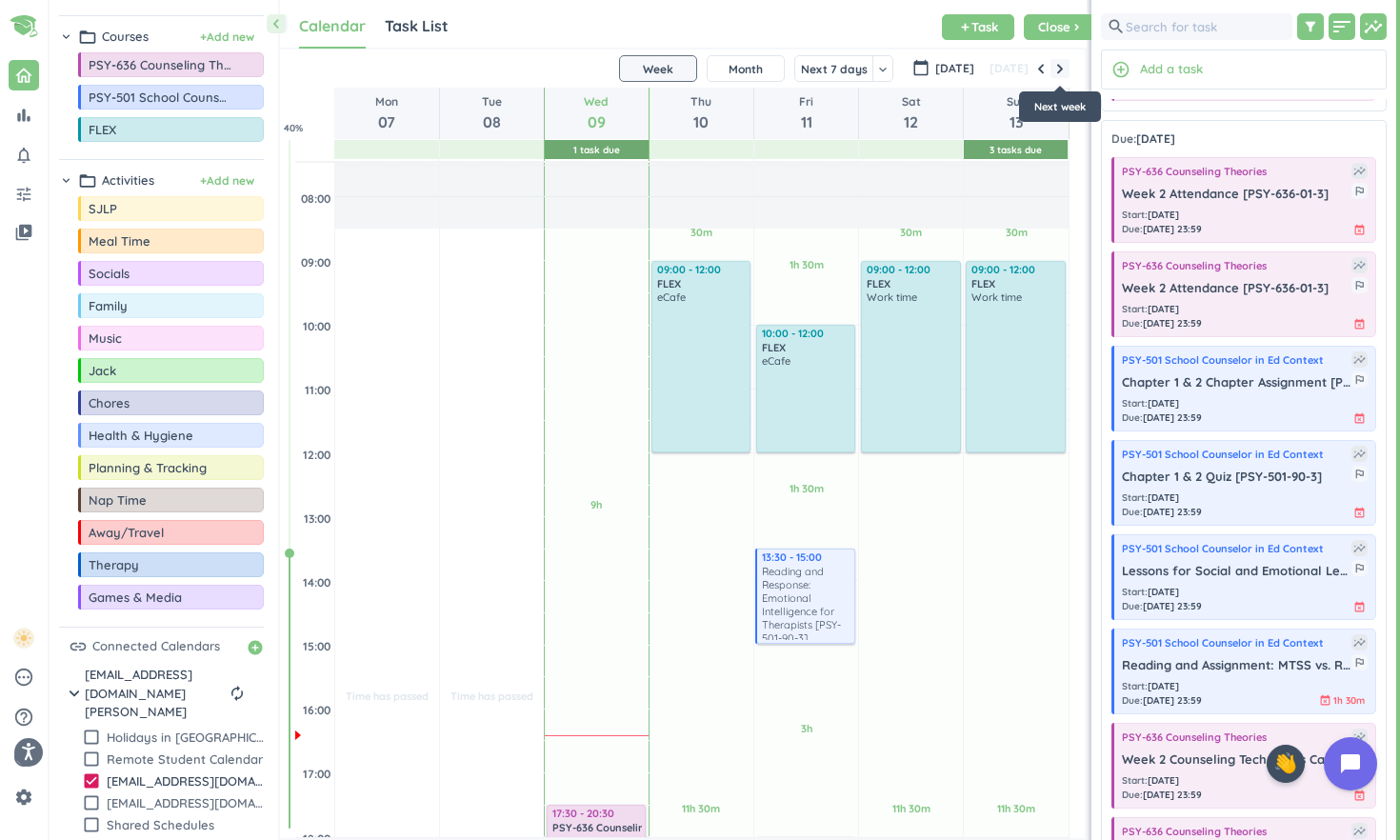 click at bounding box center [1060, 69] 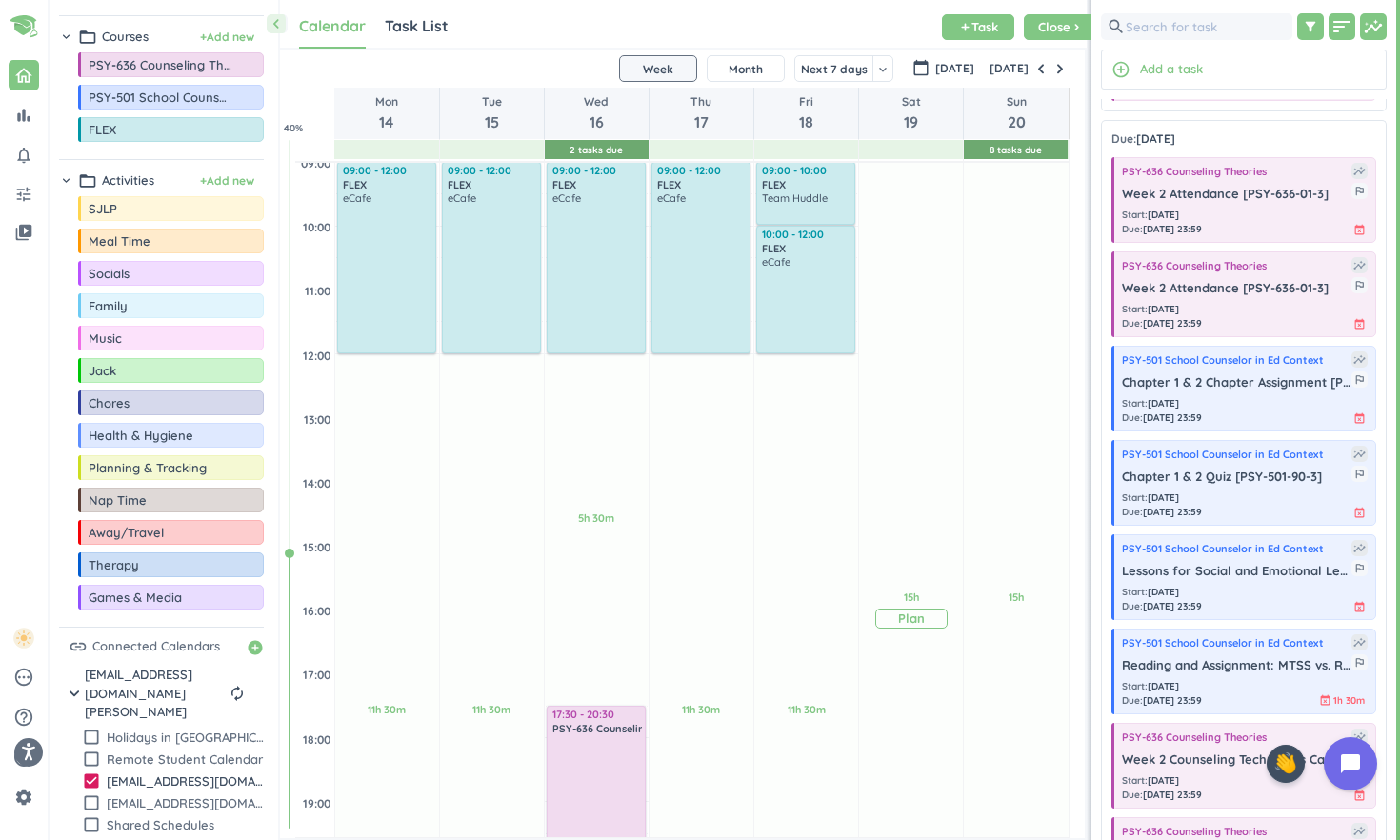 scroll, scrollTop: 385, scrollLeft: 0, axis: vertical 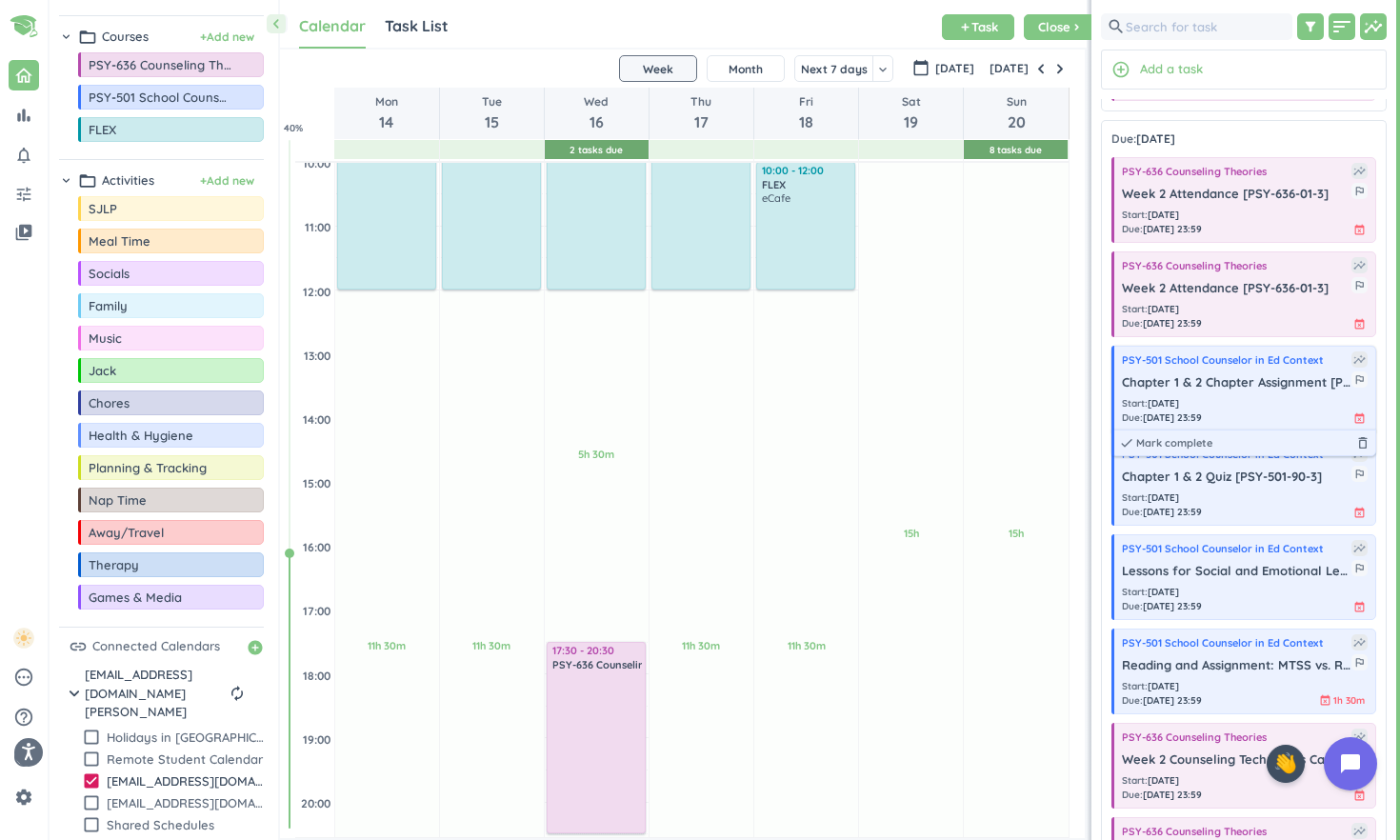 click on "Start :  [DATE] Due :  [DATE] 23:59 event_busy" at bounding box center (1245, 410) 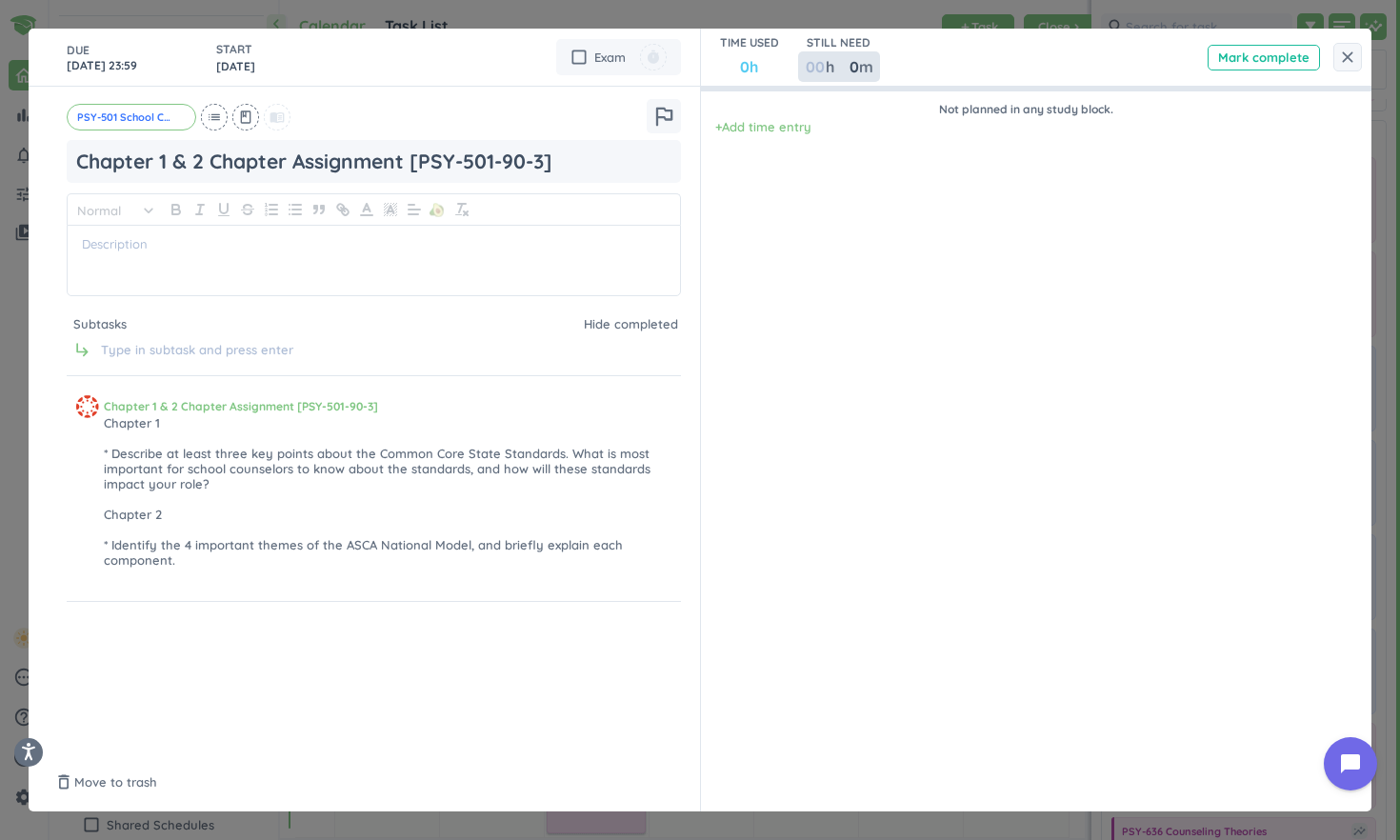 click at bounding box center [814, 67] 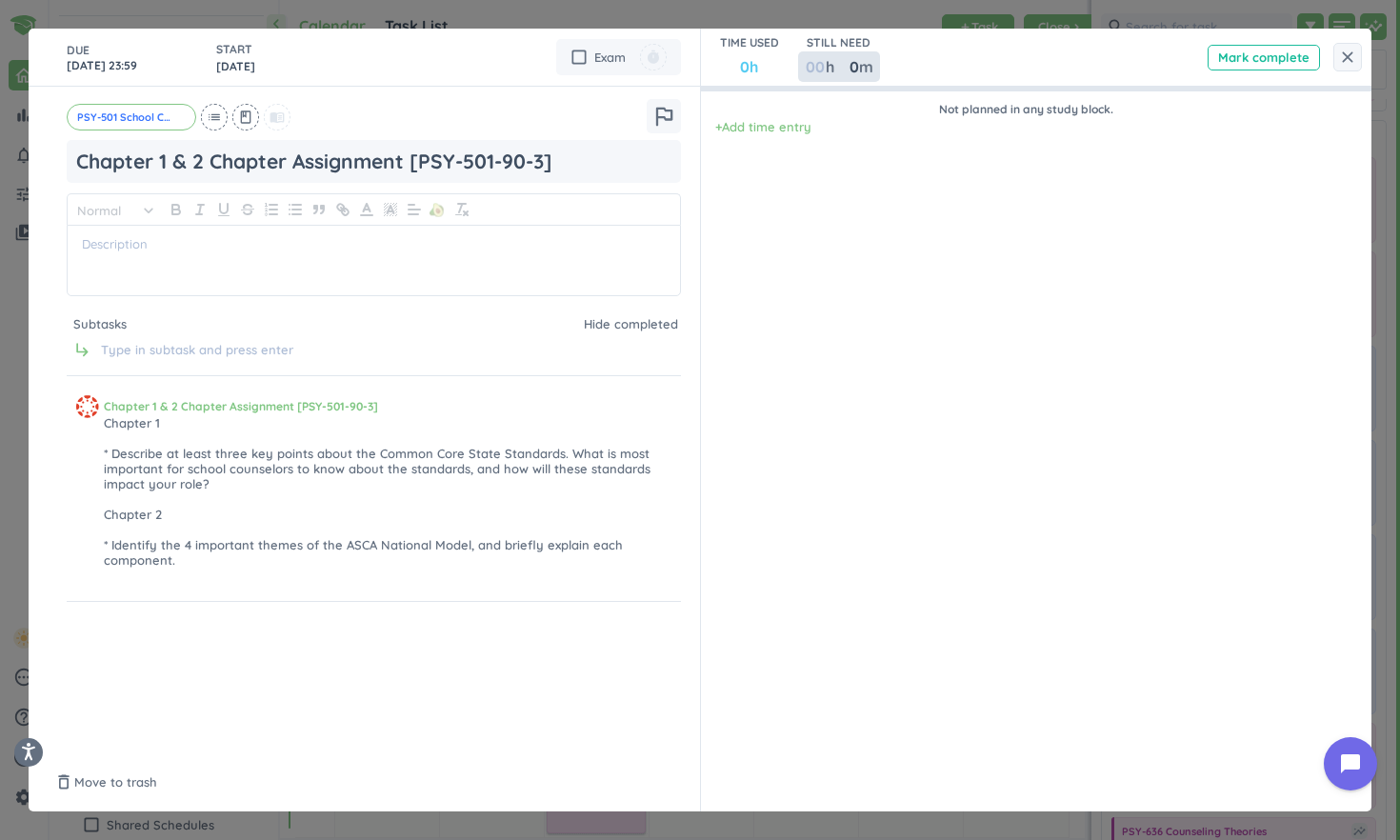 type on "2" 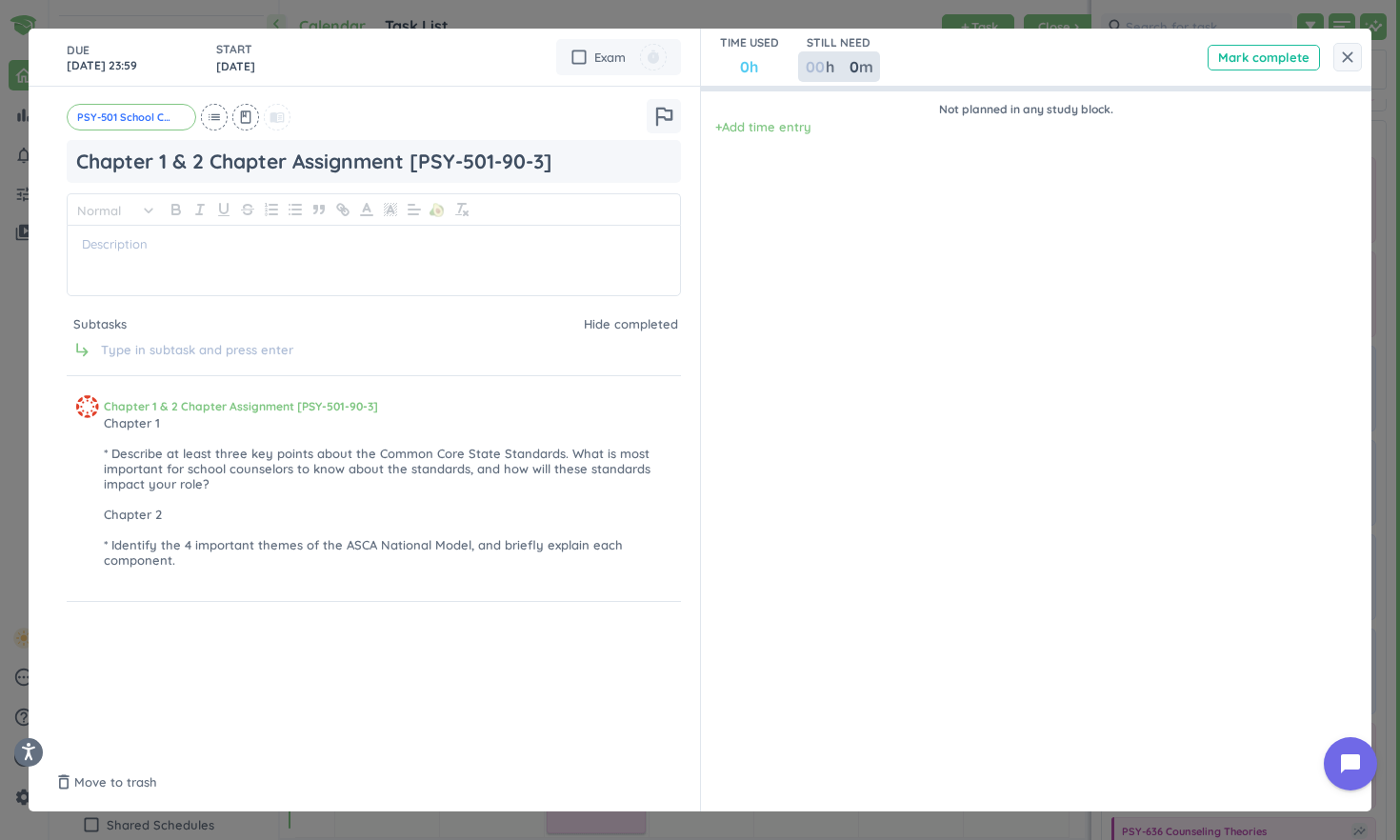 type 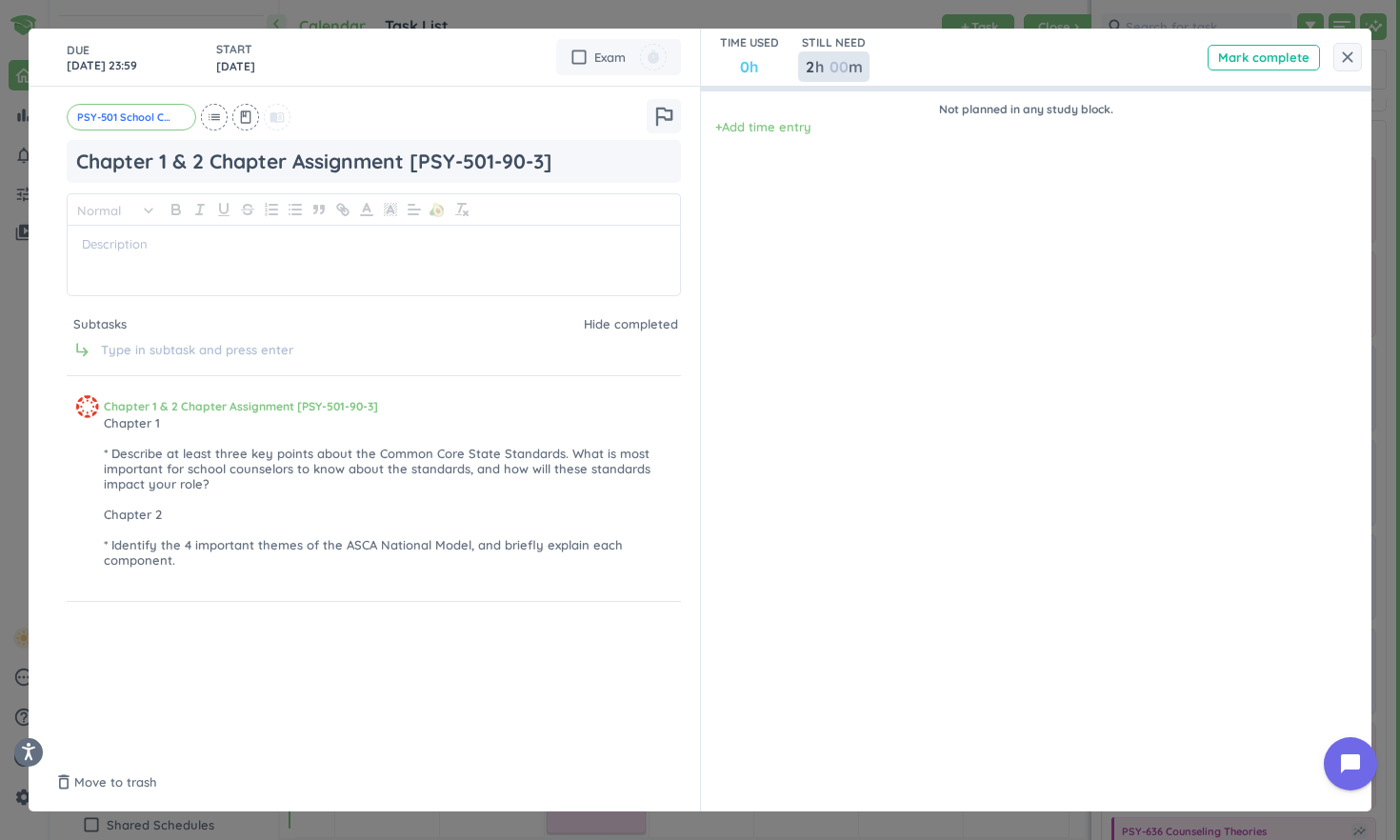 type on "2" 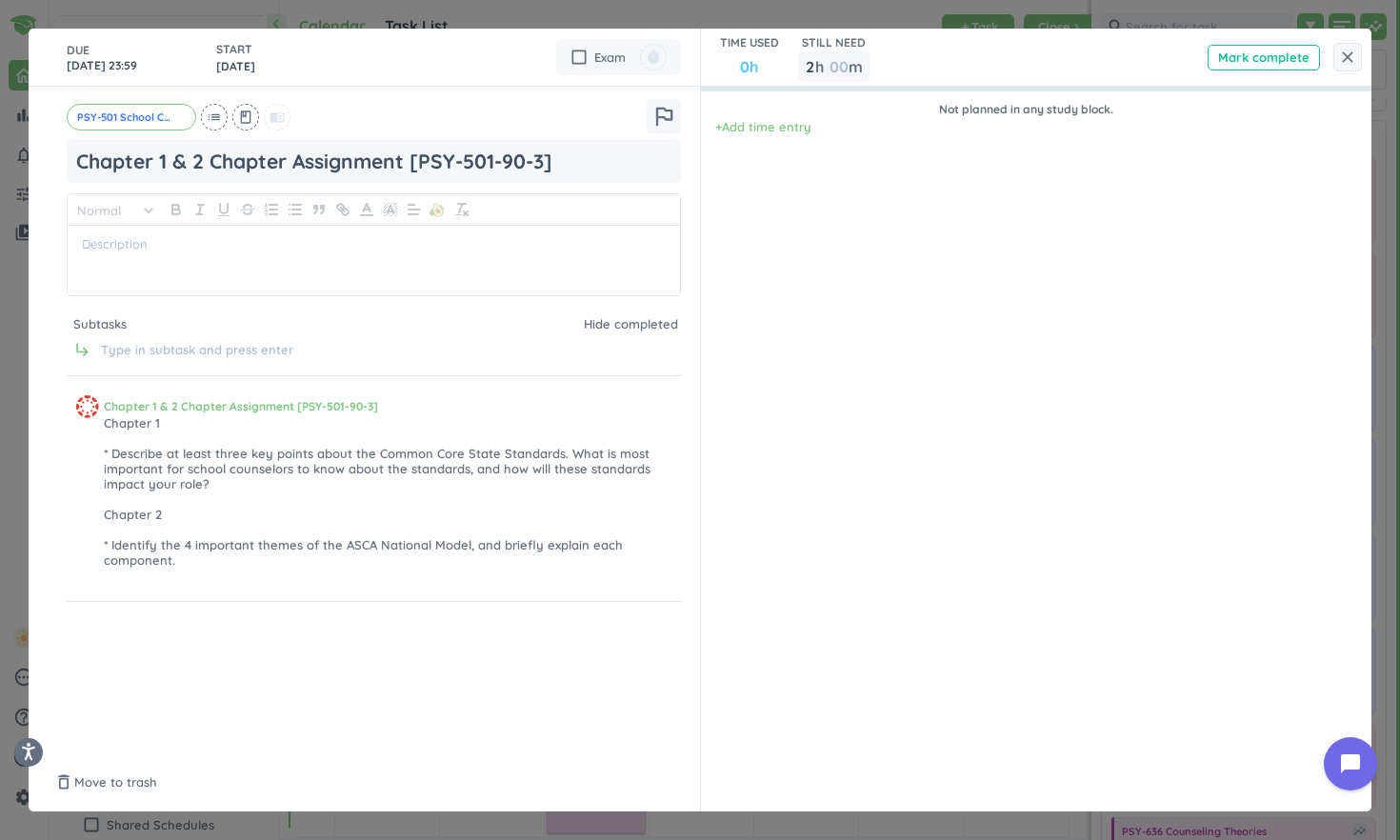 click on "Not planned in any study block. +  Add time entry" at bounding box center [1027, 420] 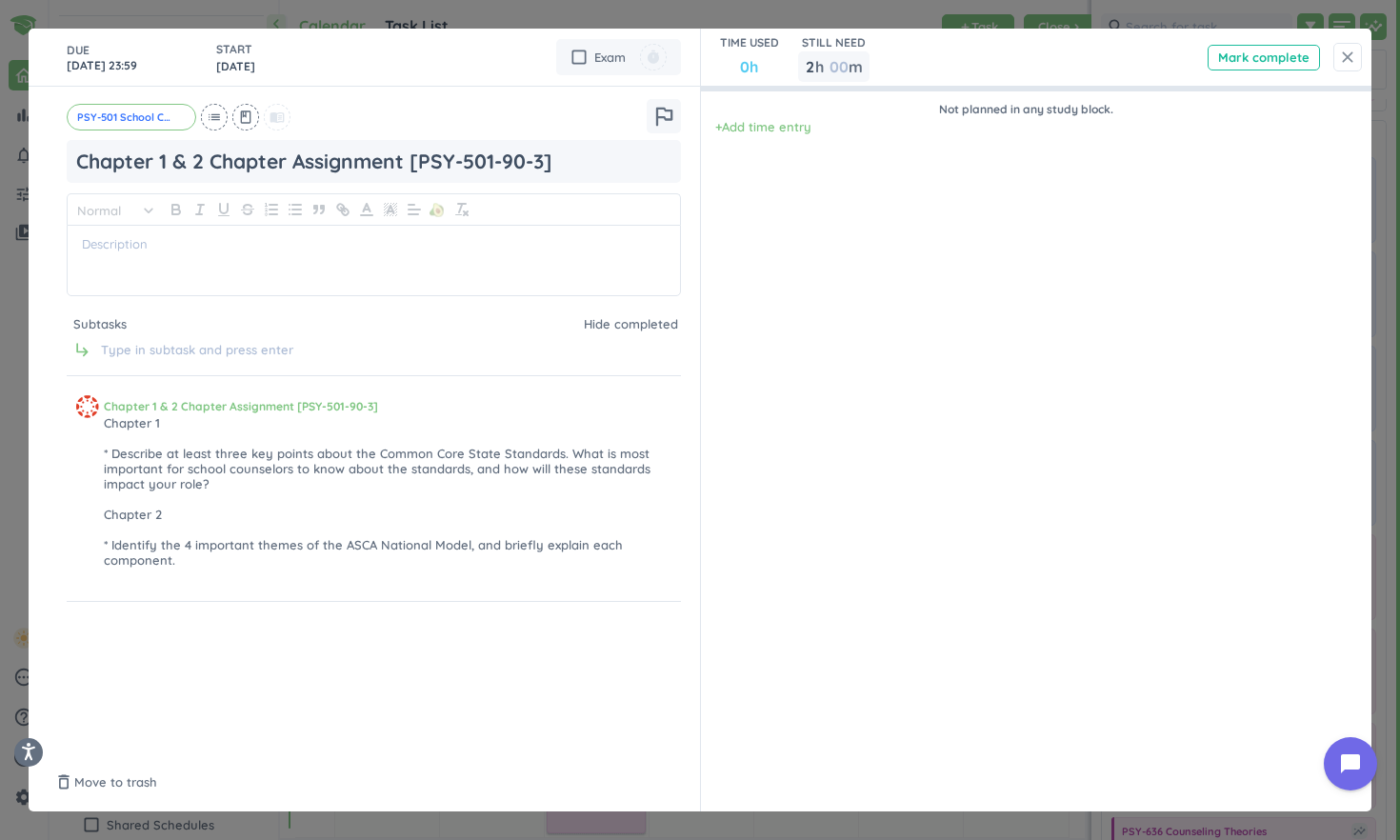 click on "close" at bounding box center (1348, 57) 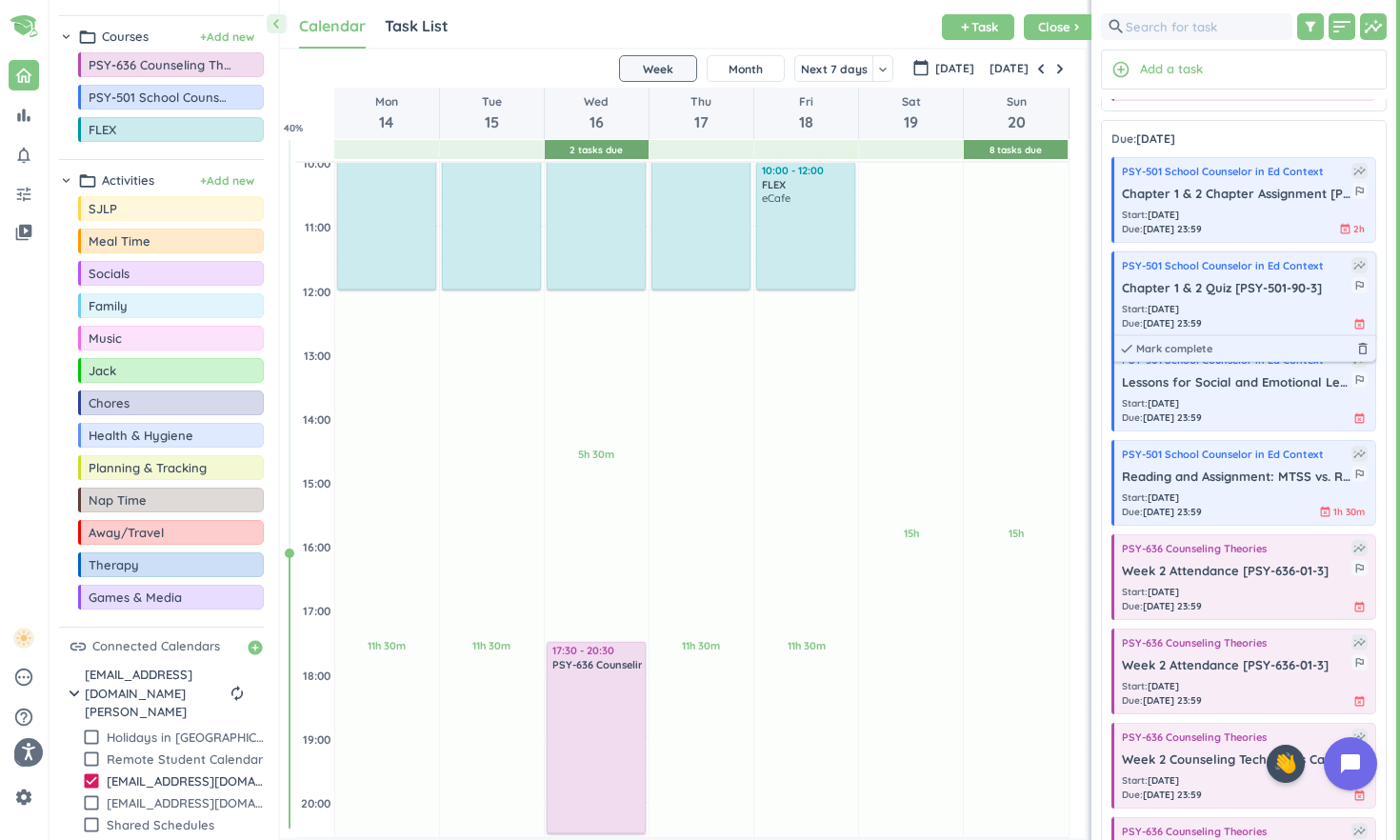 click on "Start :  [DATE] Due :  [DATE] 23:59 event_busy" at bounding box center [1245, 316] 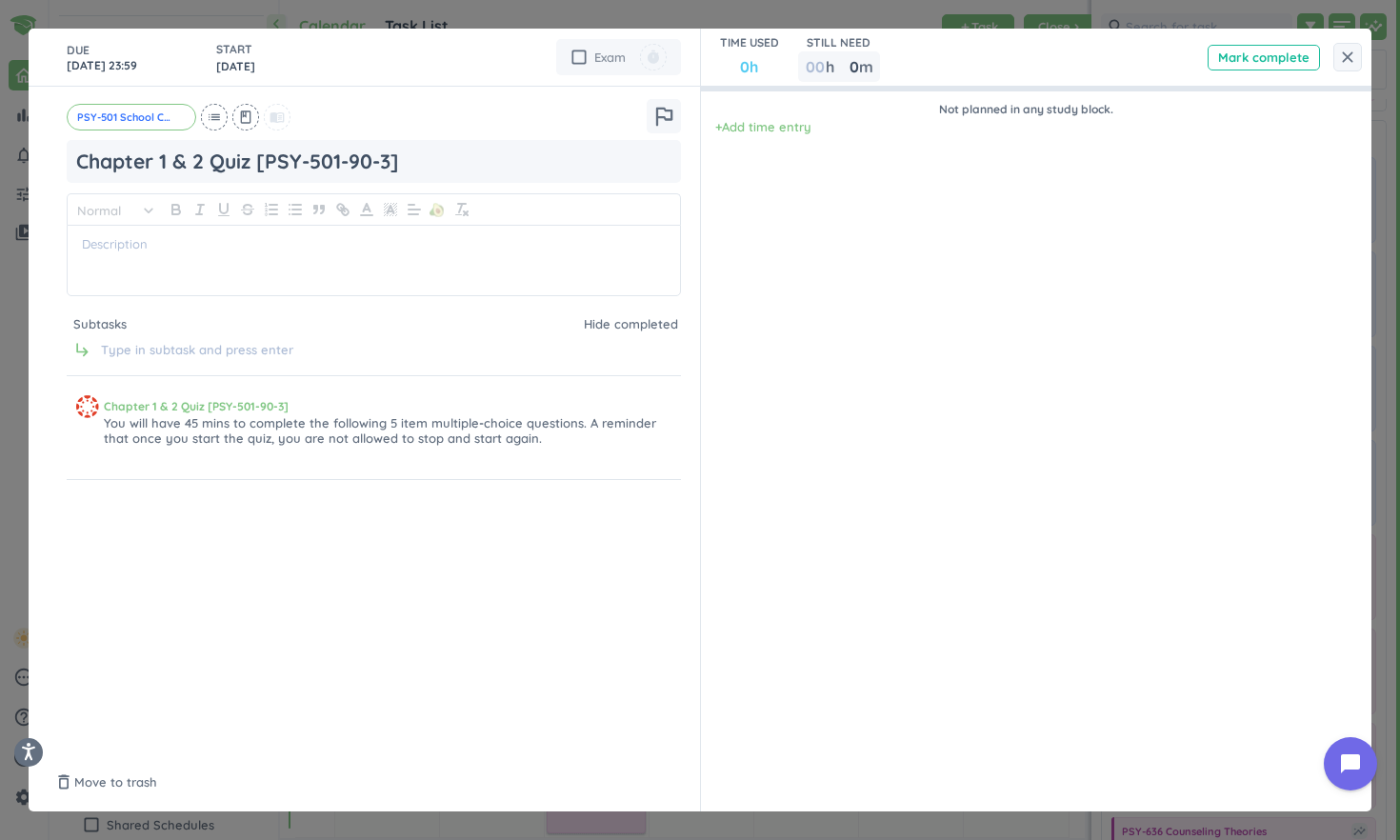 click on "check_box_outline_blank" at bounding box center [579, 57] 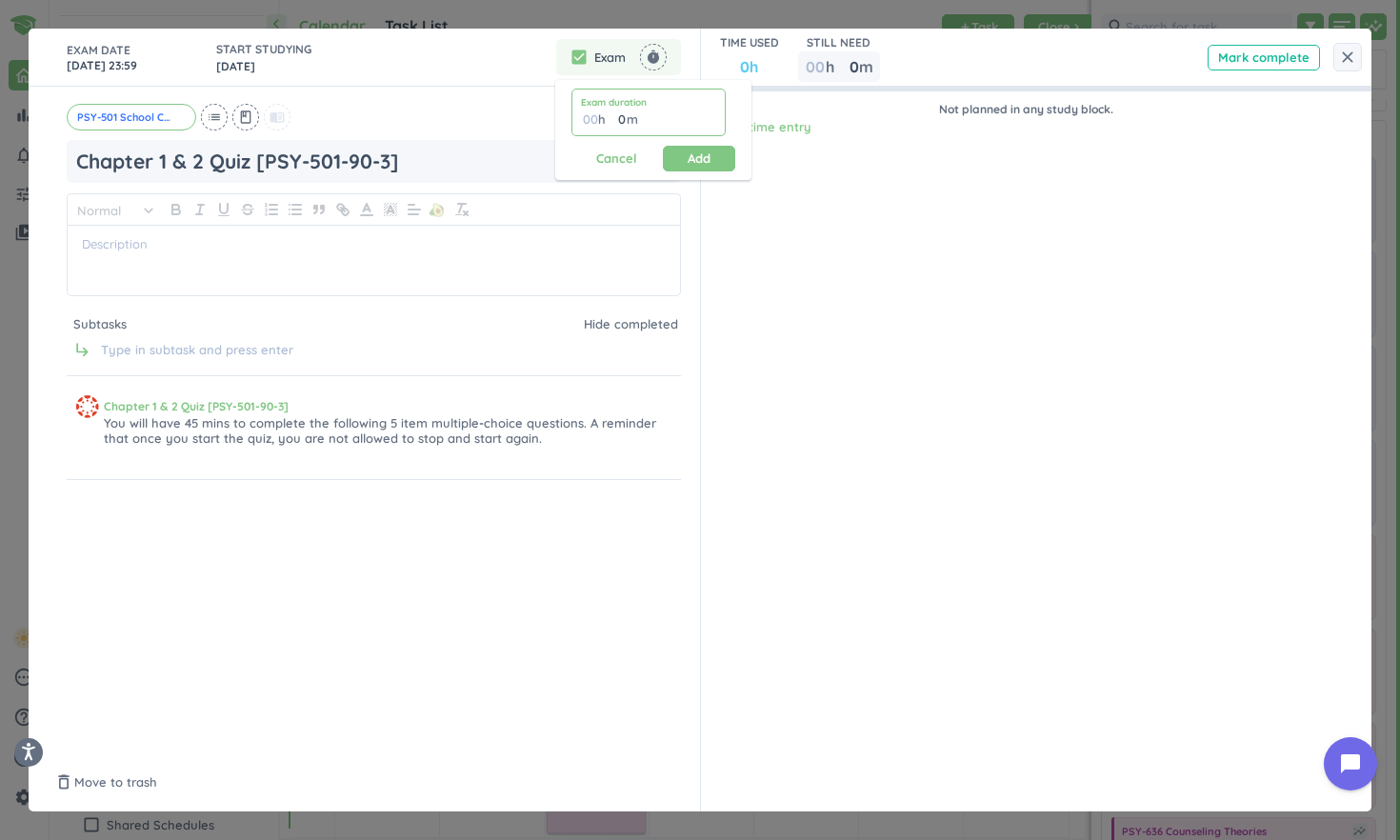 click on "0" at bounding box center (617, 119) 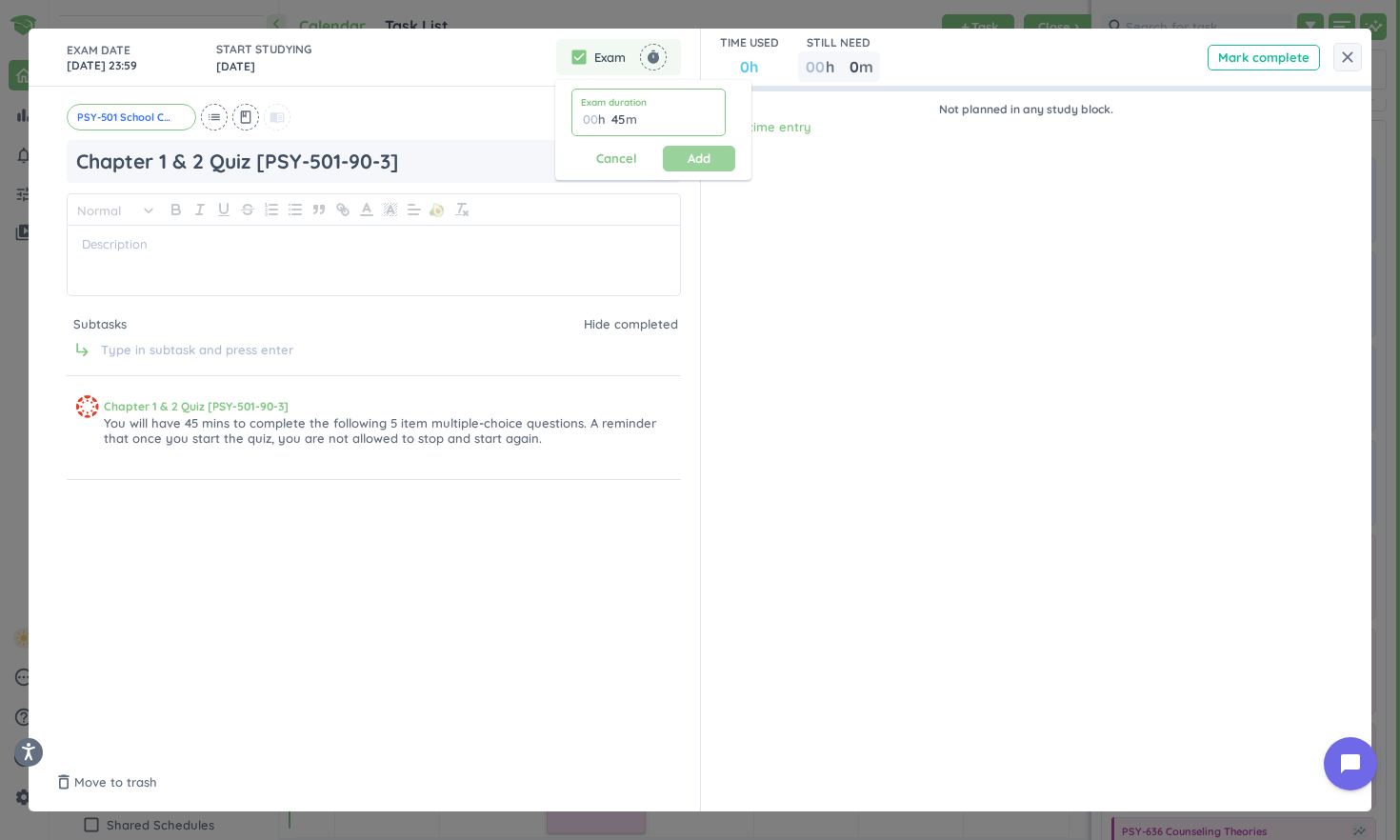 type on "45" 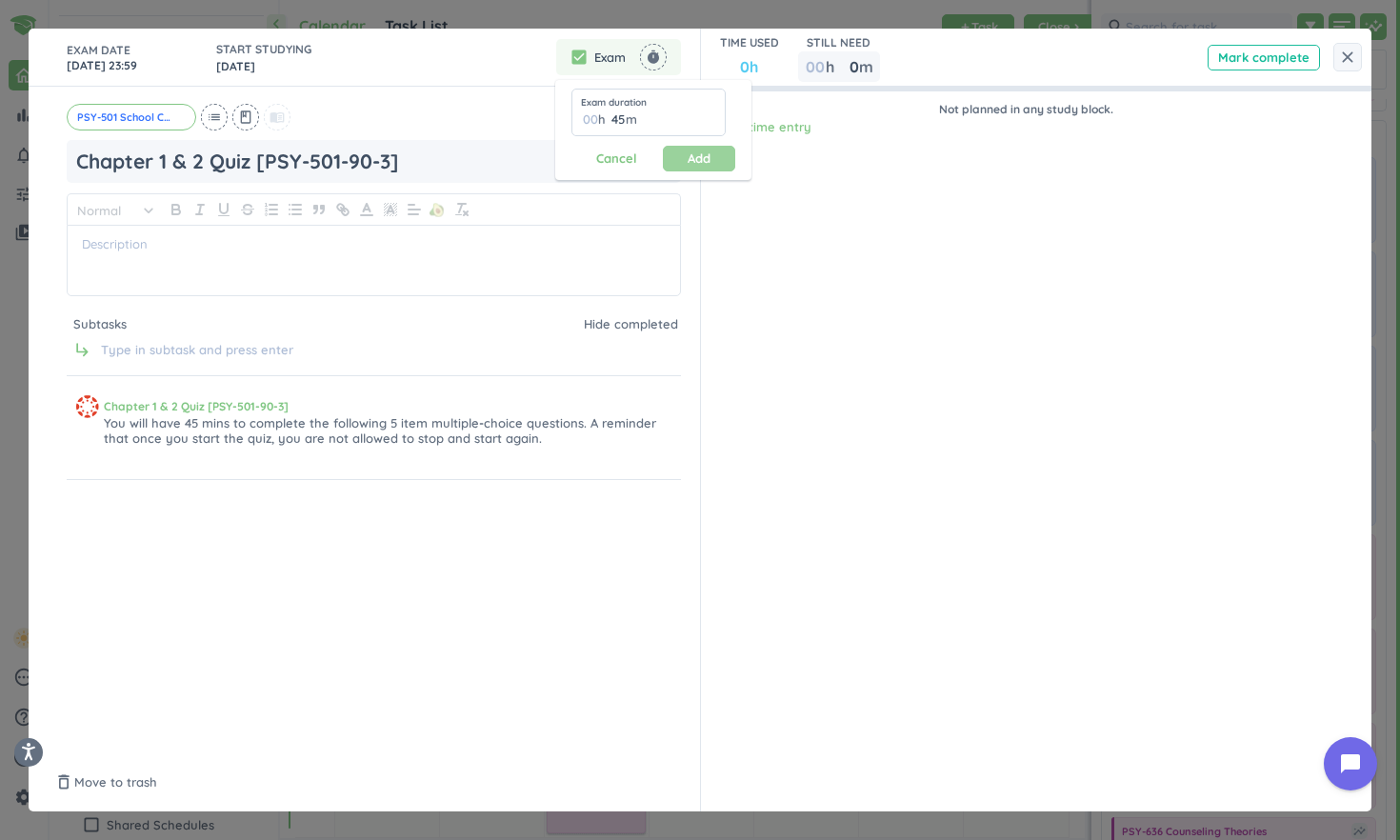 click on "Add" at bounding box center [699, 158] 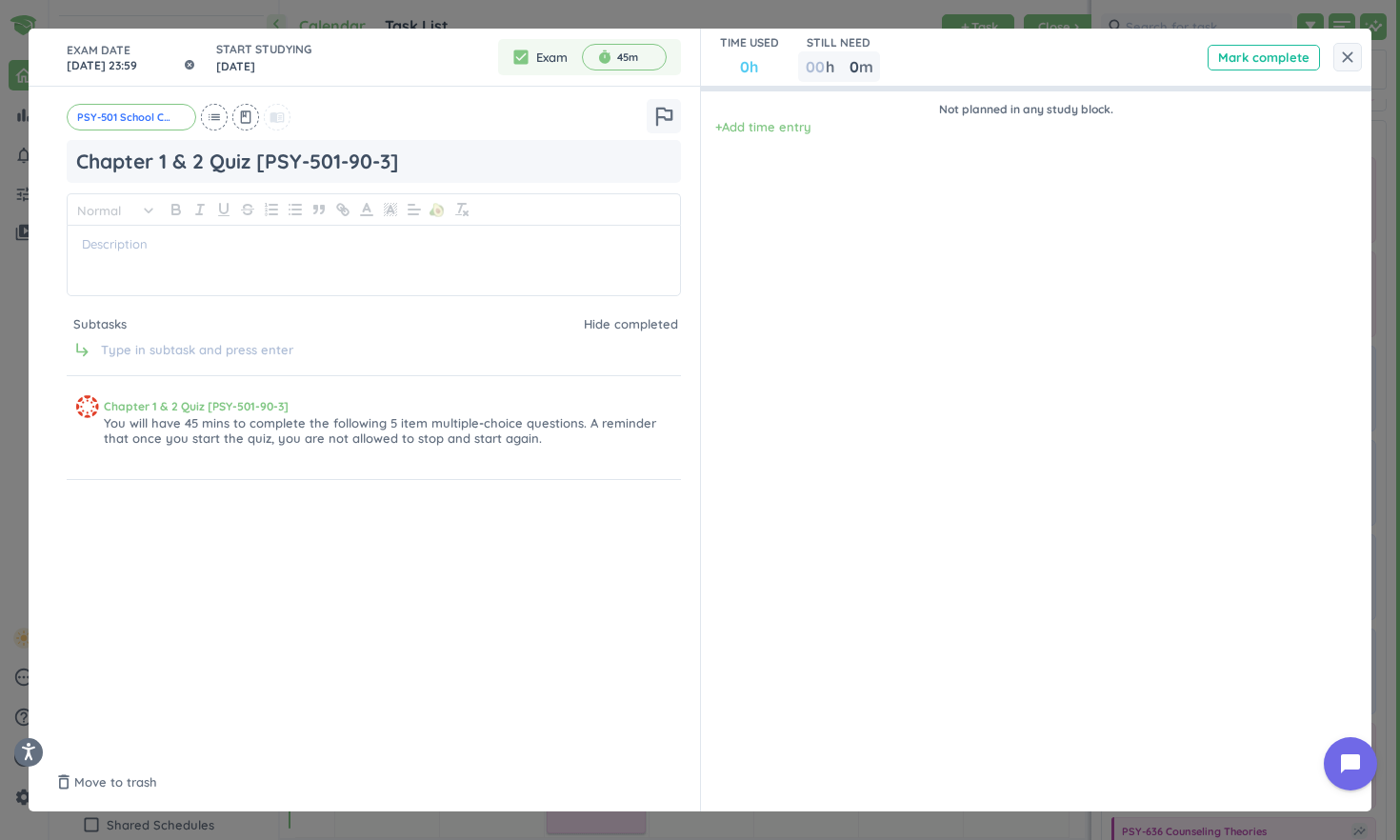 click on "[DATE] 23:59" at bounding box center [131, 57] 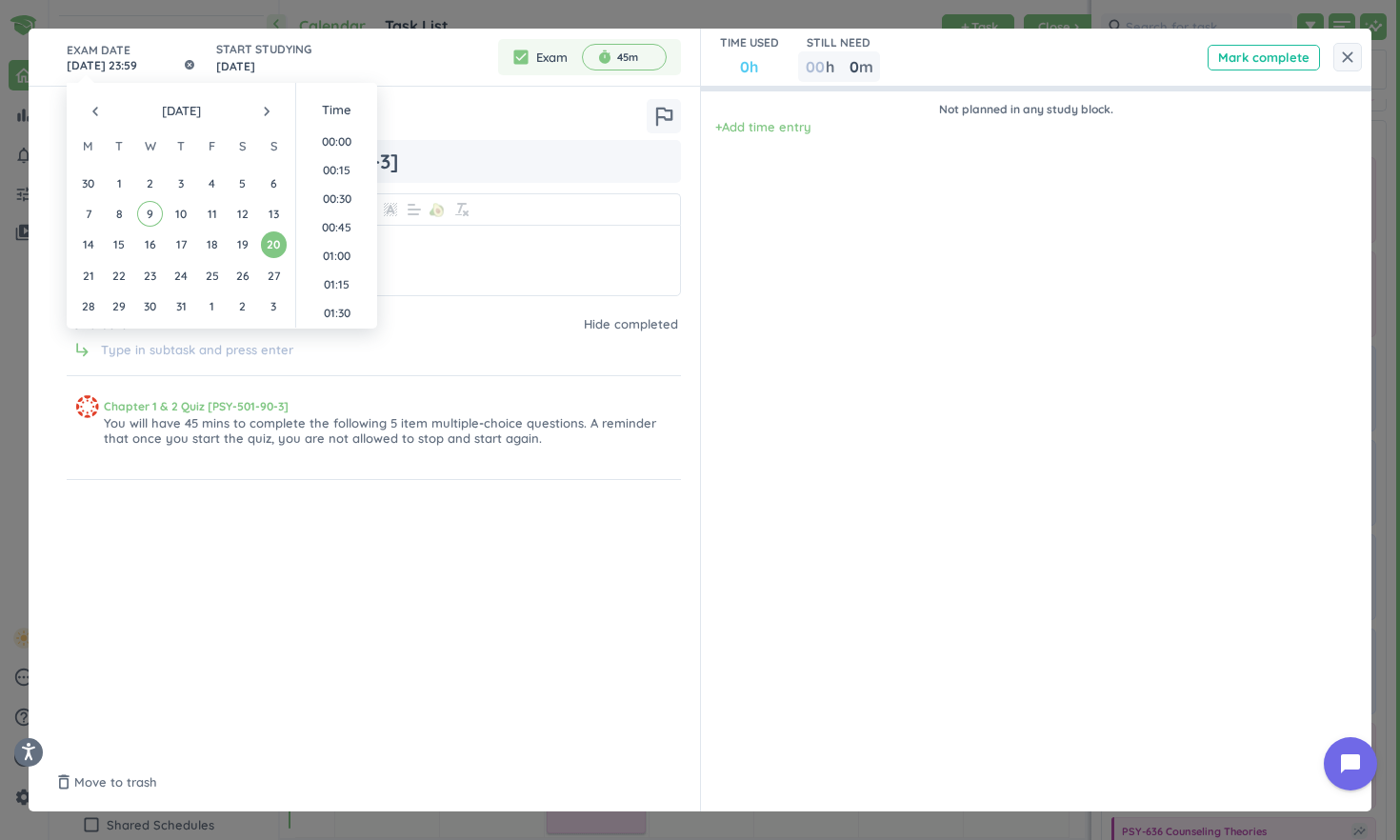 scroll, scrollTop: 2570, scrollLeft: 0, axis: vertical 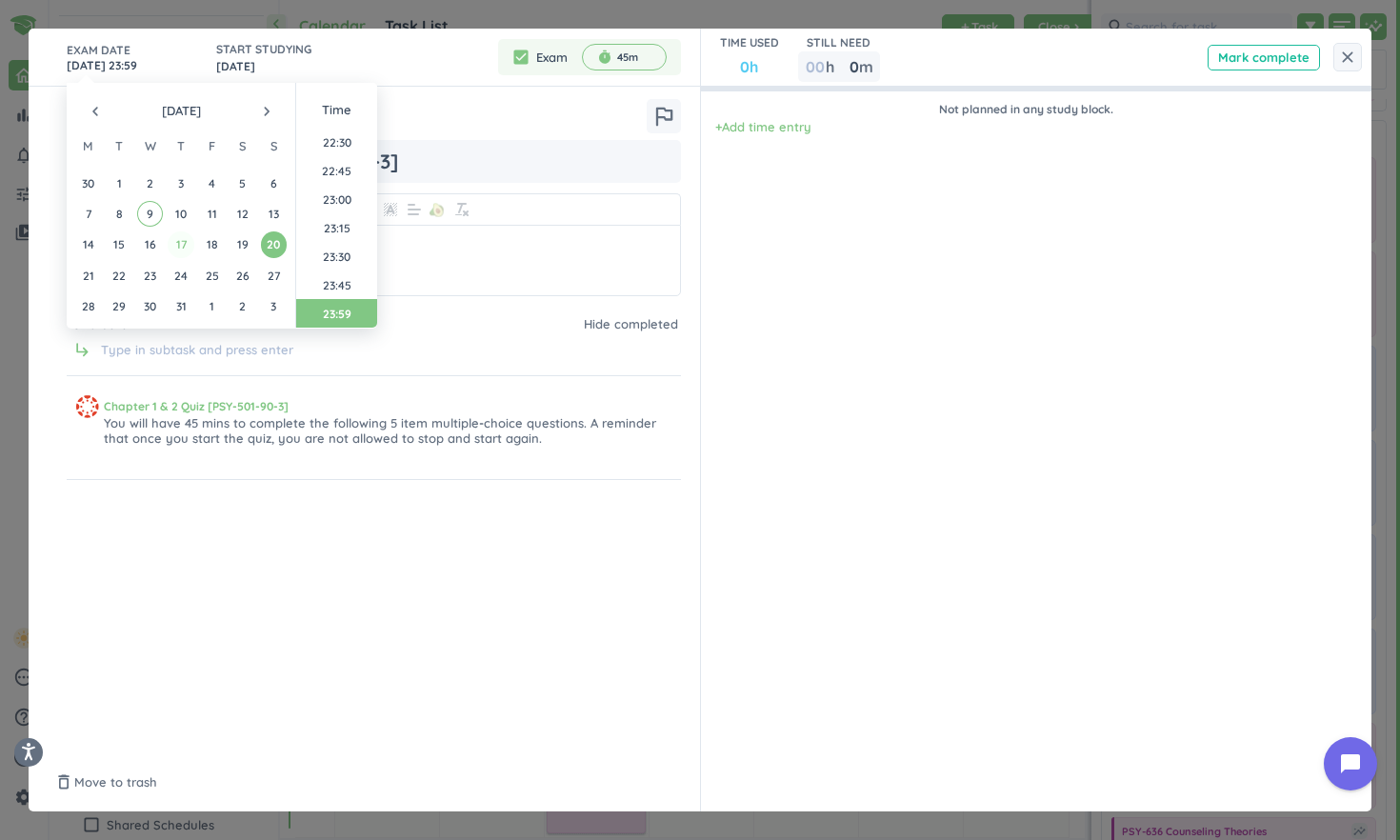 click on "17" at bounding box center (180, 244) 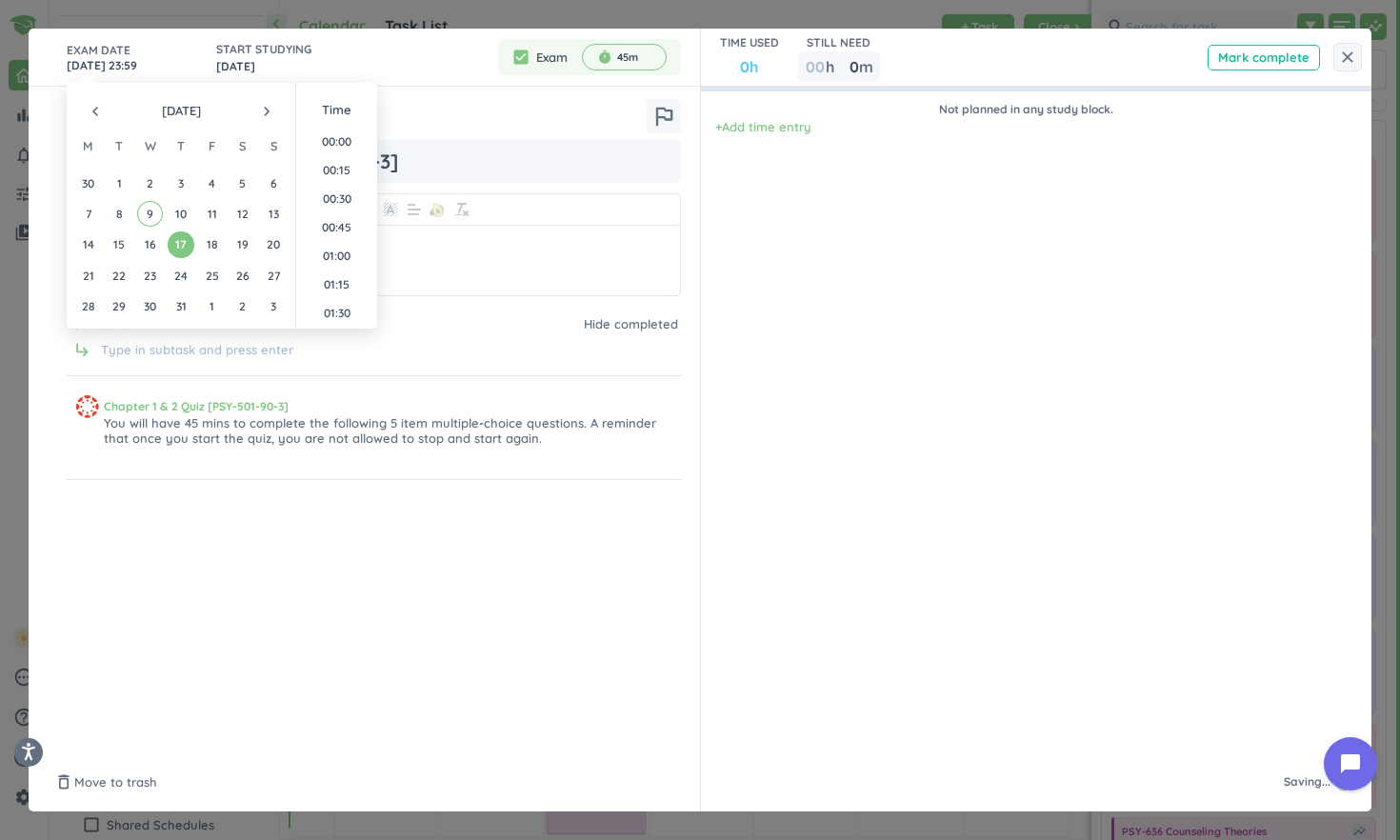 scroll, scrollTop: 2570, scrollLeft: 0, axis: vertical 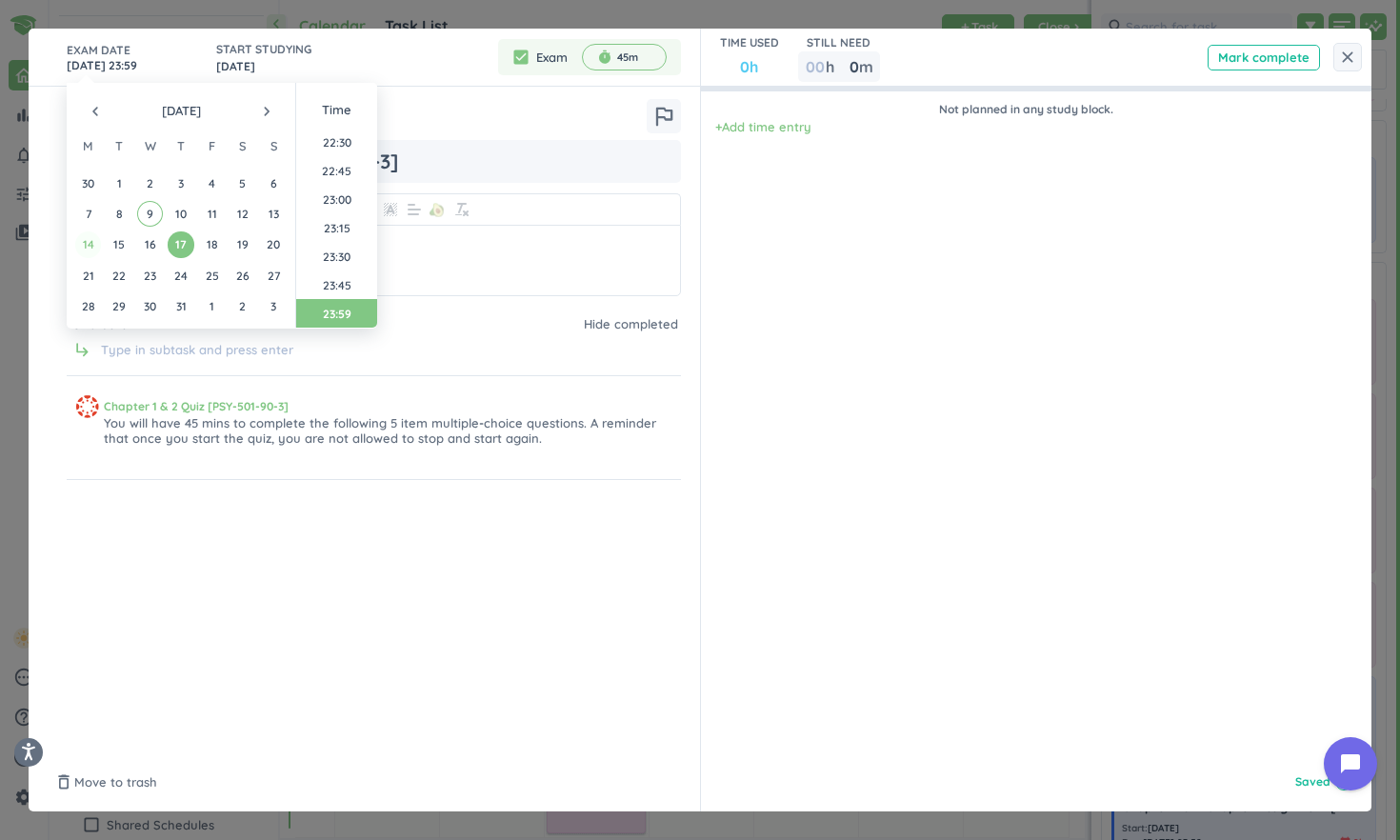 click on "14" at bounding box center (88, 244) 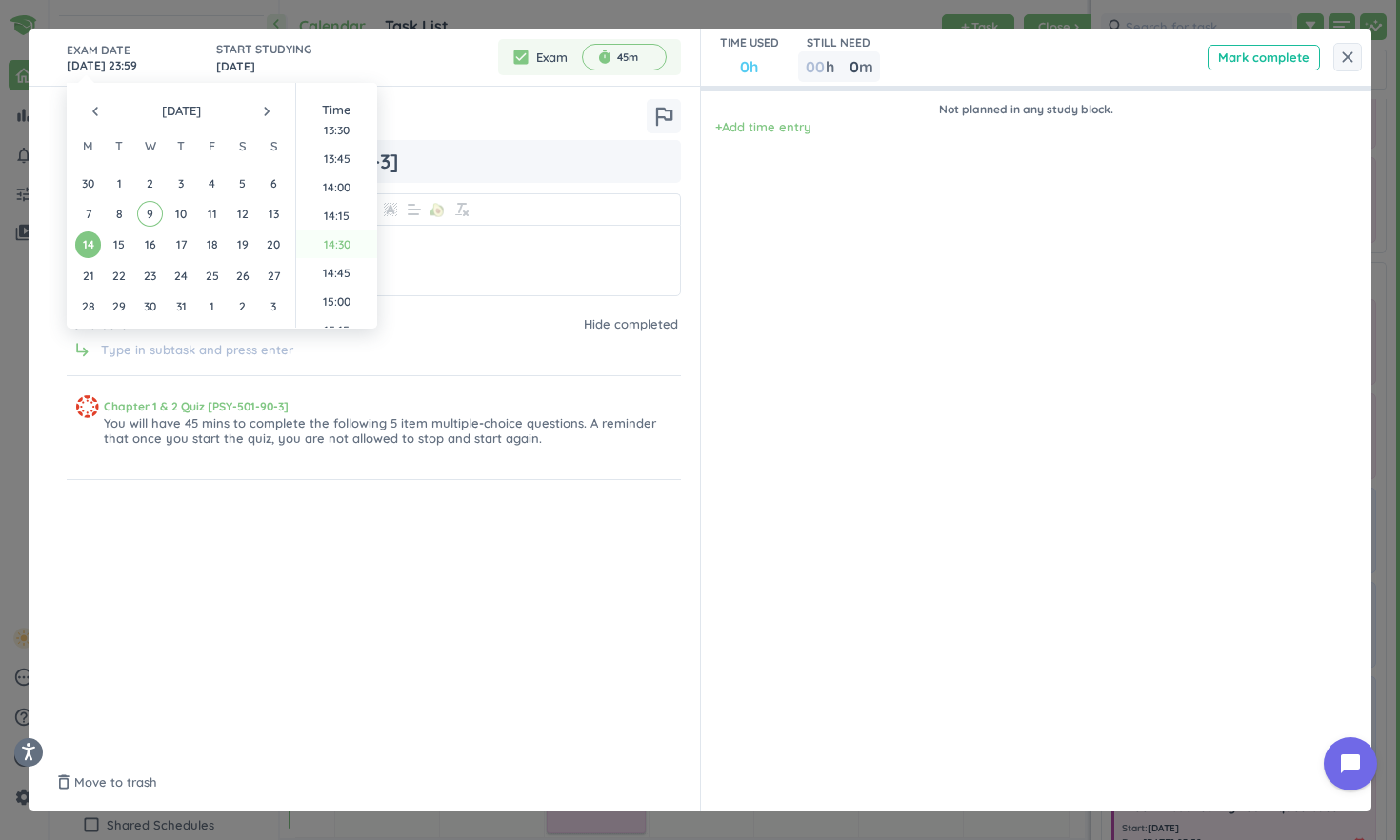 scroll, scrollTop: 1546, scrollLeft: 0, axis: vertical 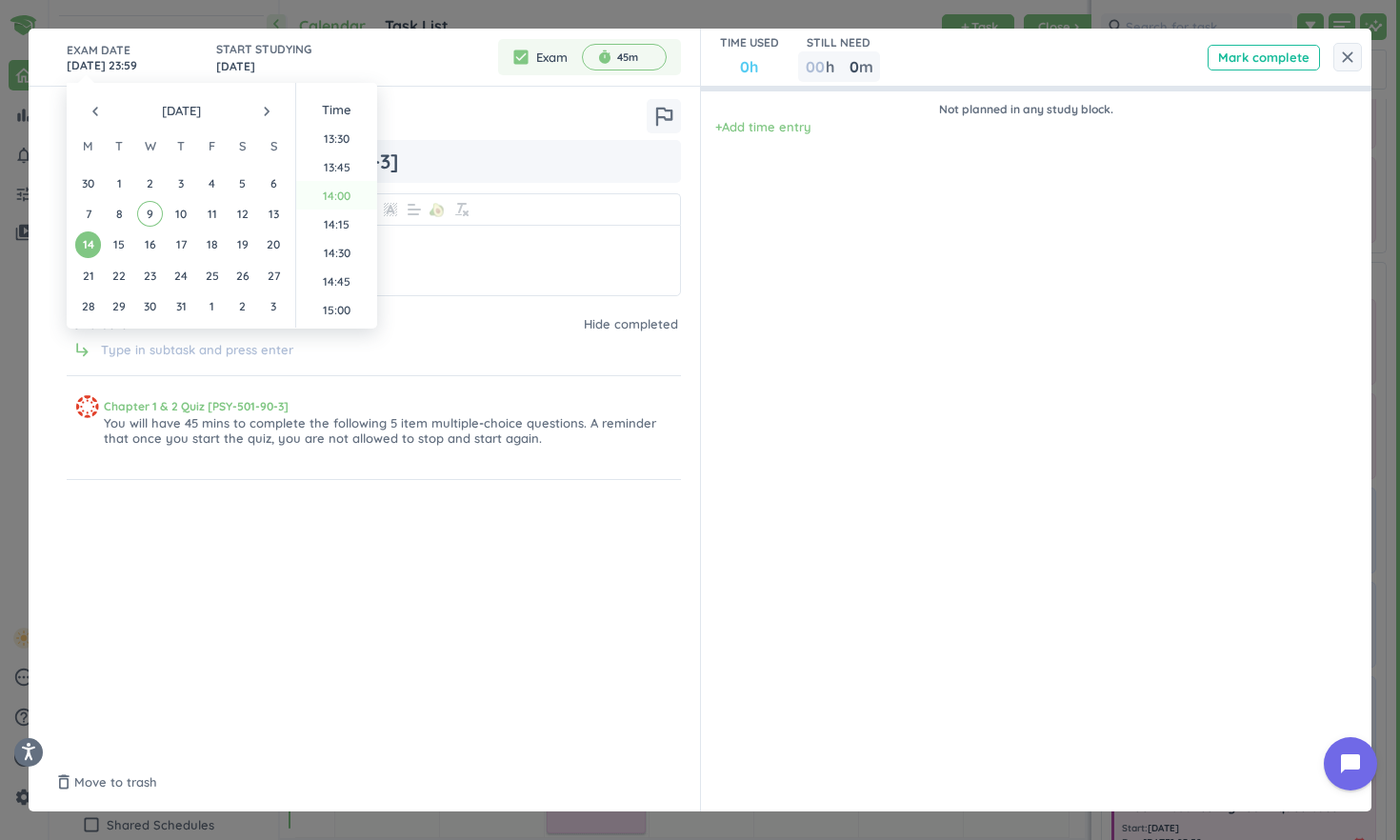 click on "14:00" at bounding box center [336, 195] 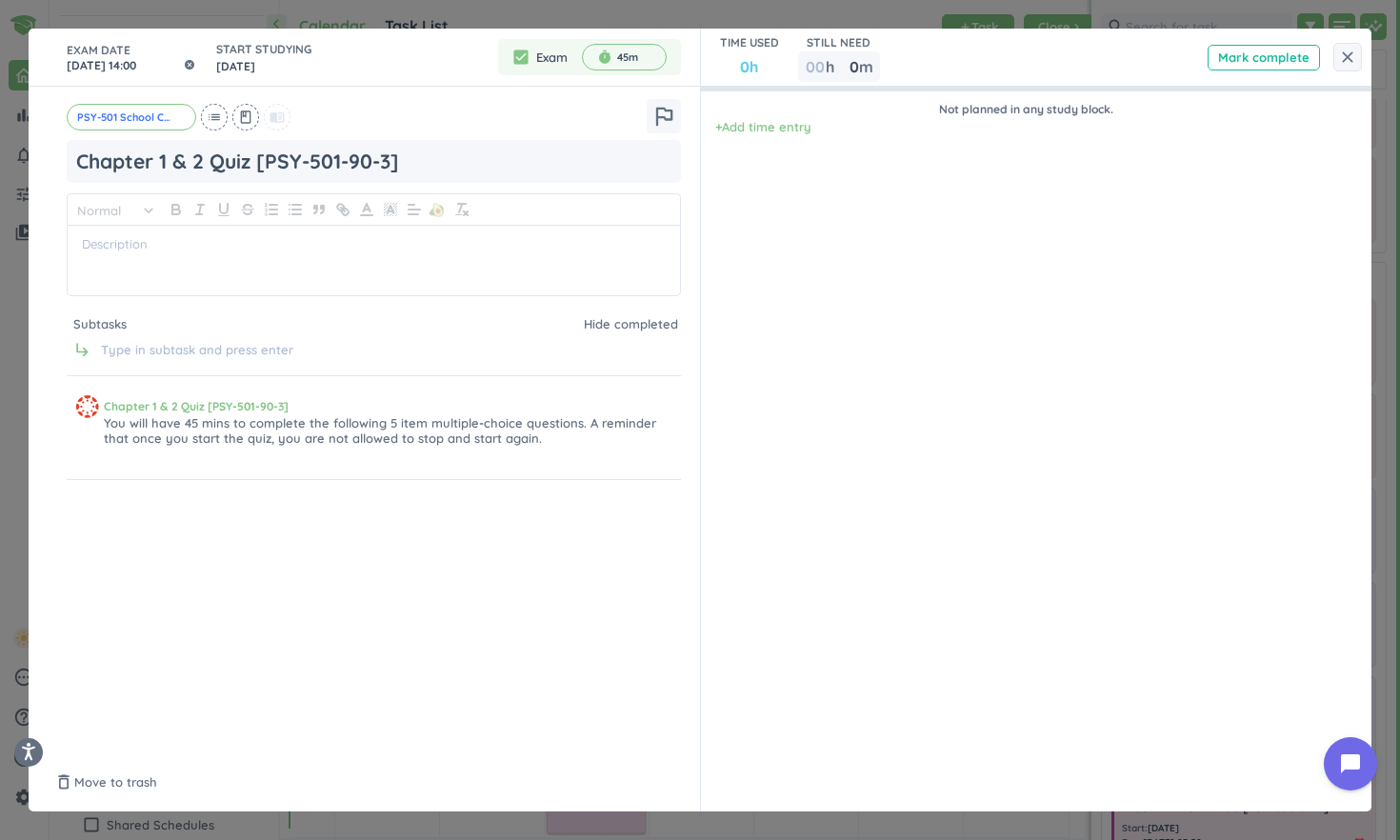 click on "[DATE] 14:00" at bounding box center (131, 57) 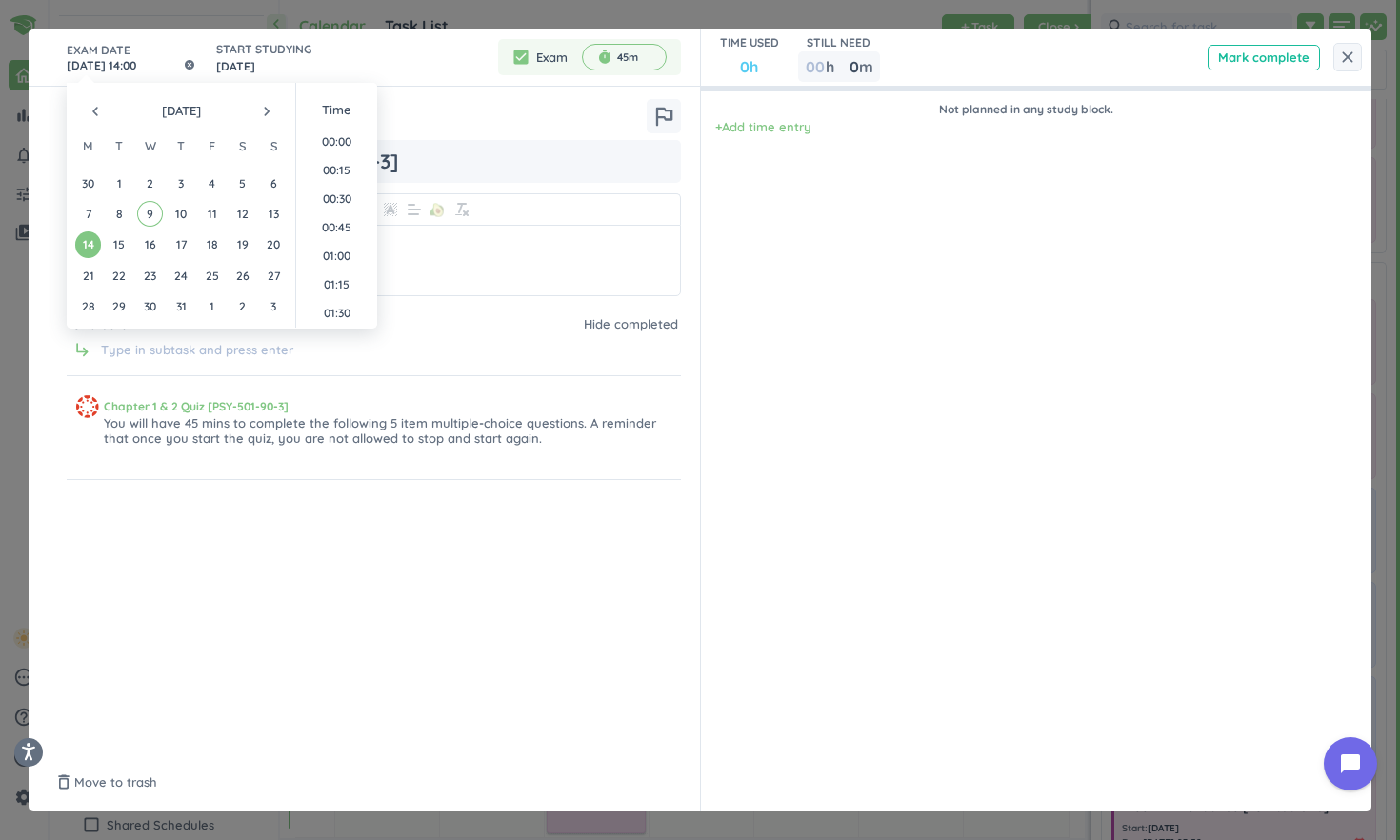 scroll, scrollTop: 1513, scrollLeft: 0, axis: vertical 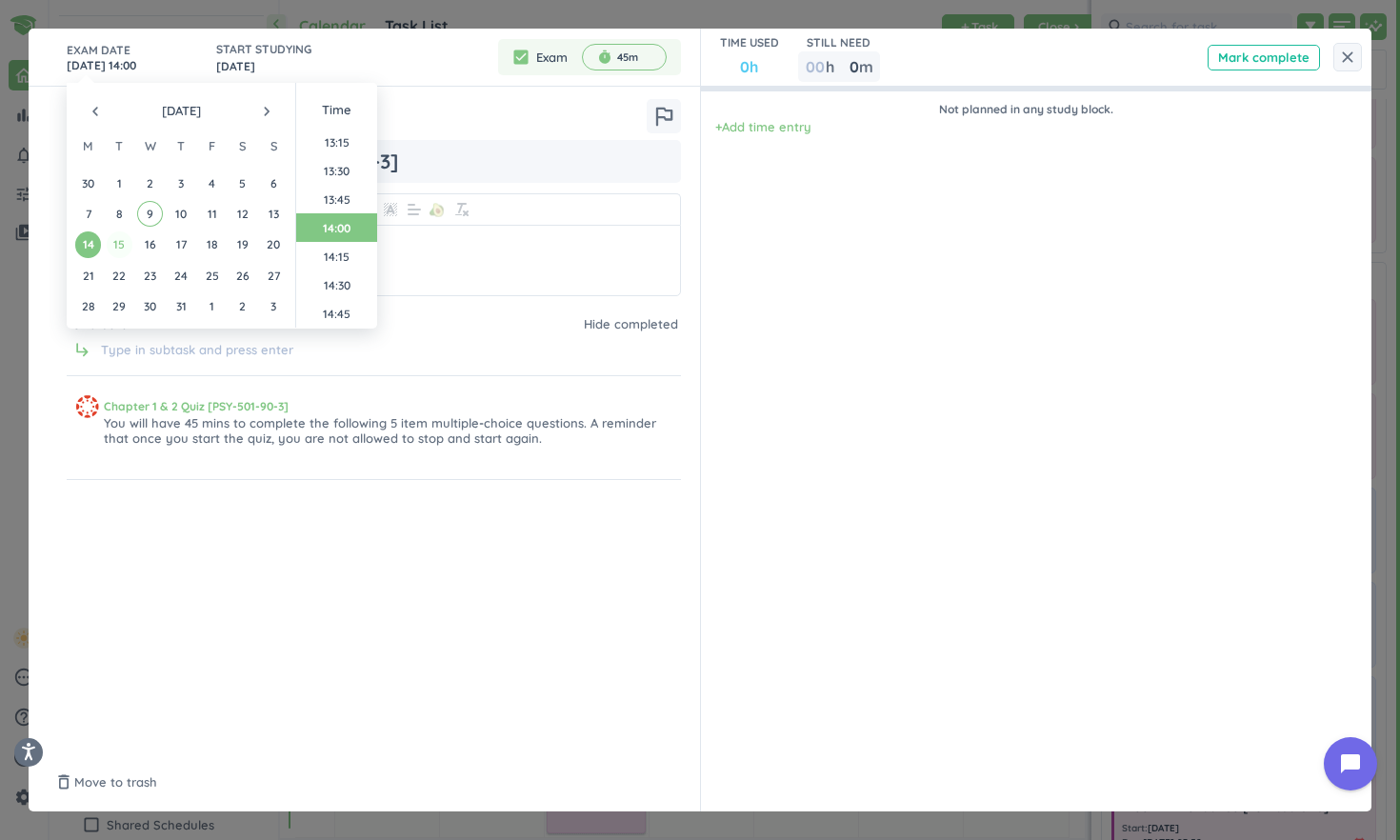 click on "15" at bounding box center (119, 244) 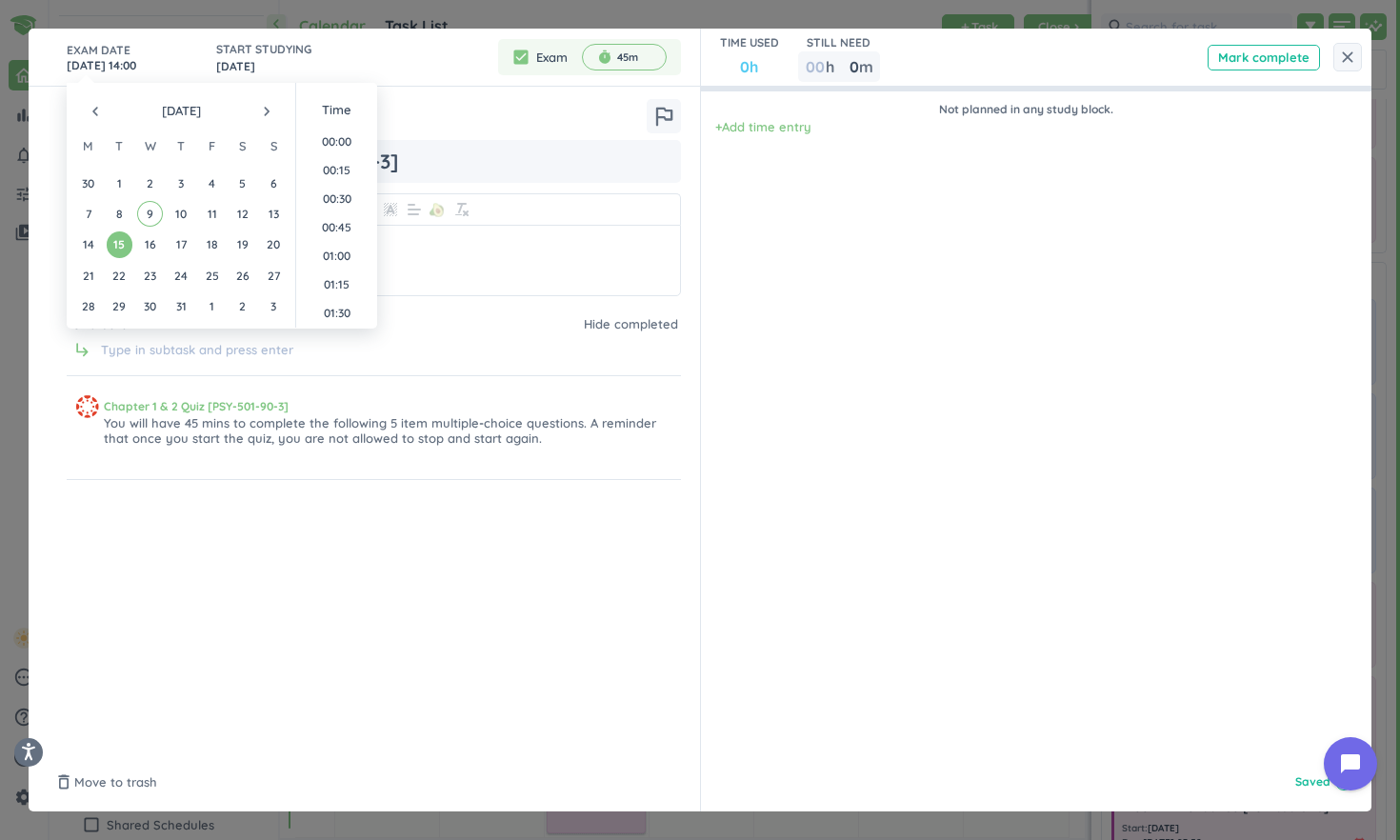 scroll, scrollTop: 1513, scrollLeft: 0, axis: vertical 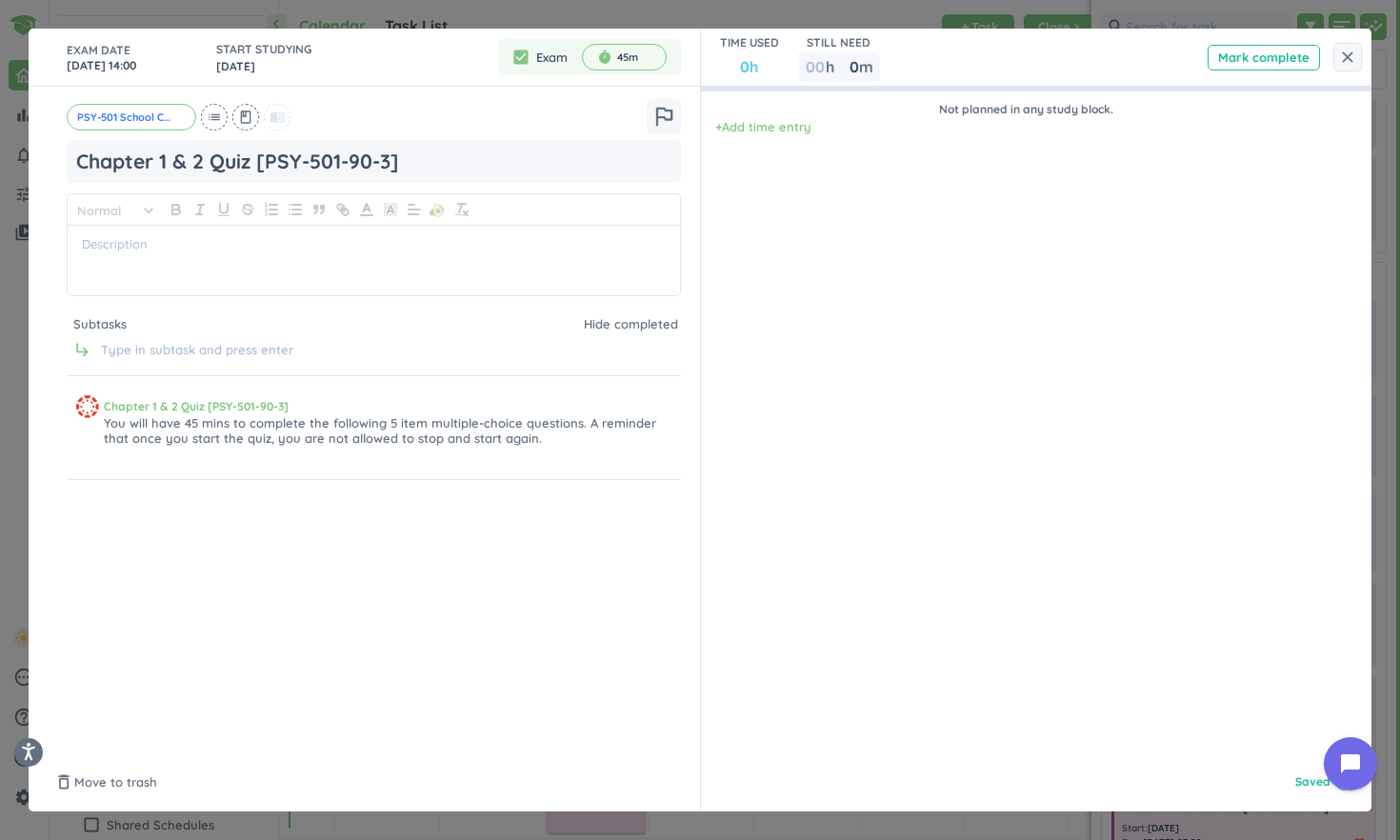 click on "EXAM DATE [DATE] 14:00 START STUDYING [DATE] cancel check_box Exam timer 45m cancel PSY-501 School Counselor in Ed Context cancel list class menu_book outlined_flag Chapter 1 & 2 Quiz [PSY-501-90-3] Normal keyboard_arrow_down                                                                             🥑             Subtasks Hide completed subdirectory_arrow_right   Chapter 1 & 2 Quiz [PSY-501-90-3] You will have 45 mins to complete the following 5 item multiple-choice questions. A reminder that once you start the quiz, you are not allowed to stop and start again." at bounding box center [365, 420] 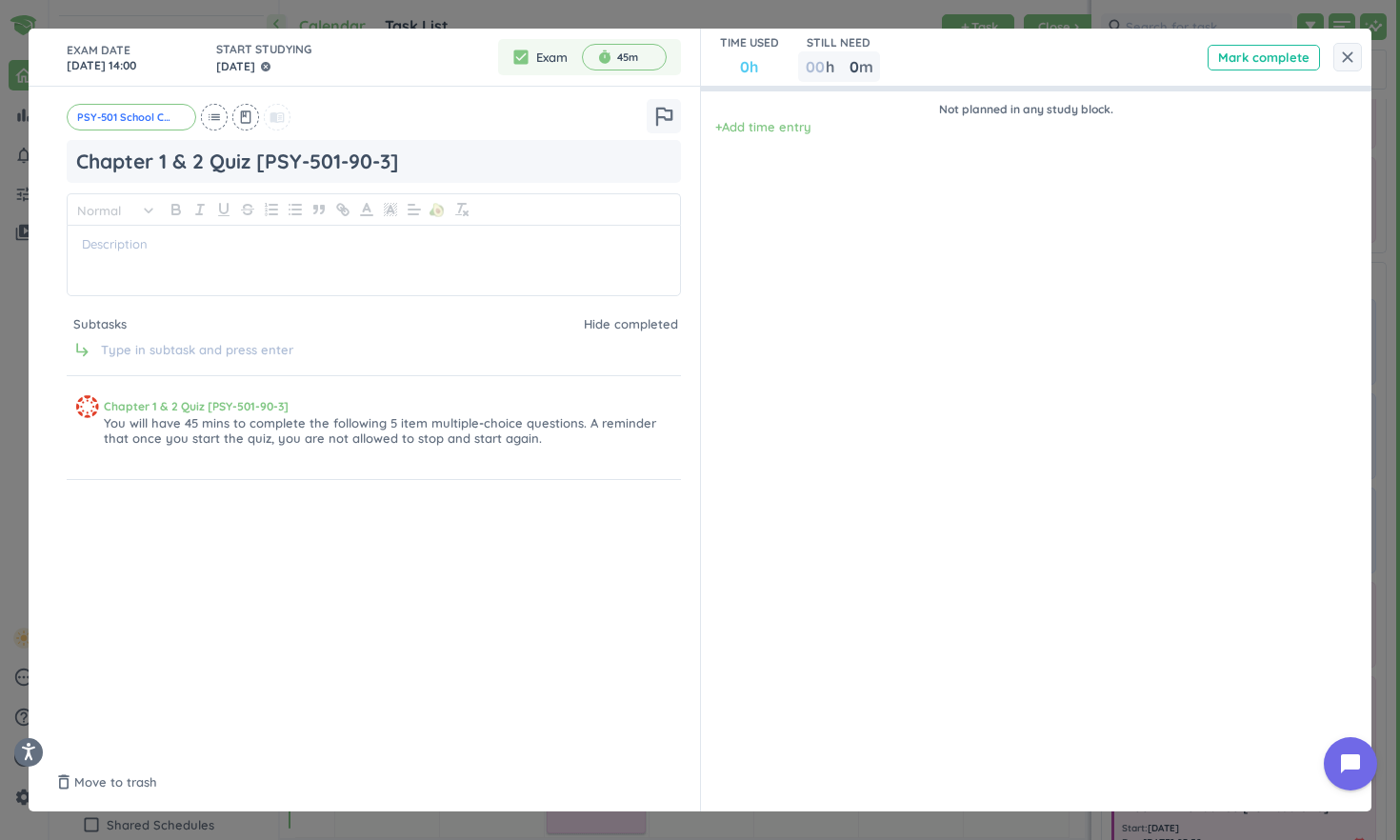 click on "[DATE]" at bounding box center (235, 67) 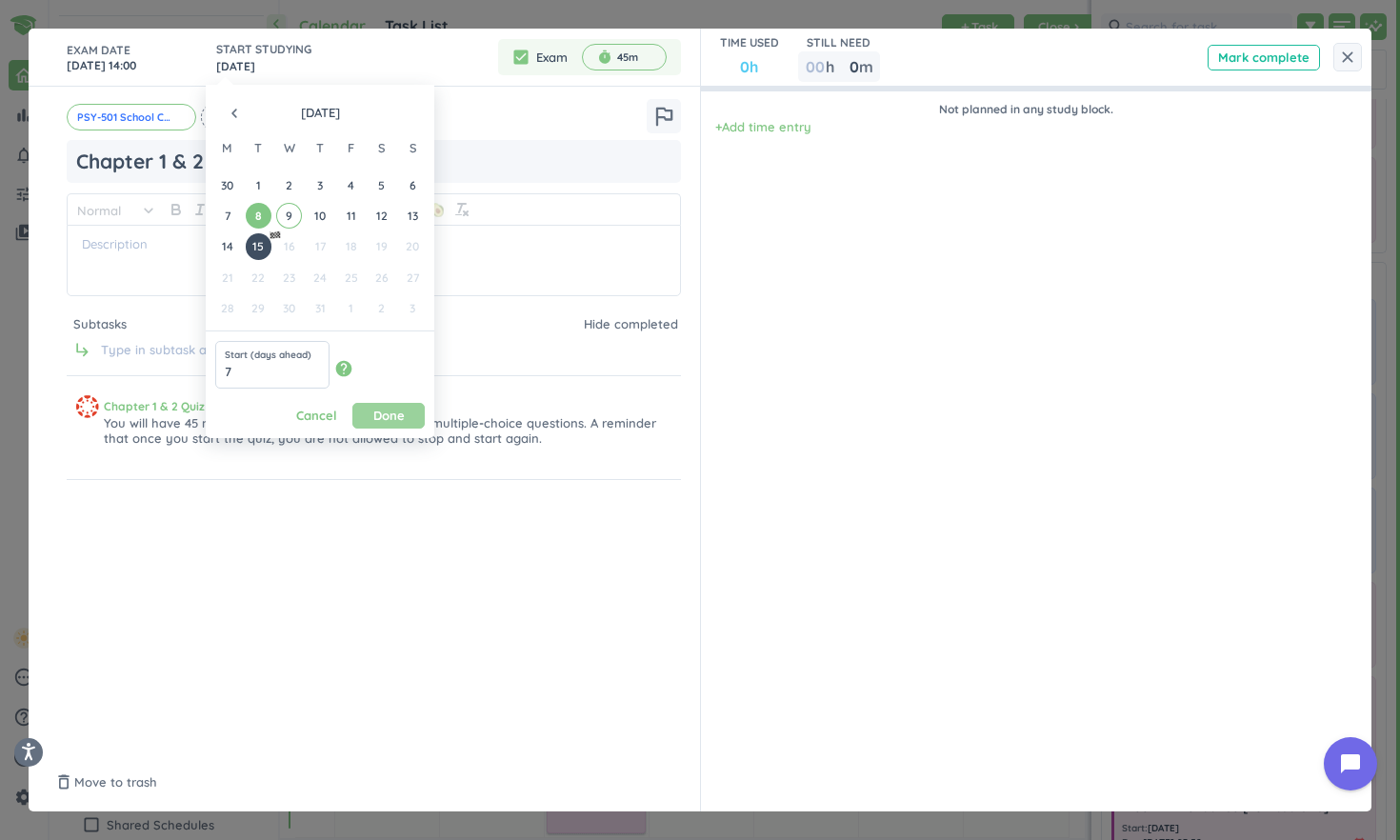 click on "Done" at bounding box center (389, 415) 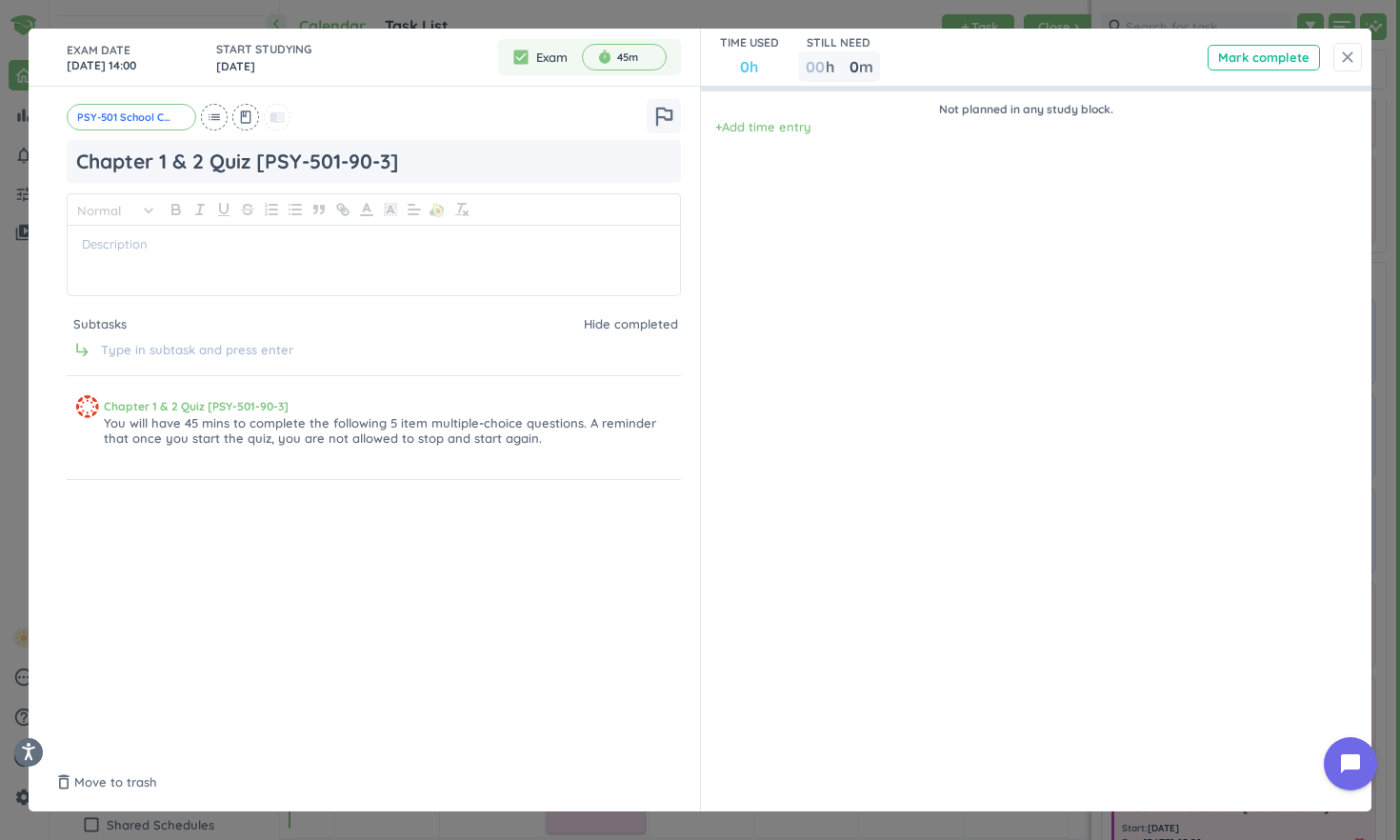 click on "close" at bounding box center (1348, 57) 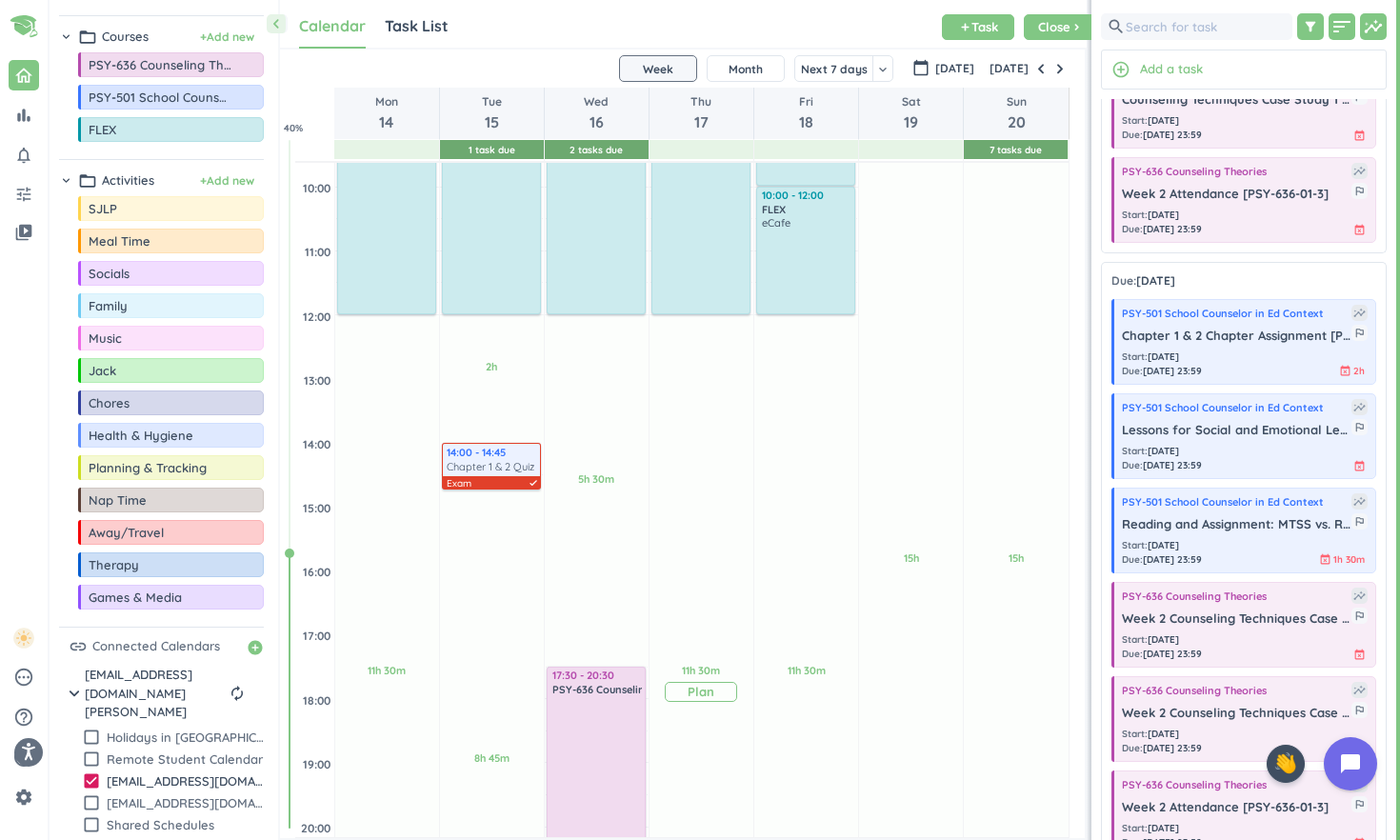 scroll, scrollTop: 354, scrollLeft: 0, axis: vertical 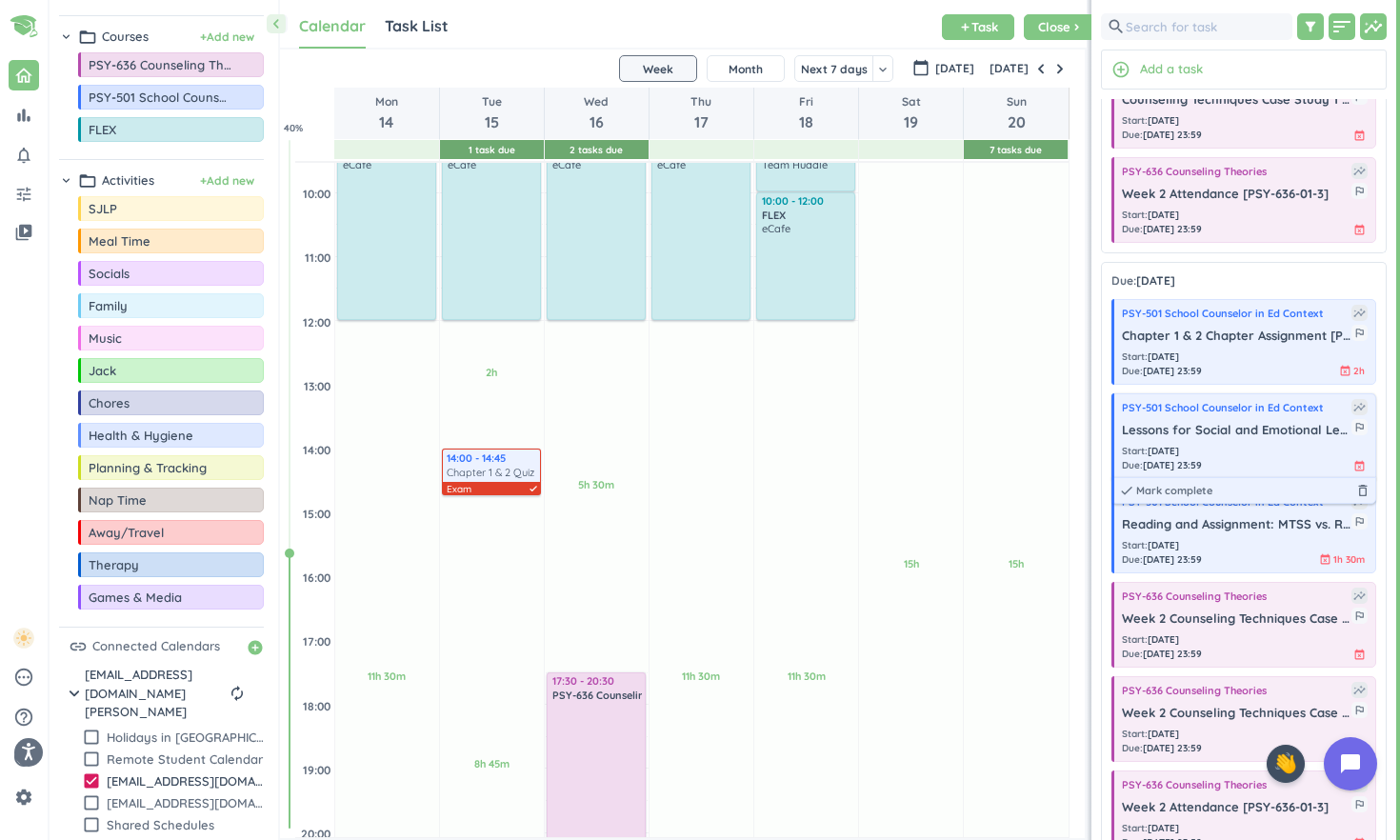 click on "Start :  [DATE] Due :  [DATE] 23:59 event_busy" at bounding box center (1245, 458) 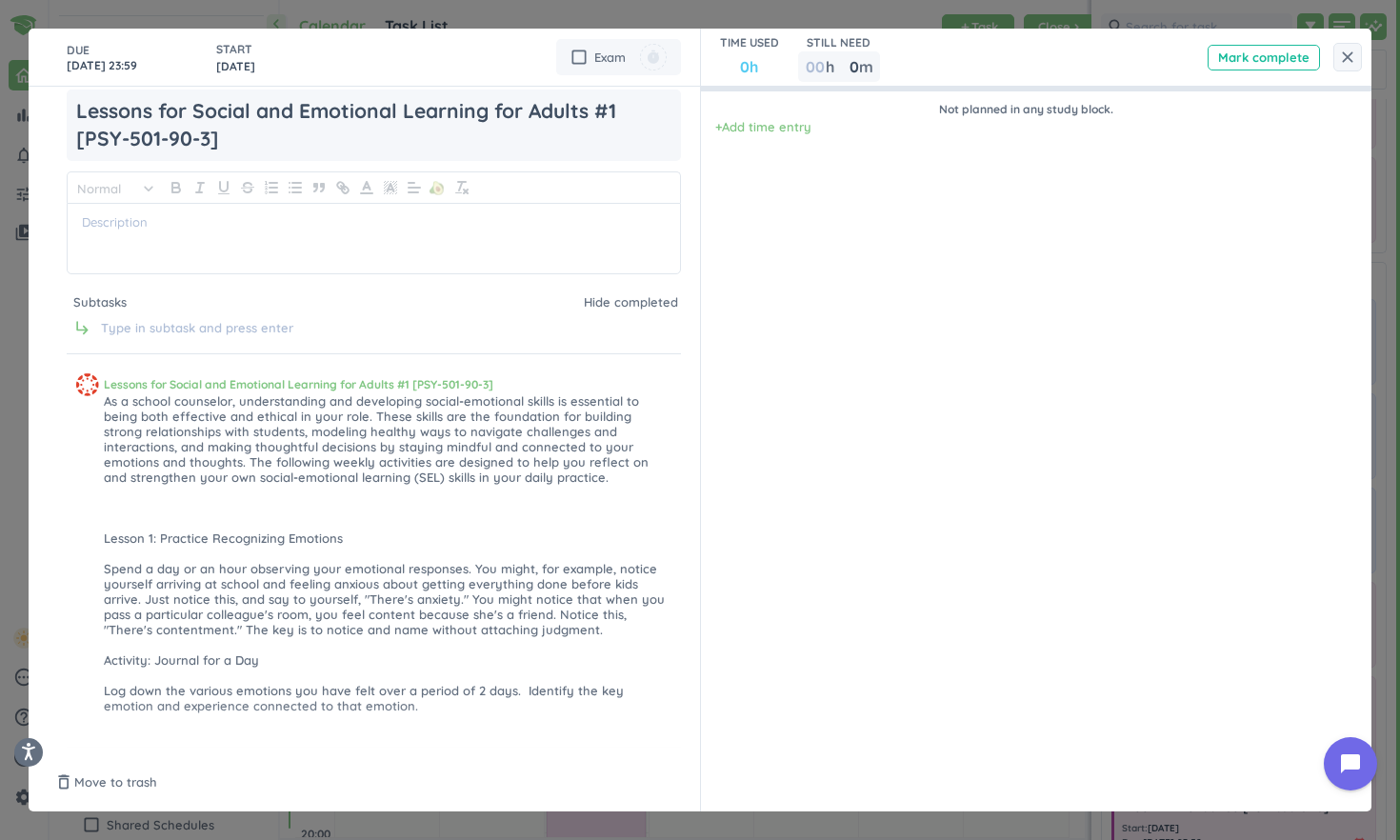scroll, scrollTop: 68, scrollLeft: 0, axis: vertical 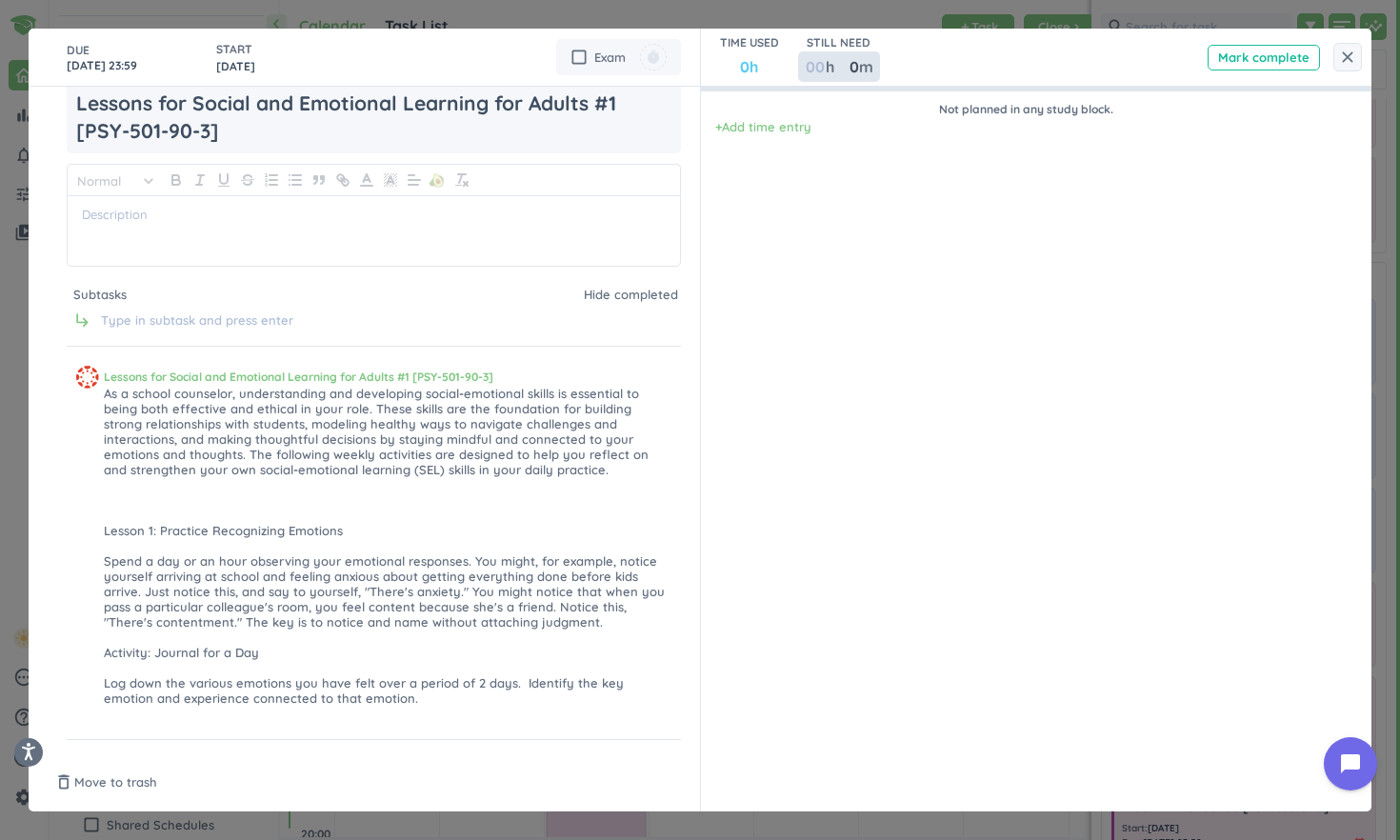 click at bounding box center [814, 67] 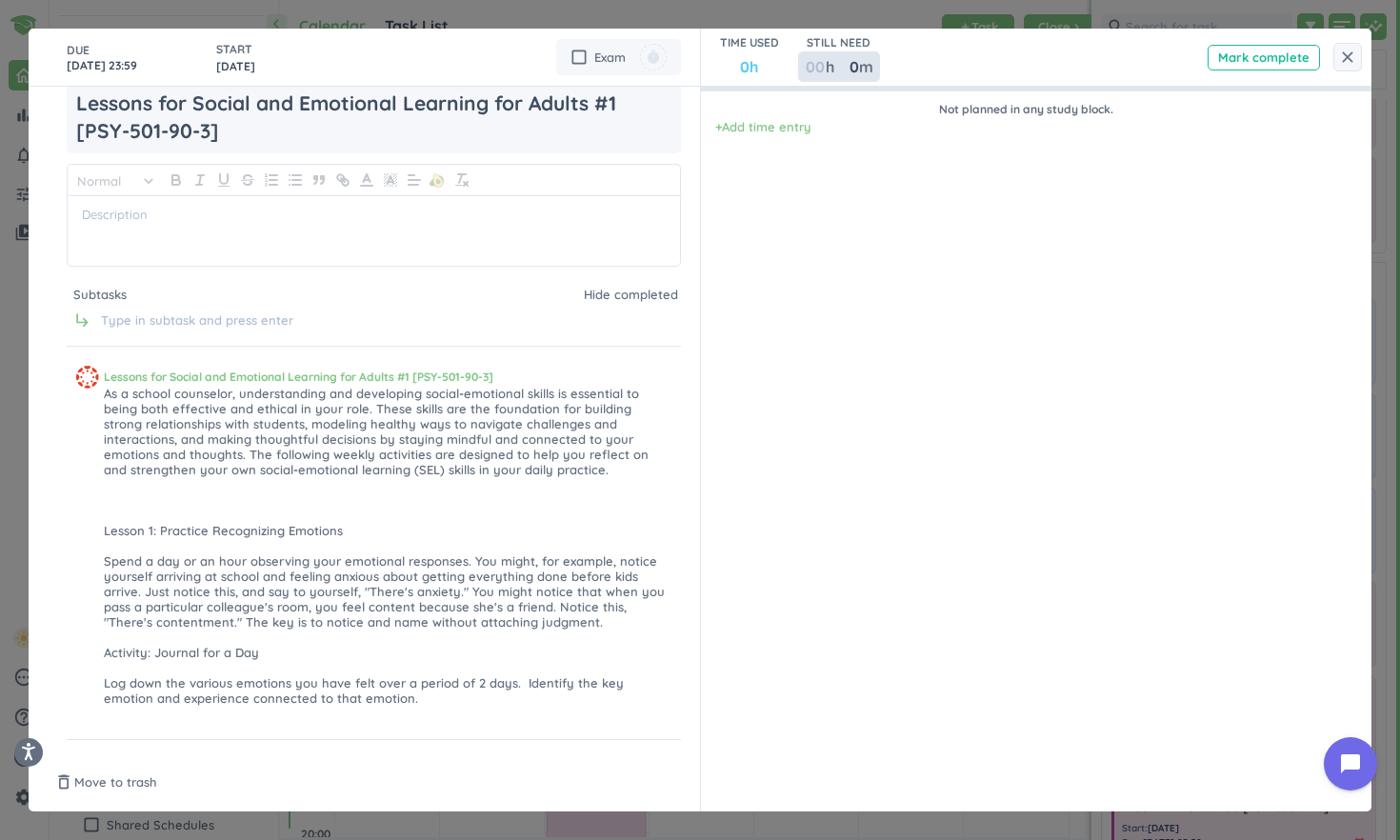 type on "2" 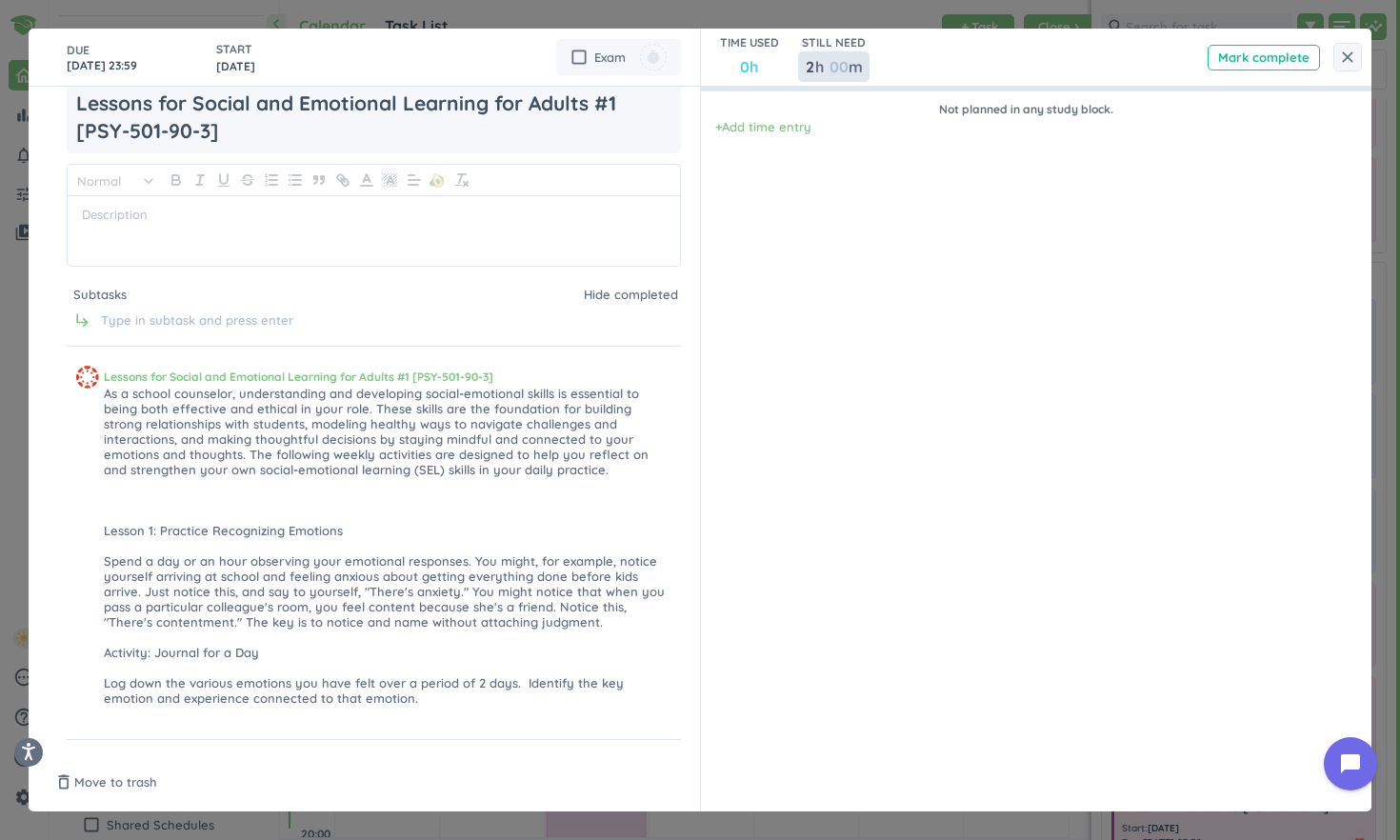 type on "2" 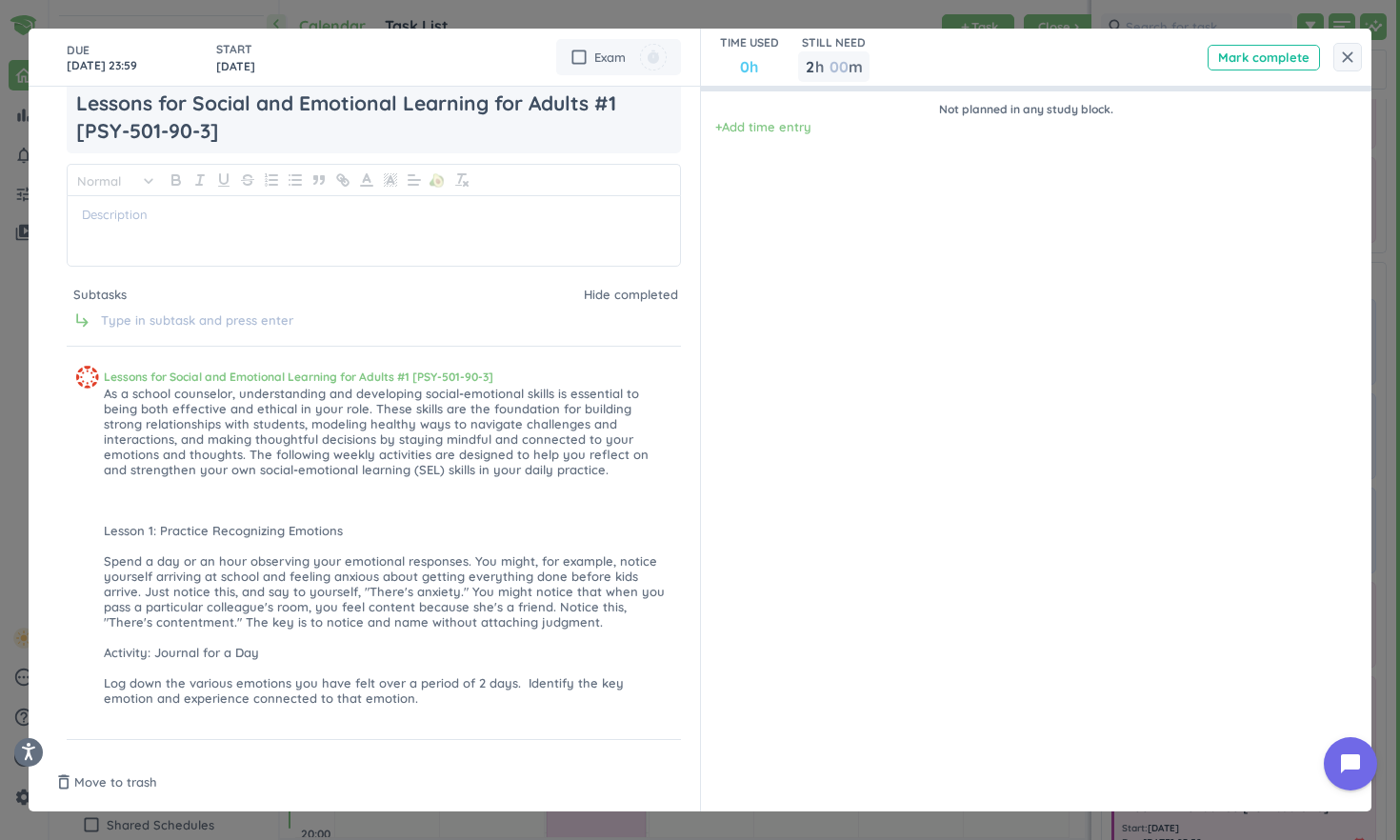 click on "Not planned in any study block. +  Add time entry" at bounding box center [1027, 420] 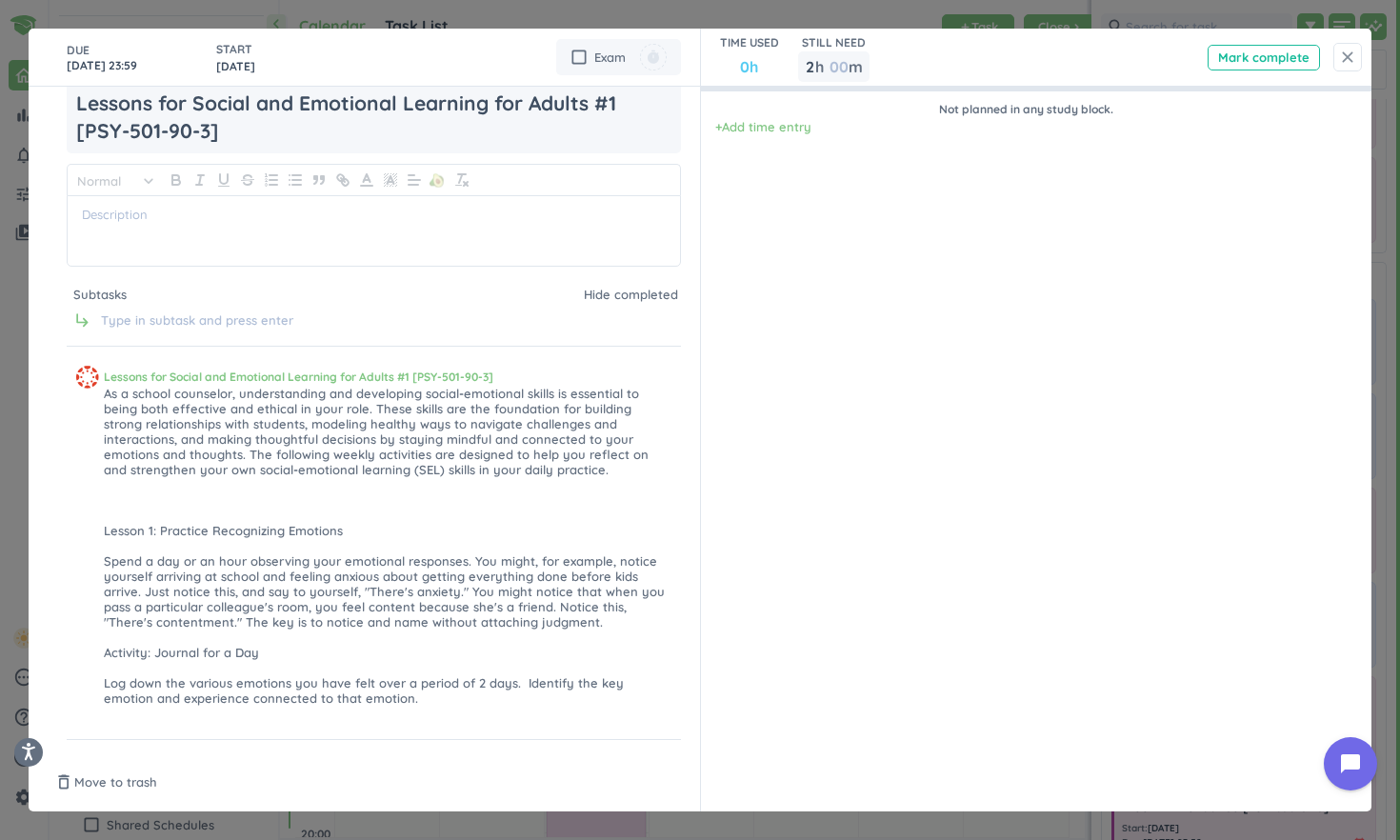 click on "close" at bounding box center [1348, 57] 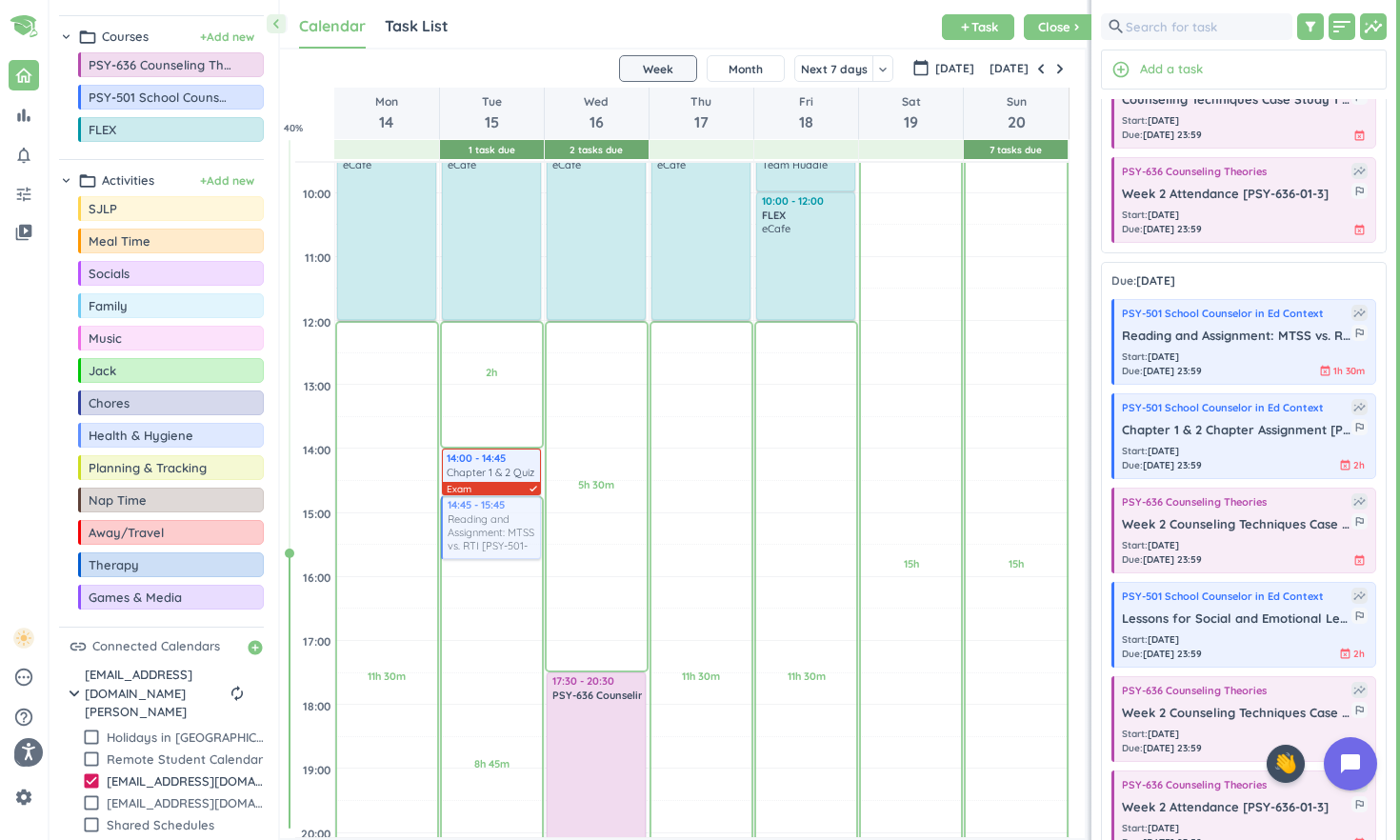 drag, startPoint x: 1238, startPoint y: 340, endPoint x: 508, endPoint y: 501, distance: 747.543 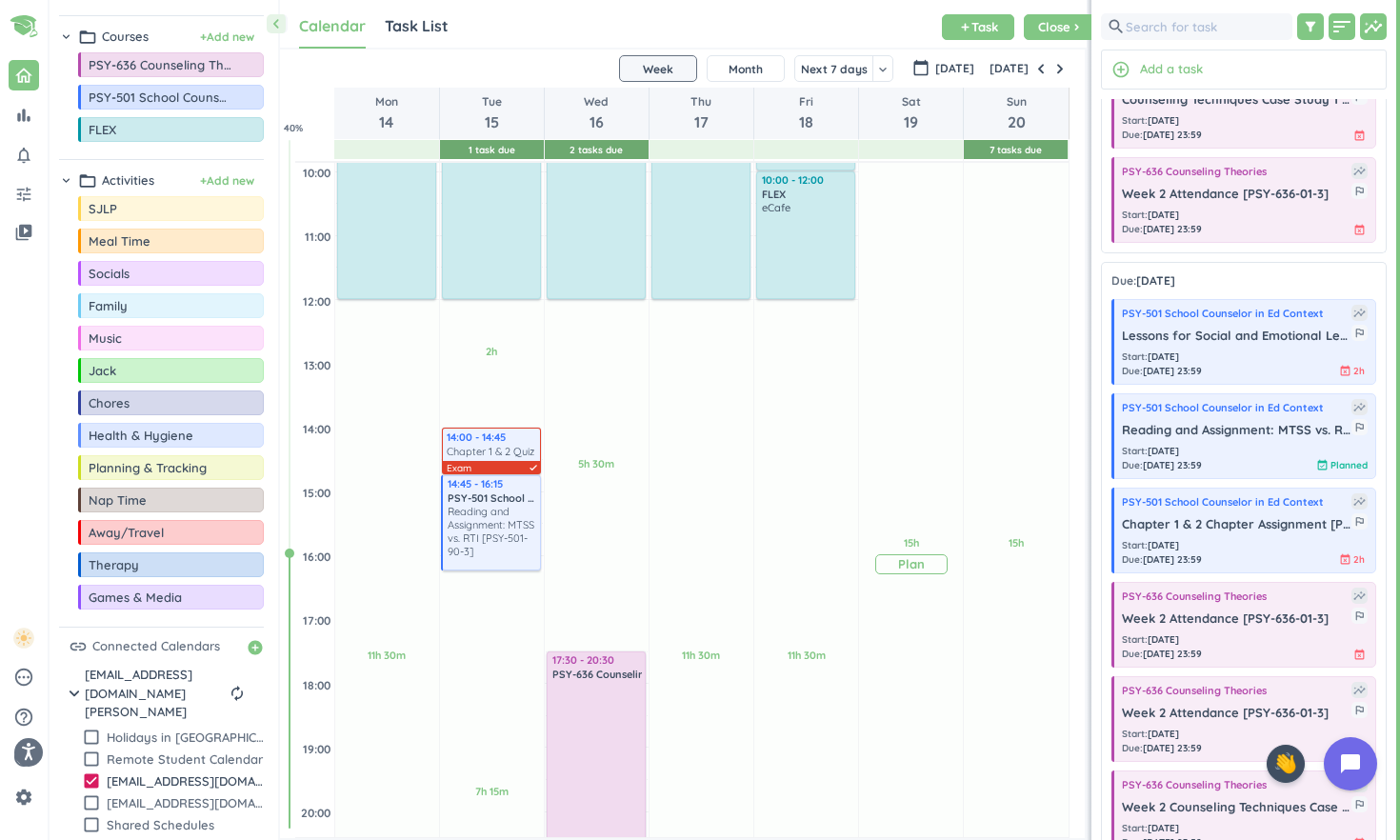 scroll, scrollTop: 377, scrollLeft: 0, axis: vertical 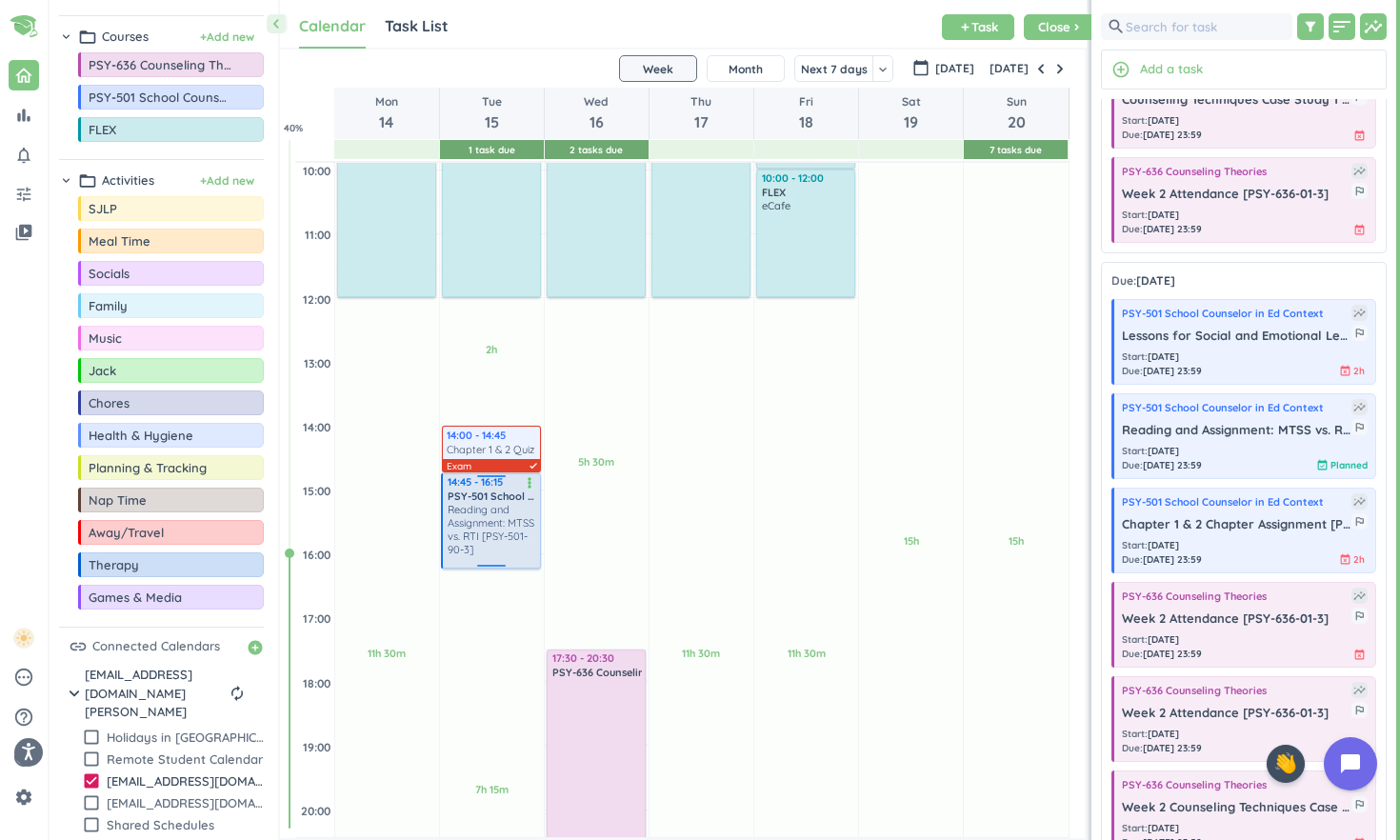 click on "more_vert" at bounding box center (530, 483) 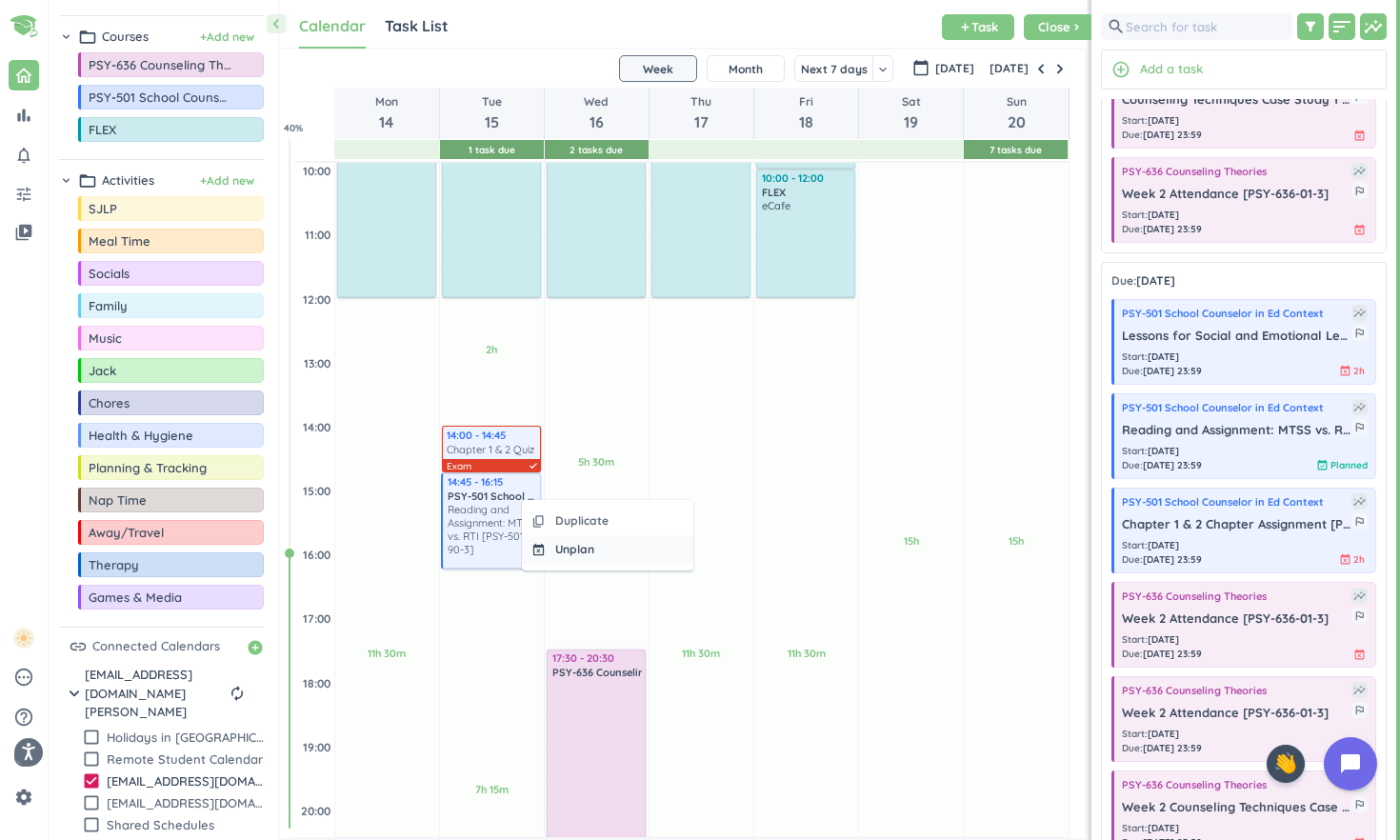 click on "Unplan" at bounding box center (574, 550) 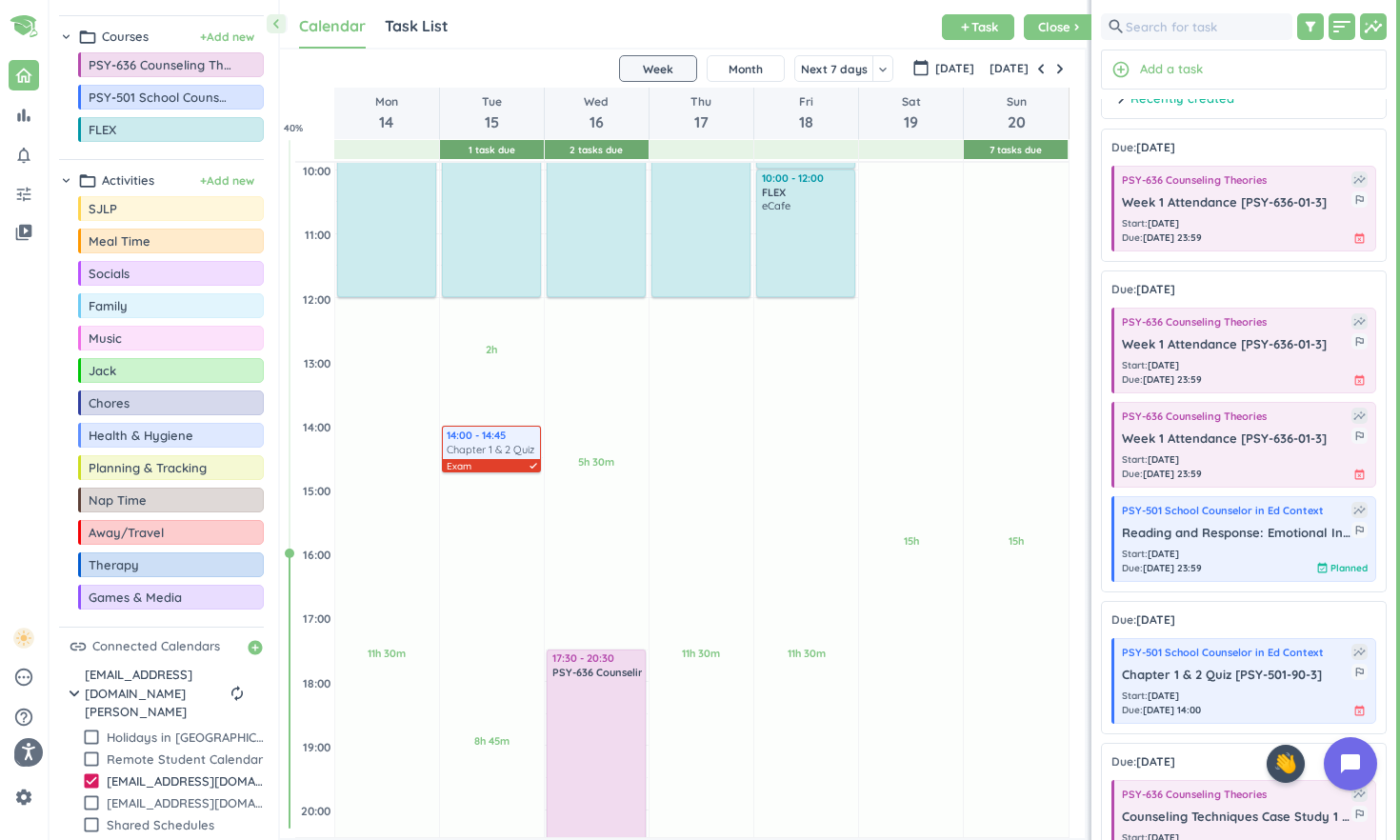 scroll, scrollTop: 0, scrollLeft: 0, axis: both 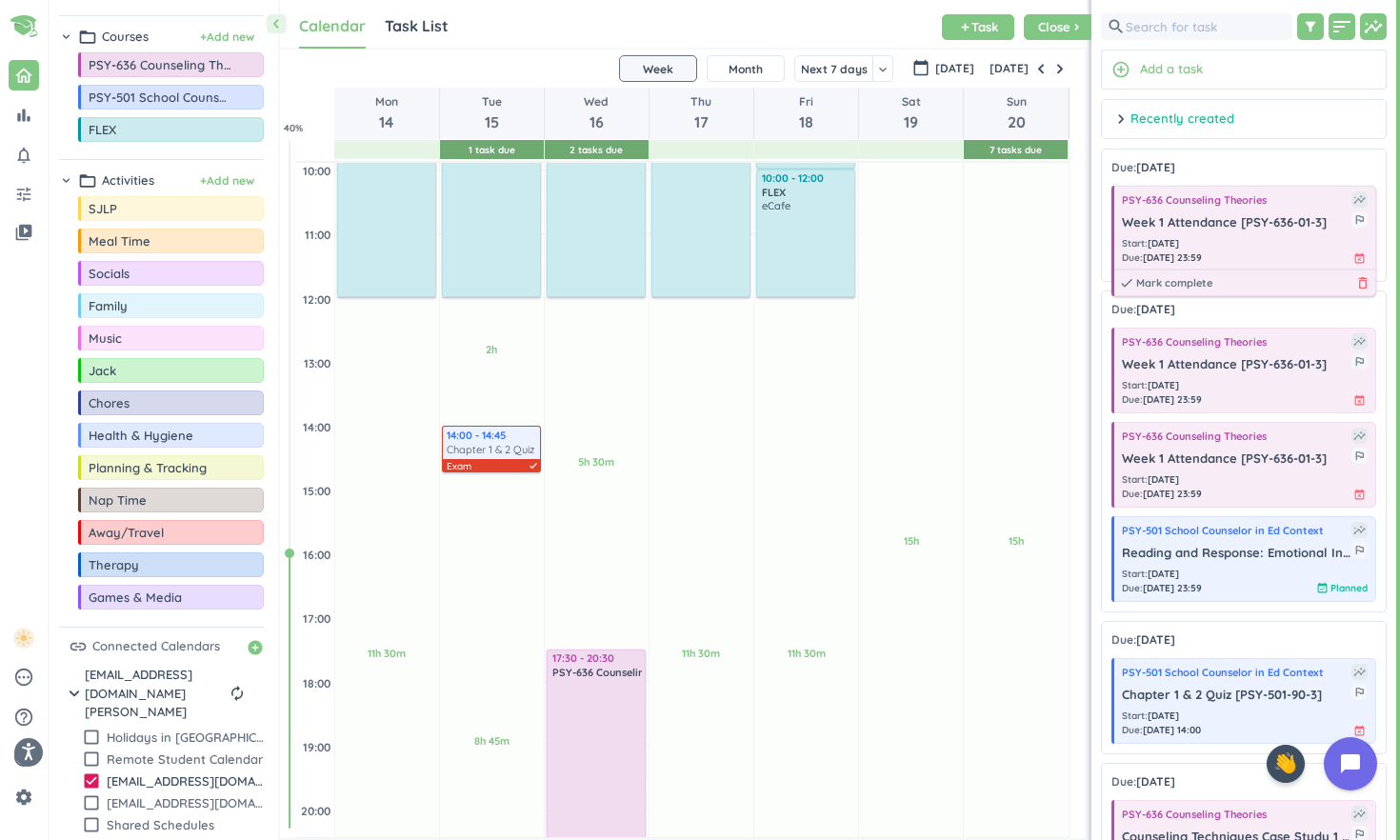 click on "delete_outline" at bounding box center [1363, 283] 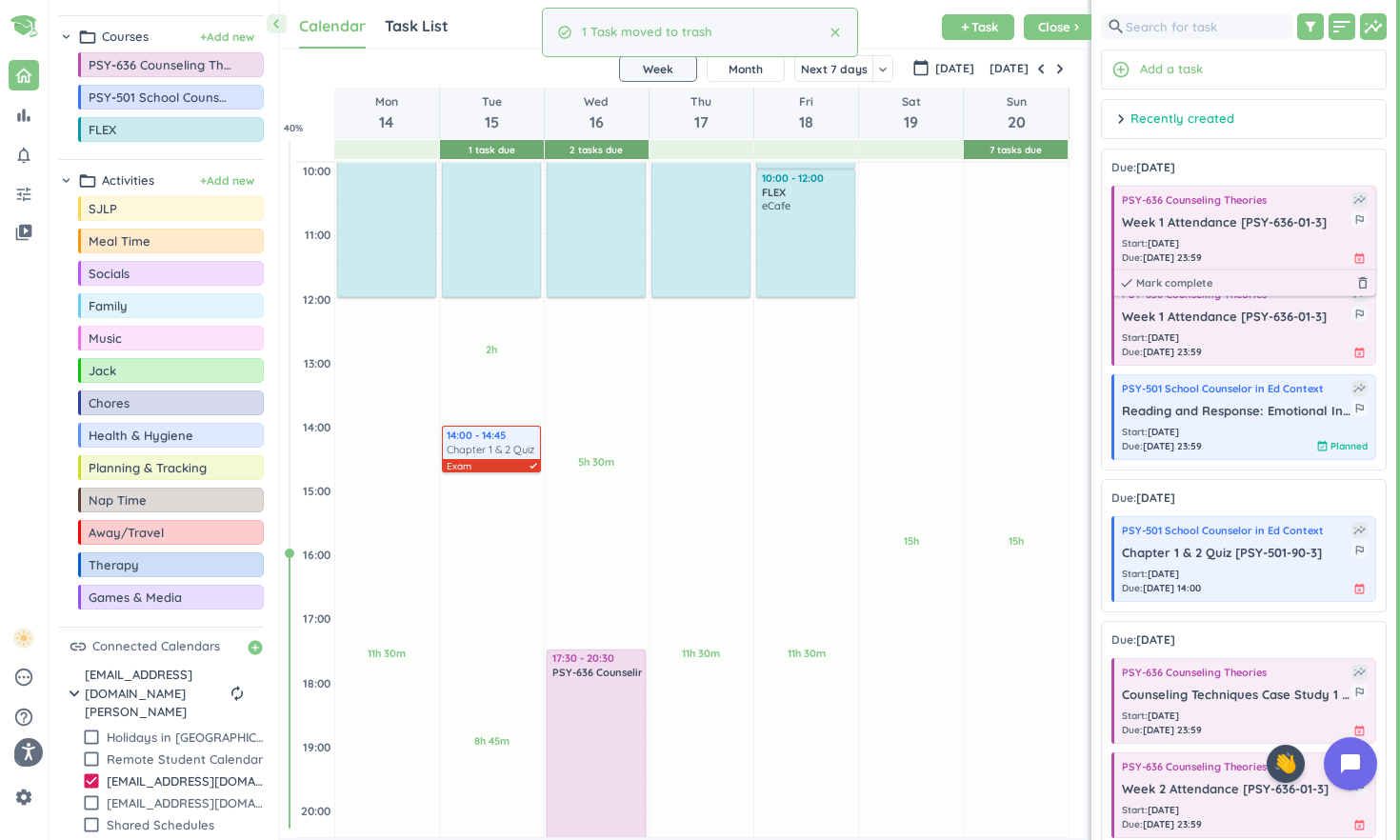 click on "Week 1 Attendance [PSY-636-01-3]" at bounding box center (1236, 223) 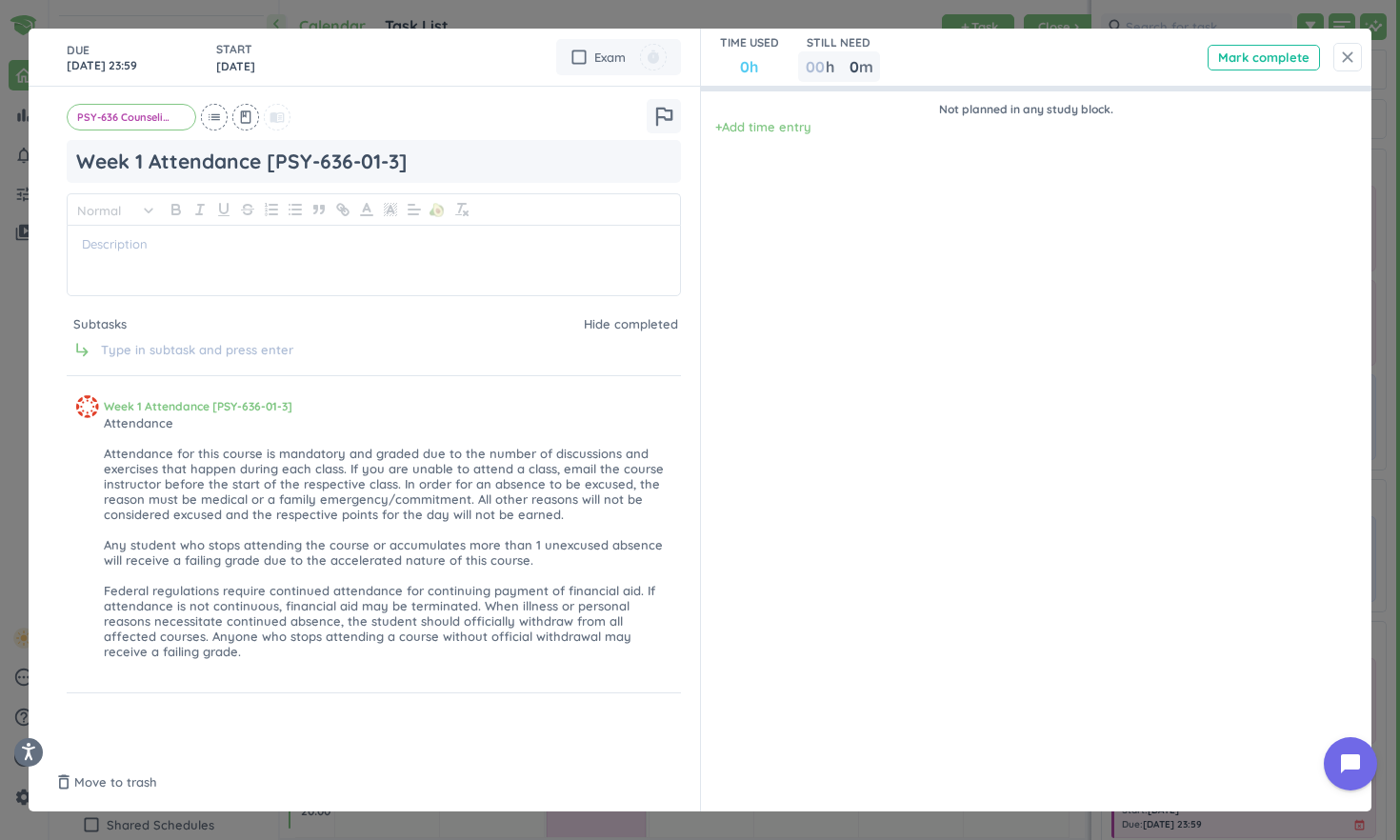 click on "close" at bounding box center [1348, 57] 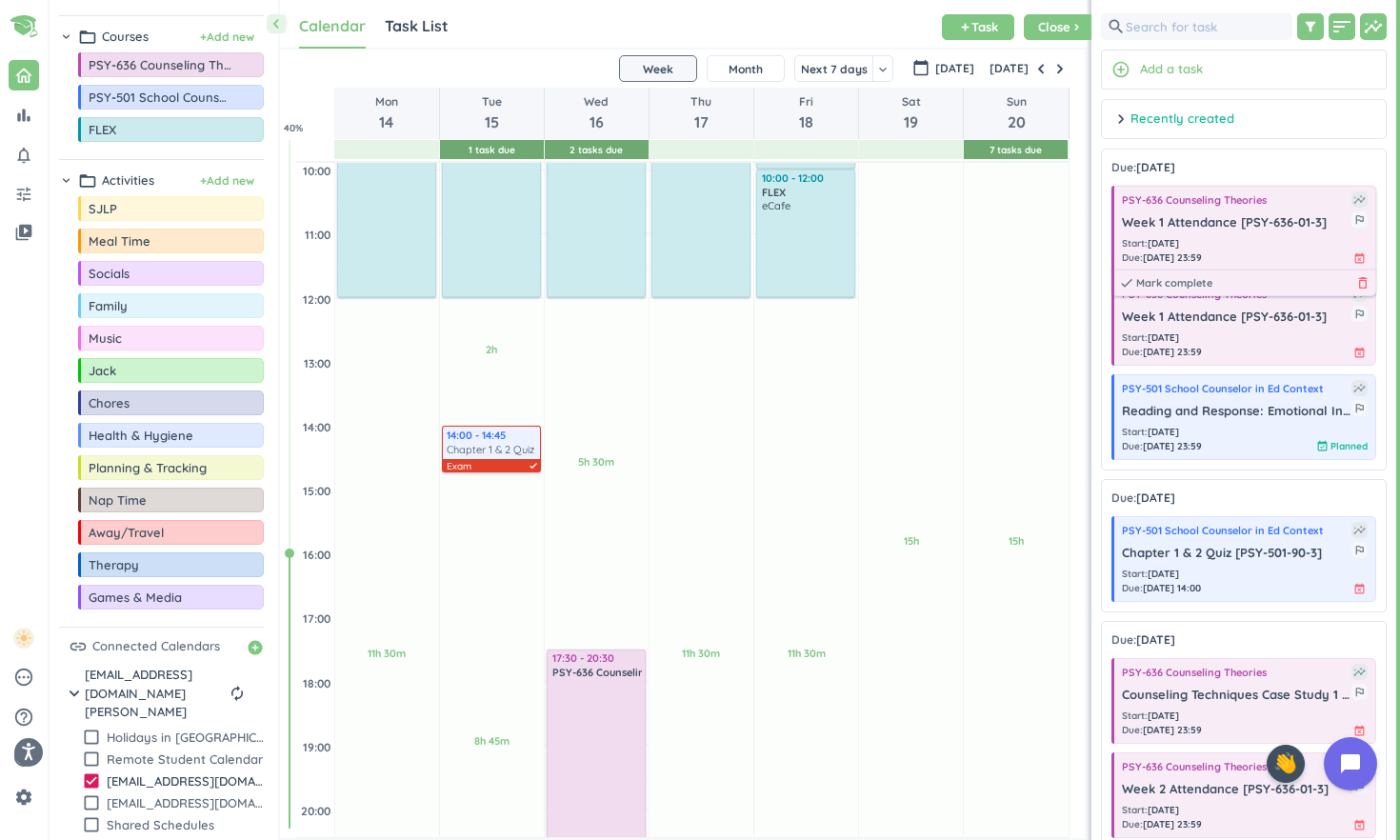 click on "delete_outline" at bounding box center (1363, 283) 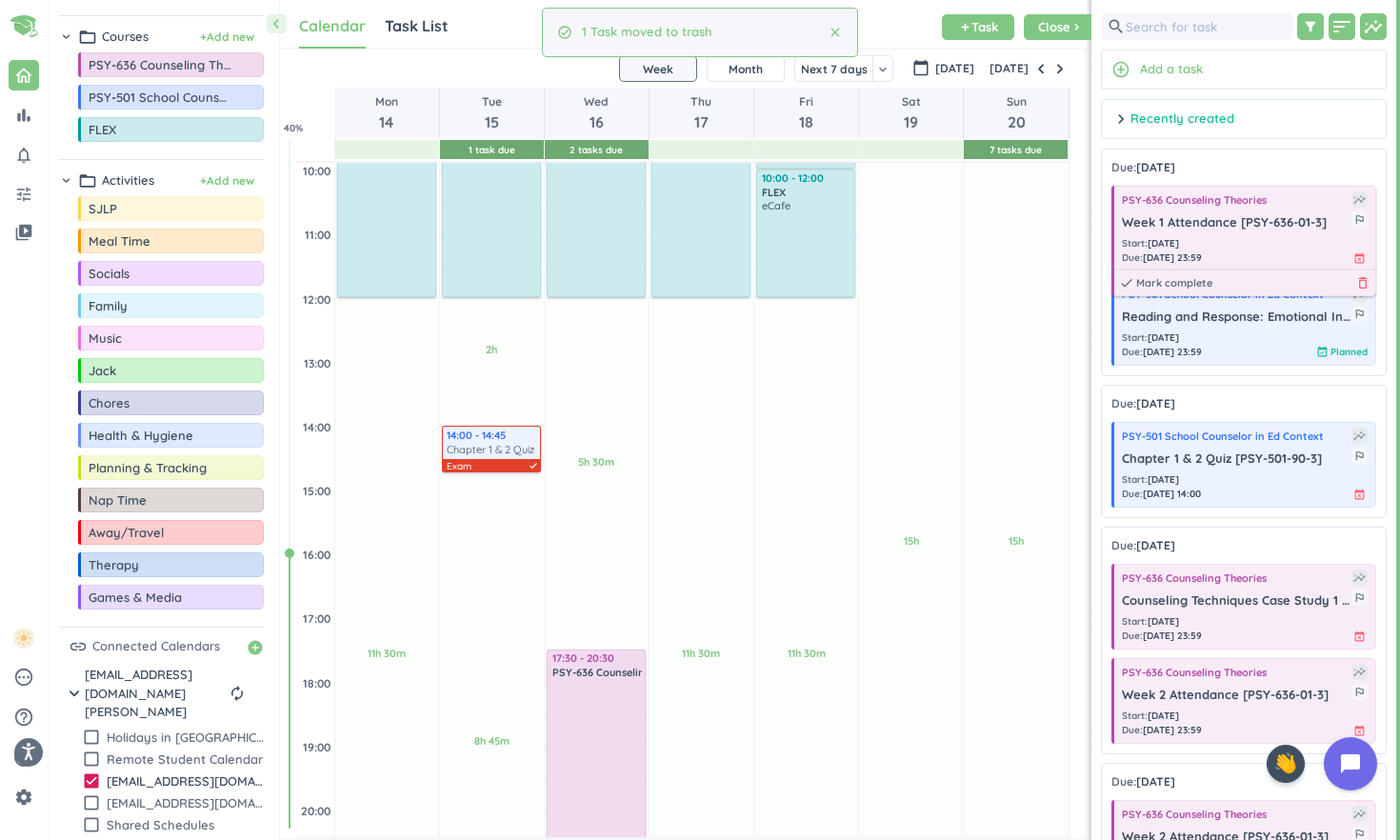 click on "delete_outline" at bounding box center (1363, 283) 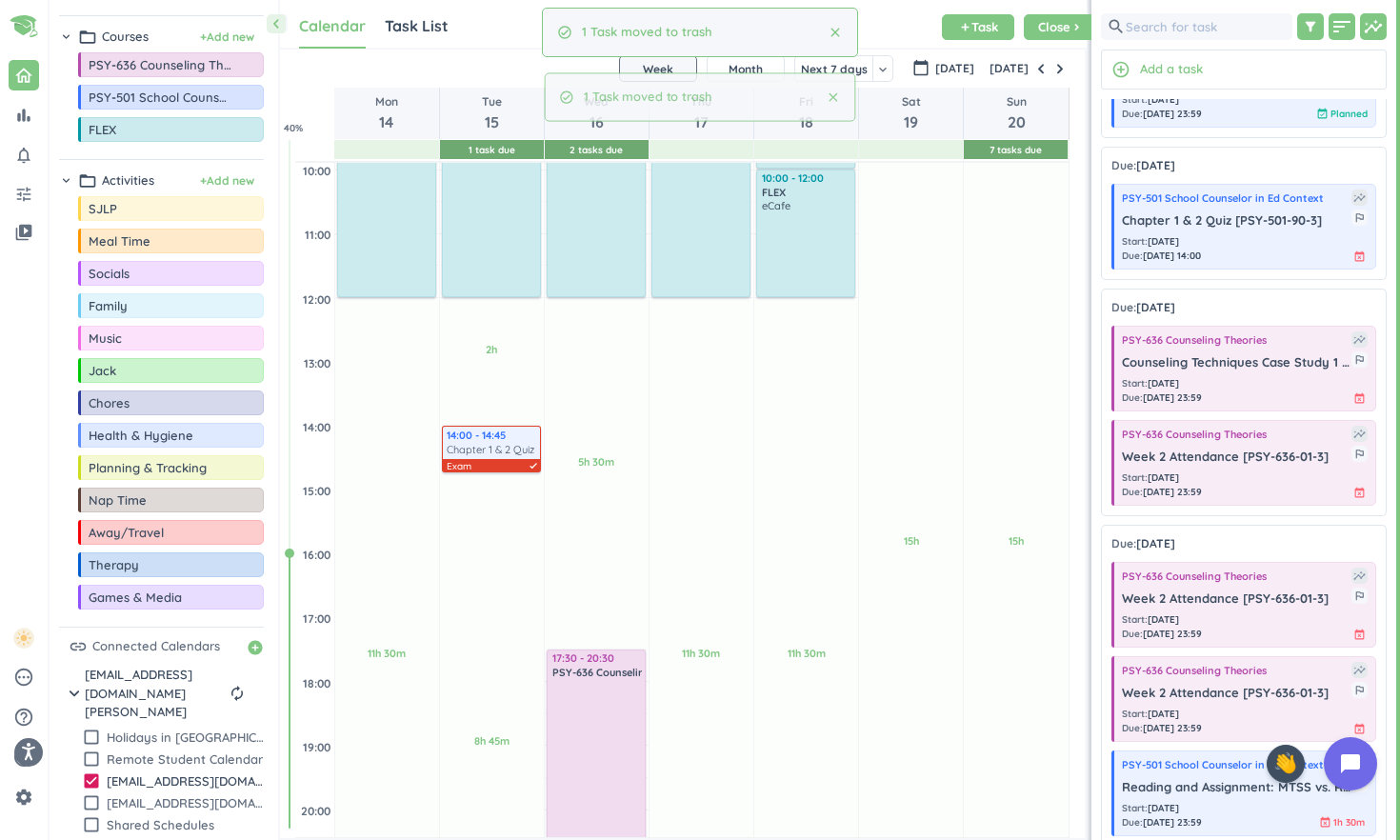 scroll, scrollTop: 155, scrollLeft: 0, axis: vertical 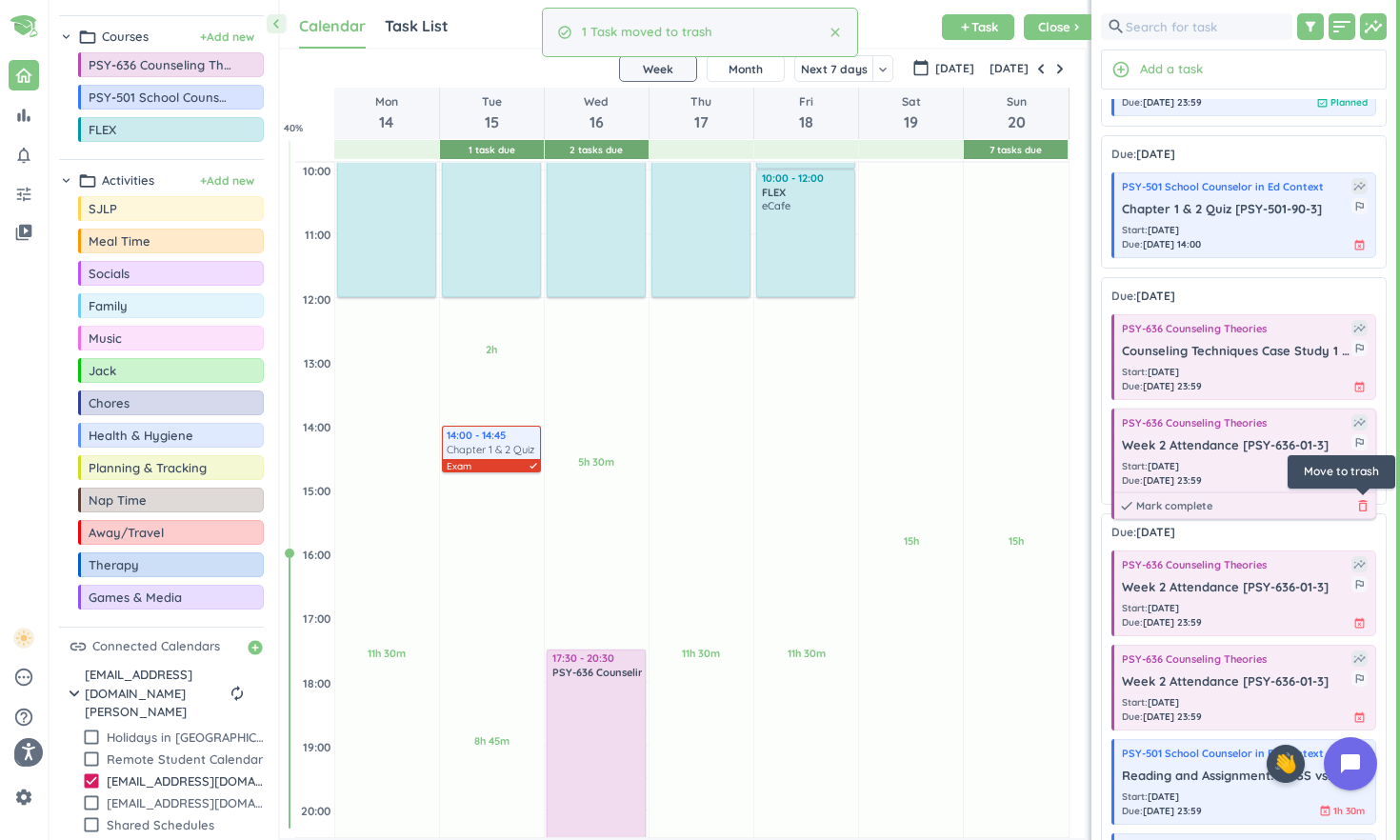 click on "delete_outline" at bounding box center [1363, 506] 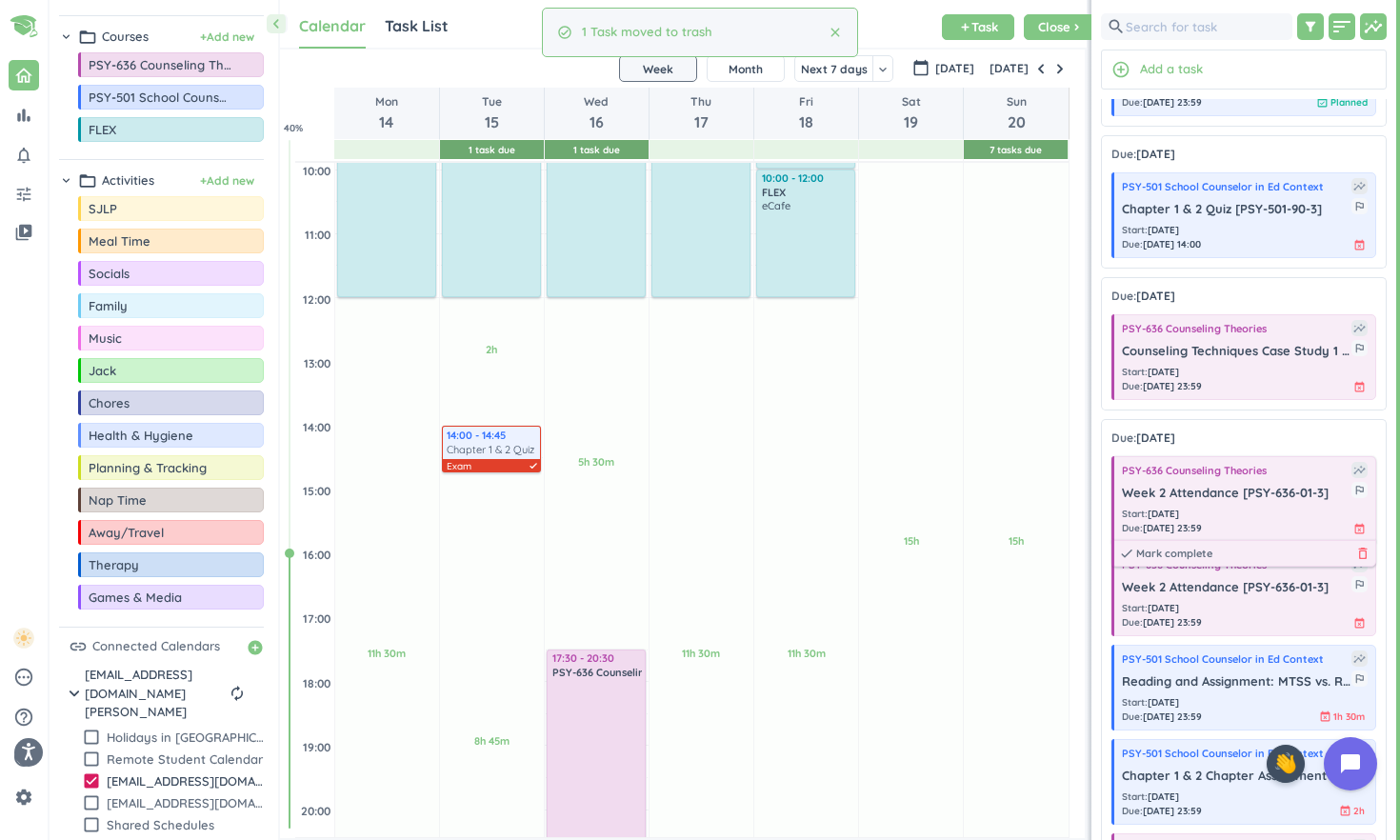 click on "delete_outline" at bounding box center (1363, 553) 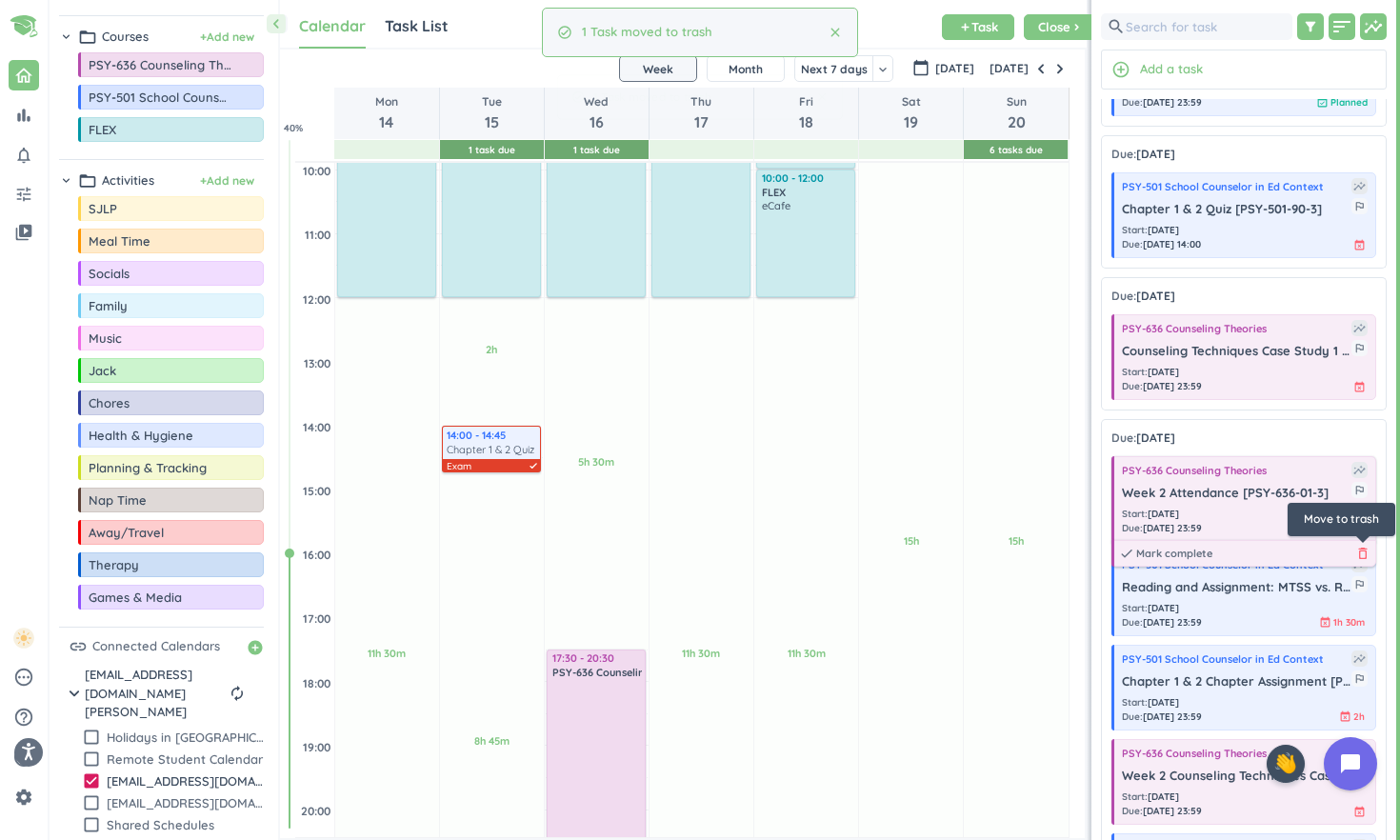 click on "delete_outline" at bounding box center [1363, 553] 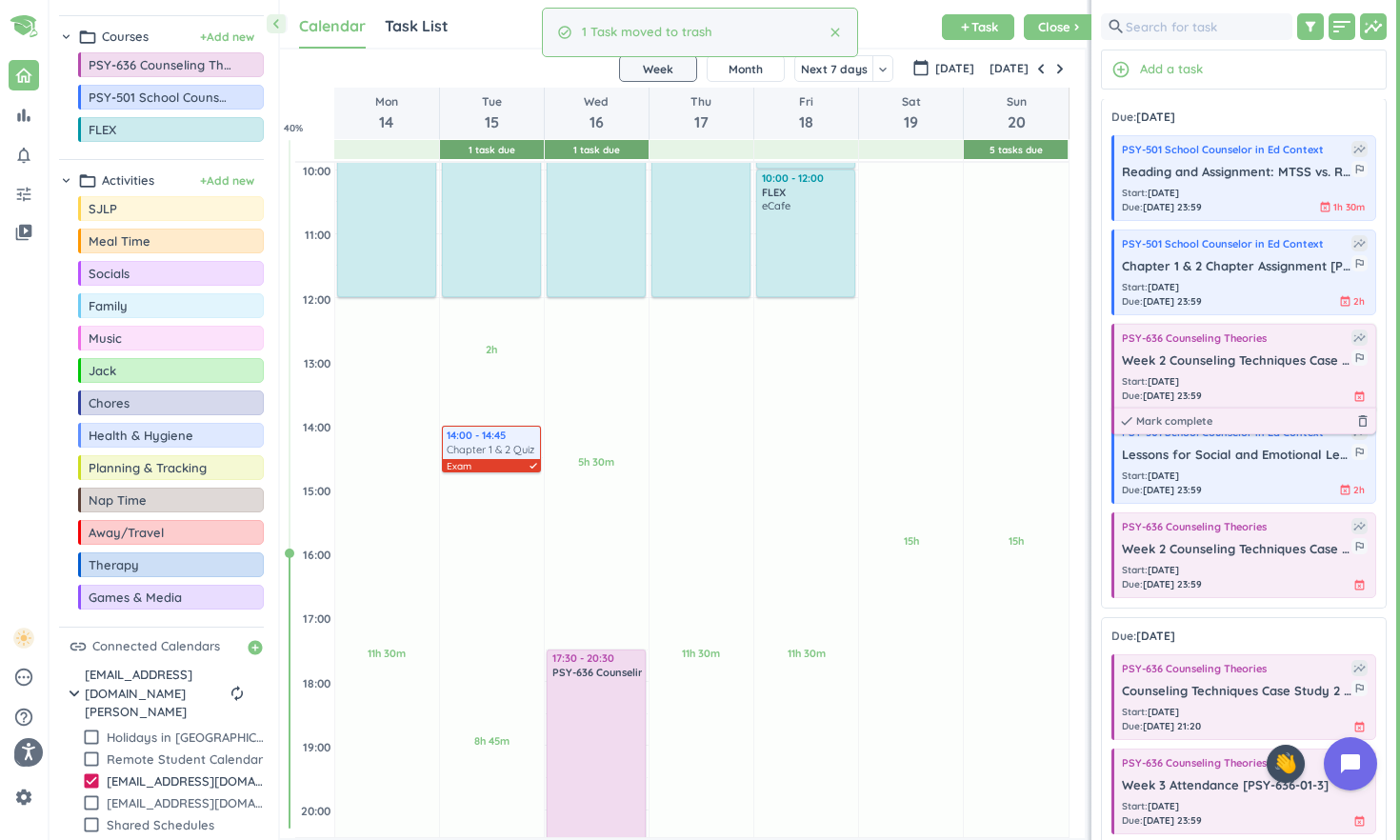 scroll, scrollTop: 486, scrollLeft: 0, axis: vertical 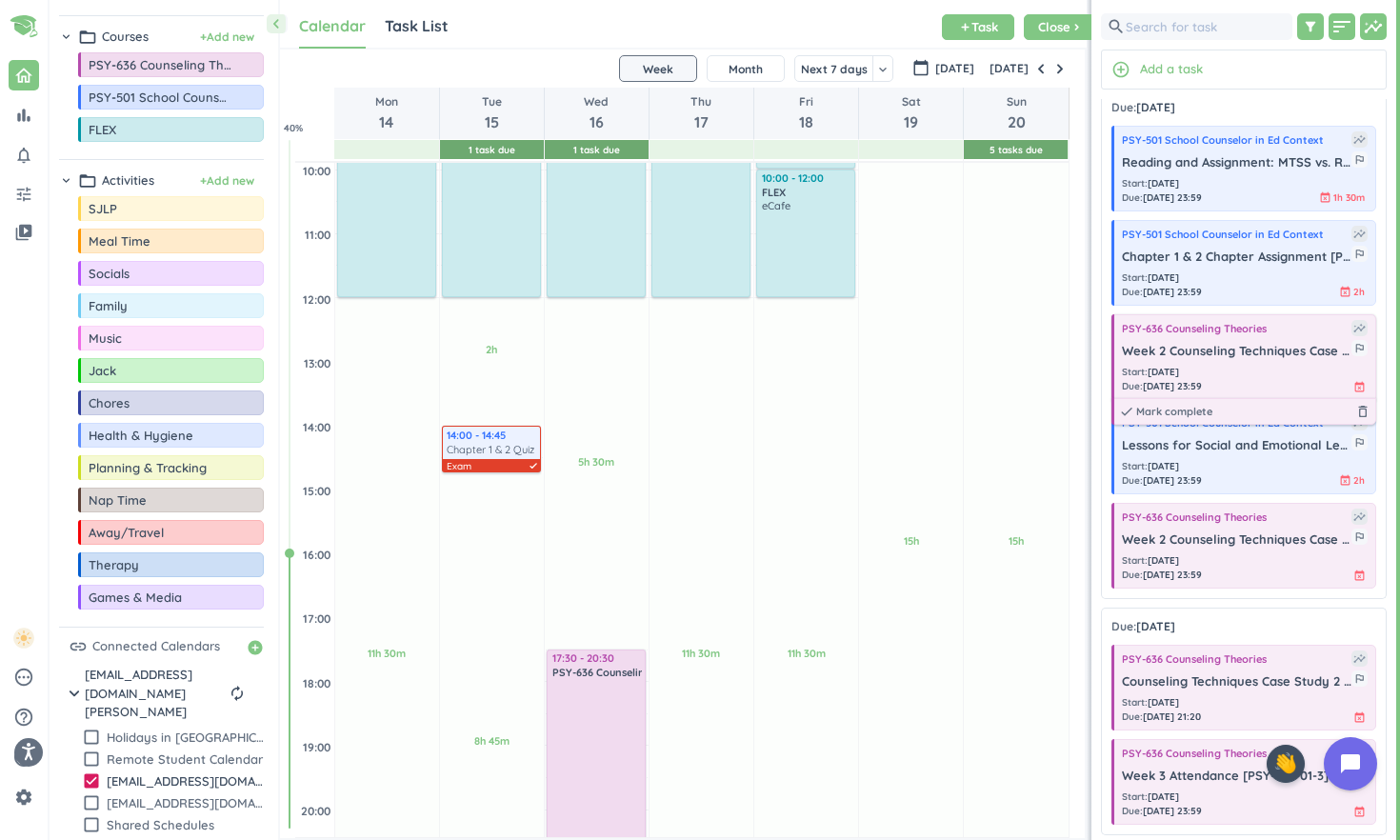 click on "Start :  [DATE] Due :  [DATE] 23:59 event_busy" at bounding box center (1245, 379) 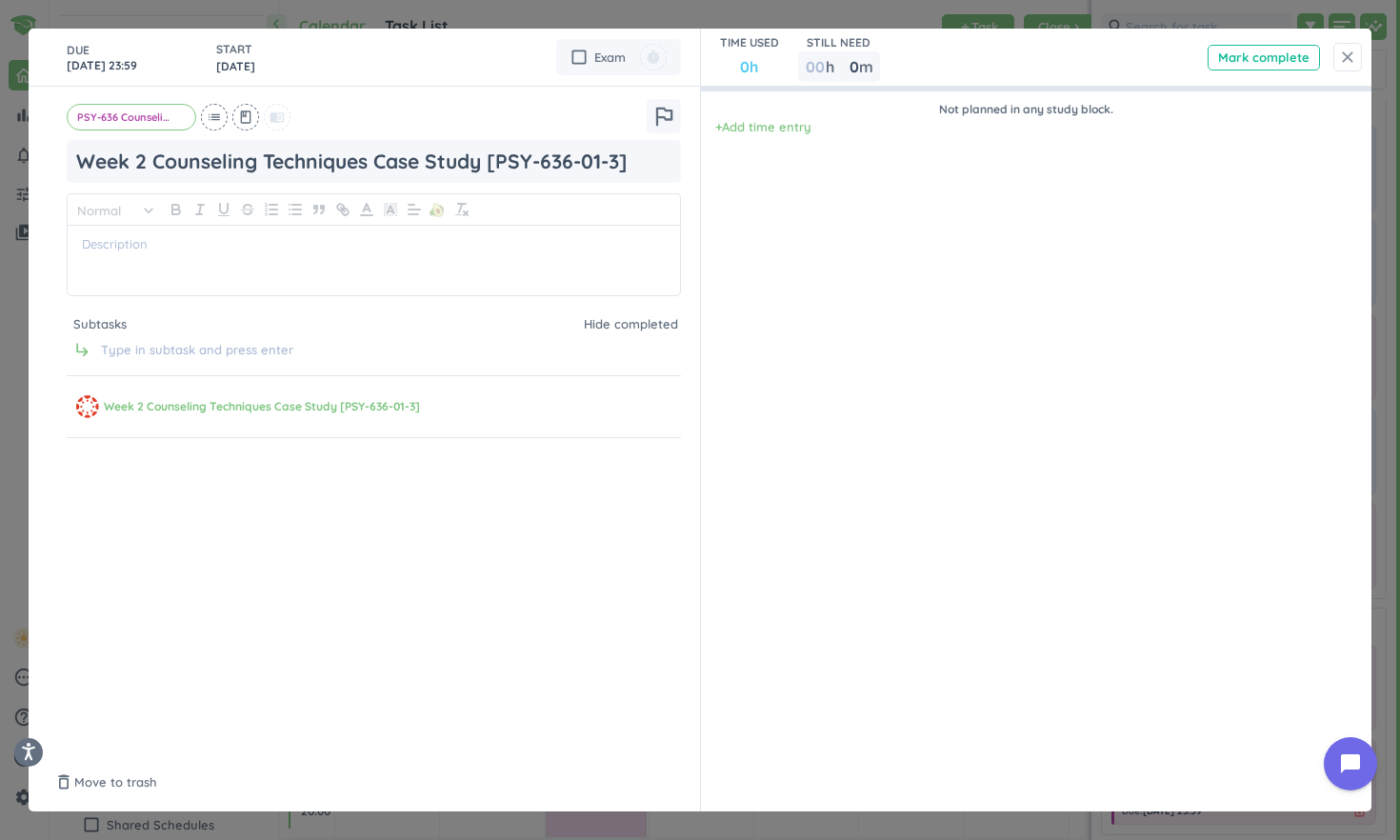 click on "close" at bounding box center [1348, 57] 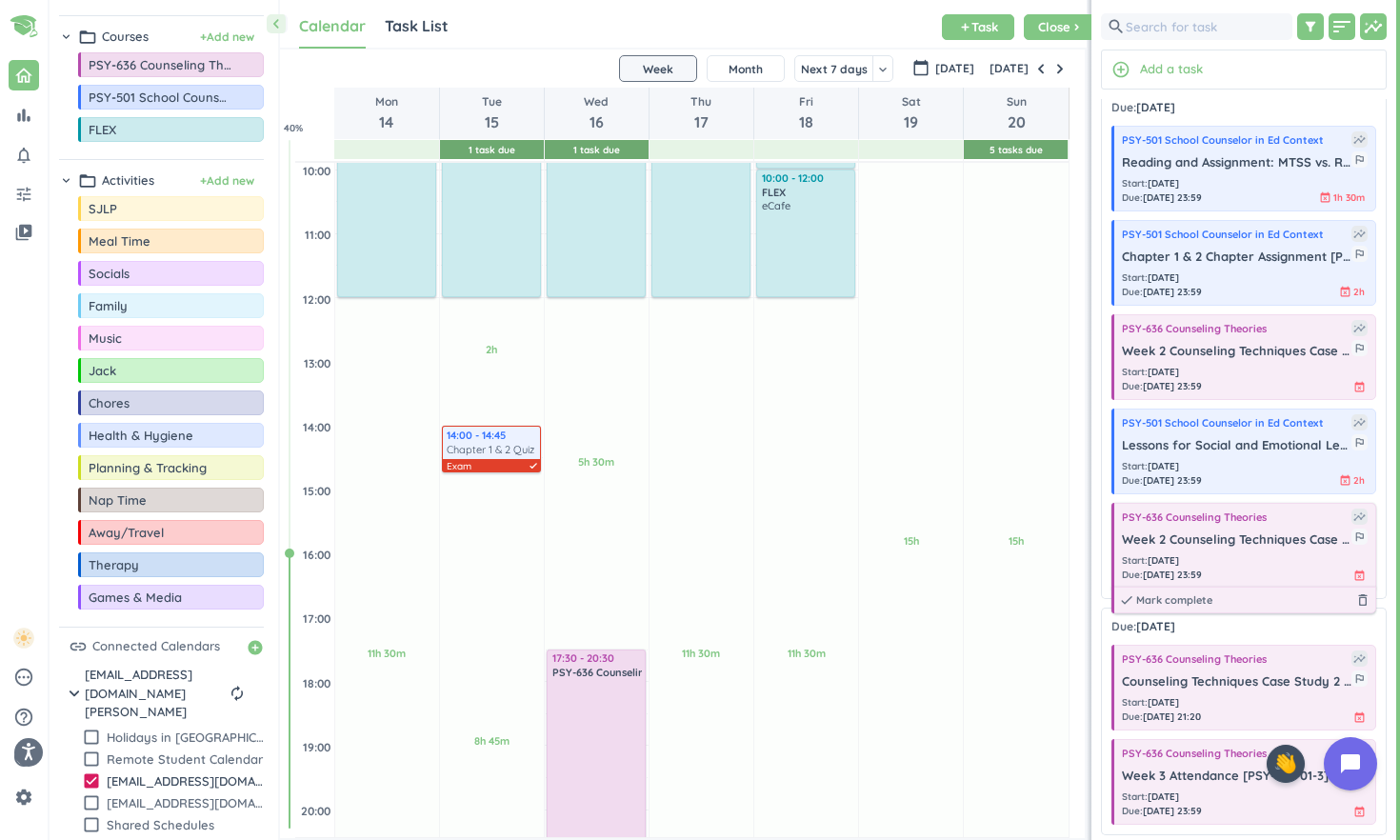 click on "Start :  [DATE] Due :  [DATE] 23:59 event_busy" at bounding box center (1245, 568) 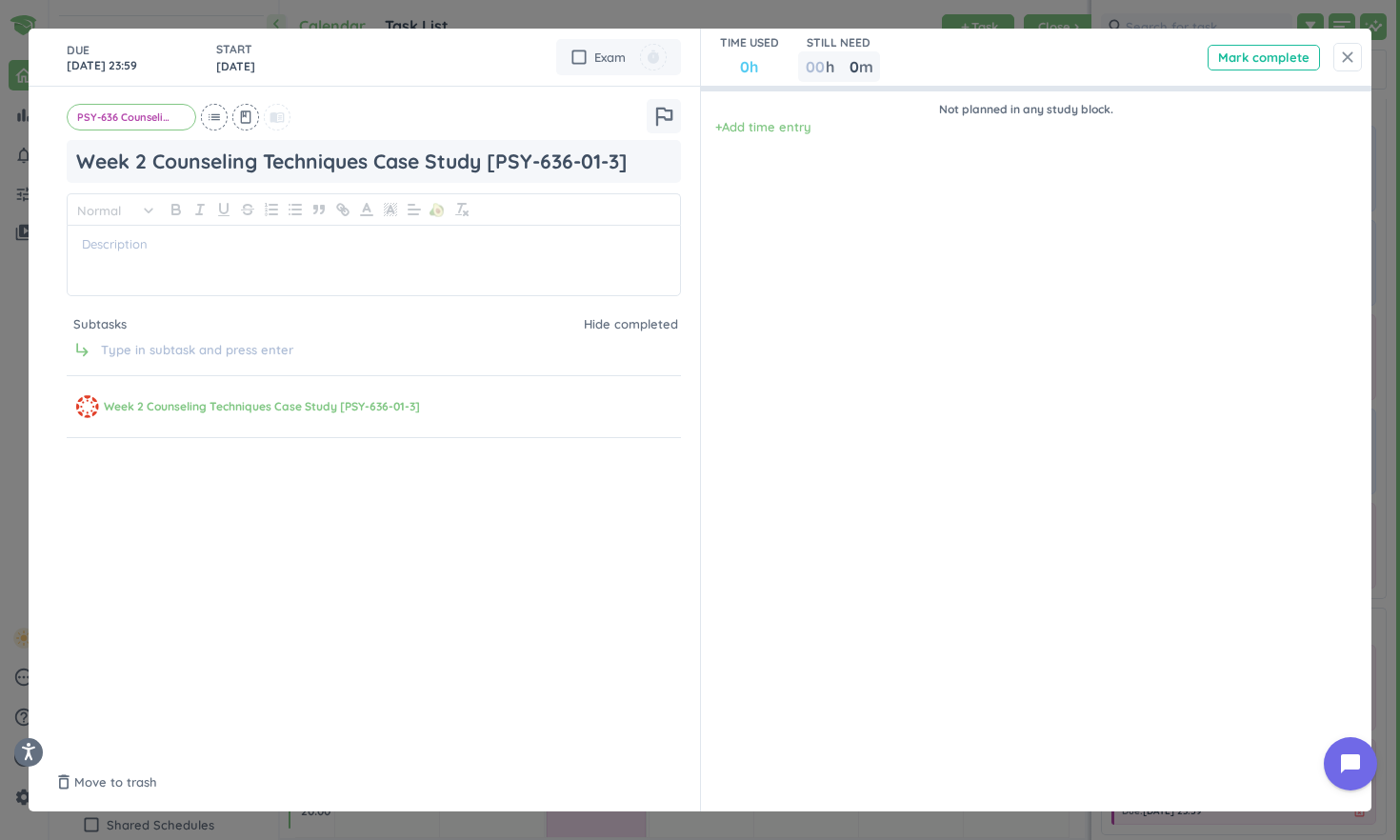 click on "close" at bounding box center [1348, 57] 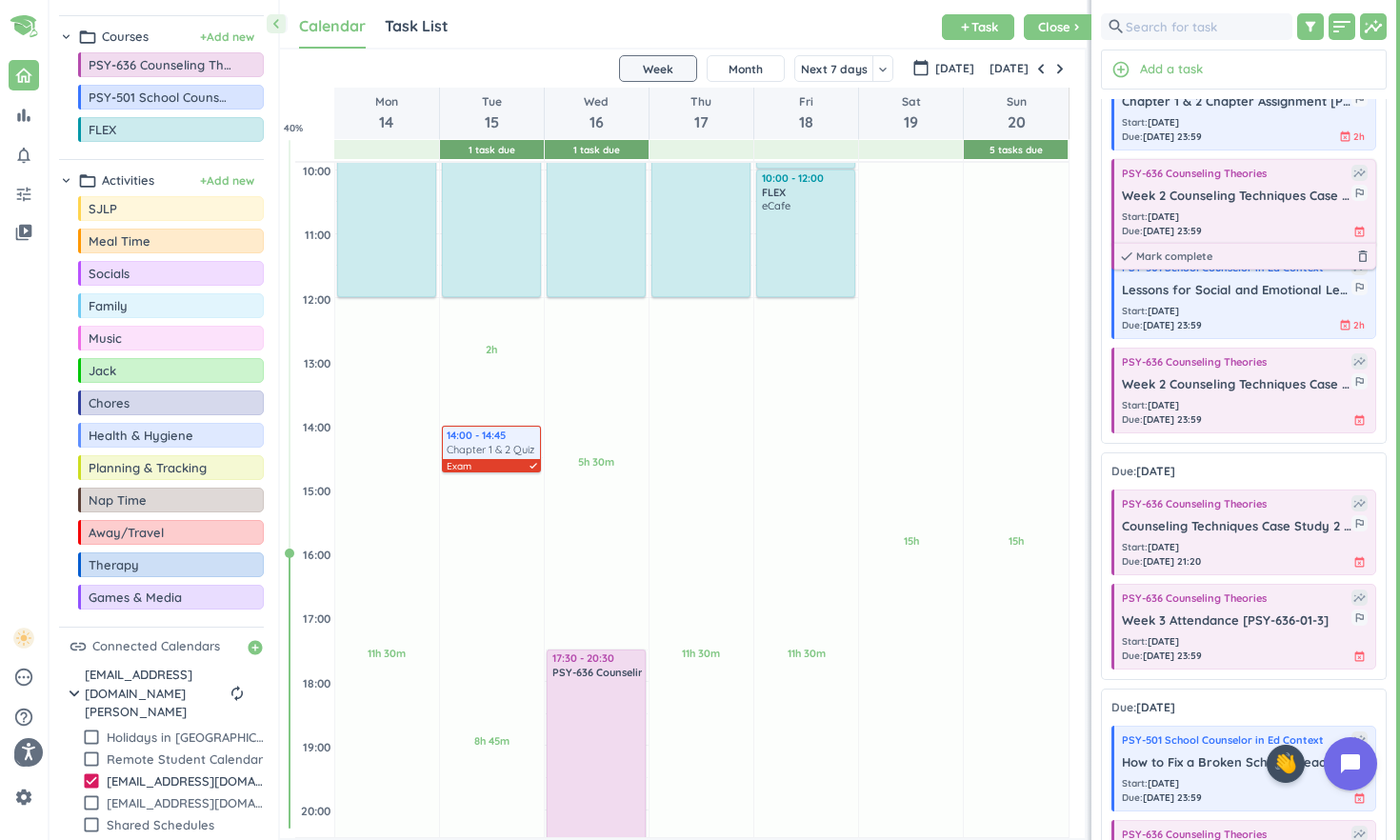 scroll, scrollTop: 652, scrollLeft: 0, axis: vertical 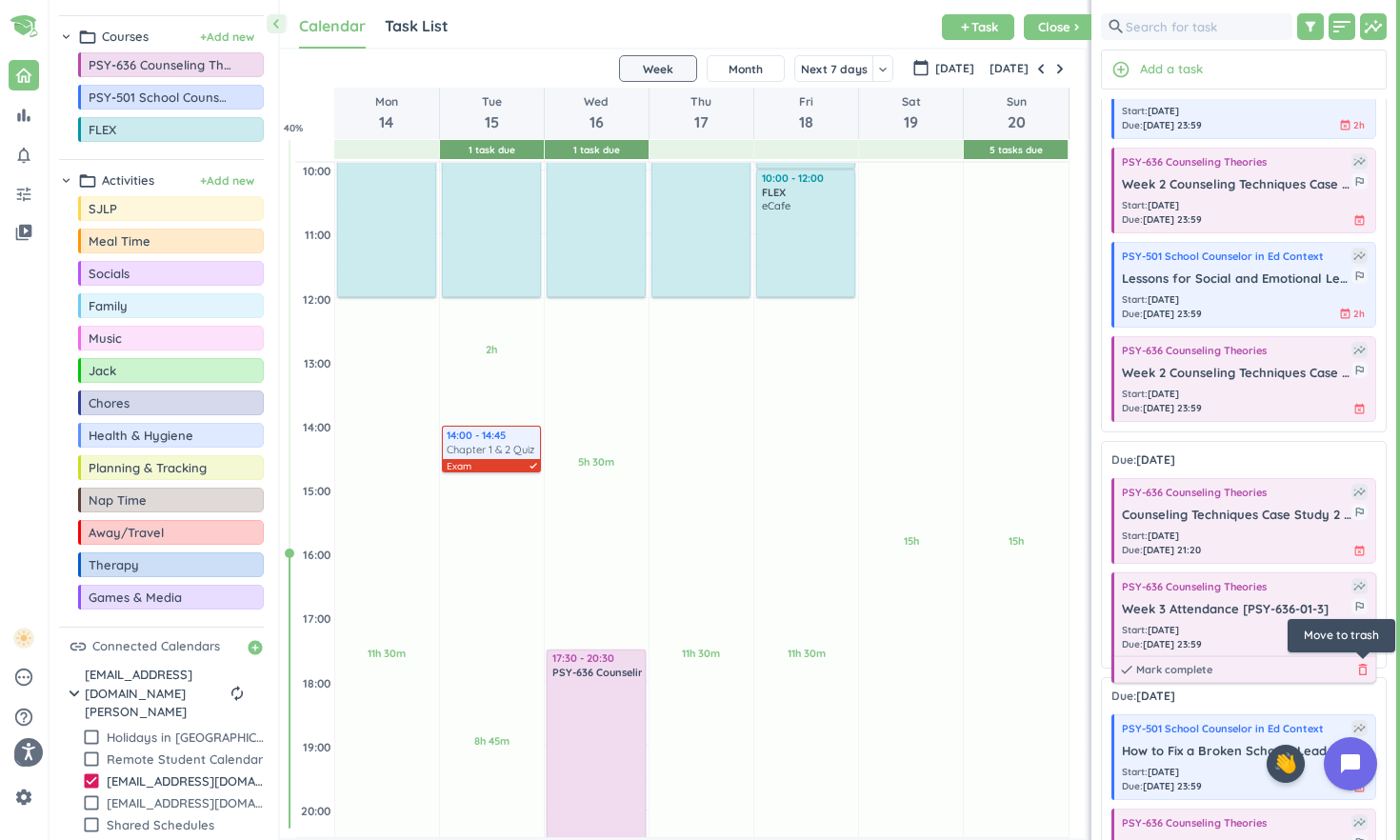 click on "delete_outline" at bounding box center (1363, 670) 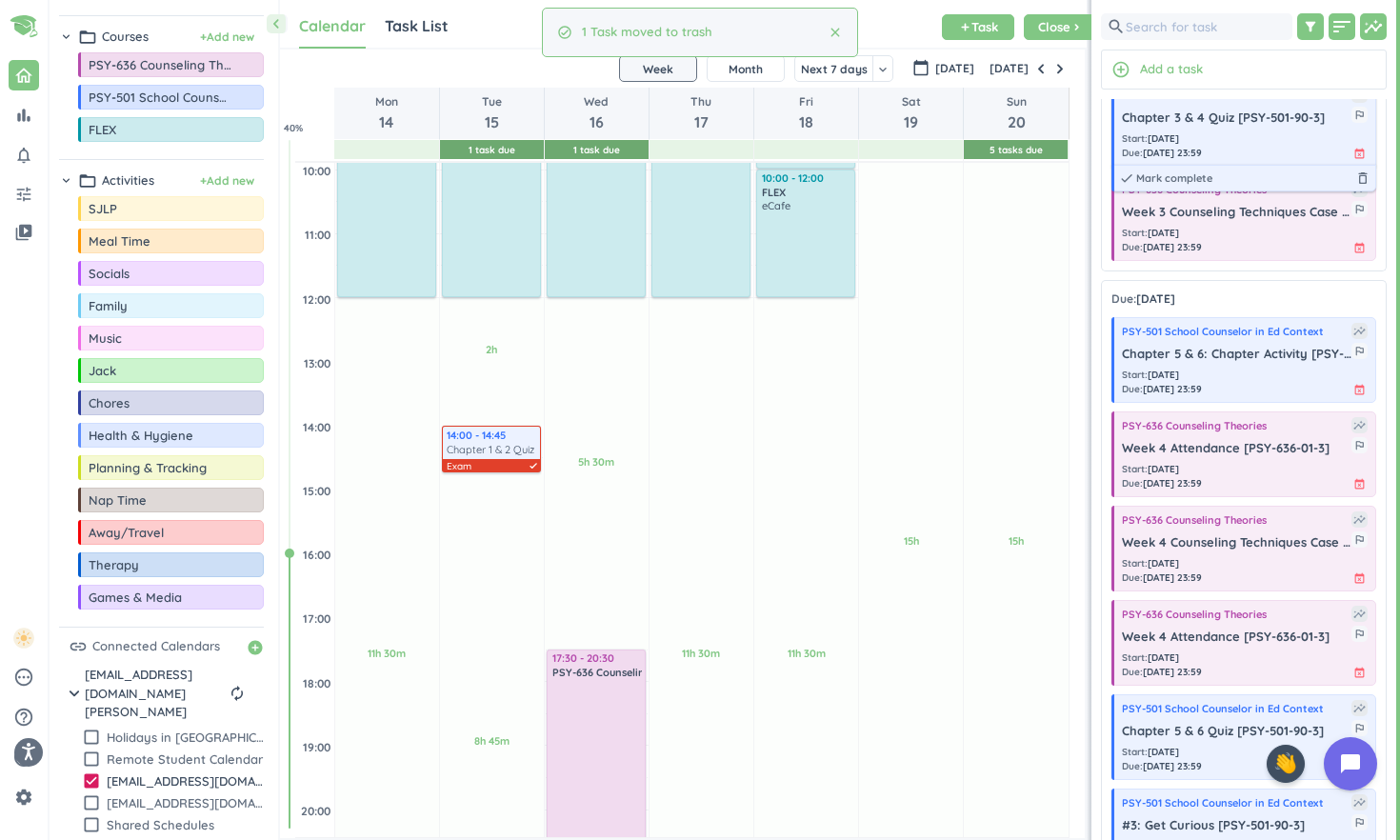 scroll, scrollTop: 1381, scrollLeft: 0, axis: vertical 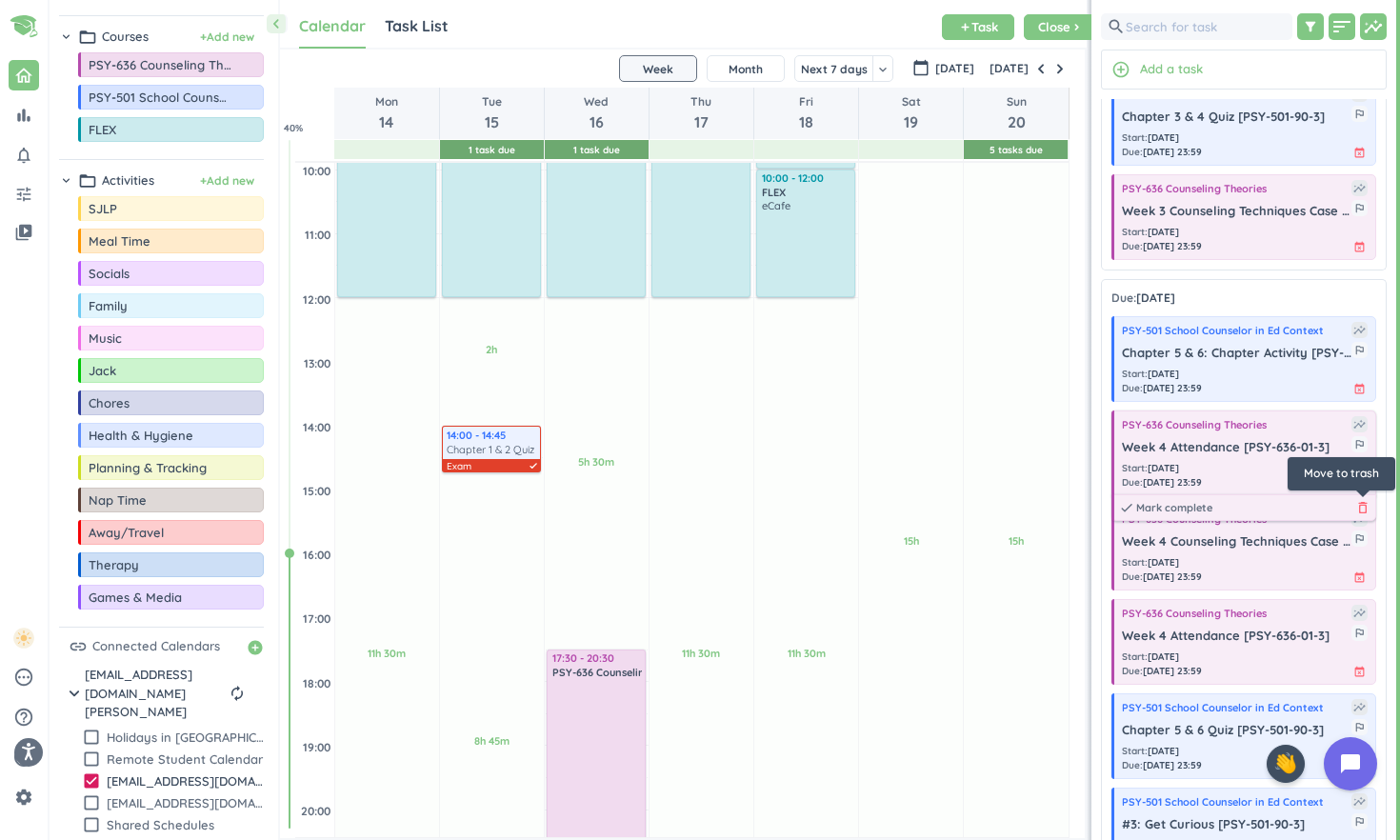 click on "delete_outline" at bounding box center [1363, 508] 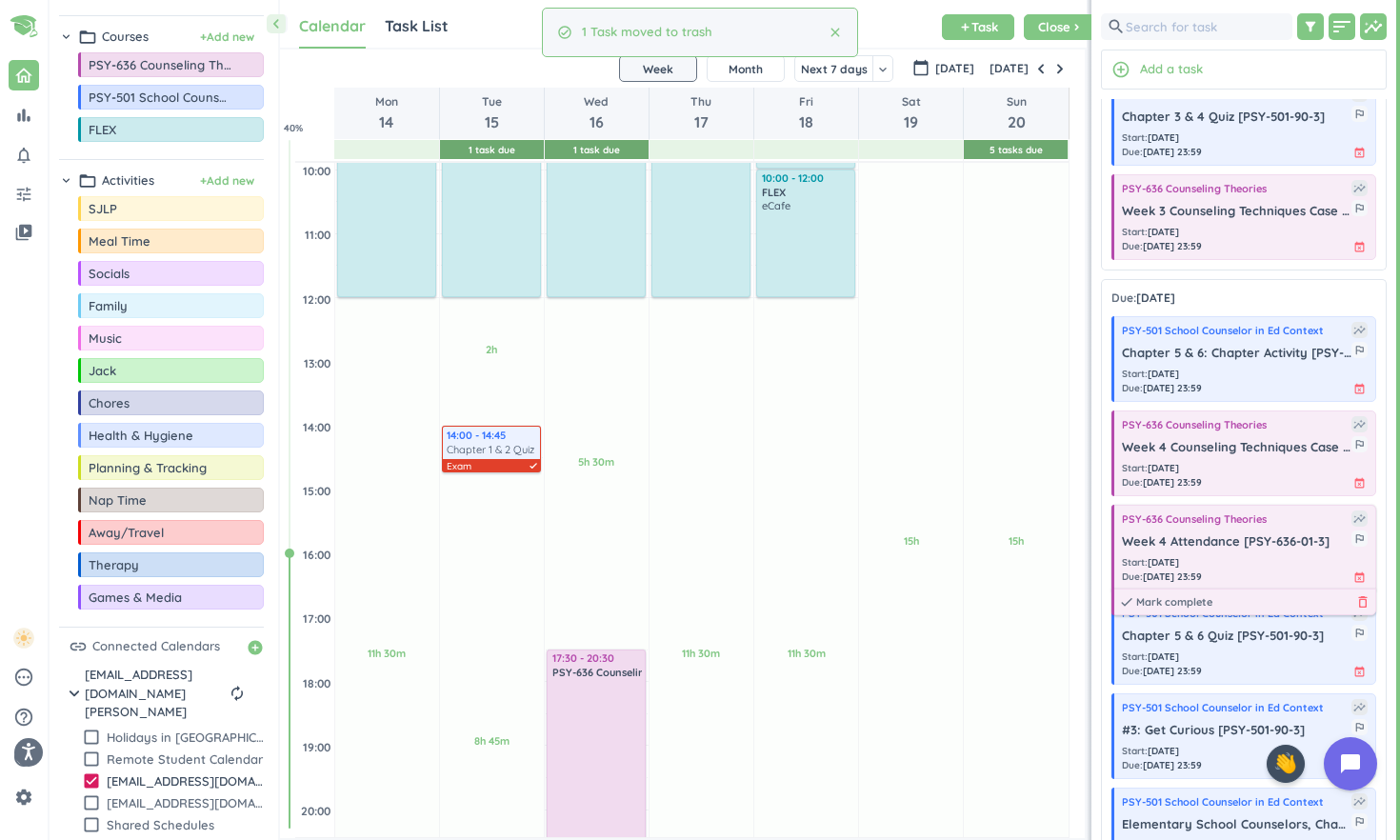 click on "delete_outline" at bounding box center (1363, 602) 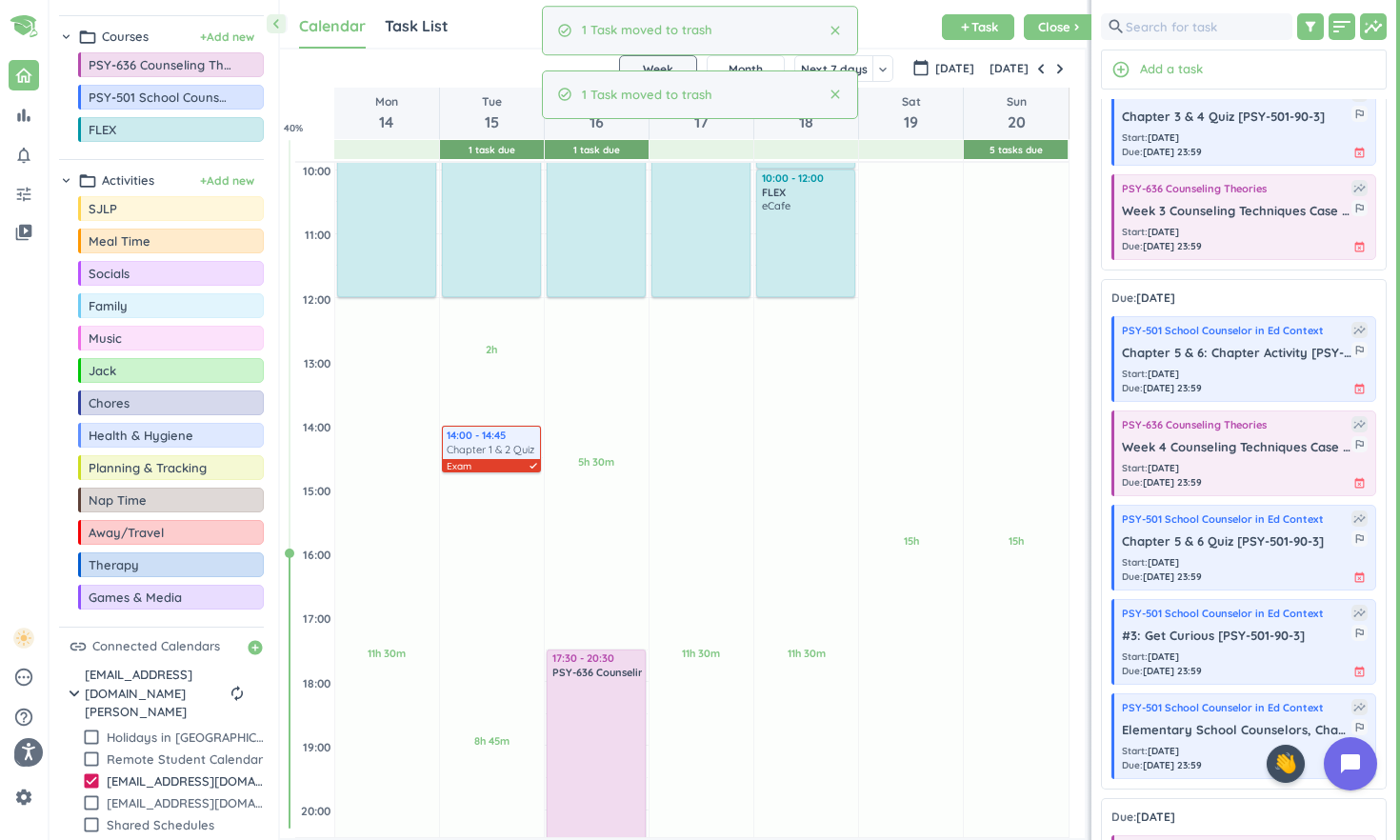 scroll, scrollTop: 1784, scrollLeft: 0, axis: vertical 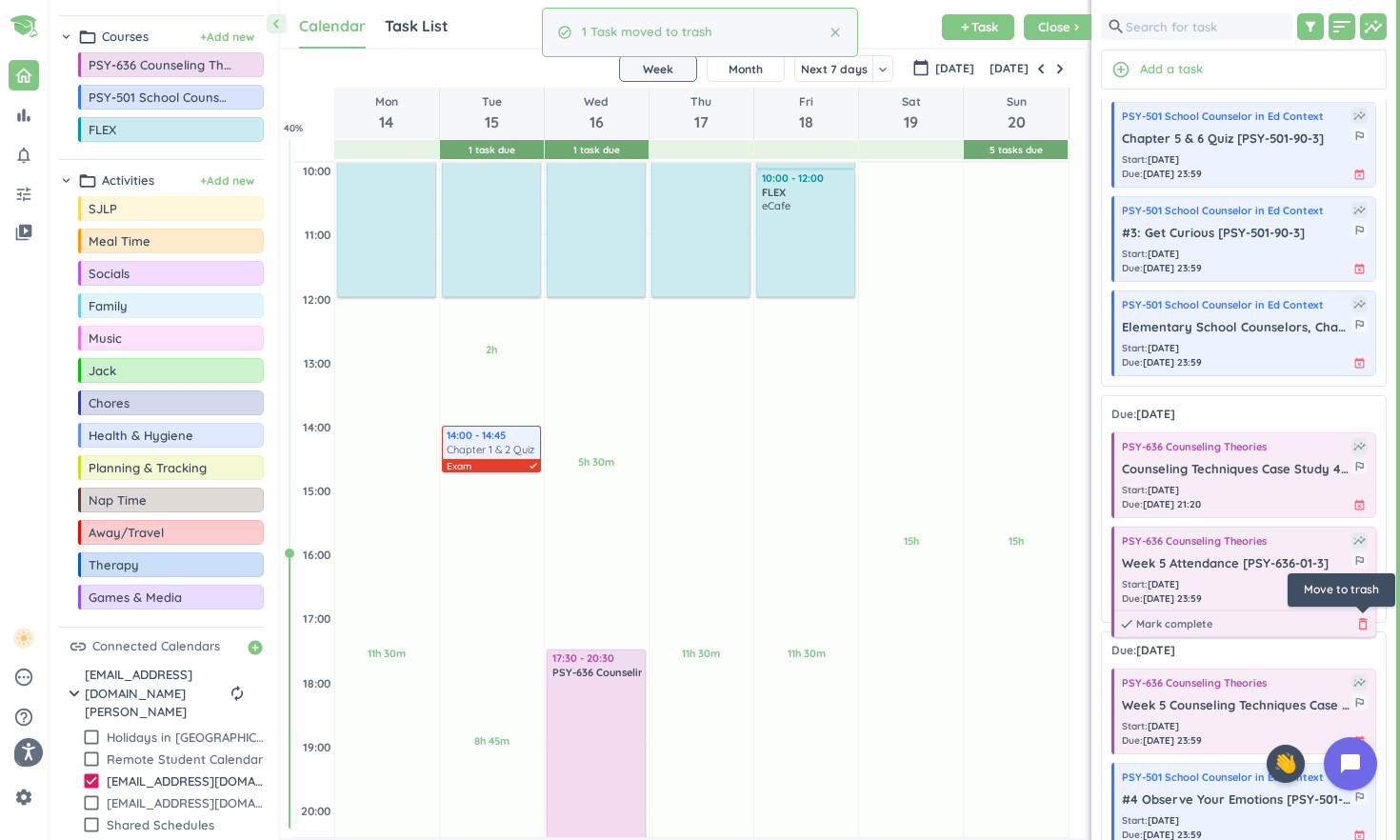 click on "delete_outline" at bounding box center [1363, 624] 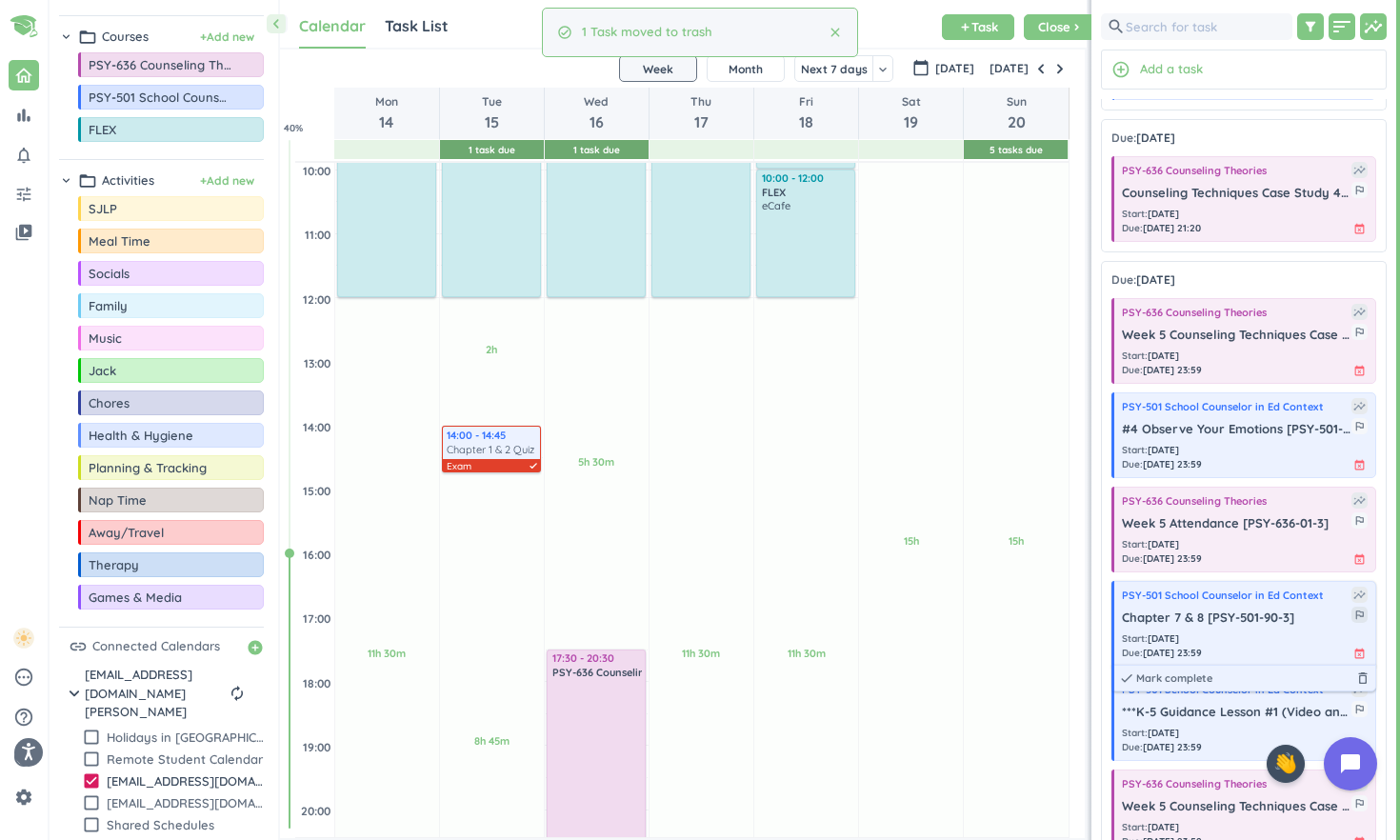 scroll, scrollTop: 2062, scrollLeft: 0, axis: vertical 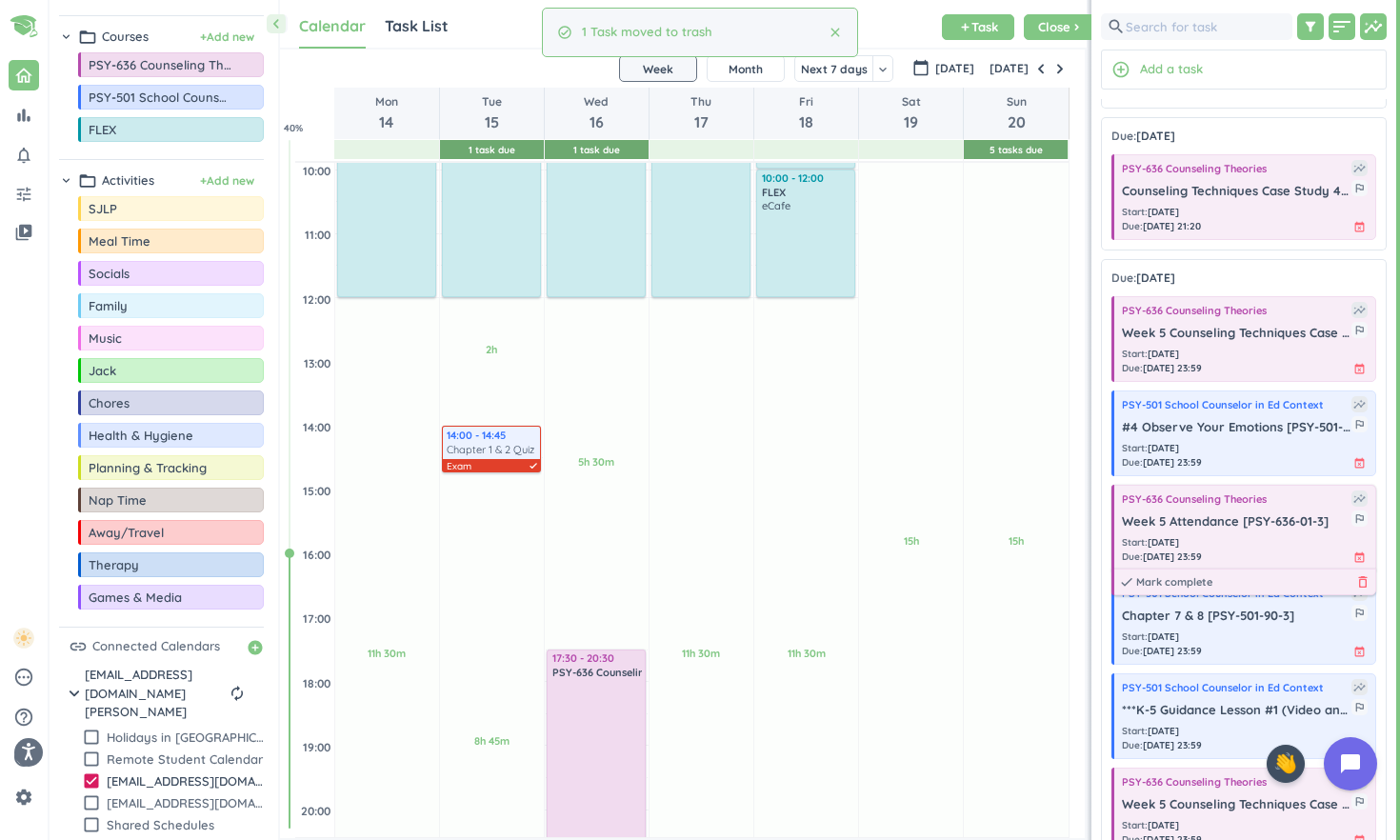 click on "delete_outline" at bounding box center (1363, 582) 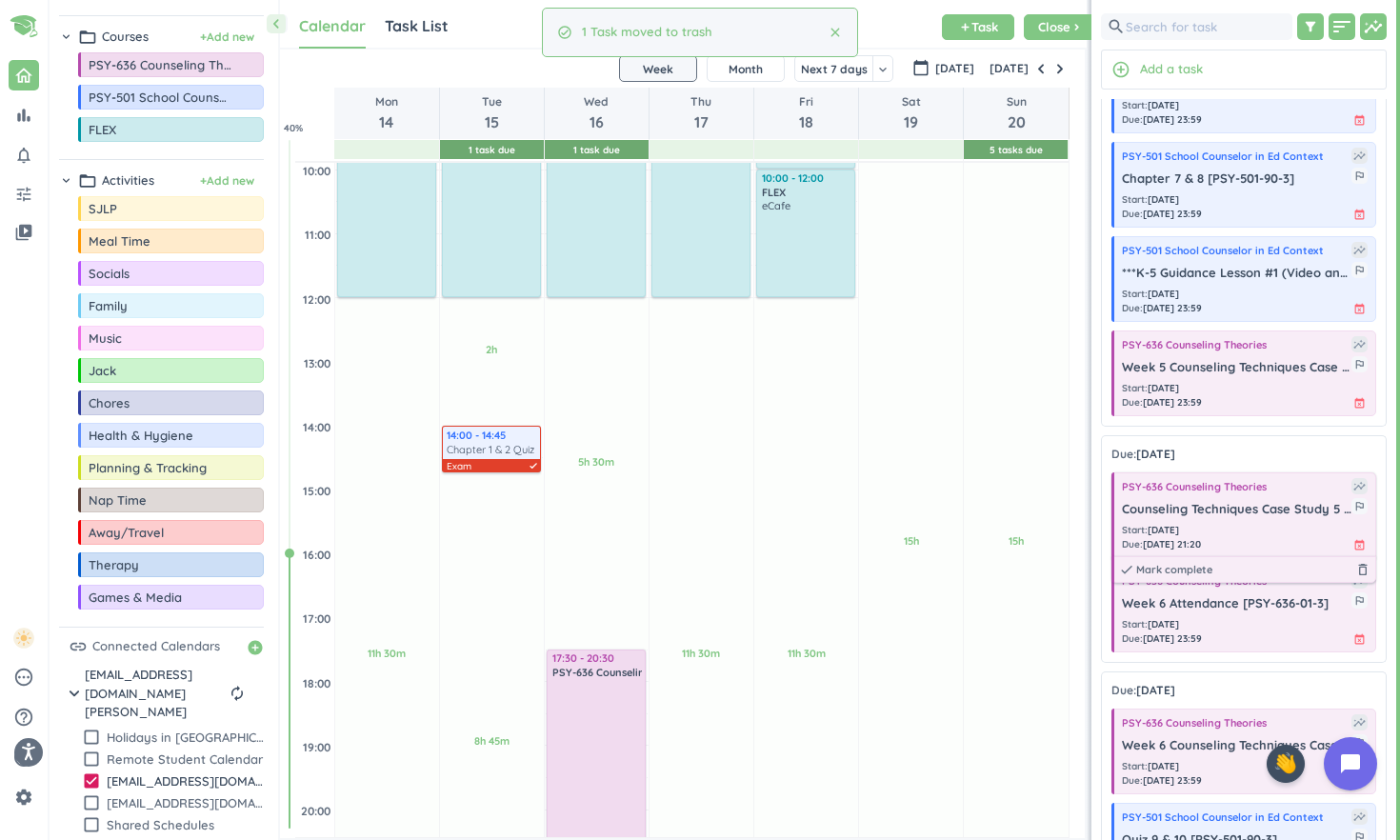 scroll, scrollTop: 2431, scrollLeft: 0, axis: vertical 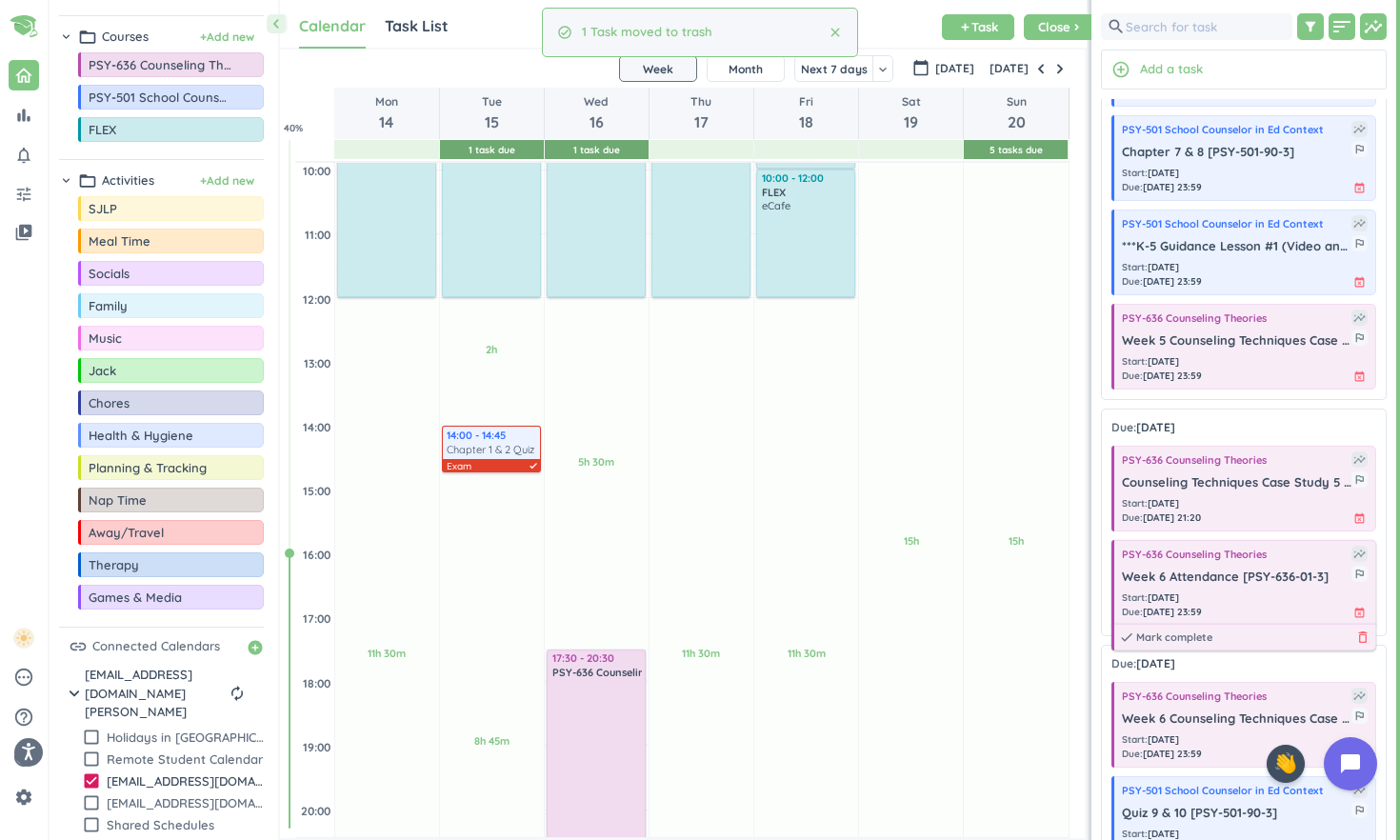 click on "delete_outline" at bounding box center [1363, 637] 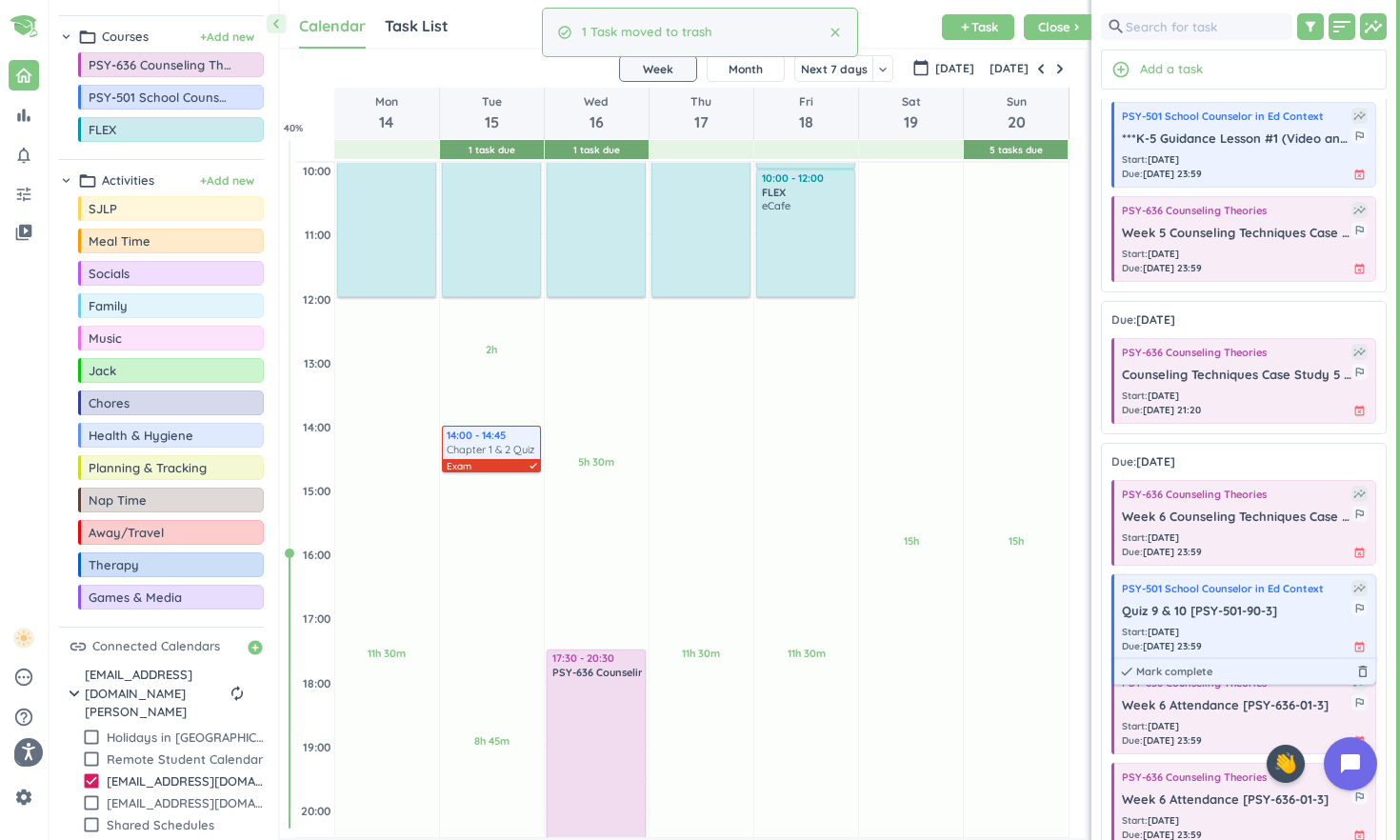 scroll, scrollTop: 2640, scrollLeft: 0, axis: vertical 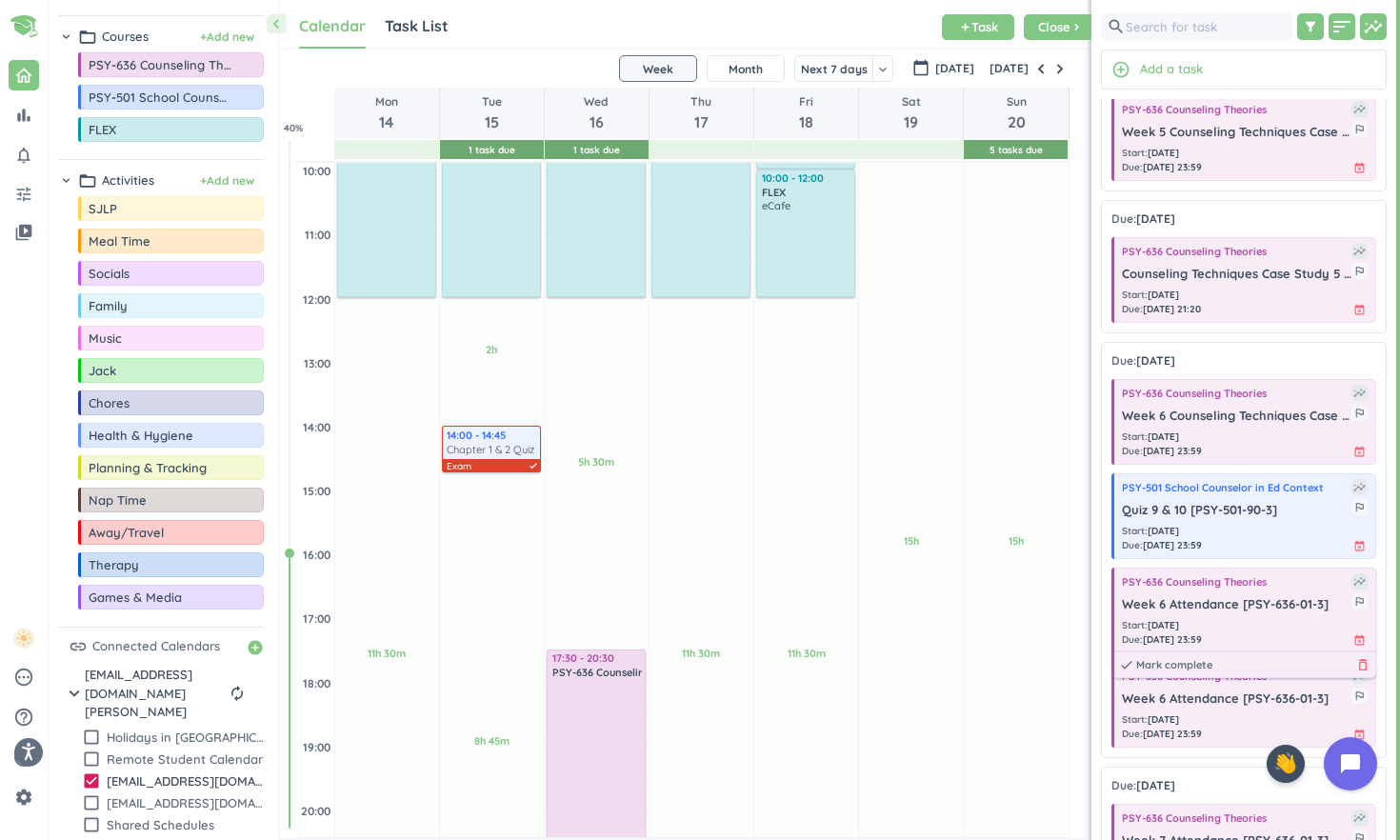 click on "delete_outline" at bounding box center (1363, 665) 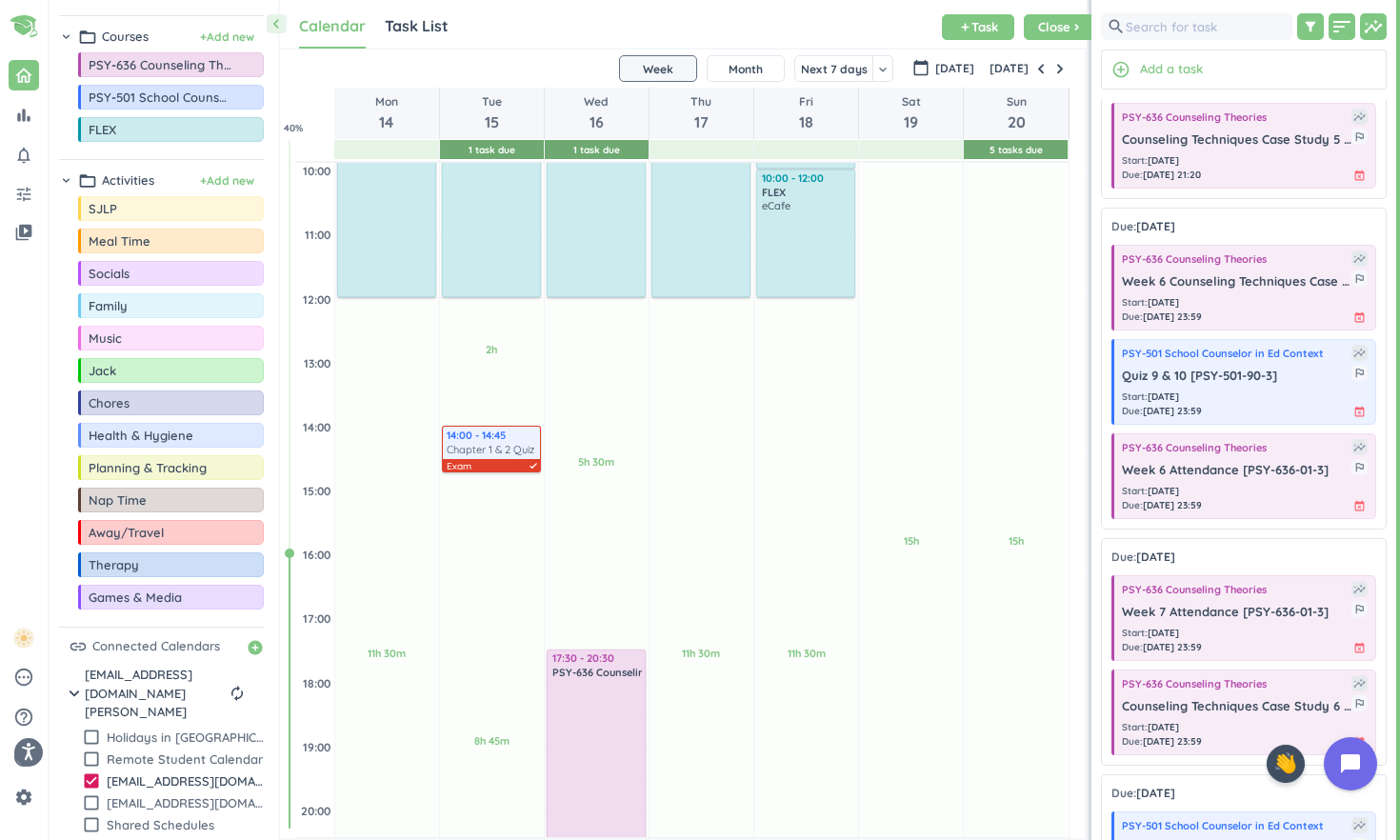 scroll, scrollTop: 2813, scrollLeft: 0, axis: vertical 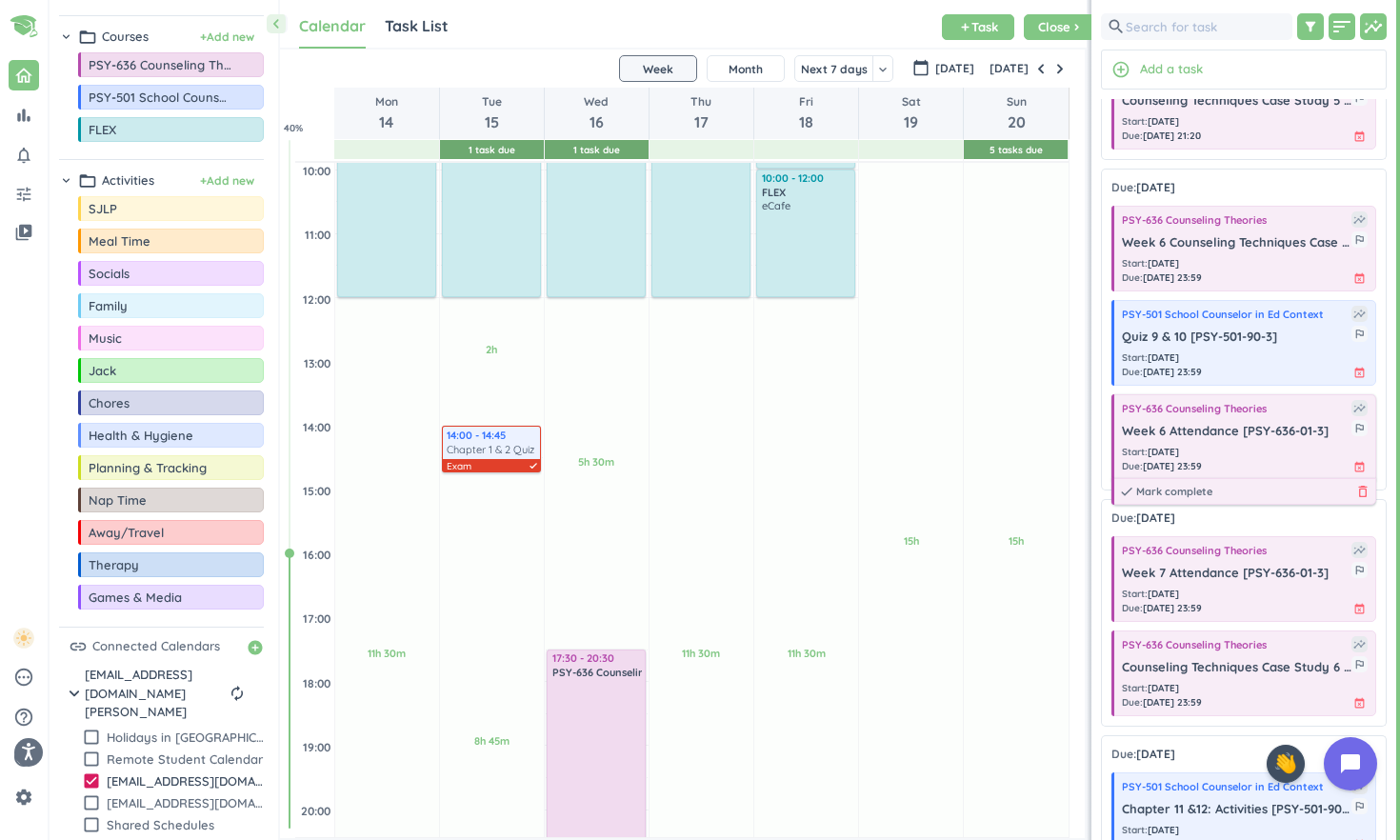 click on "delete_outline" at bounding box center (1363, 491) 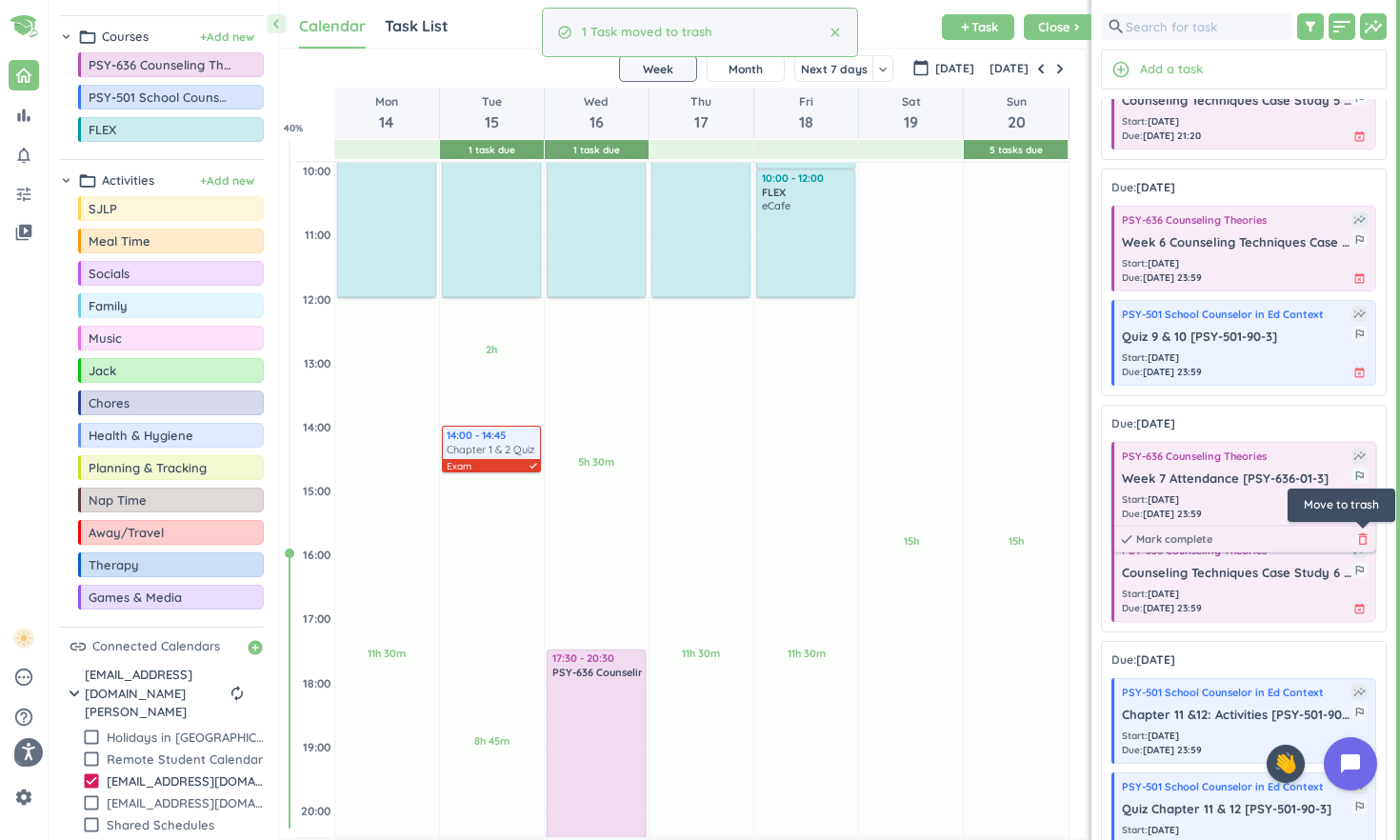 click on "delete_outline" at bounding box center [1363, 539] 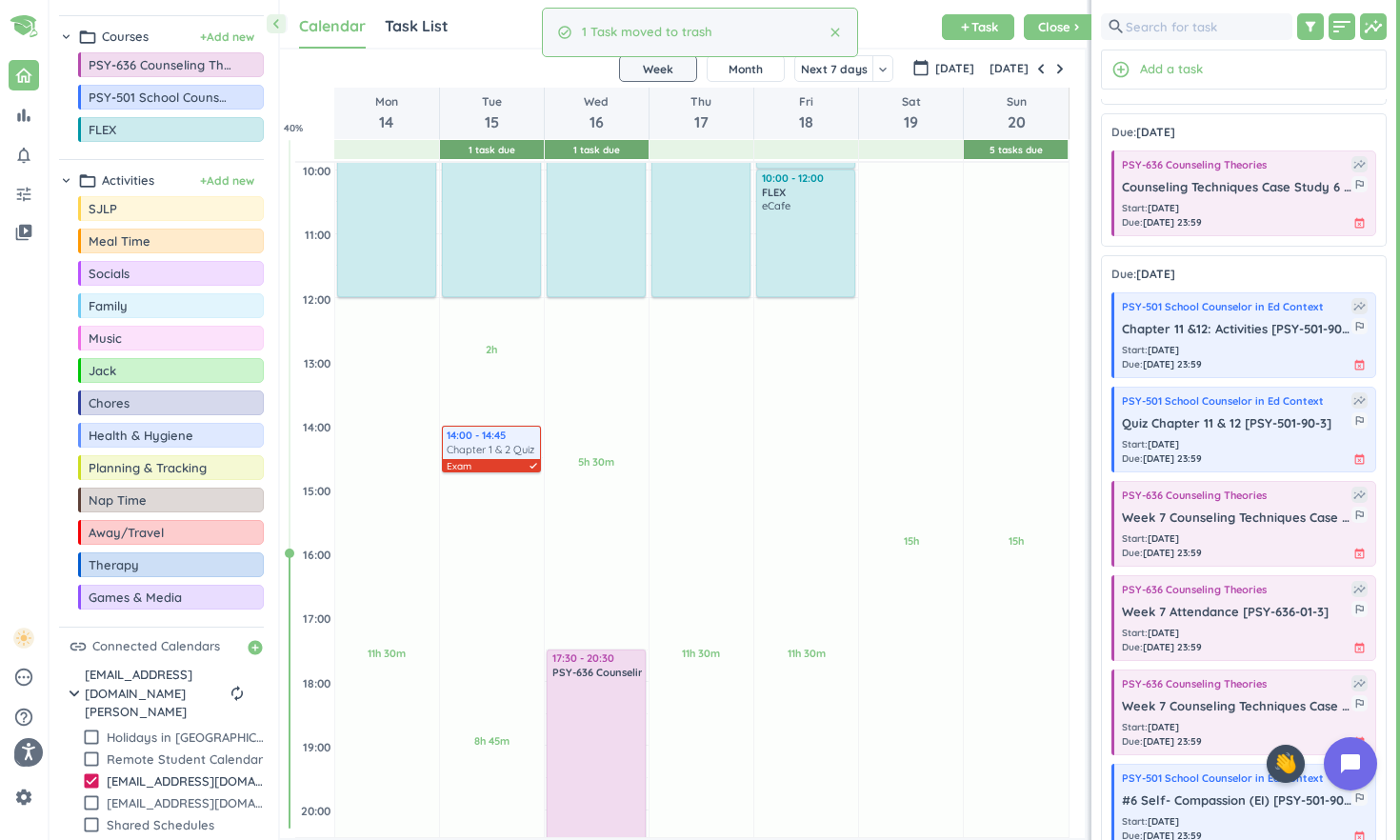 scroll, scrollTop: 3119, scrollLeft: 0, axis: vertical 